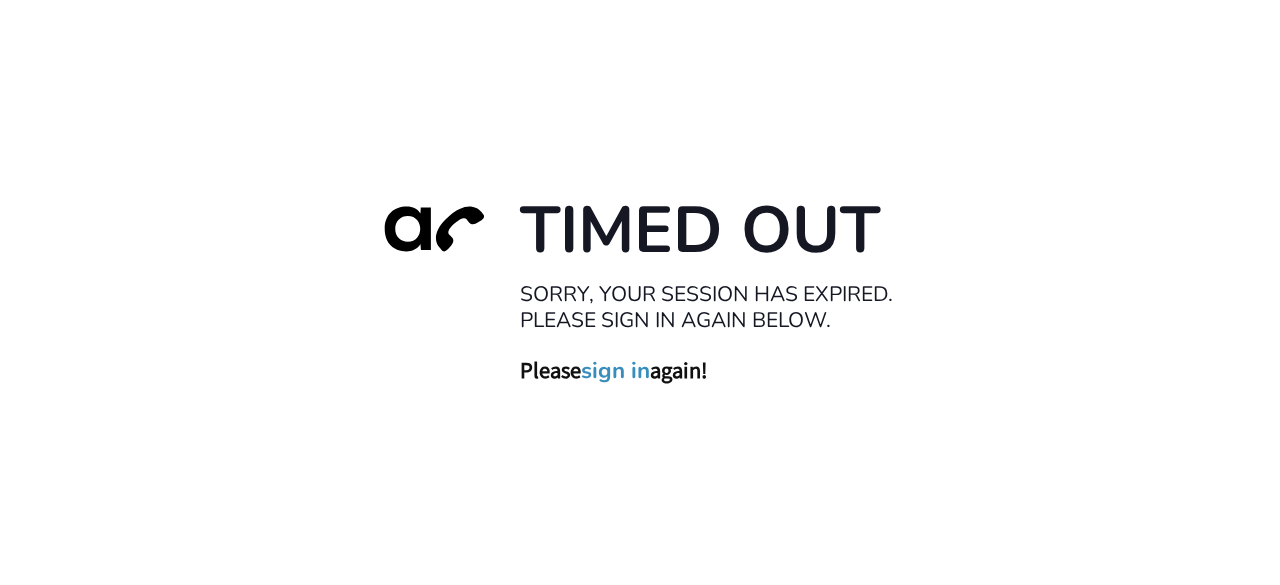 scroll, scrollTop: 0, scrollLeft: 0, axis: both 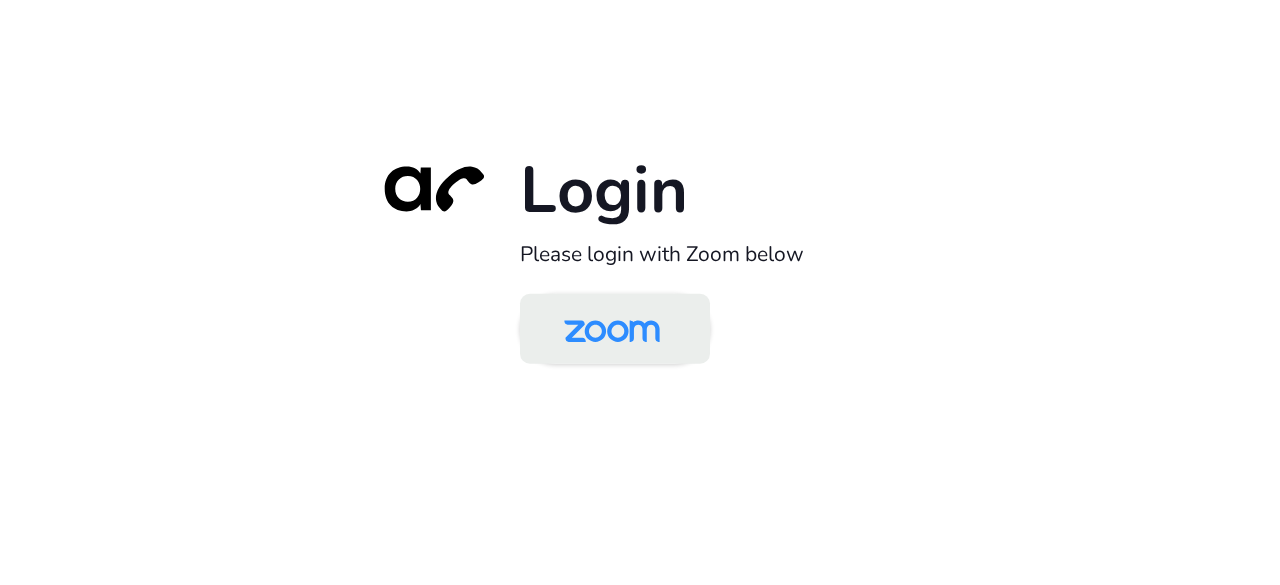 click at bounding box center [612, 330] 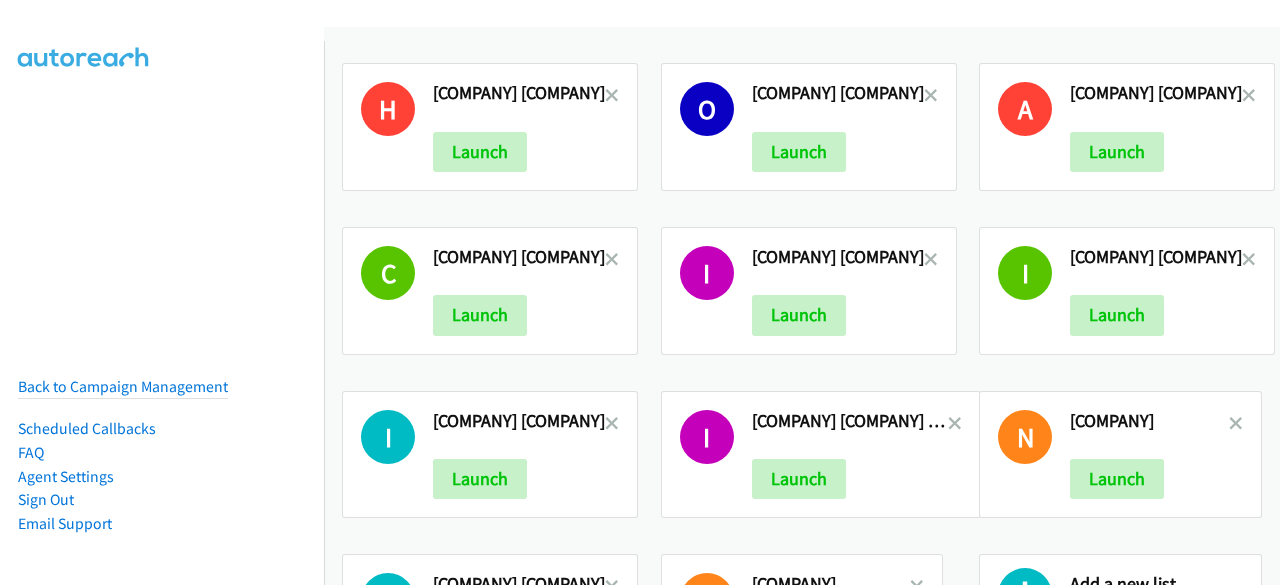 scroll, scrollTop: 0, scrollLeft: 0, axis: both 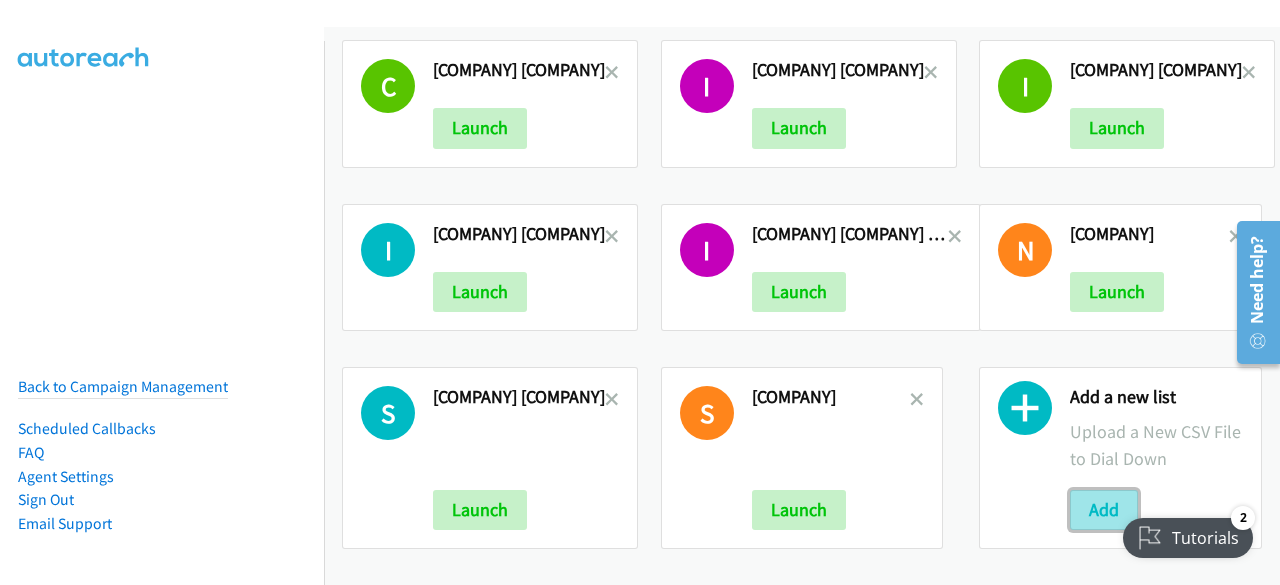click on "Add" at bounding box center [1104, 510] 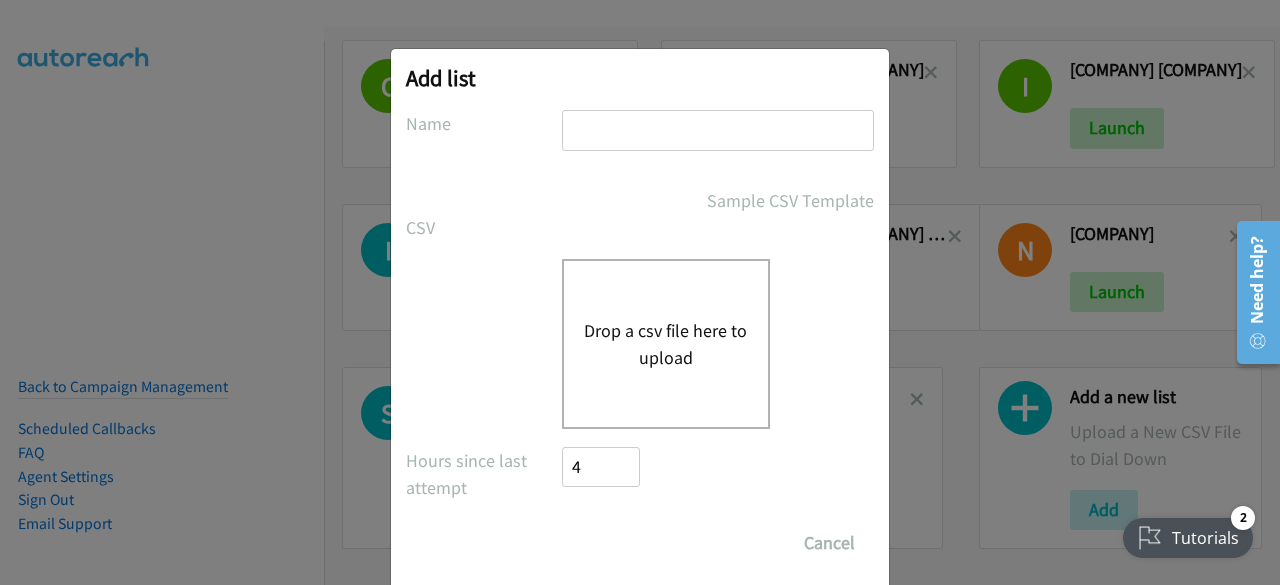 click at bounding box center [718, 130] 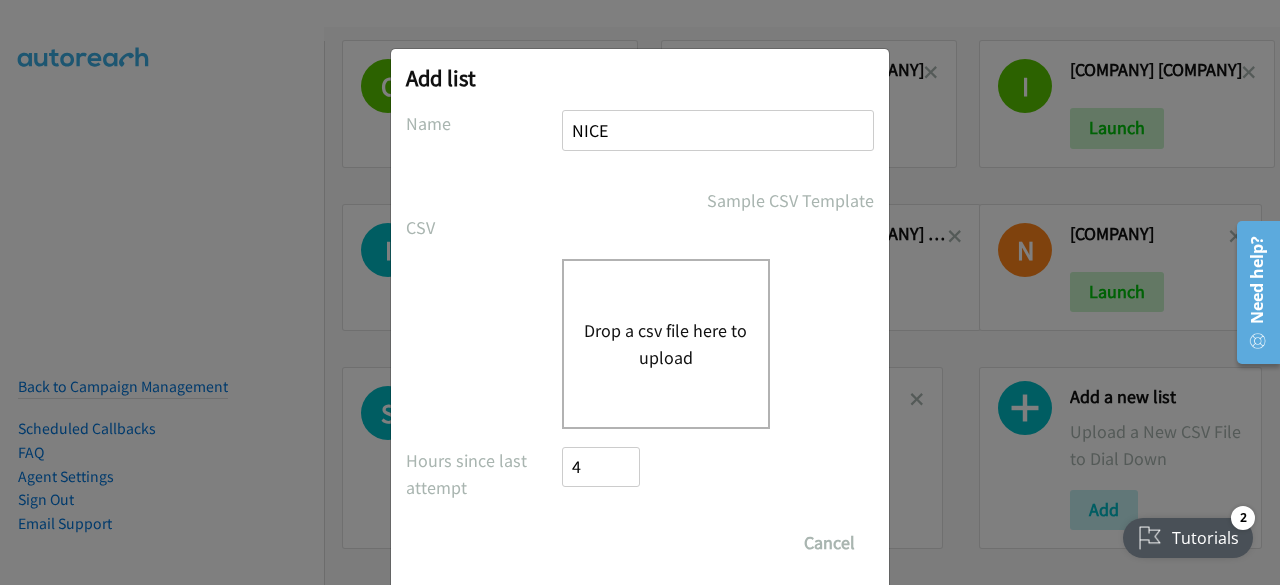 type on "NICE" 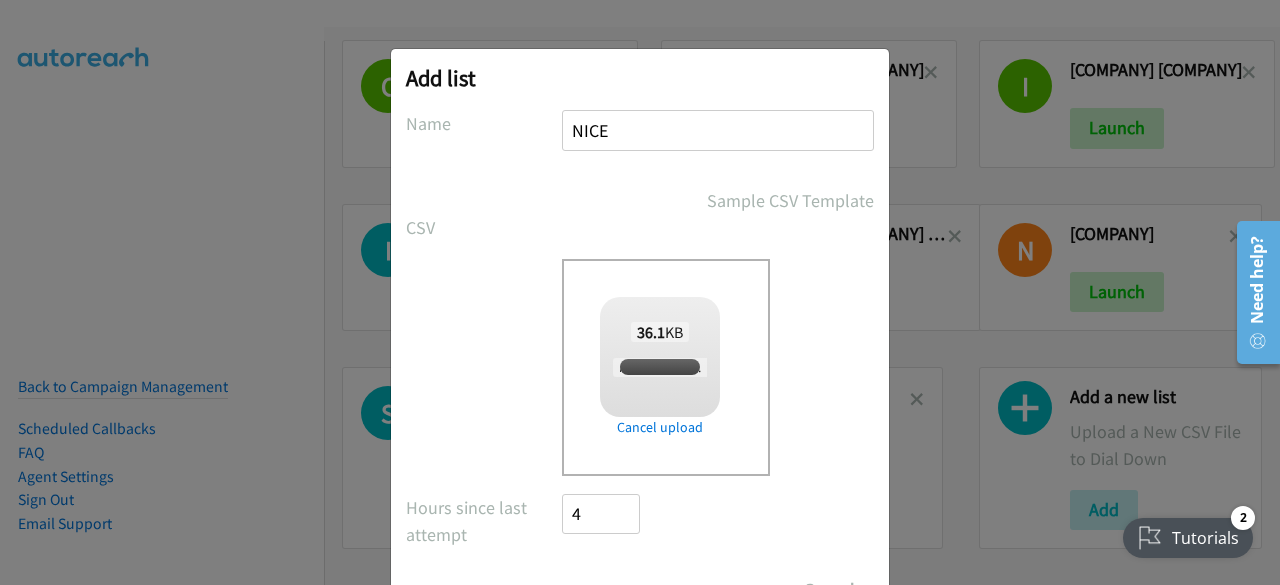 checkbox on "true" 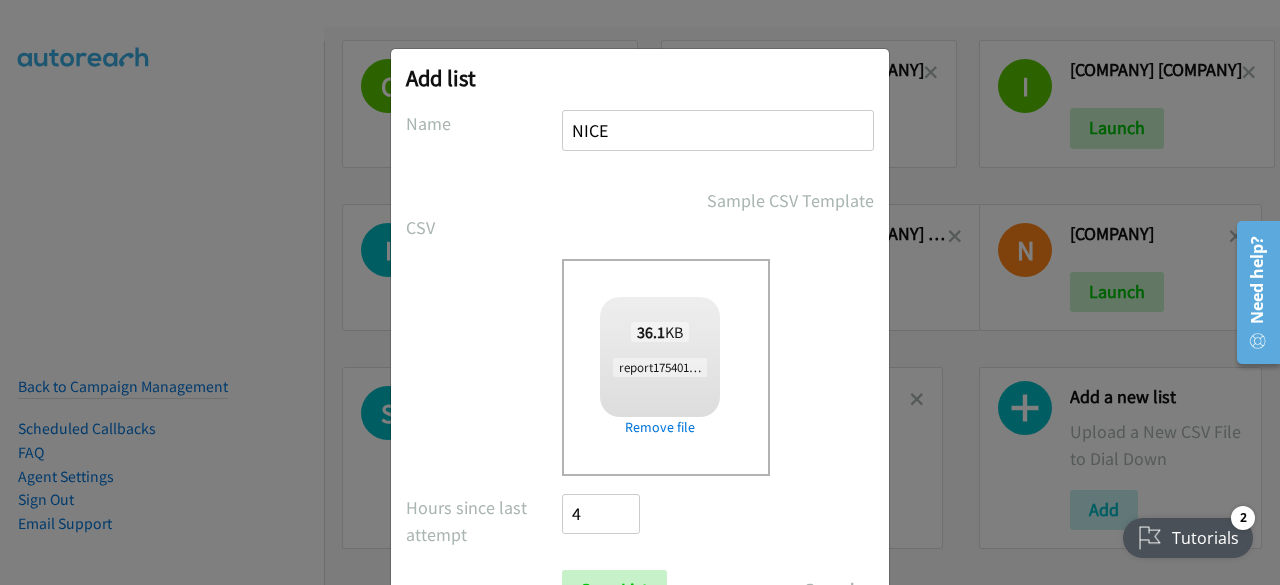 scroll, scrollTop: 88, scrollLeft: 0, axis: vertical 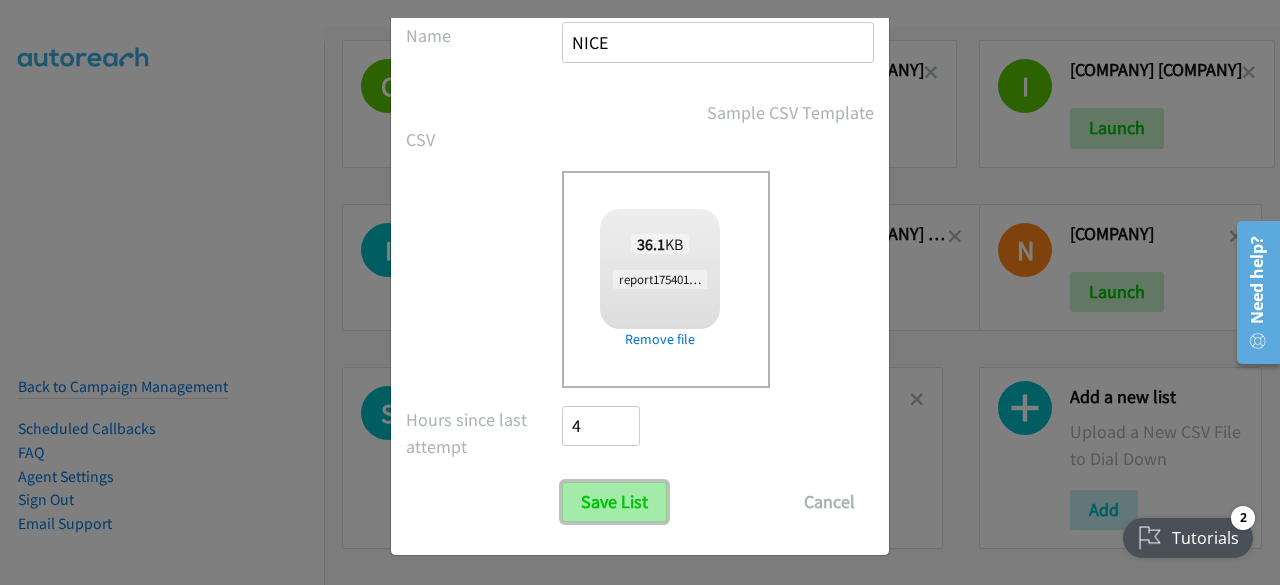 click on "Save List" at bounding box center [614, 502] 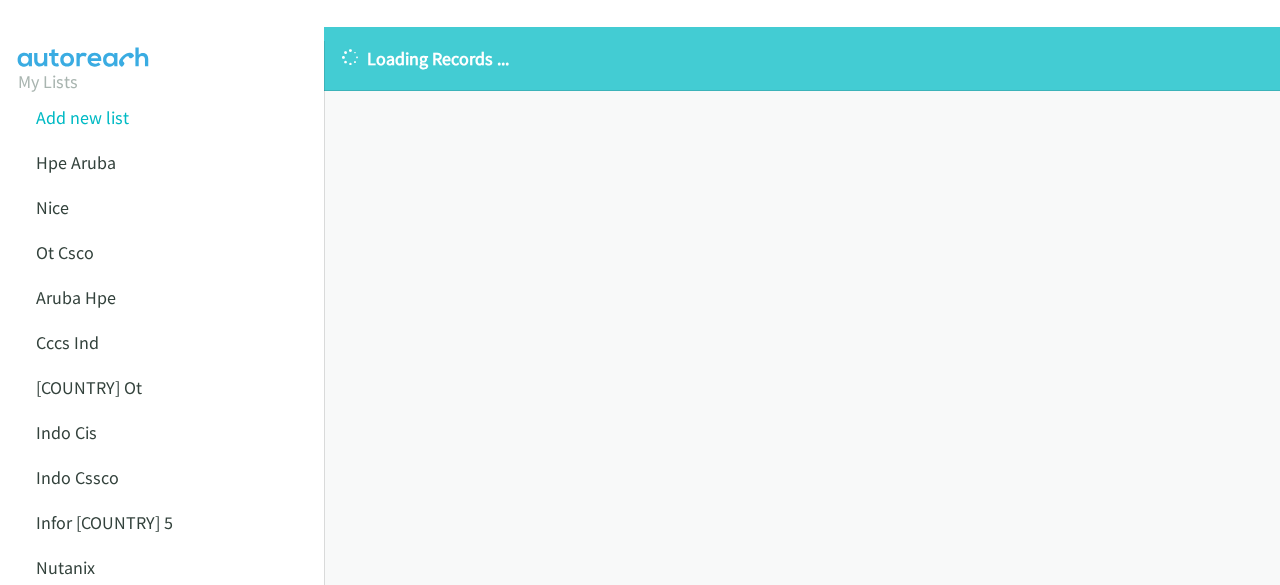 scroll, scrollTop: 0, scrollLeft: 0, axis: both 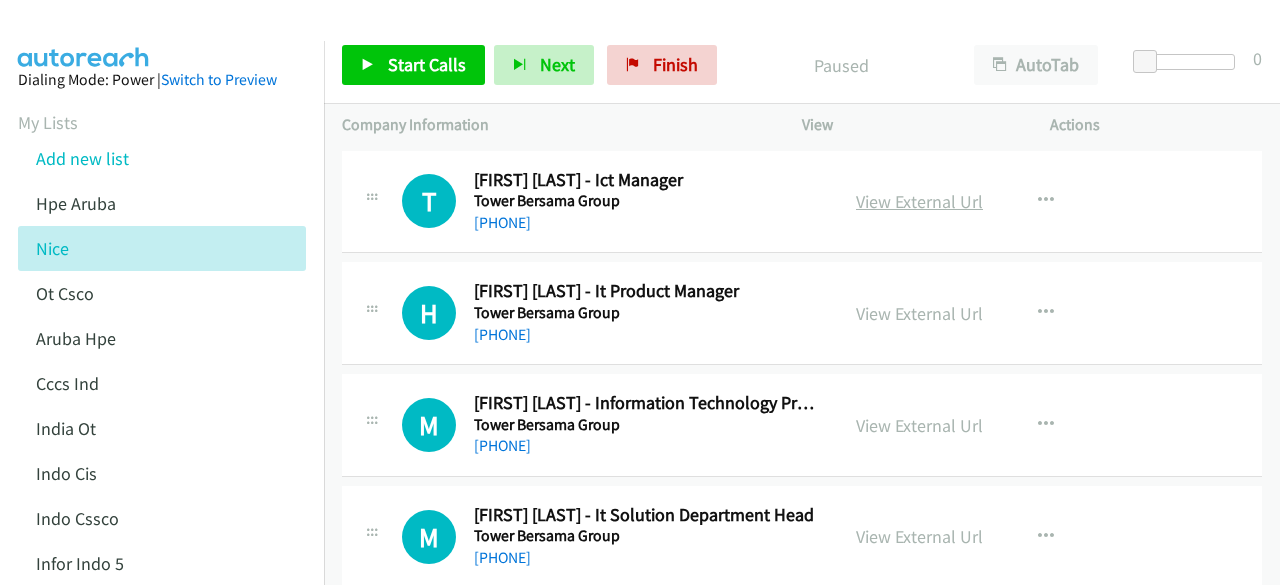 click on "View External Url" at bounding box center (919, 201) 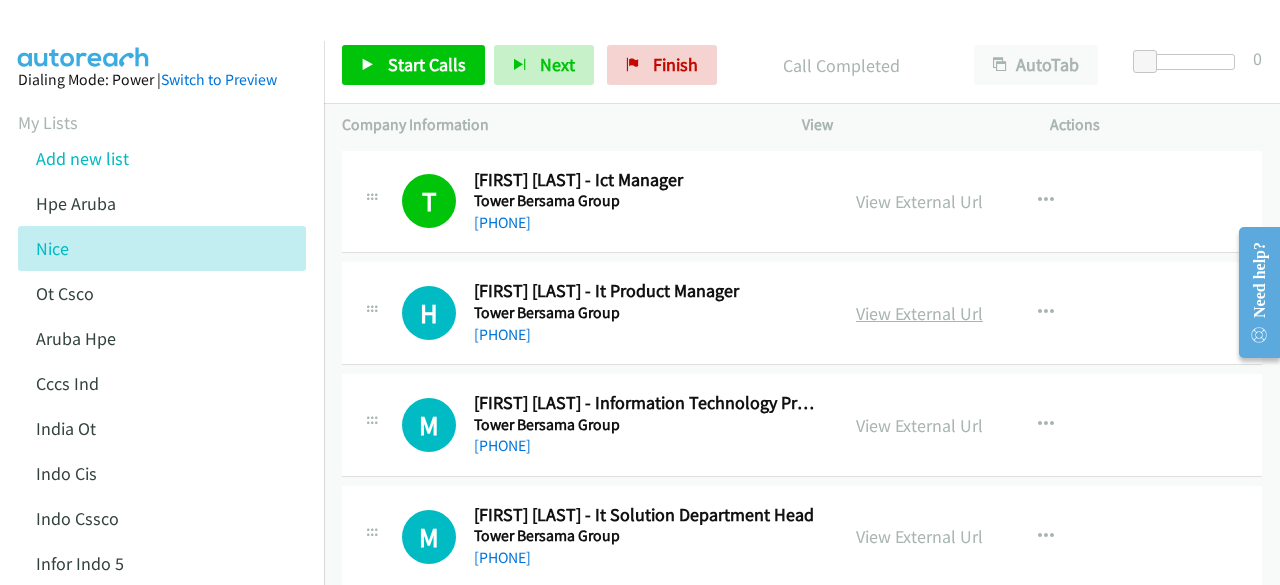 click on "View External Url" at bounding box center [919, 313] 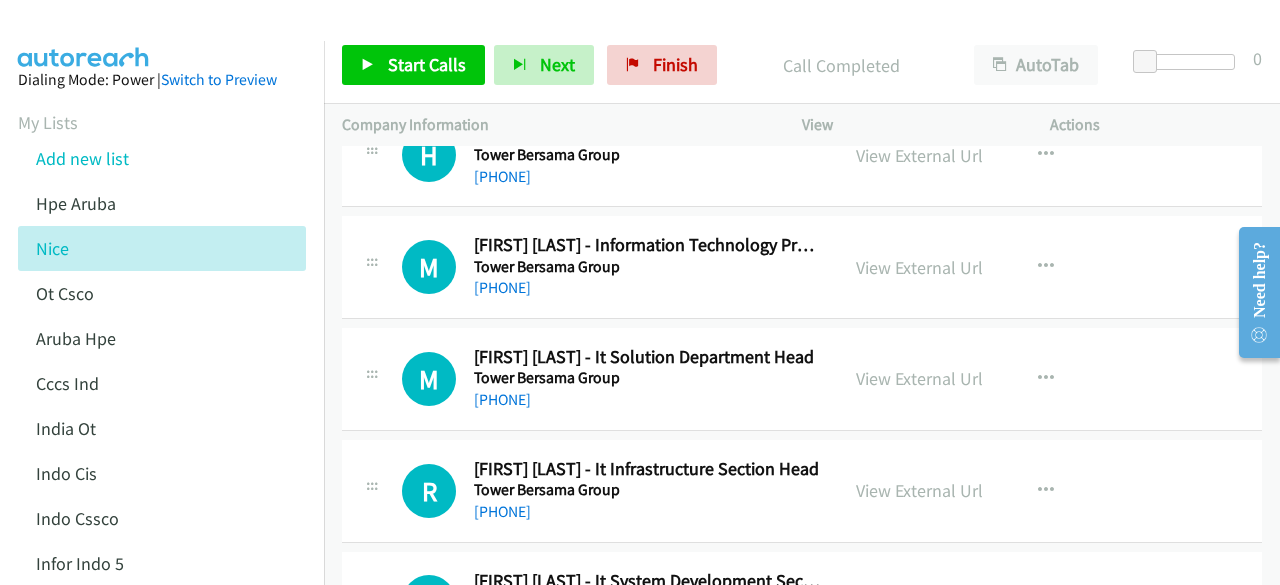 scroll, scrollTop: 159, scrollLeft: 0, axis: vertical 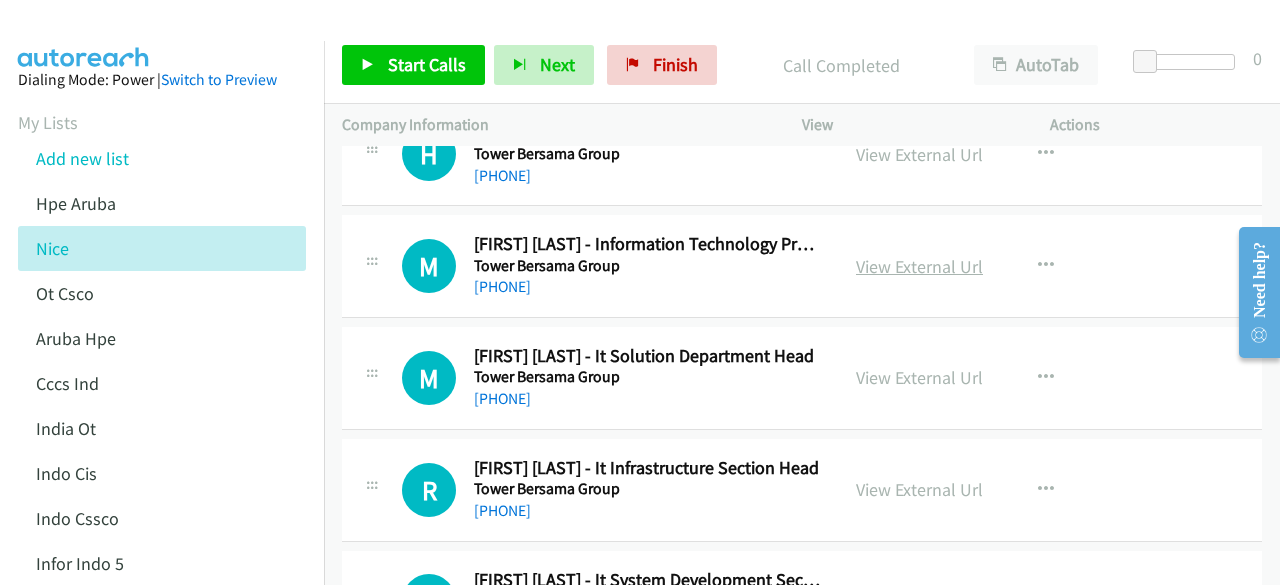 click on "View External Url" at bounding box center [919, 266] 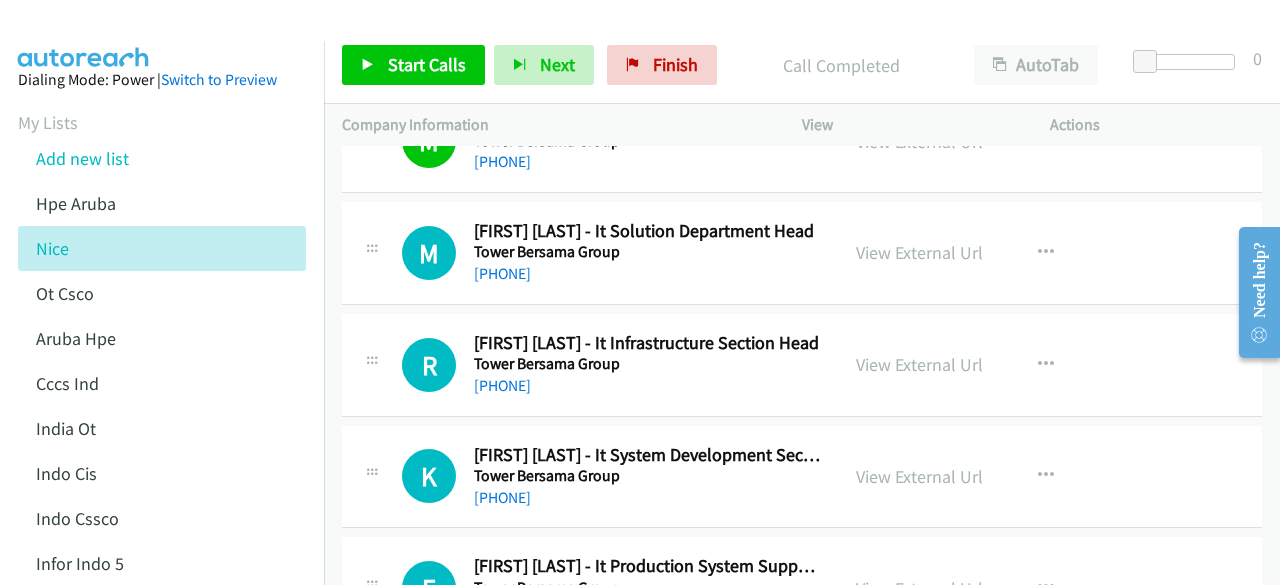 scroll, scrollTop: 285, scrollLeft: 0, axis: vertical 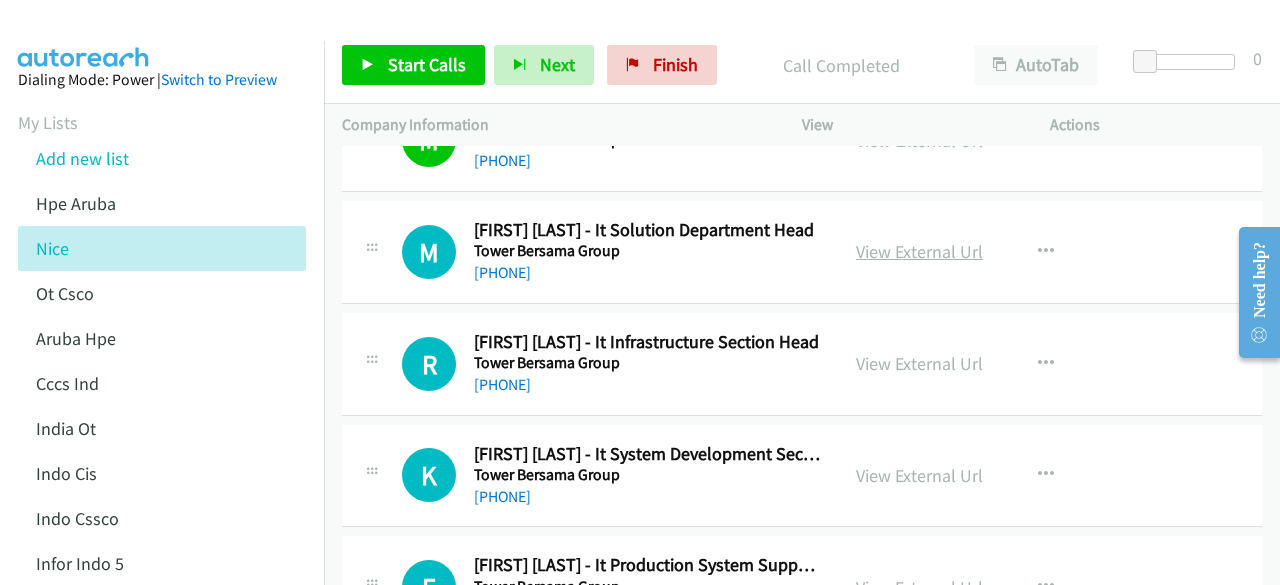 click on "View External Url" at bounding box center (919, 251) 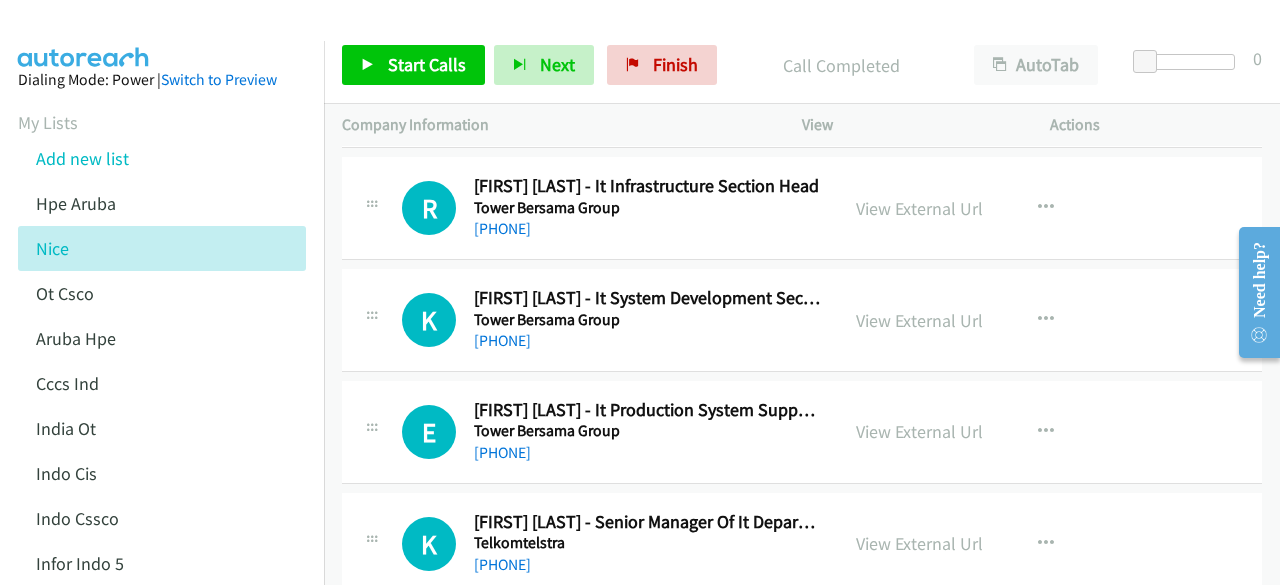 scroll, scrollTop: 451, scrollLeft: 0, axis: vertical 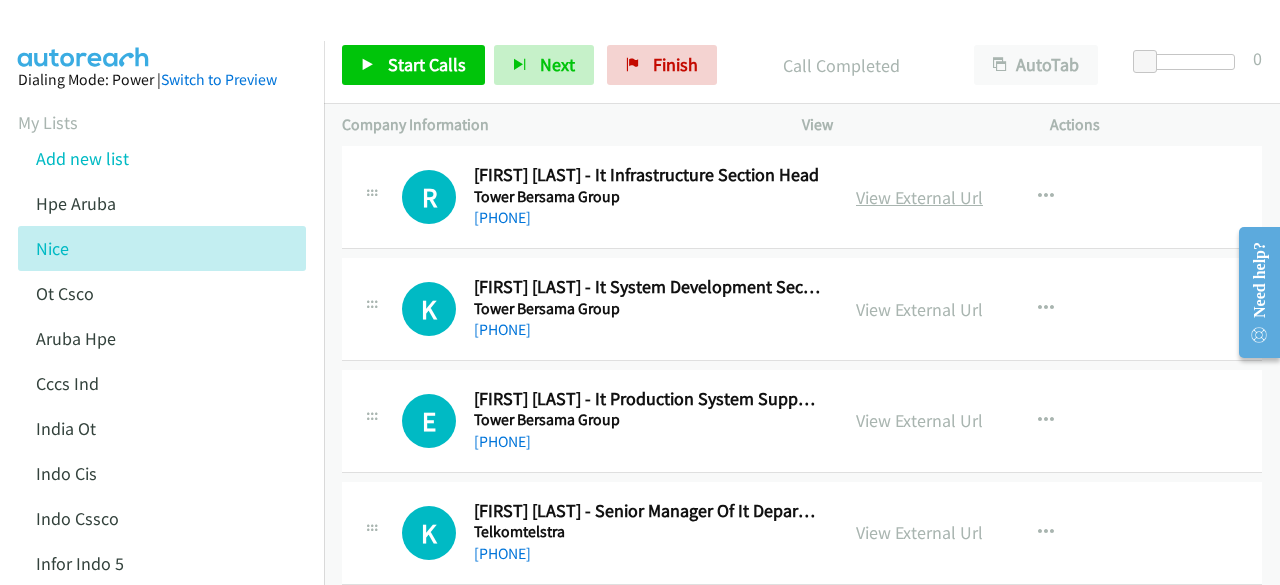 click on "View External Url" at bounding box center [919, 197] 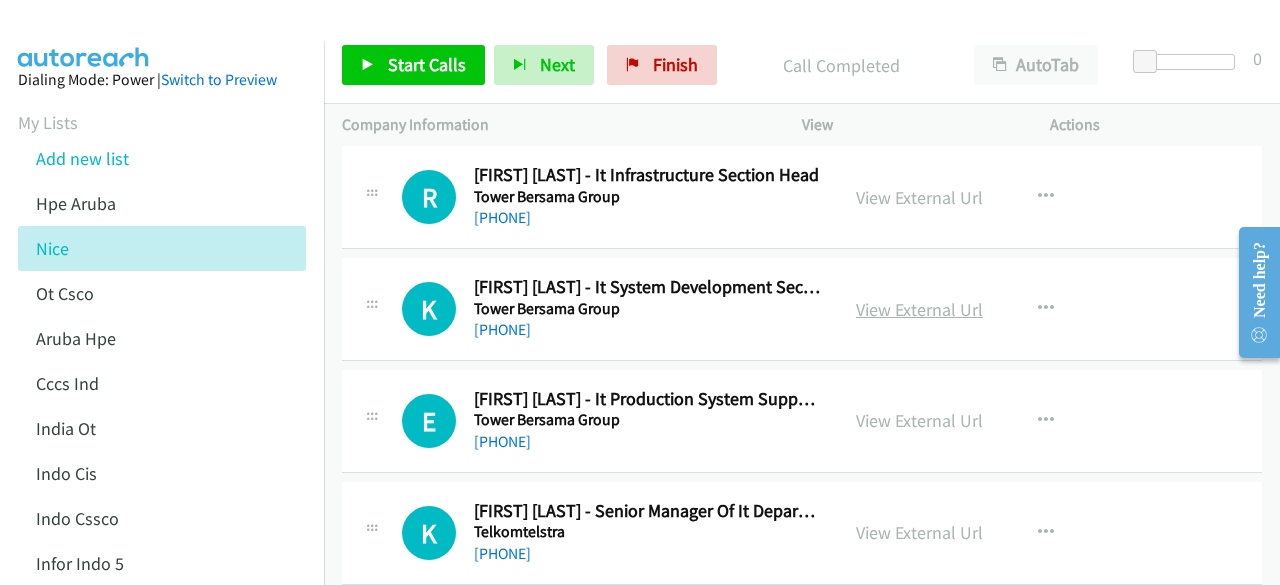 click on "View External Url" at bounding box center (919, 309) 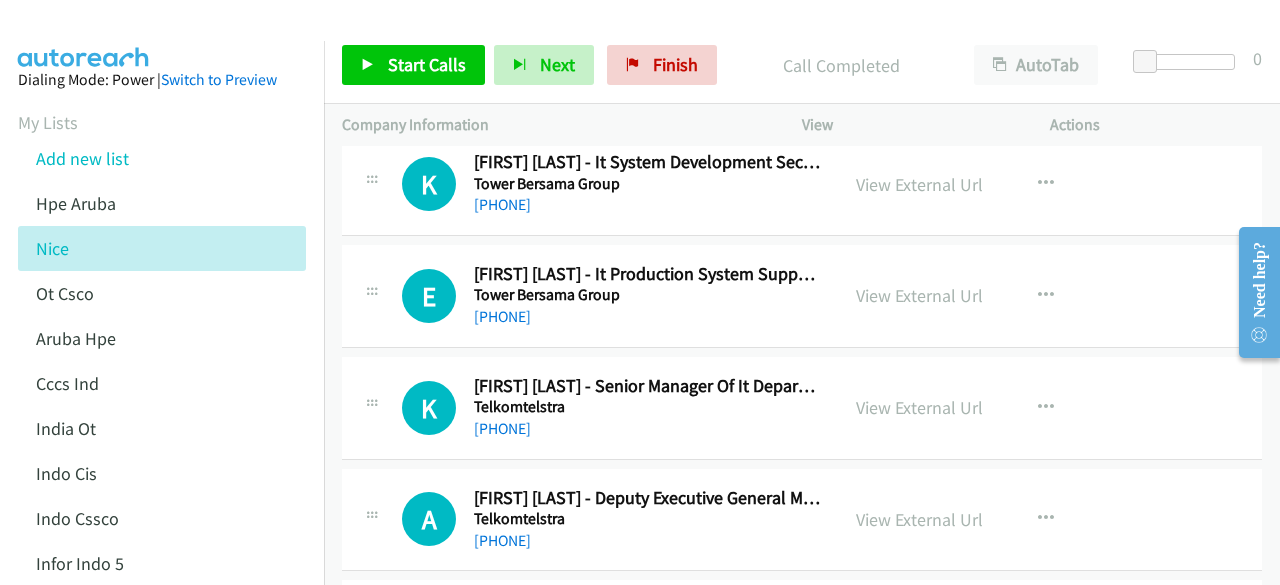 scroll, scrollTop: 584, scrollLeft: 0, axis: vertical 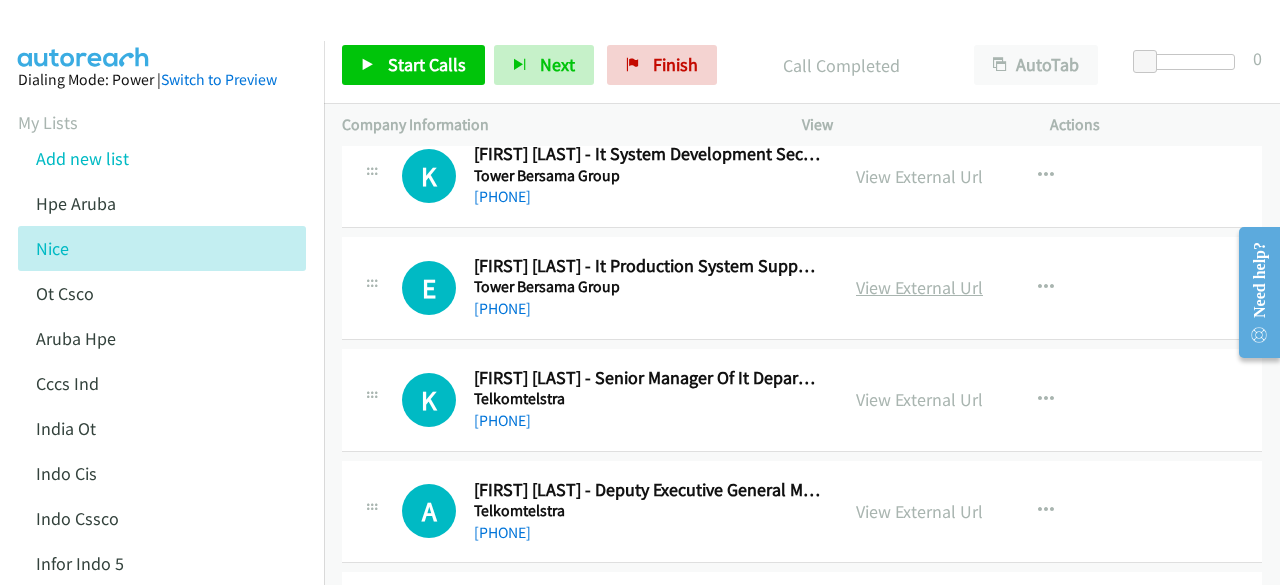click on "View External Url" at bounding box center [919, 287] 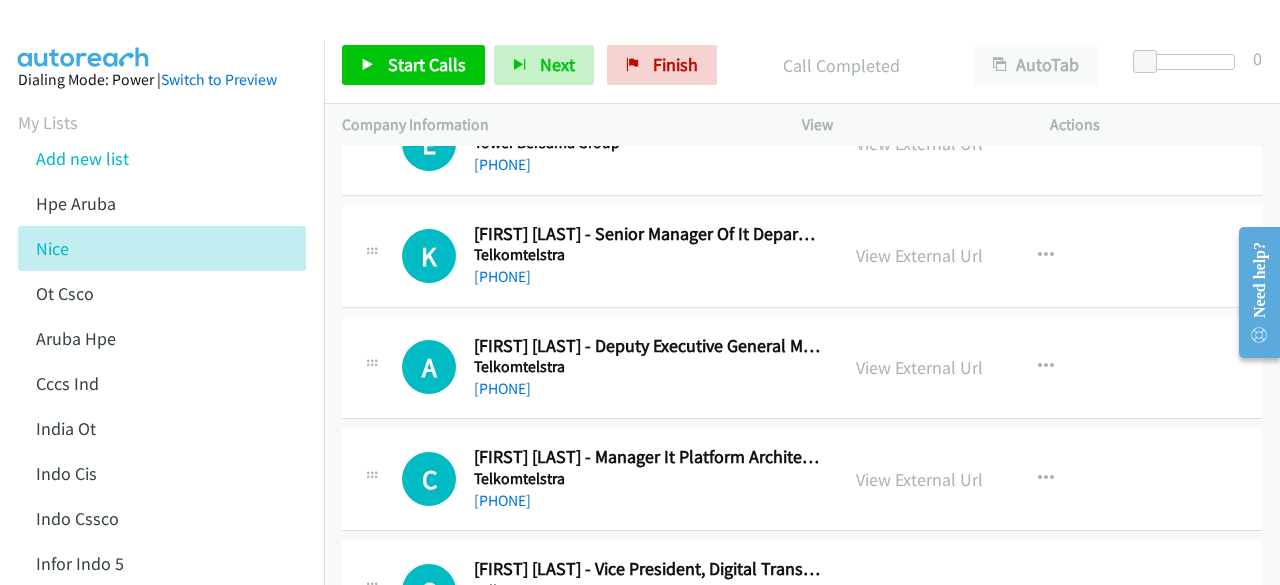 scroll, scrollTop: 733, scrollLeft: 0, axis: vertical 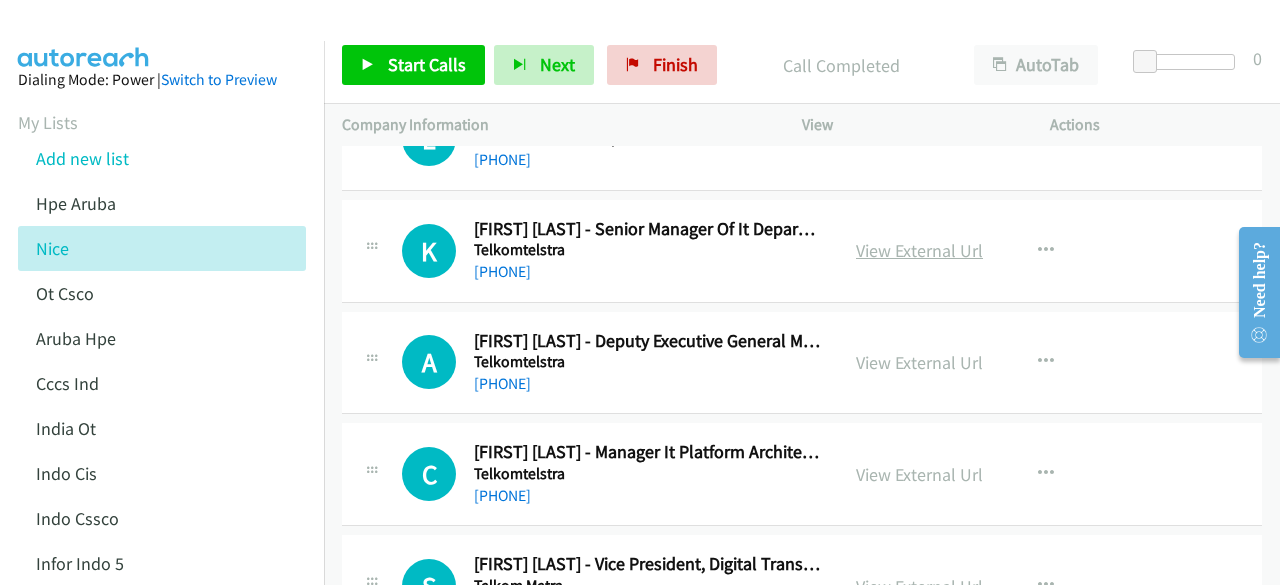 click on "View External Url" at bounding box center [919, 250] 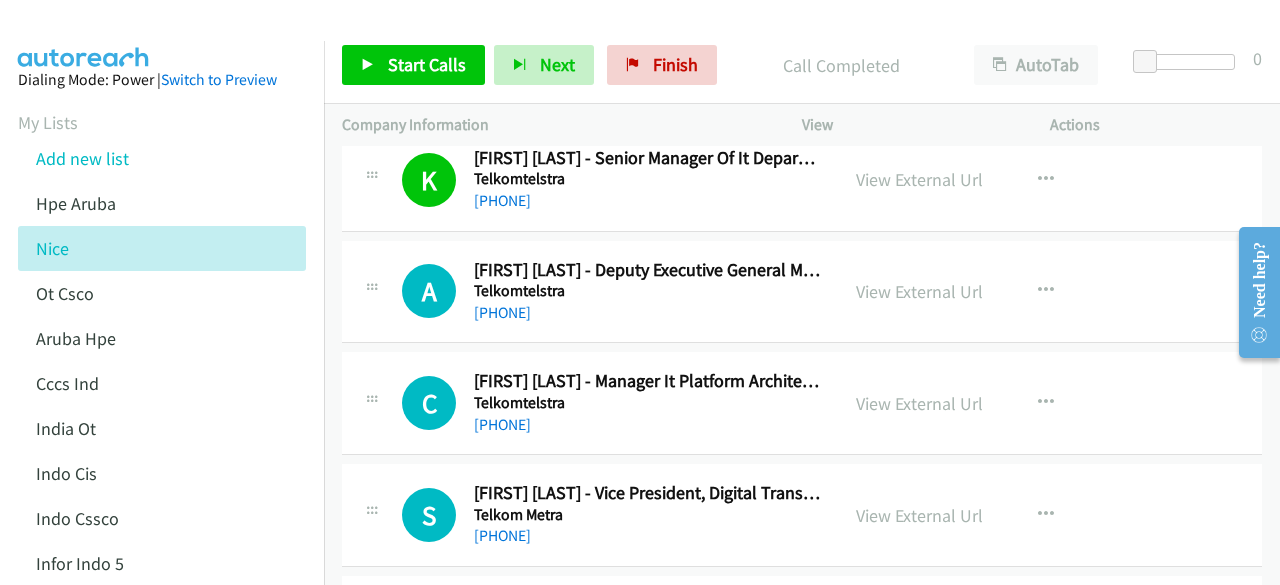 scroll, scrollTop: 825, scrollLeft: 0, axis: vertical 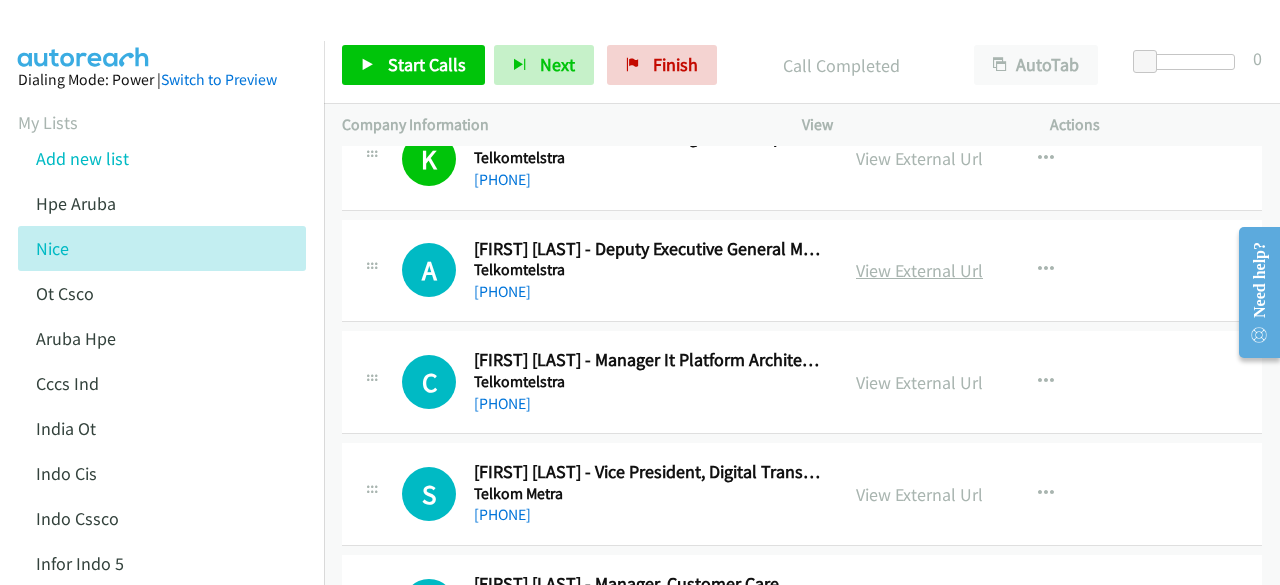 click on "View External Url" at bounding box center (919, 270) 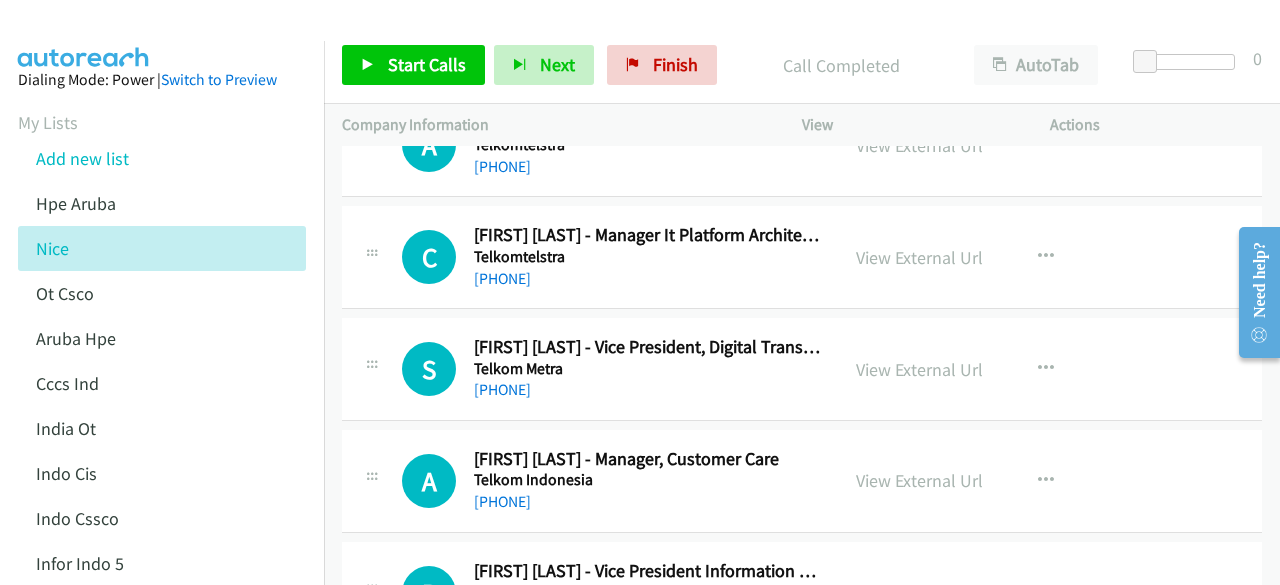 scroll, scrollTop: 951, scrollLeft: 0, axis: vertical 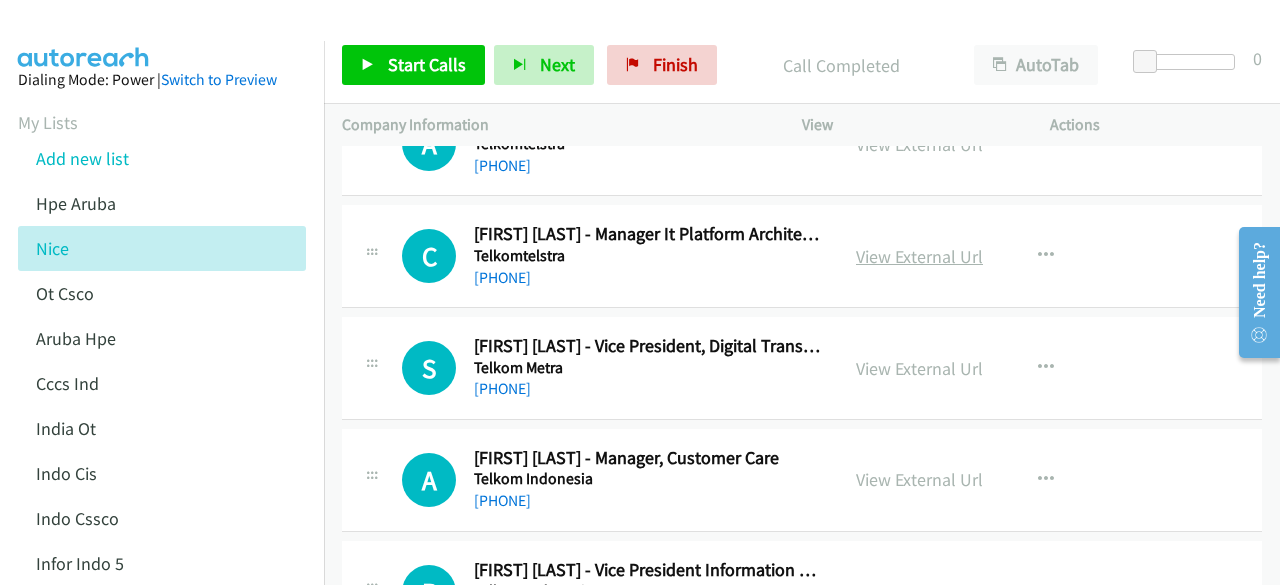 click on "View External Url" at bounding box center (919, 256) 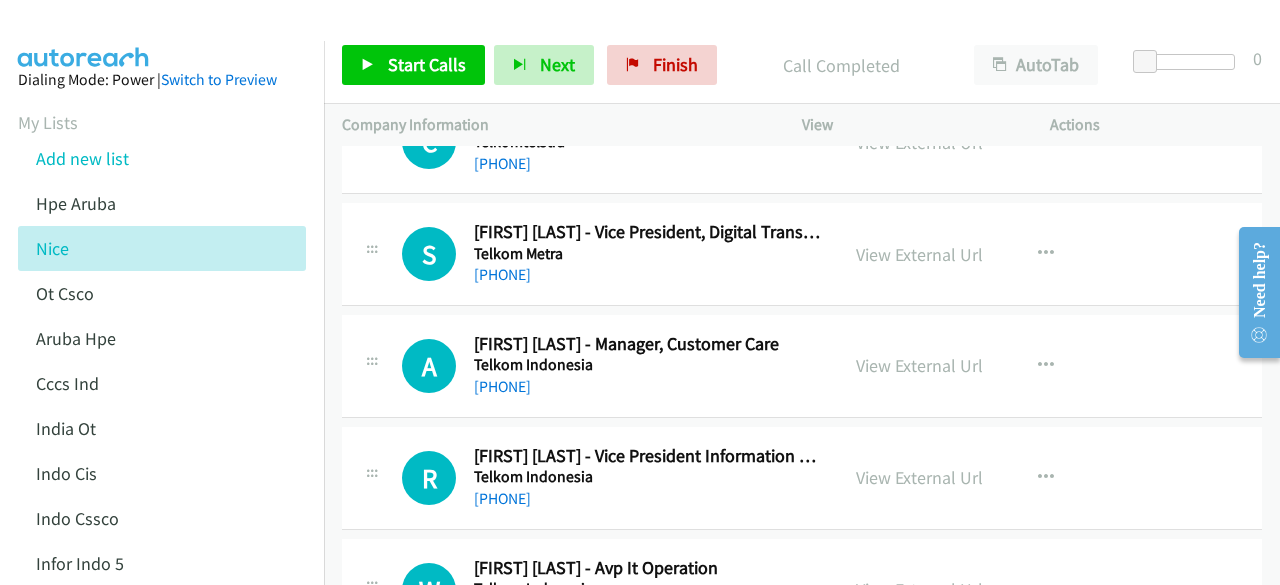 scroll, scrollTop: 1066, scrollLeft: 0, axis: vertical 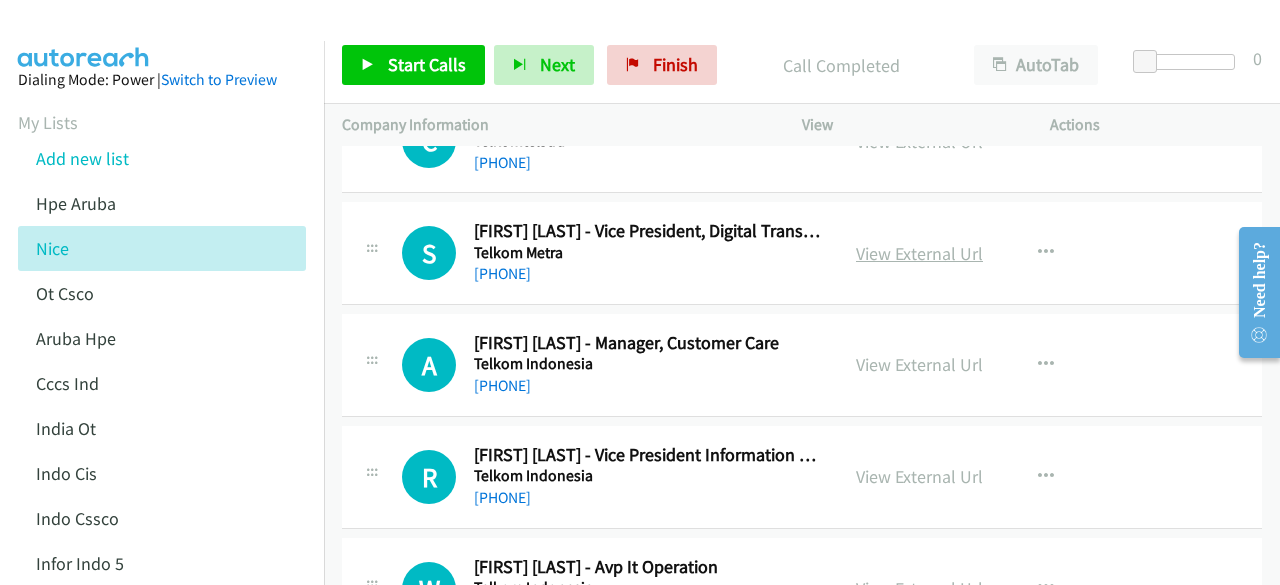 click on "View External Url" at bounding box center [919, 253] 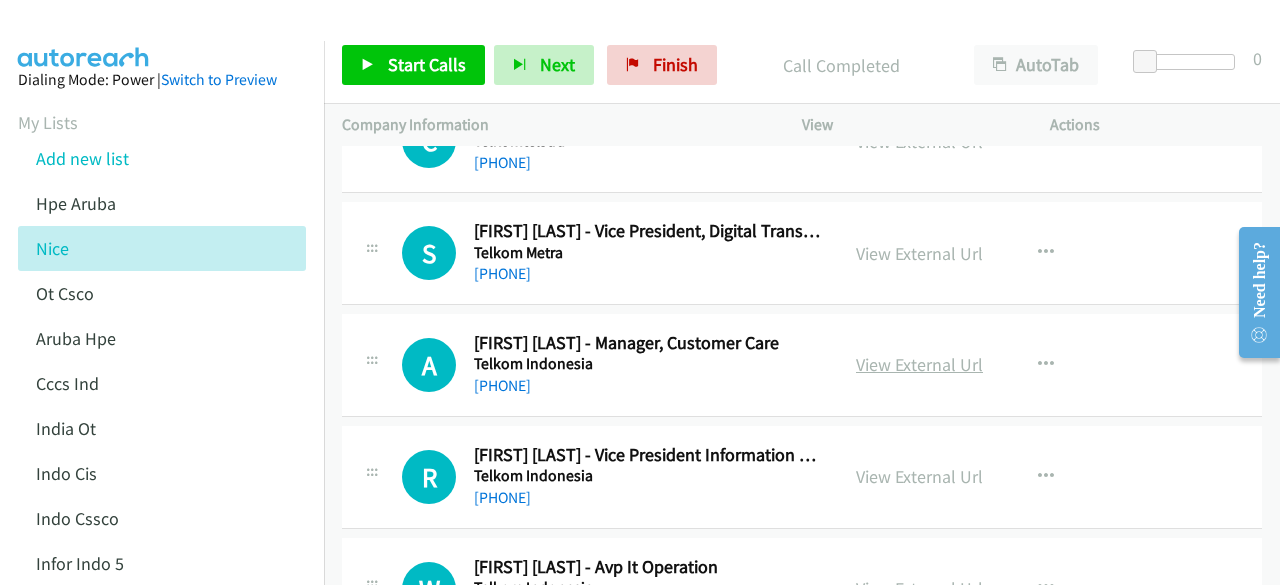 click on "View External Url" at bounding box center (919, 364) 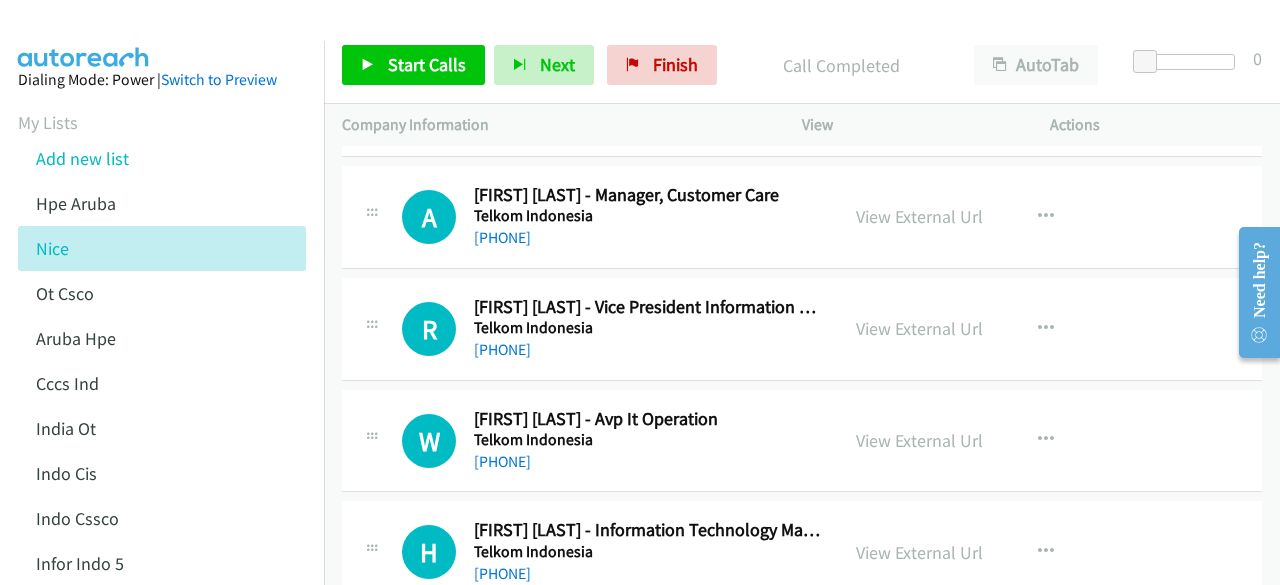 scroll, scrollTop: 1217, scrollLeft: 0, axis: vertical 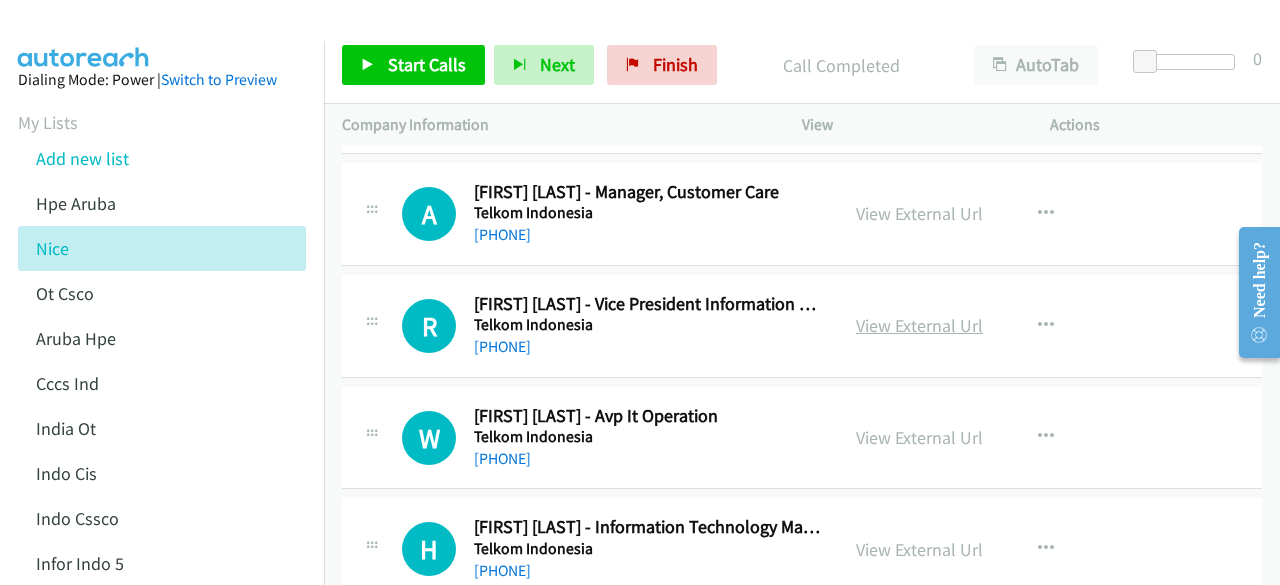 click on "View External Url" at bounding box center (919, 325) 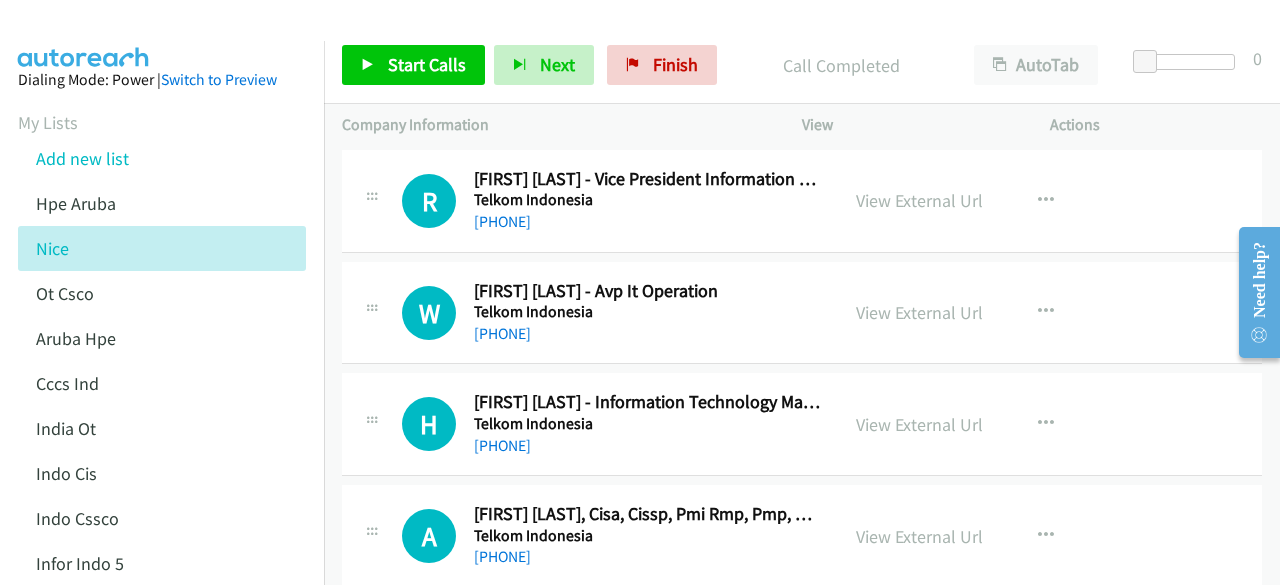 scroll, scrollTop: 1343, scrollLeft: 0, axis: vertical 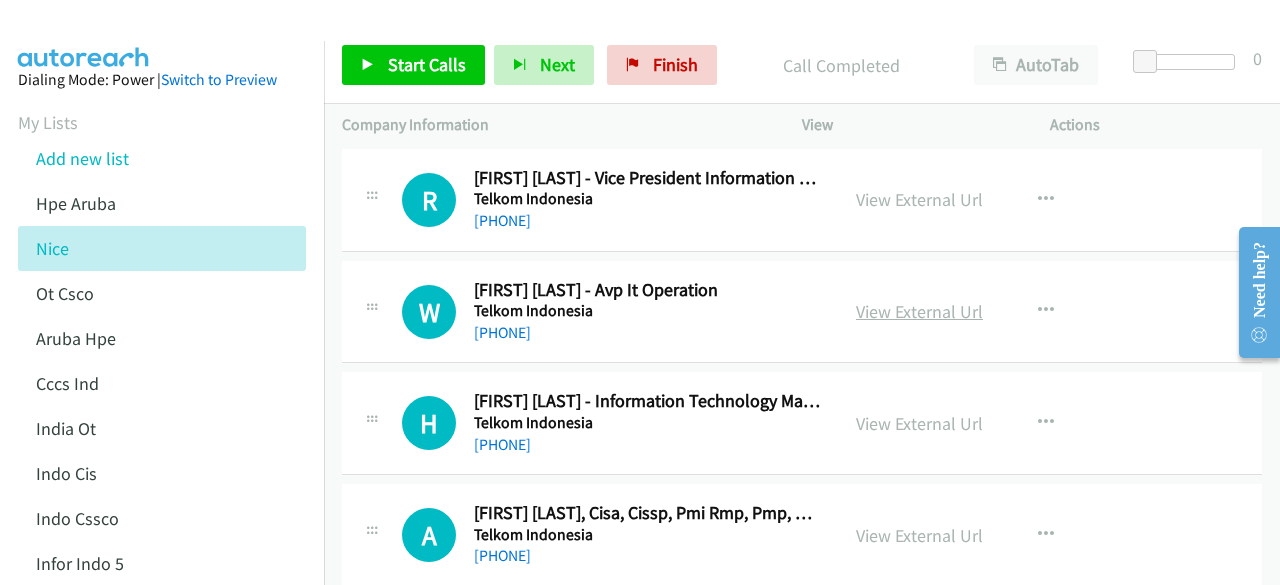 click on "View External Url" at bounding box center (919, 311) 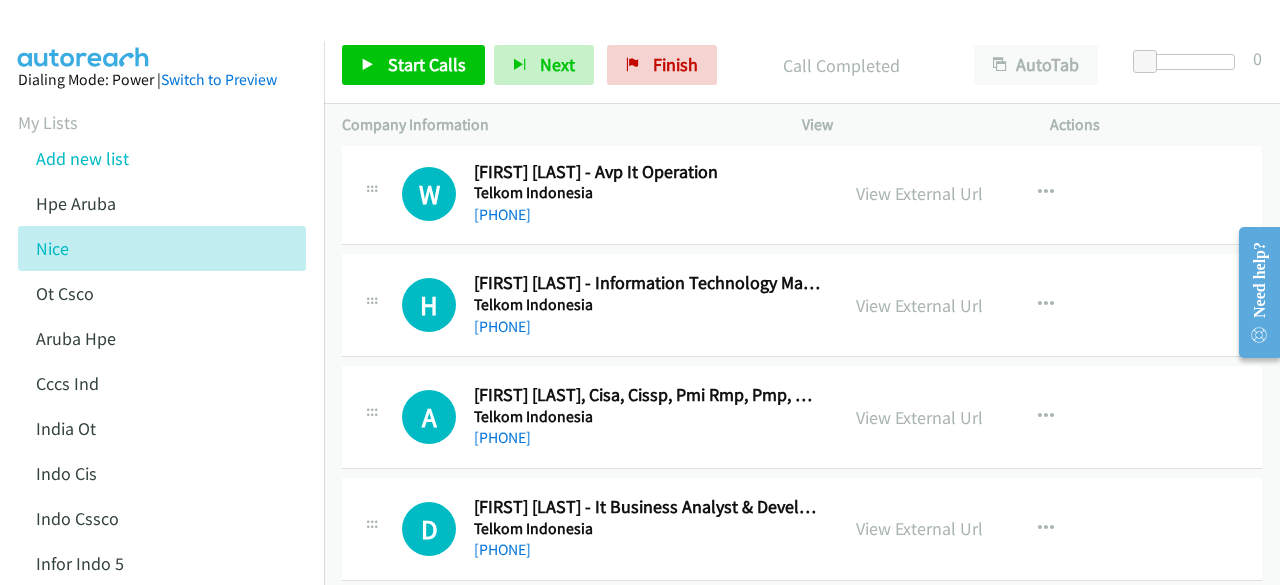 scroll, scrollTop: 1464, scrollLeft: 0, axis: vertical 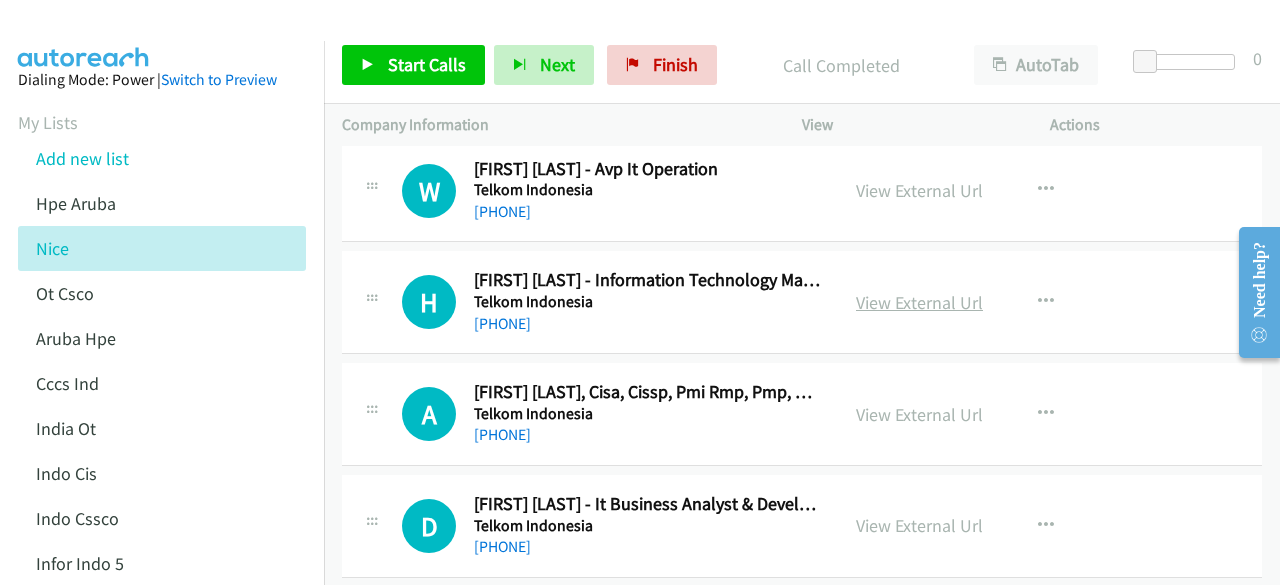 click on "View External Url" at bounding box center [919, 302] 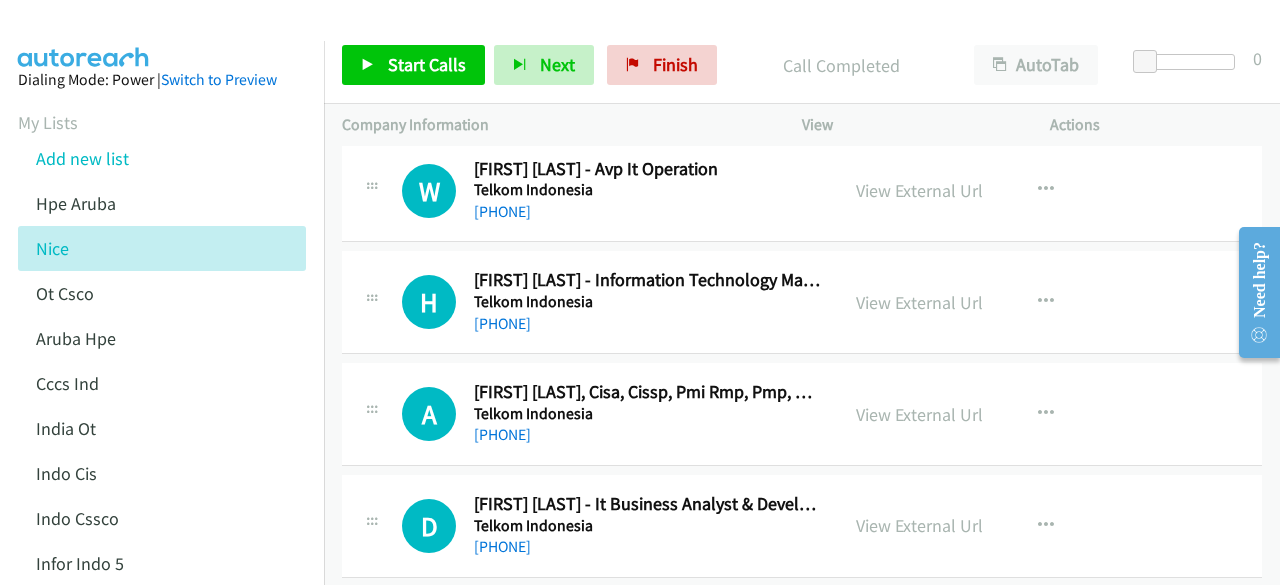 scroll, scrollTop: 1564, scrollLeft: 0, axis: vertical 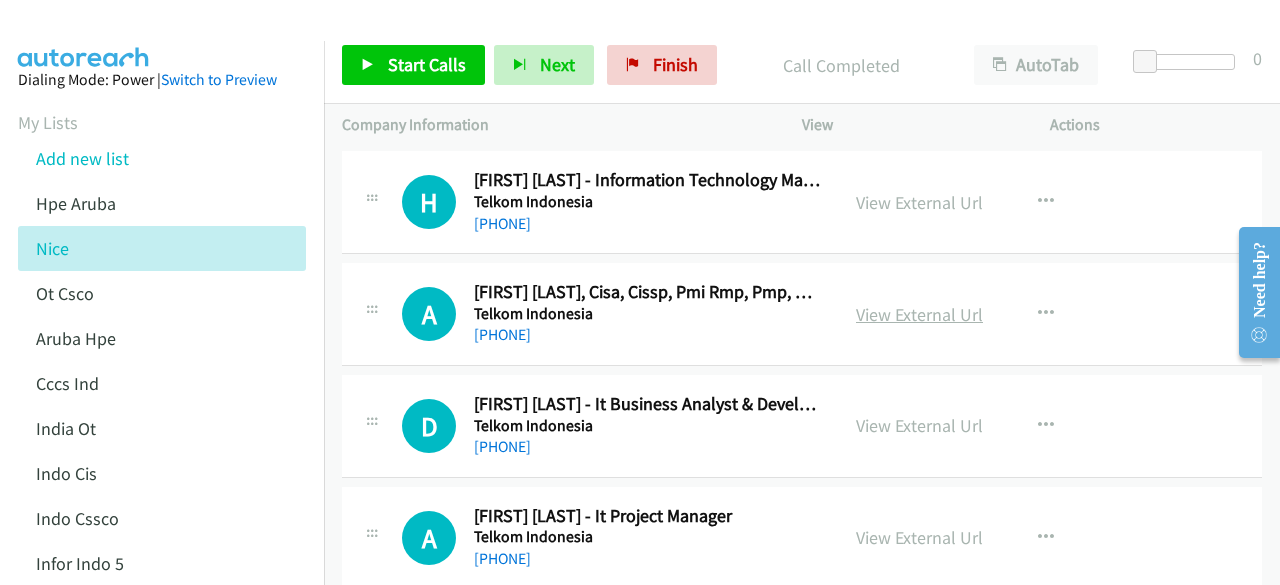 click on "View External Url" at bounding box center [919, 314] 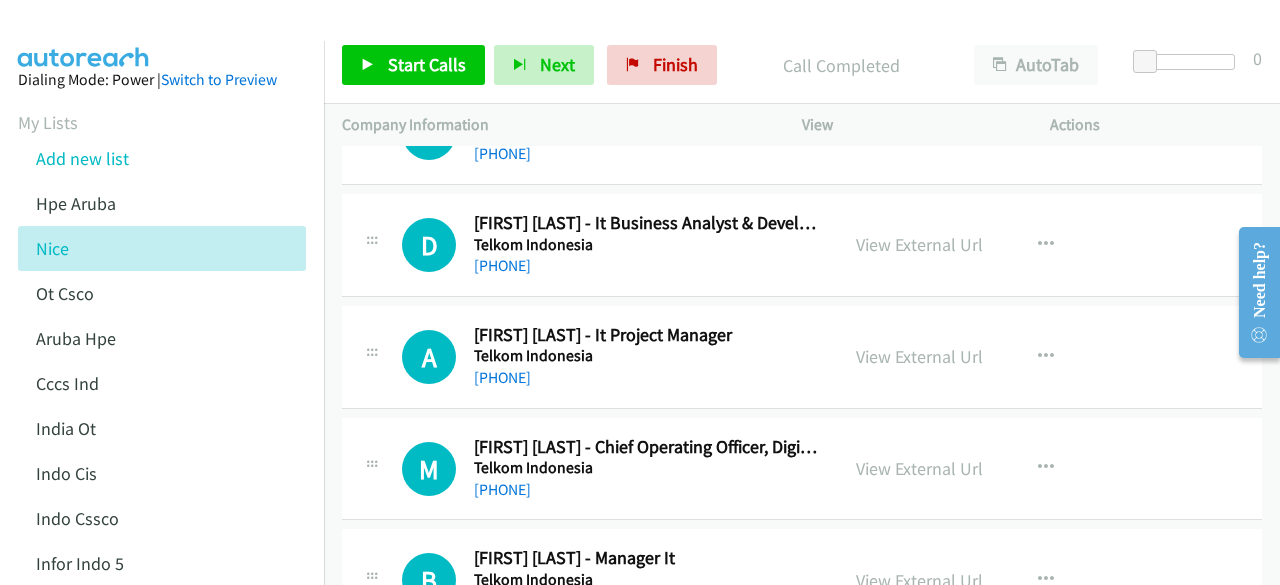 scroll, scrollTop: 1746, scrollLeft: 0, axis: vertical 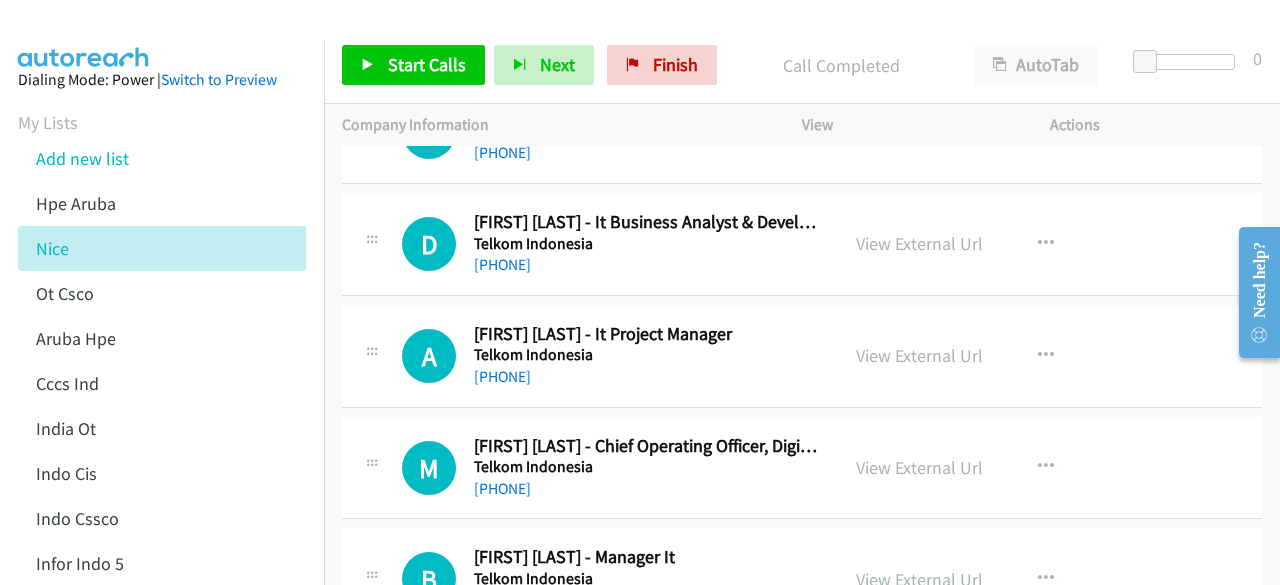 click on "View External Url
View External Url
Schedule/Manage Callback
Start Calls Here
Remove from list
Add to do not call list
Reset Call Status" at bounding box center (971, 244) 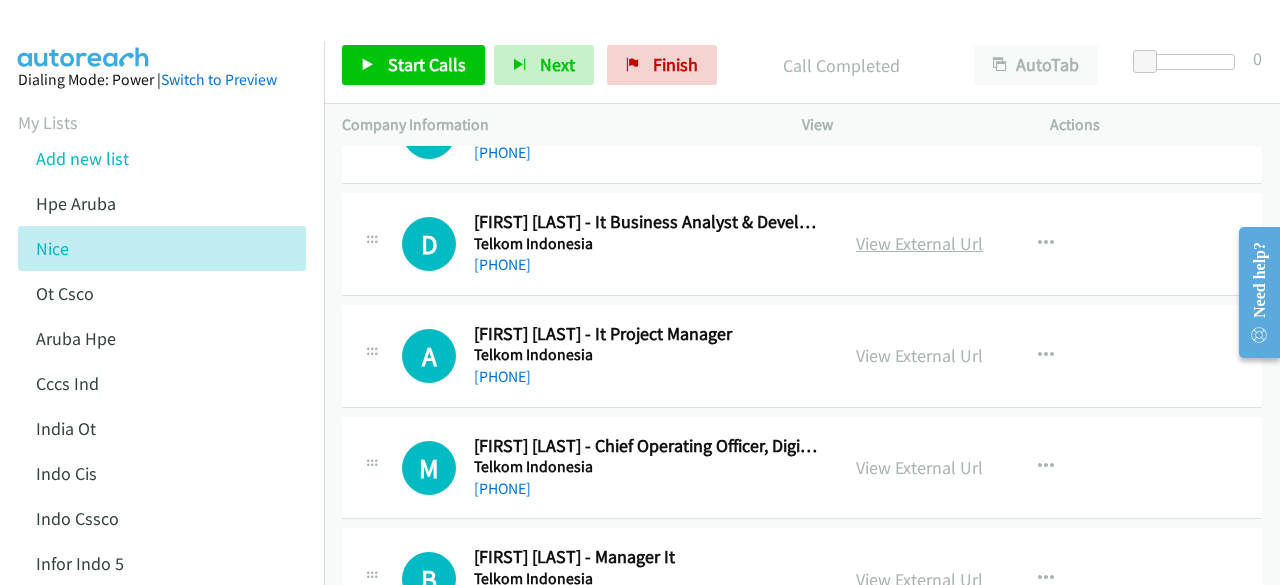 click on "View External Url" at bounding box center [919, 243] 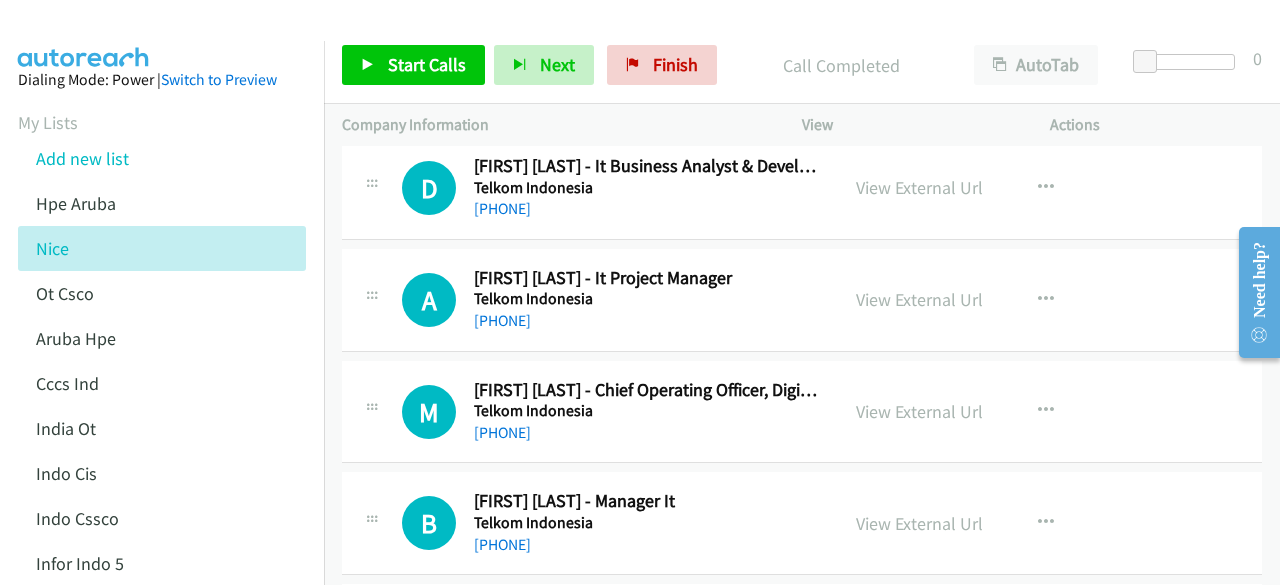 scroll, scrollTop: 1811, scrollLeft: 0, axis: vertical 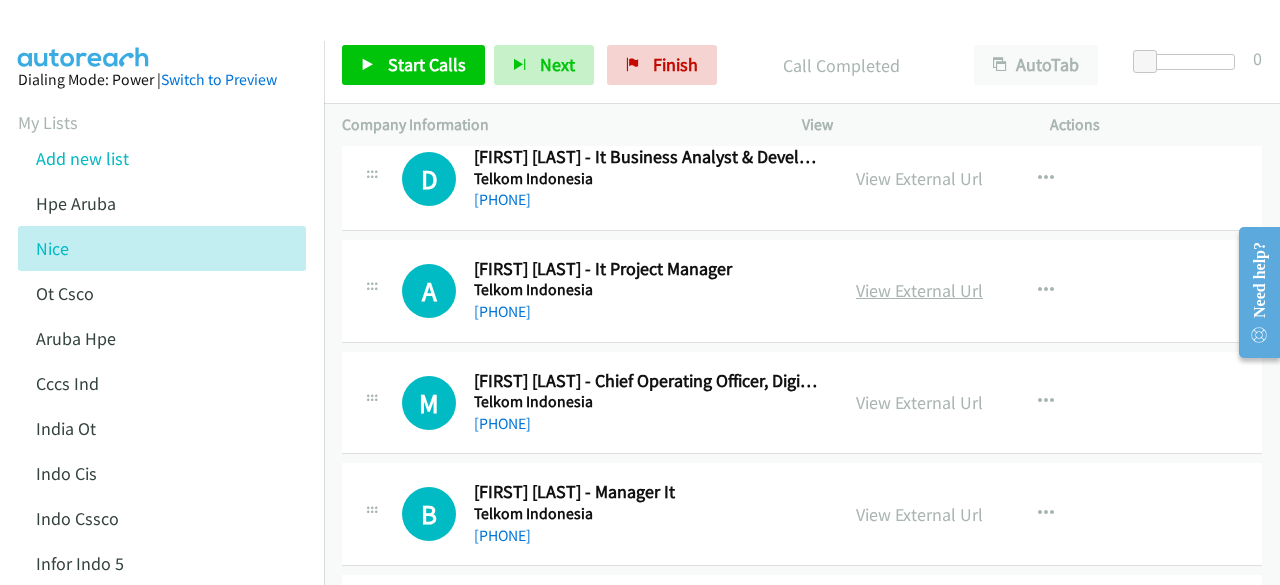 click on "View External Url" at bounding box center (919, 290) 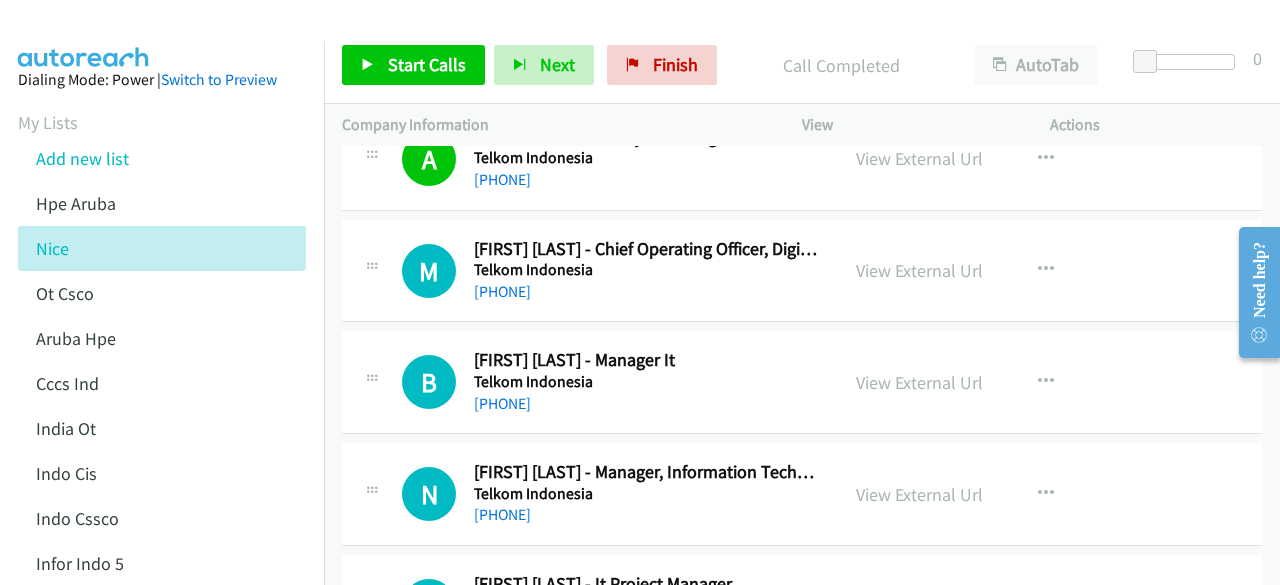 scroll, scrollTop: 1938, scrollLeft: 0, axis: vertical 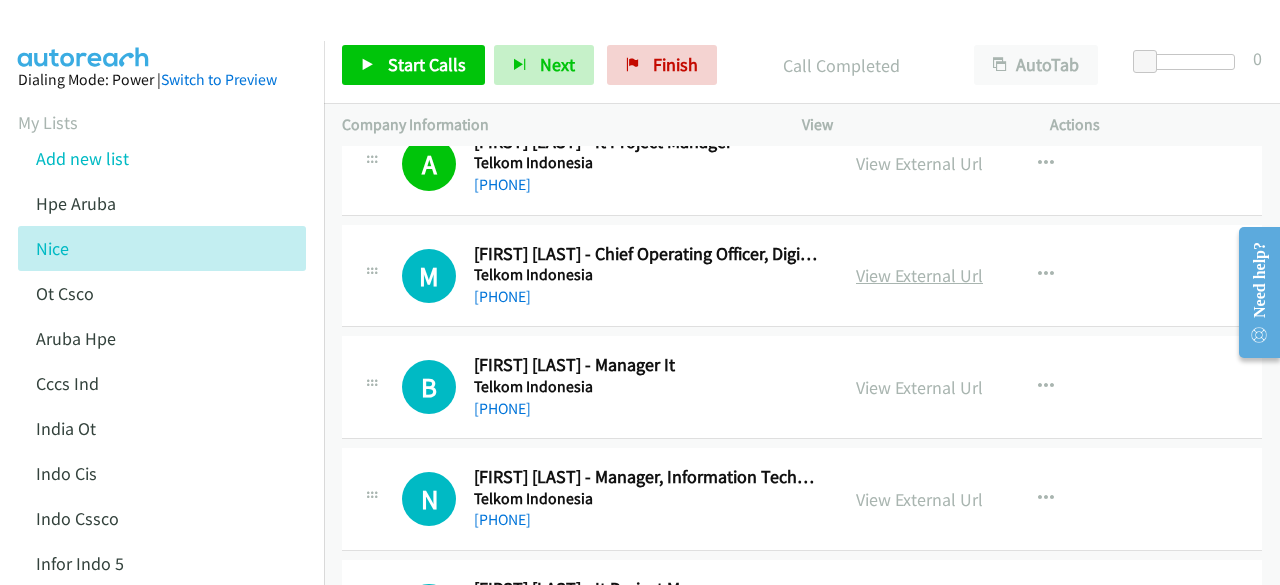 click on "View External Url" at bounding box center (919, 275) 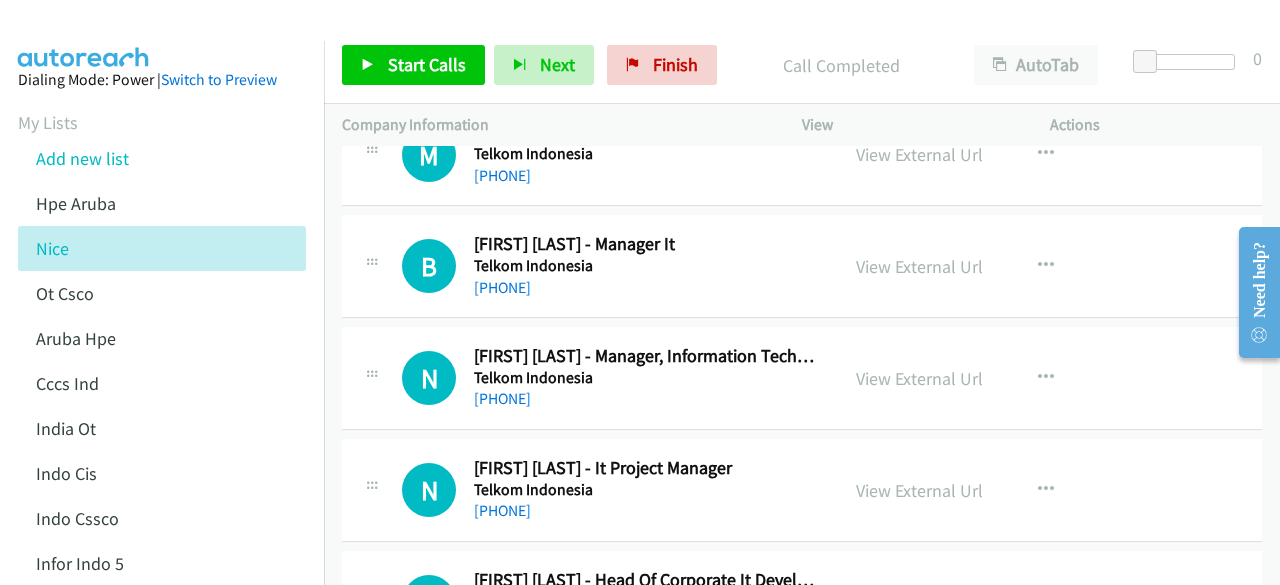 scroll, scrollTop: 2060, scrollLeft: 0, axis: vertical 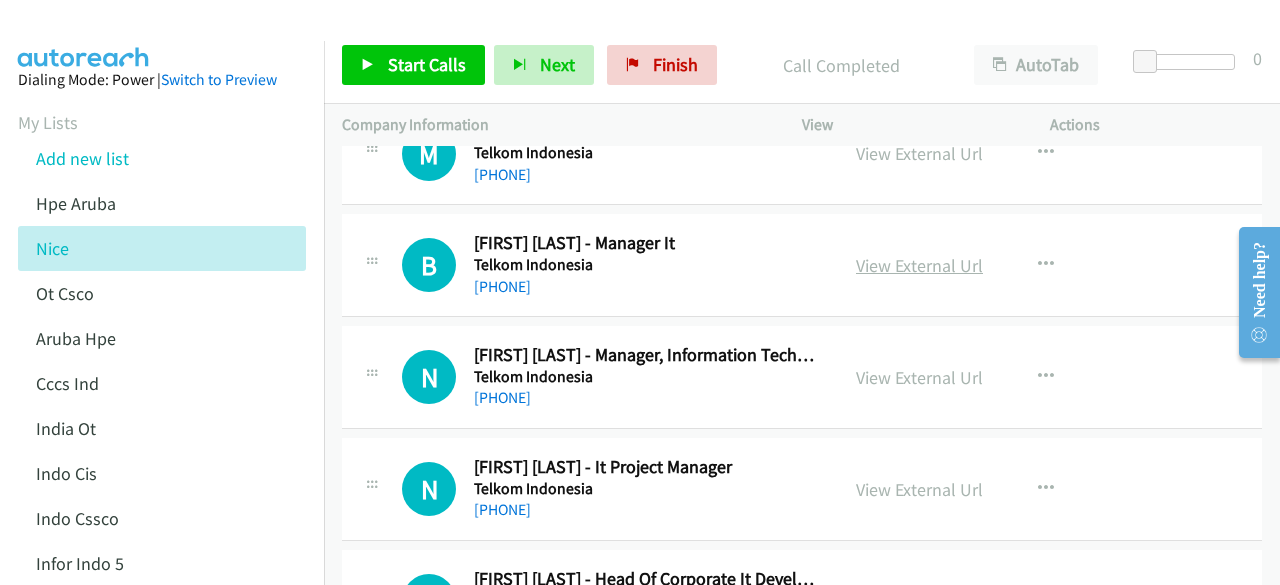click on "View External Url" at bounding box center (919, 265) 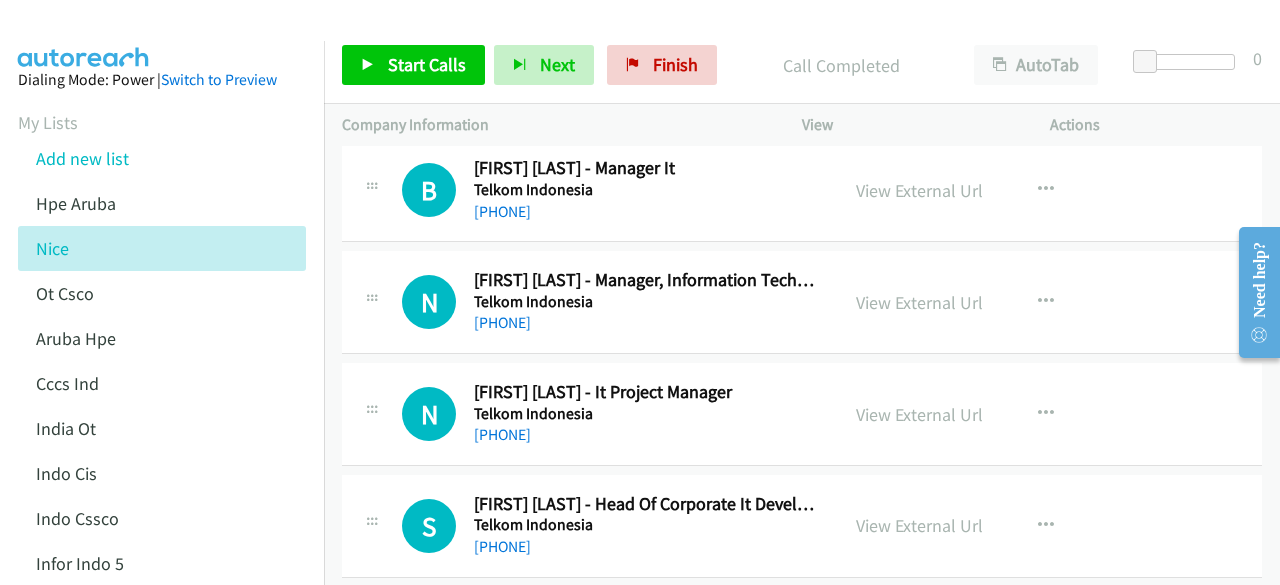 scroll, scrollTop: 2138, scrollLeft: 0, axis: vertical 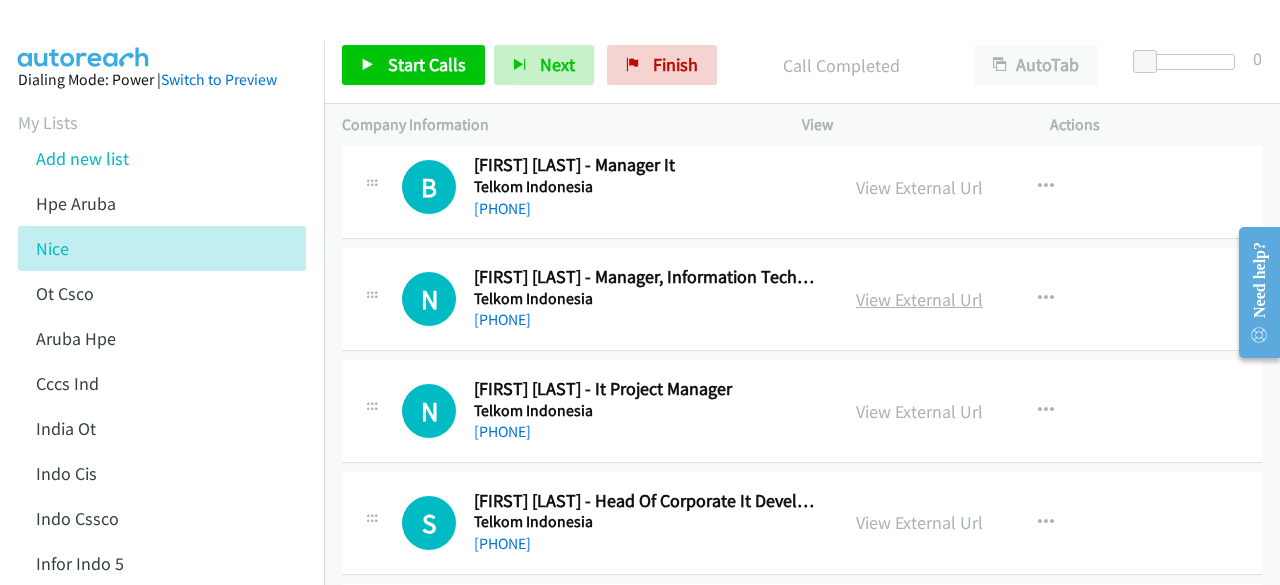 click on "View External Url" at bounding box center (919, 299) 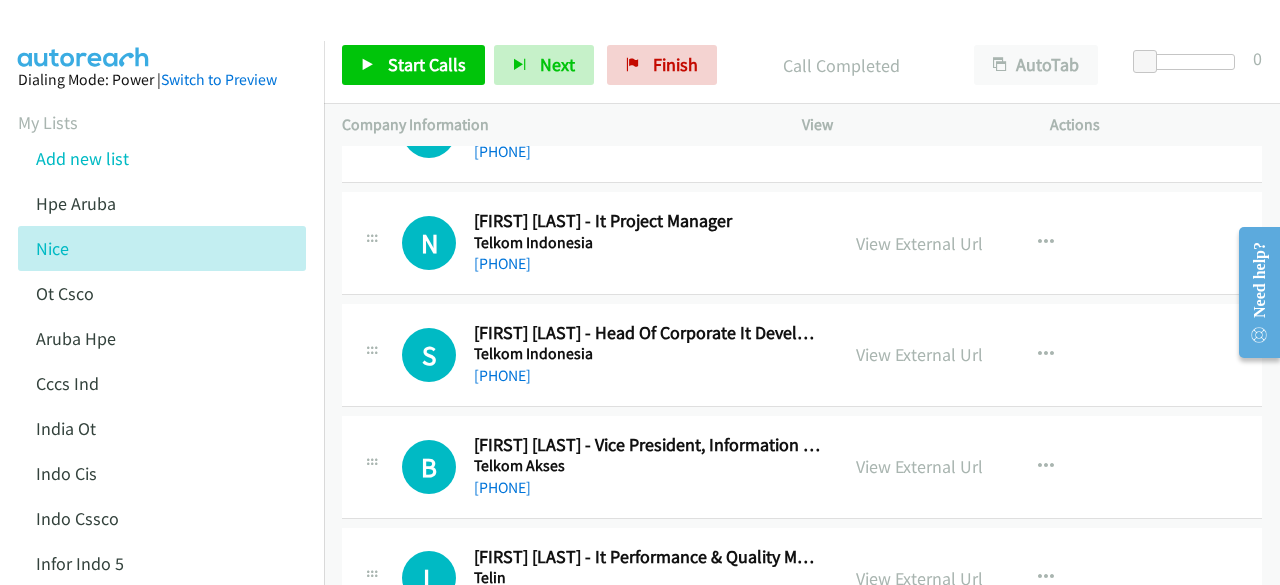 scroll, scrollTop: 2331, scrollLeft: 0, axis: vertical 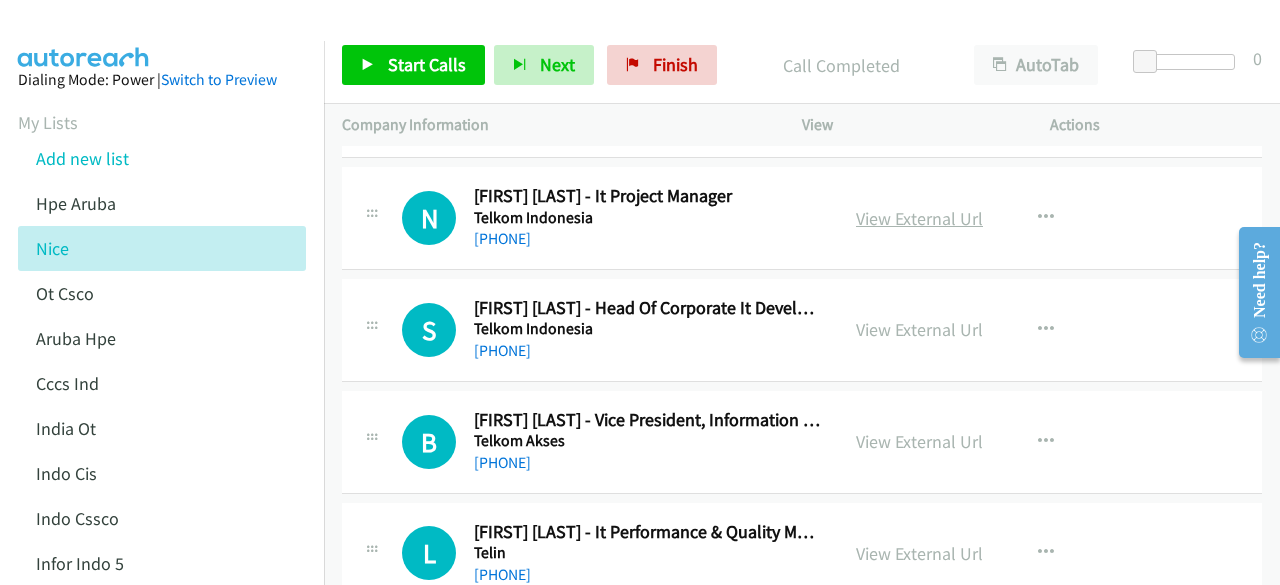 click on "View External Url" at bounding box center (919, 218) 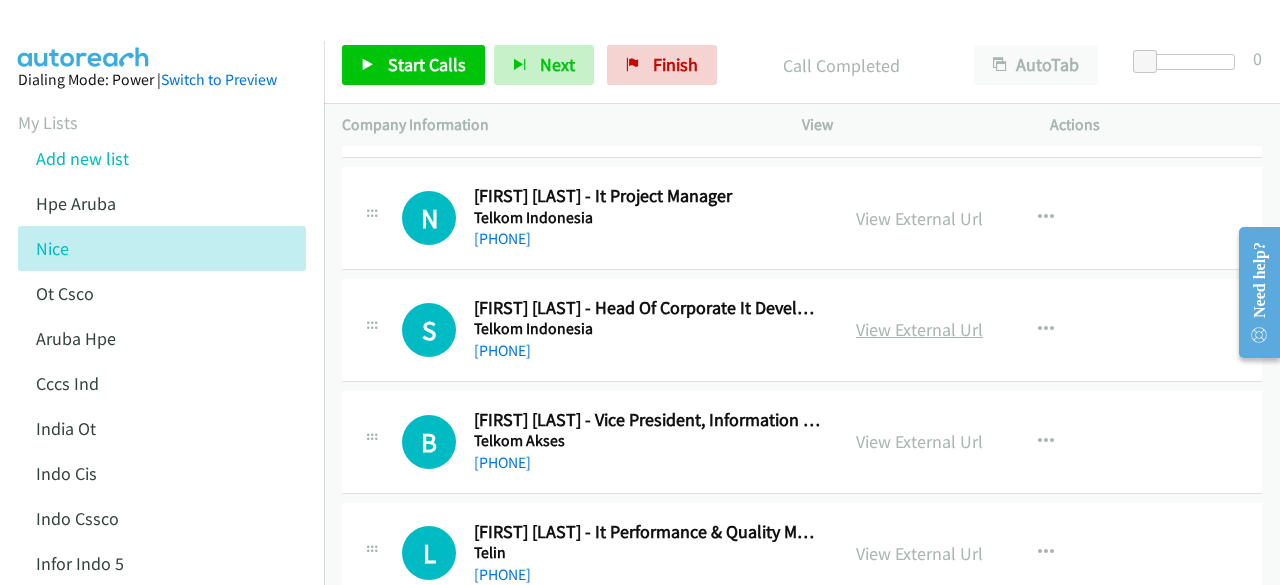click on "View External Url" at bounding box center [919, 329] 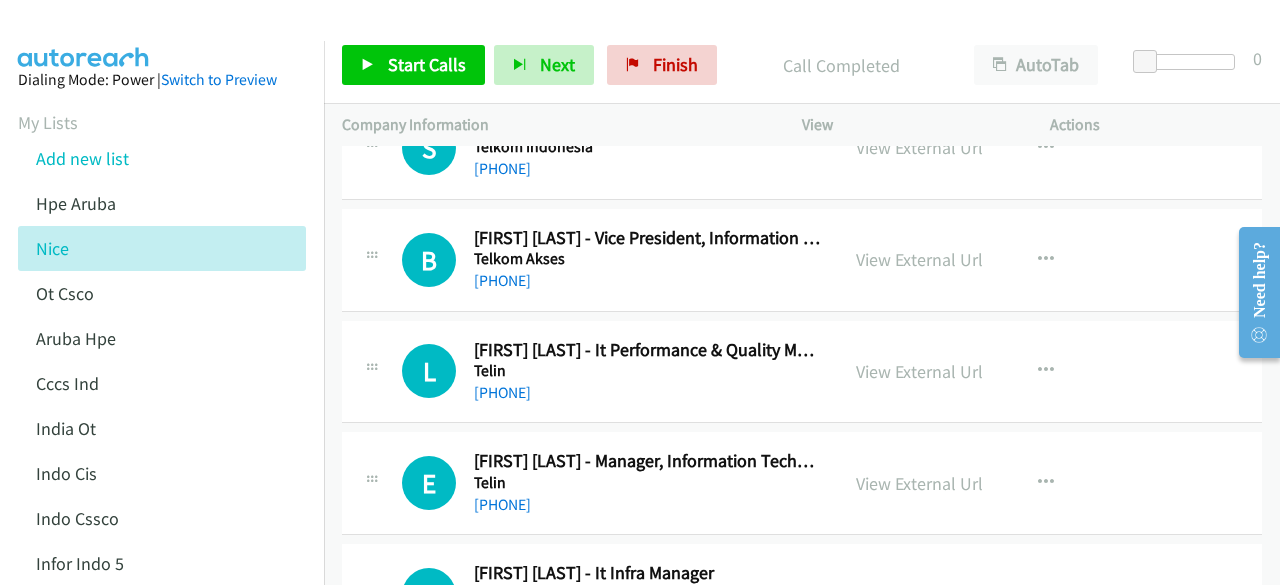 scroll, scrollTop: 2557, scrollLeft: 0, axis: vertical 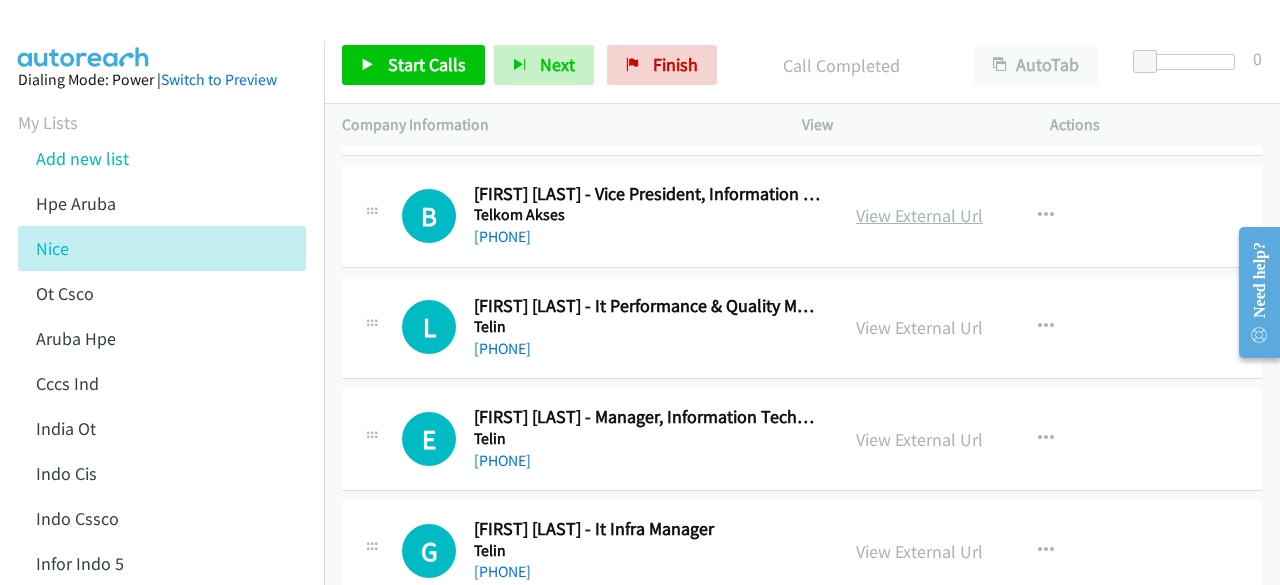 click on "View External Url" at bounding box center (919, 215) 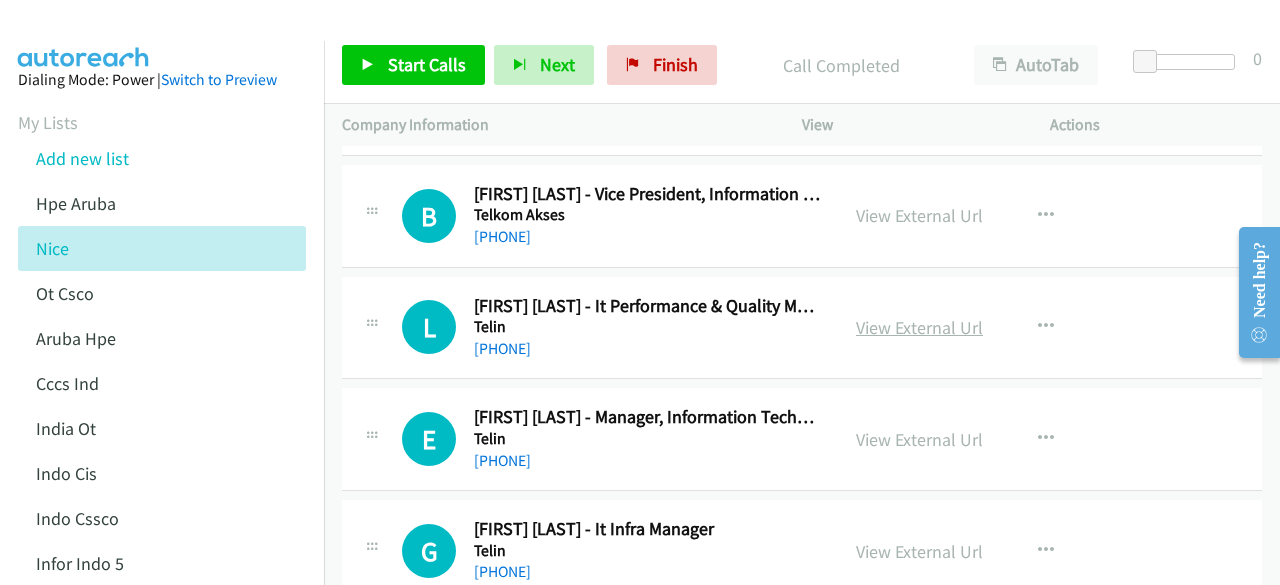 click on "View External Url" at bounding box center [919, 327] 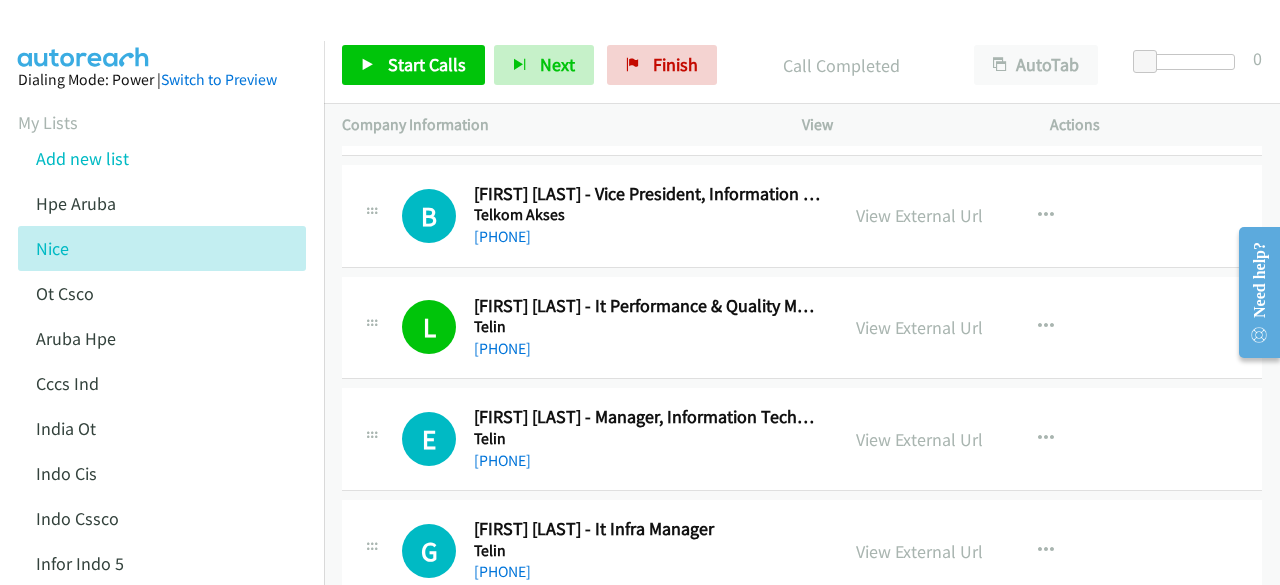 scroll, scrollTop: 2695, scrollLeft: 0, axis: vertical 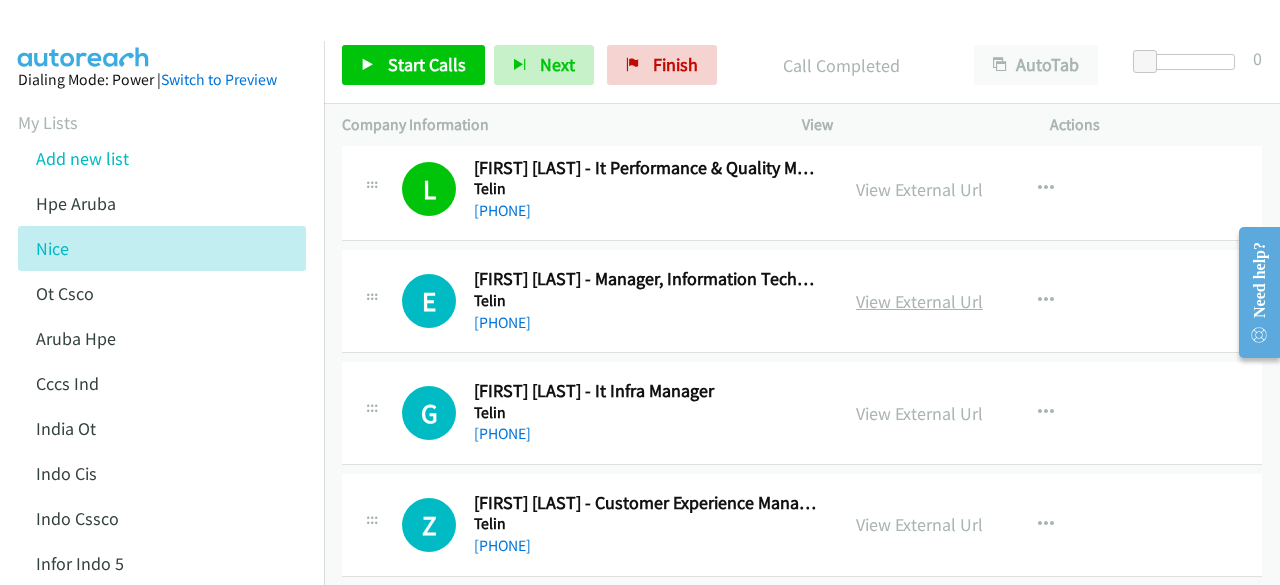 click on "View External Url" at bounding box center (919, 301) 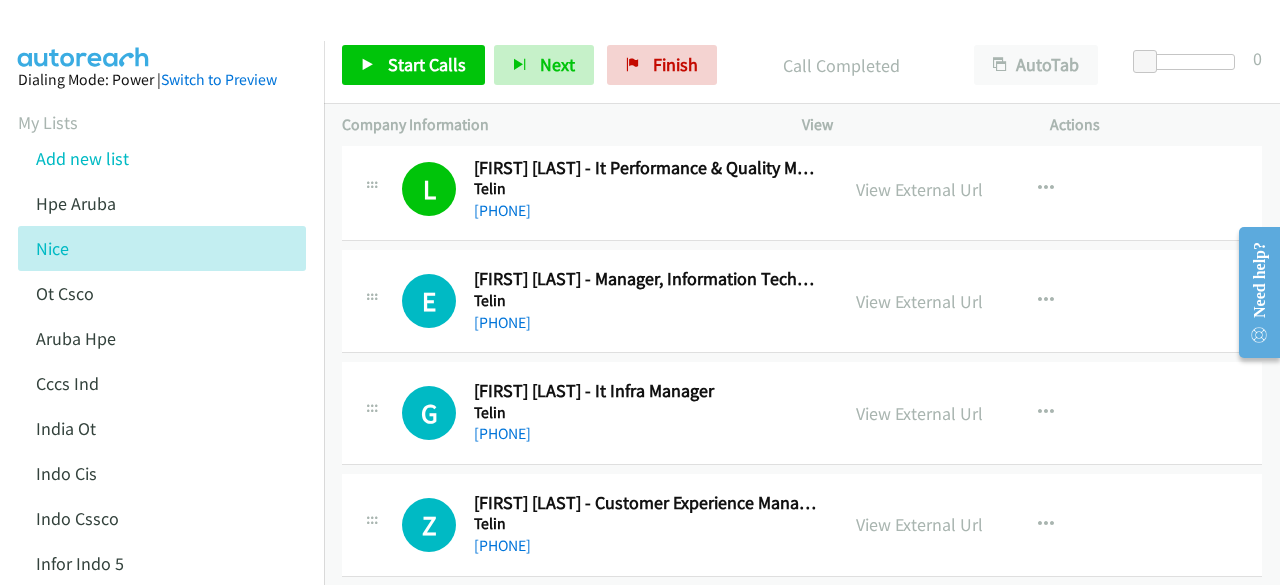 scroll, scrollTop: 2837, scrollLeft: 0, axis: vertical 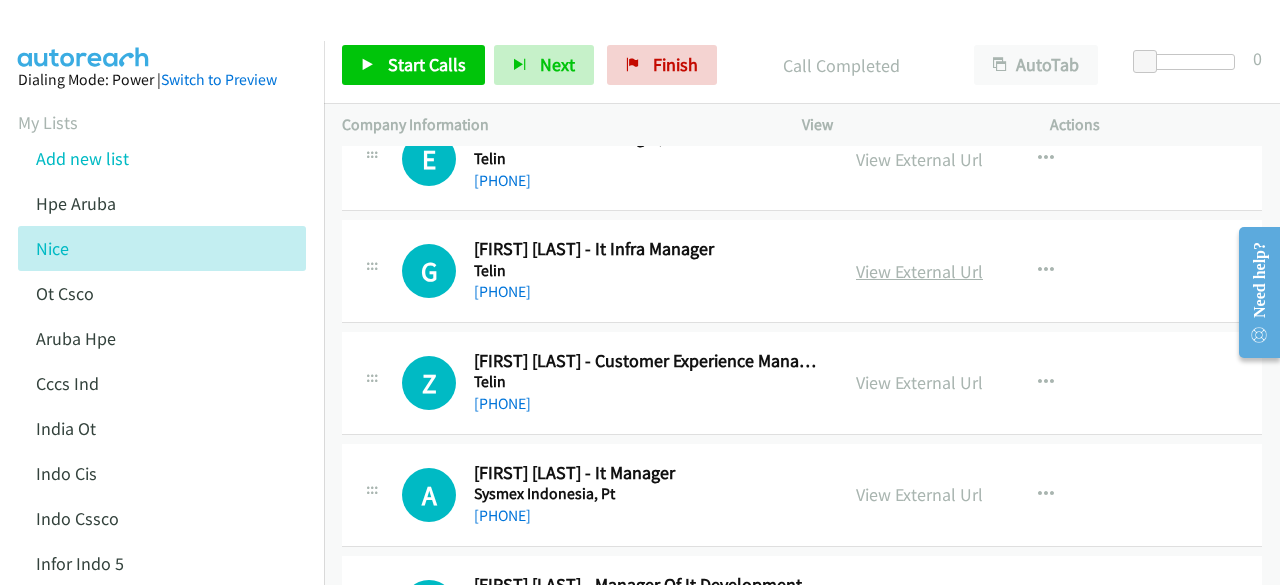 click on "View External Url" at bounding box center (919, 271) 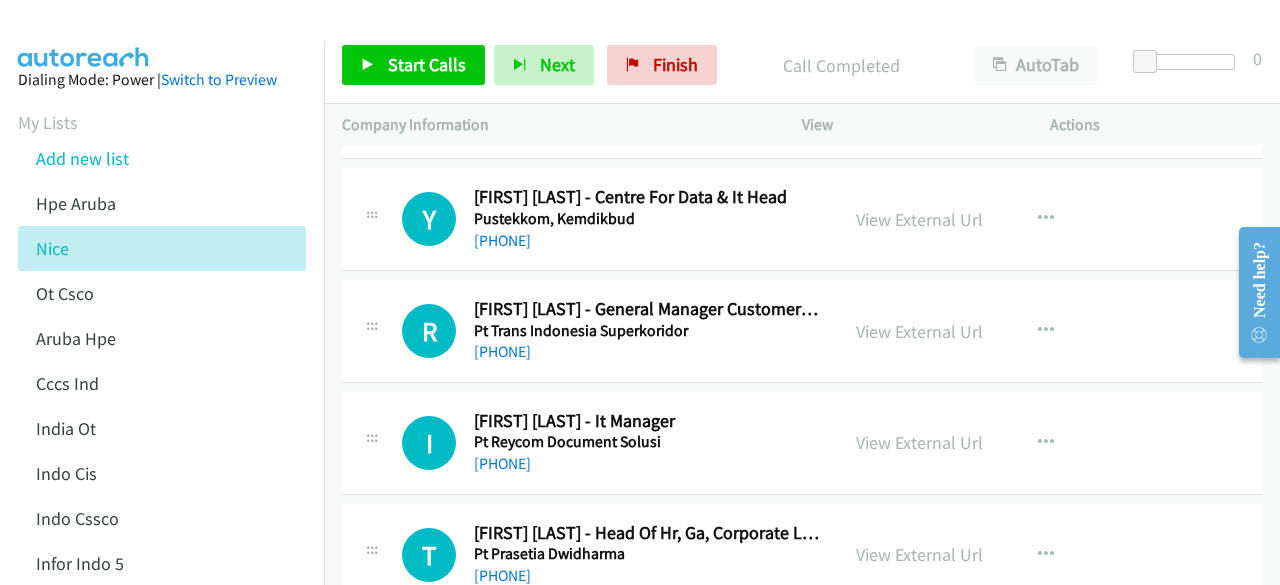 scroll, scrollTop: 6353, scrollLeft: 0, axis: vertical 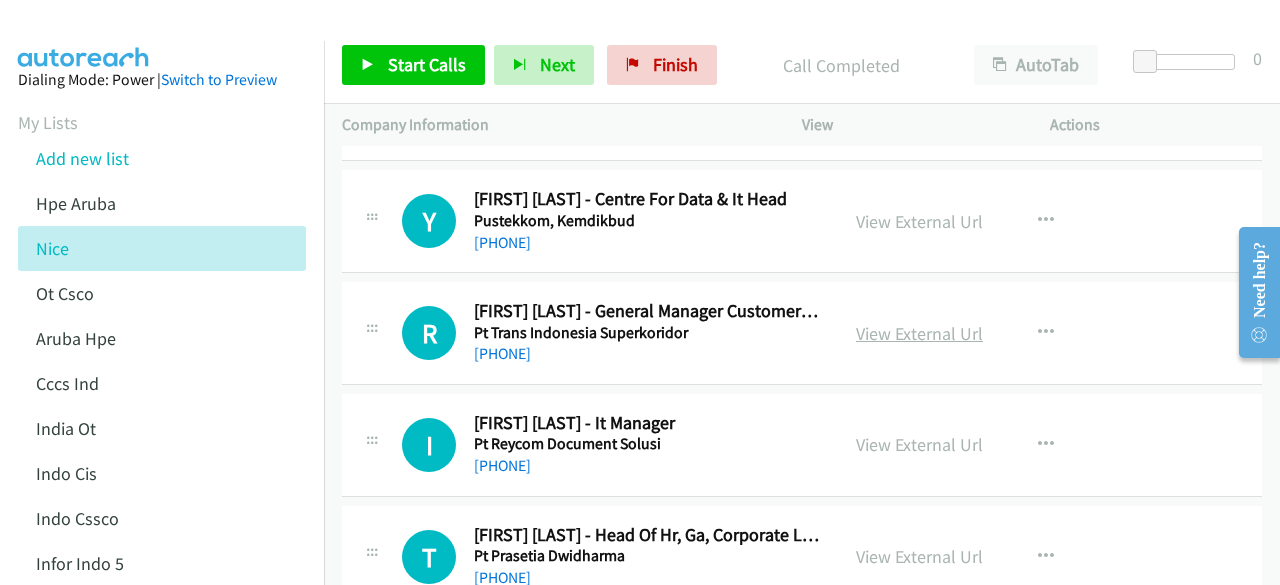 click on "View External Url" at bounding box center (919, 333) 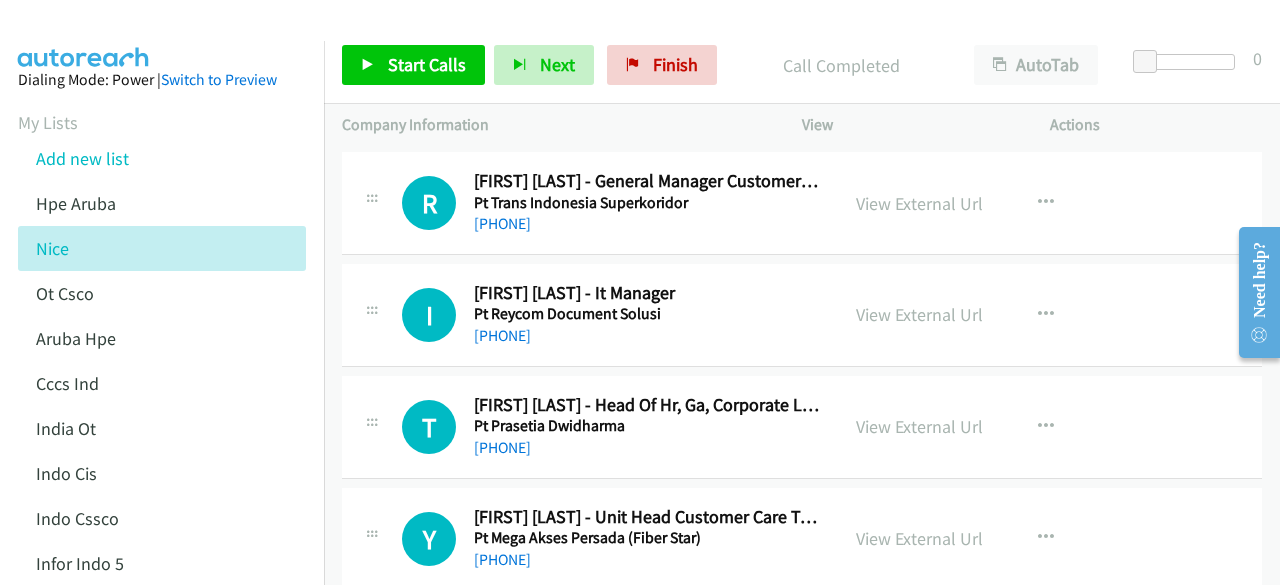 scroll, scrollTop: 6484, scrollLeft: 0, axis: vertical 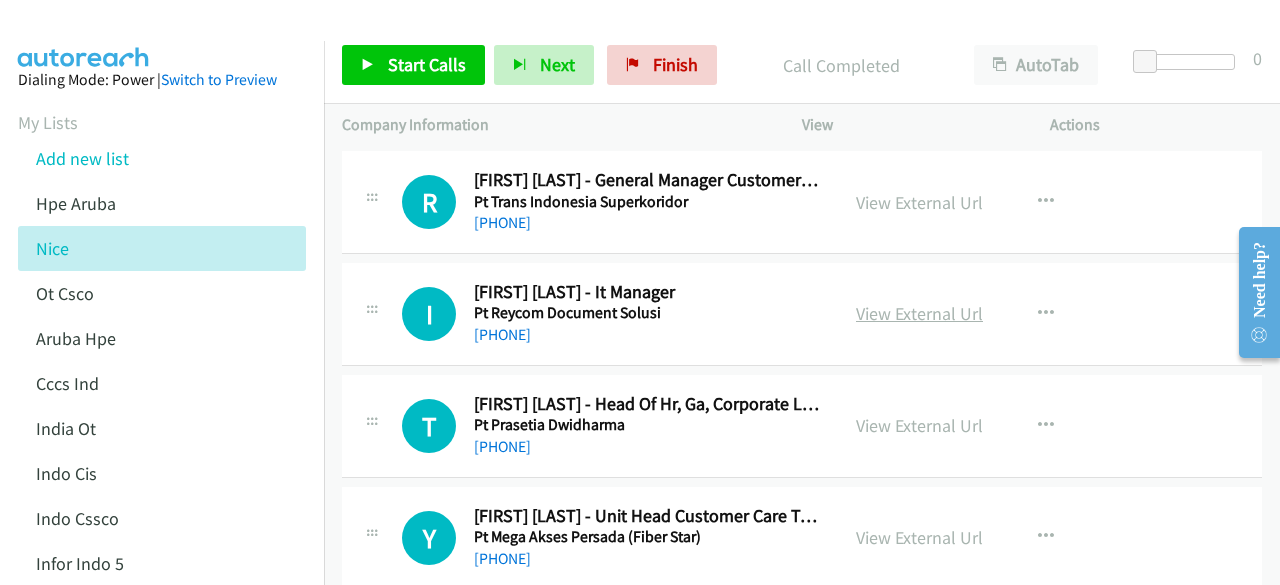 click on "View External Url" at bounding box center (919, 313) 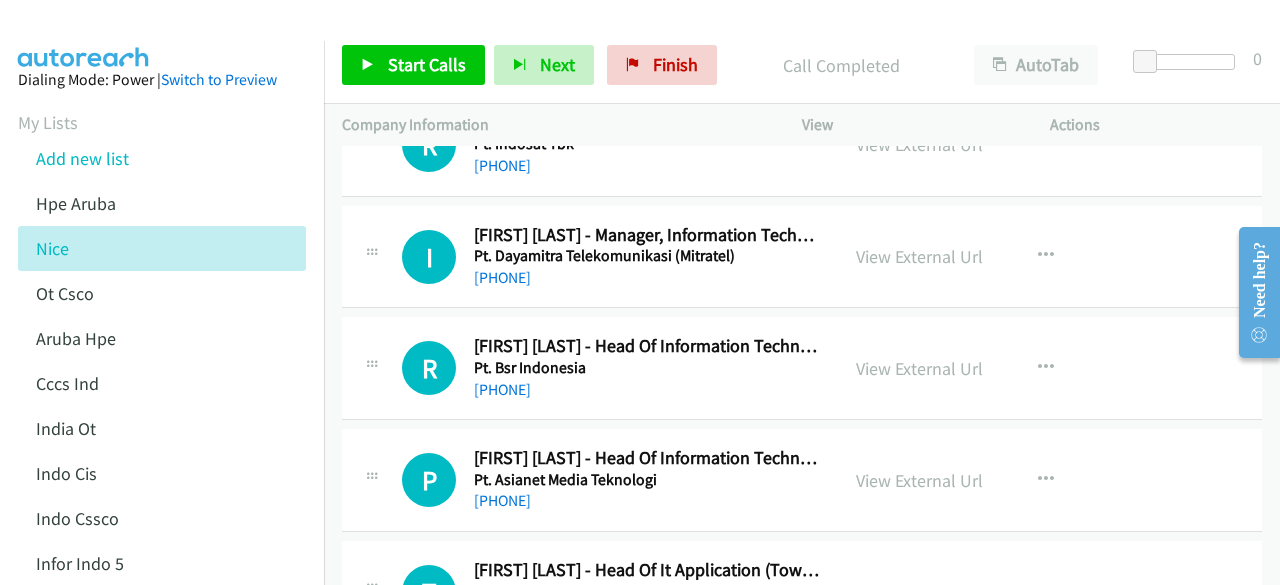 scroll, scrollTop: 14483, scrollLeft: 0, axis: vertical 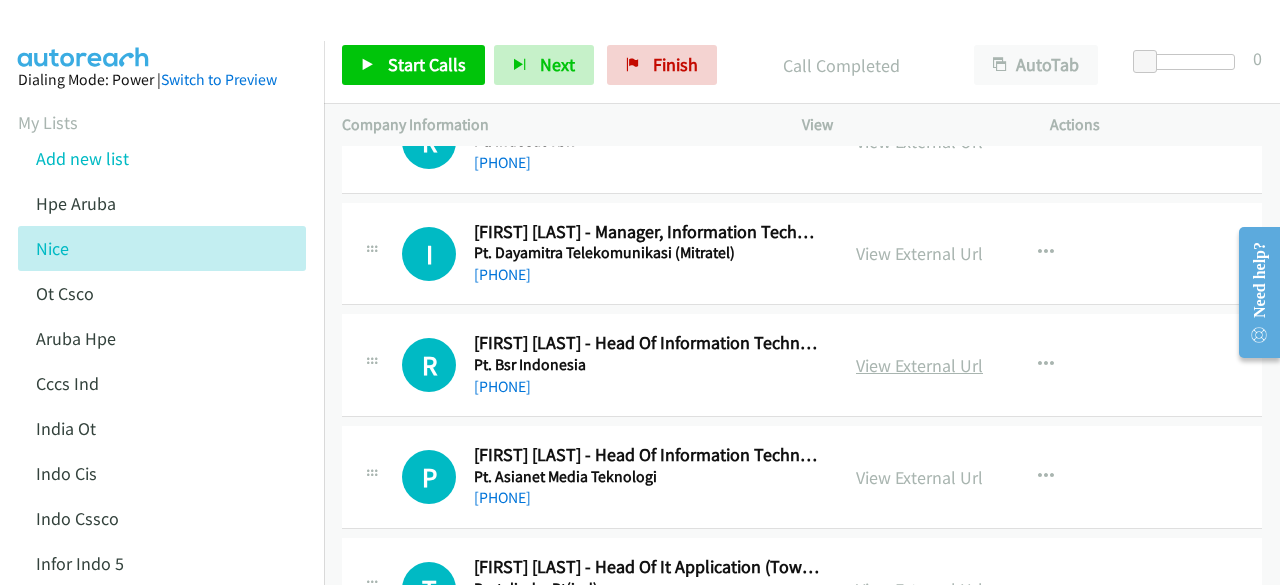 click on "View External Url" at bounding box center (919, 365) 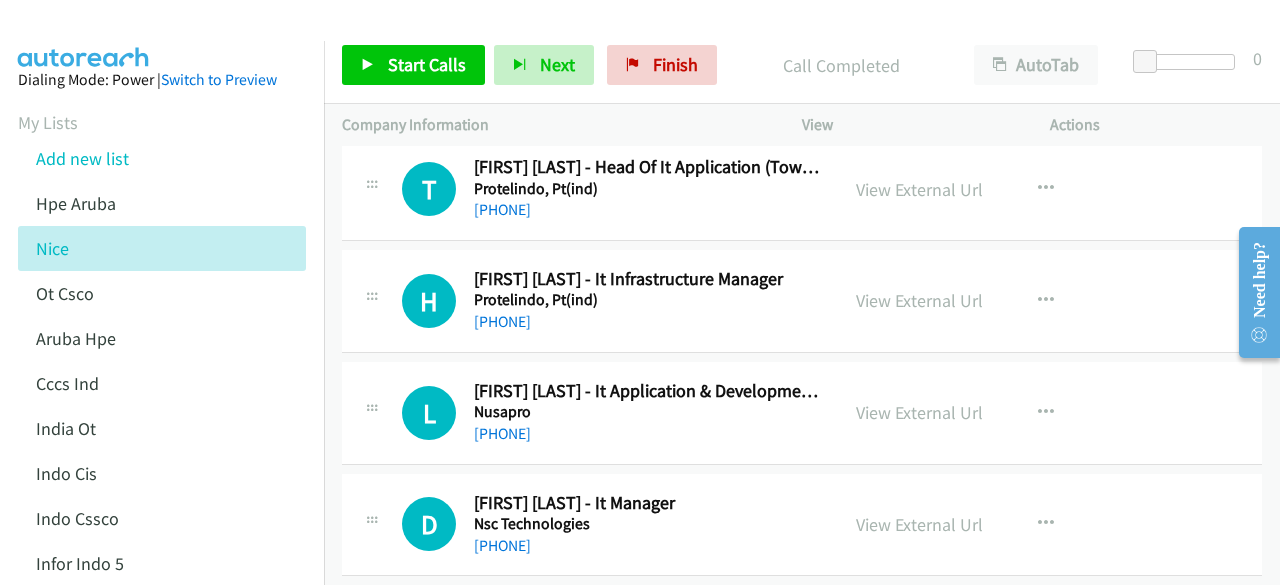 scroll, scrollTop: 14983, scrollLeft: 0, axis: vertical 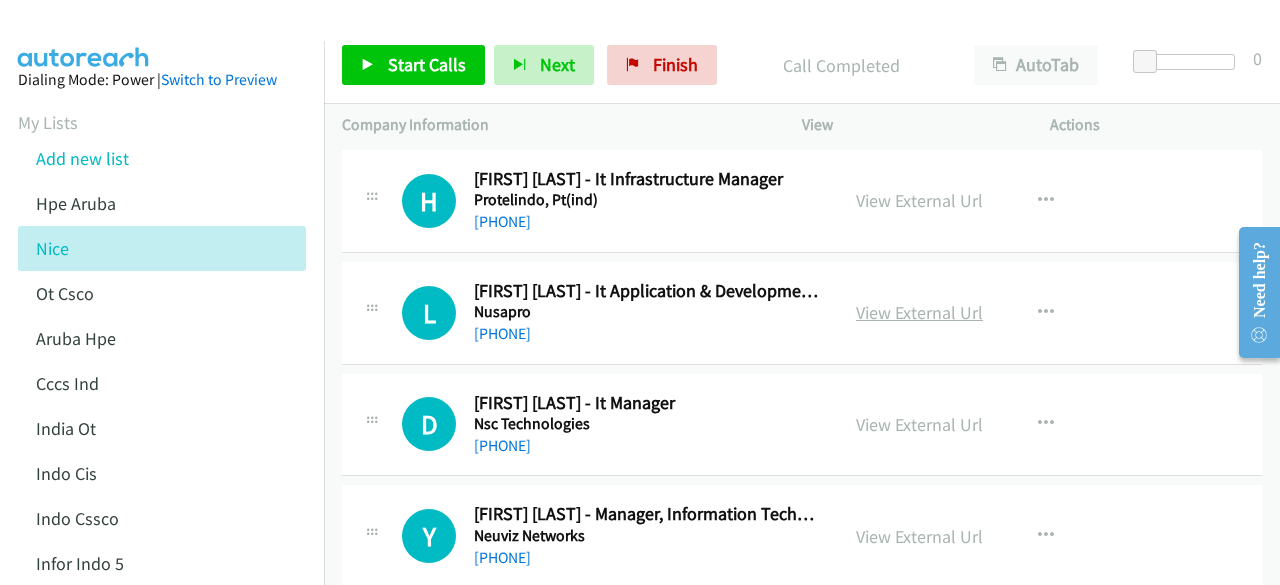 click on "View External Url" at bounding box center (919, 312) 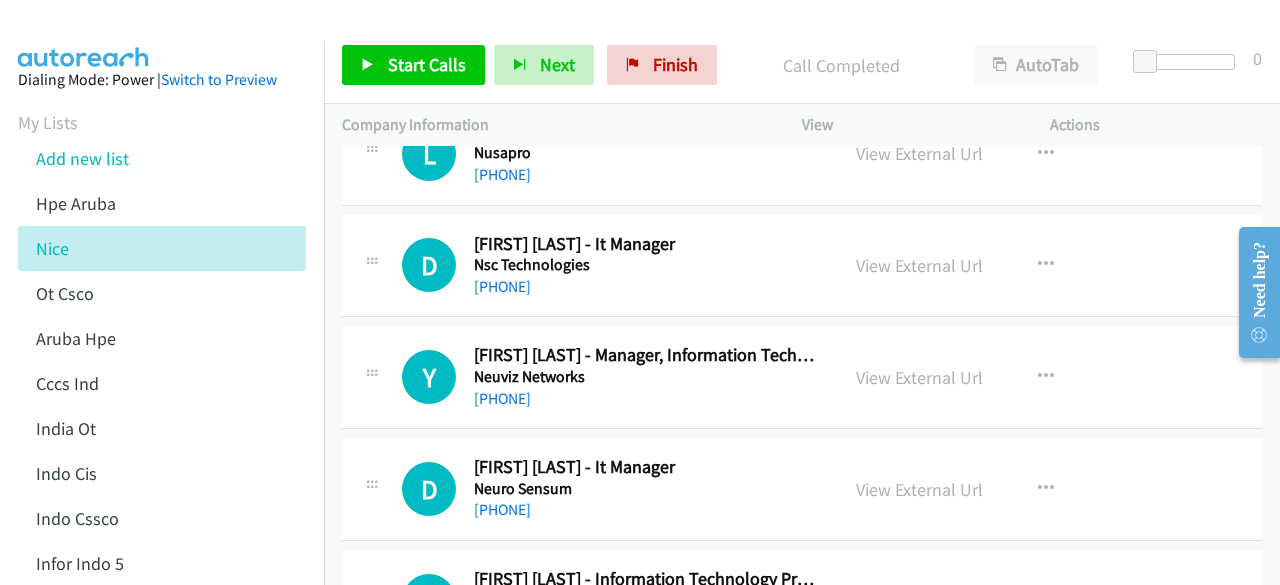 scroll, scrollTop: 15183, scrollLeft: 0, axis: vertical 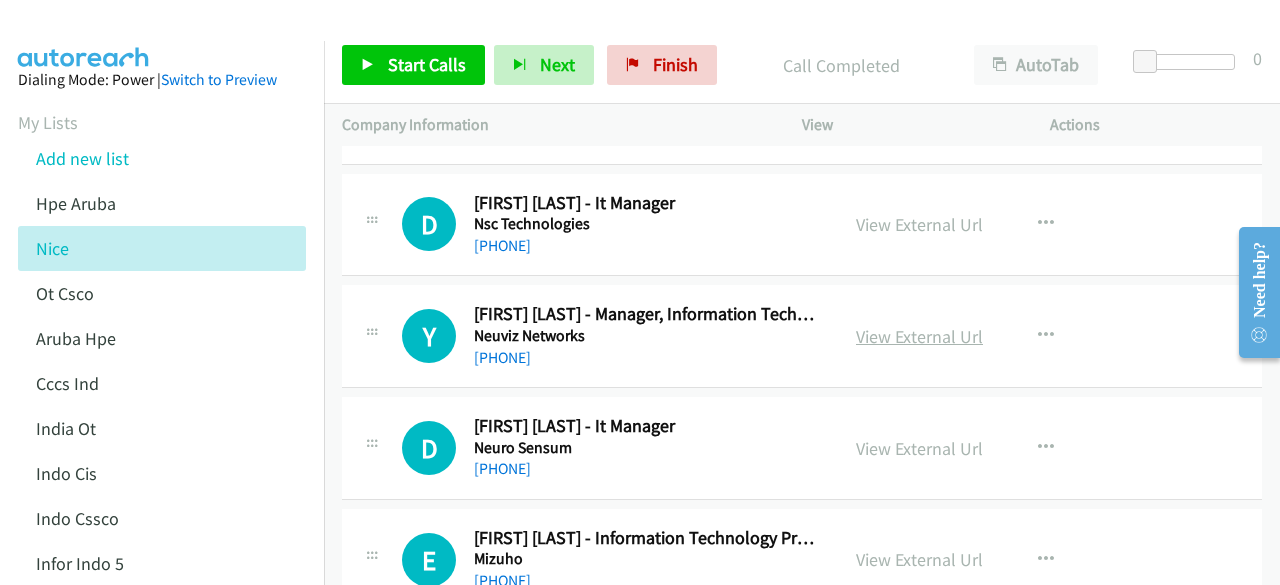 click on "View External Url" at bounding box center (919, 336) 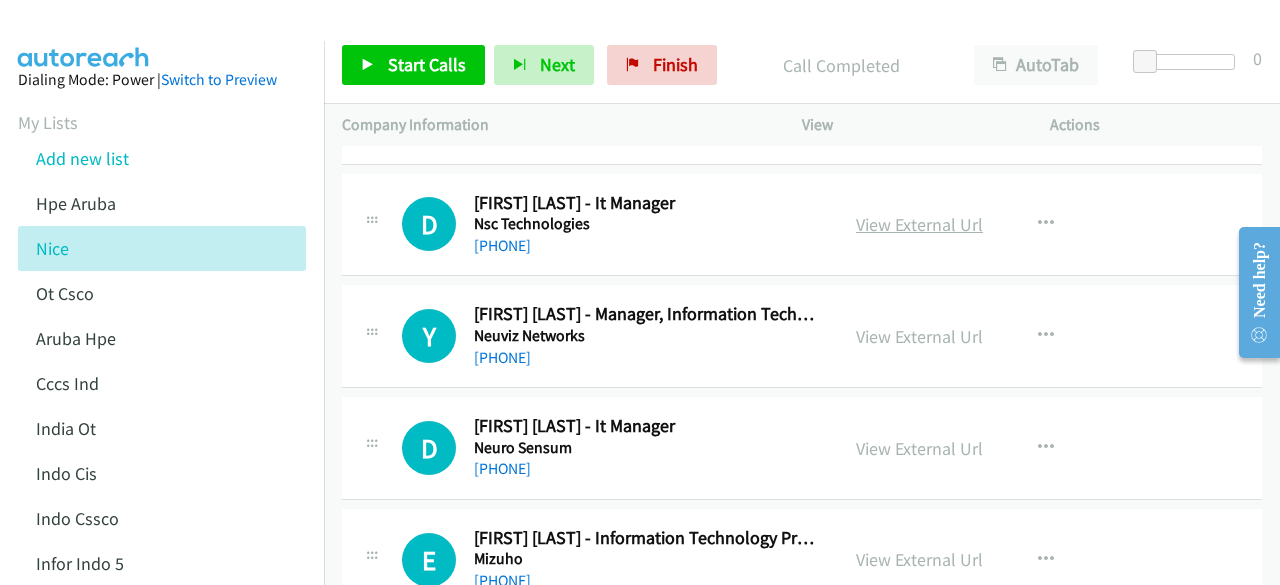 click on "View External Url" at bounding box center (919, 224) 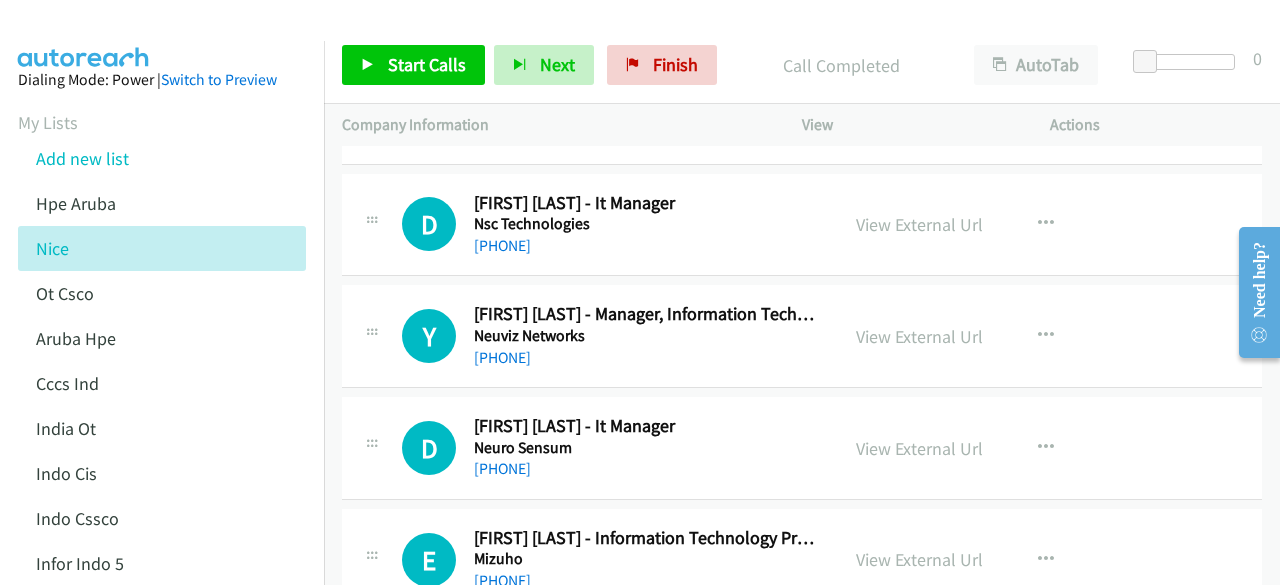 scroll, scrollTop: 15283, scrollLeft: 0, axis: vertical 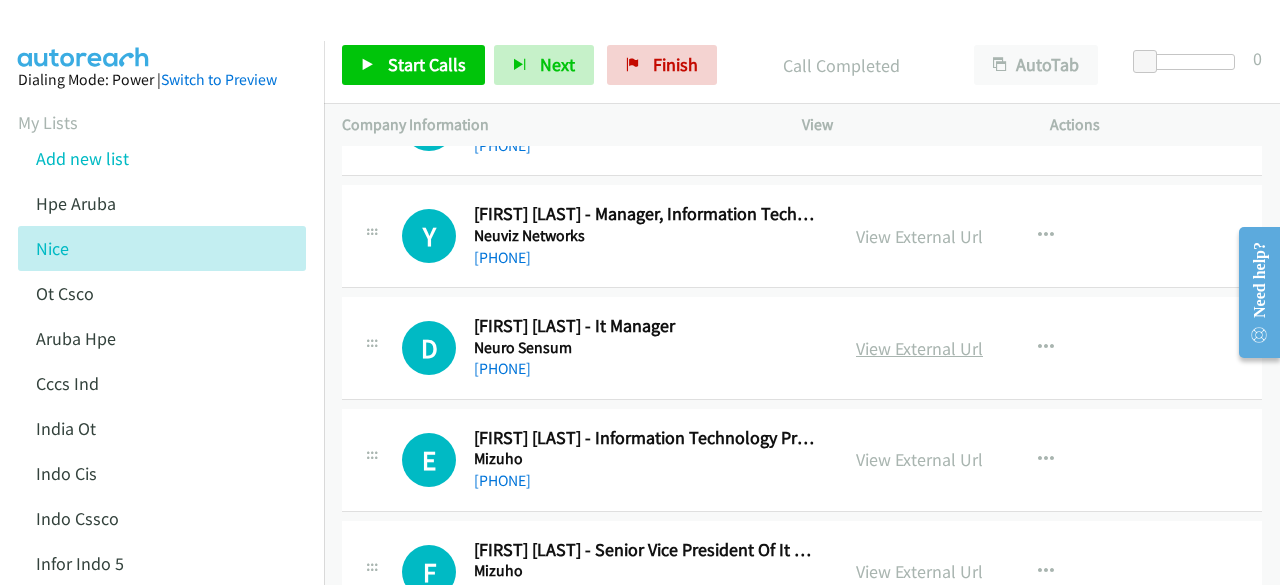 click on "View External Url" at bounding box center (919, 348) 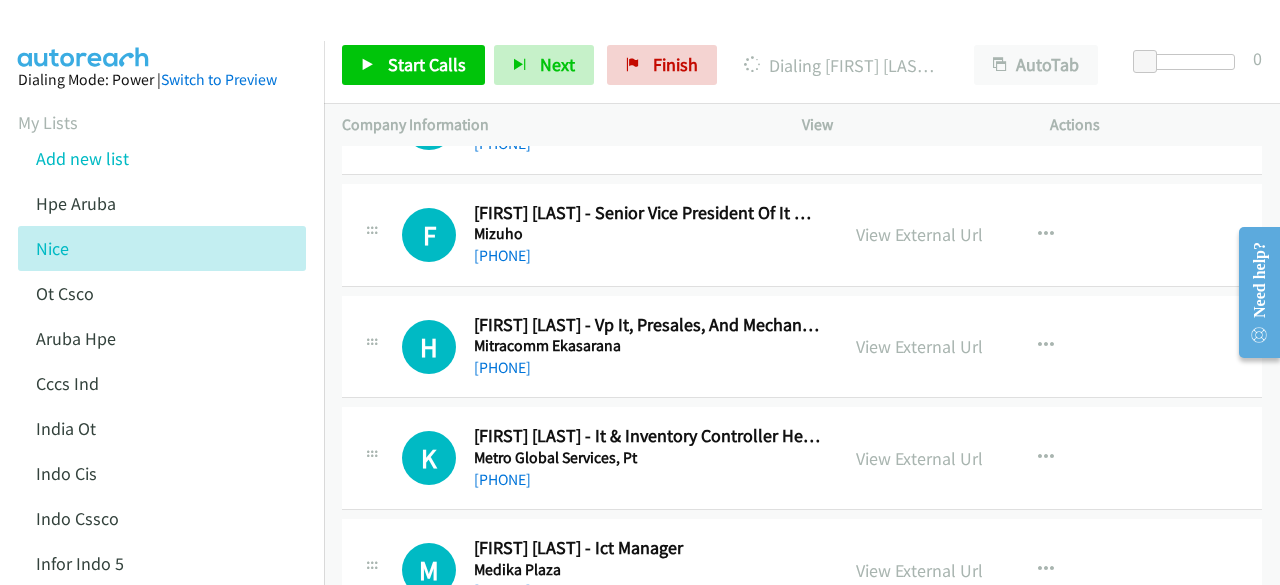 scroll, scrollTop: 15683, scrollLeft: 0, axis: vertical 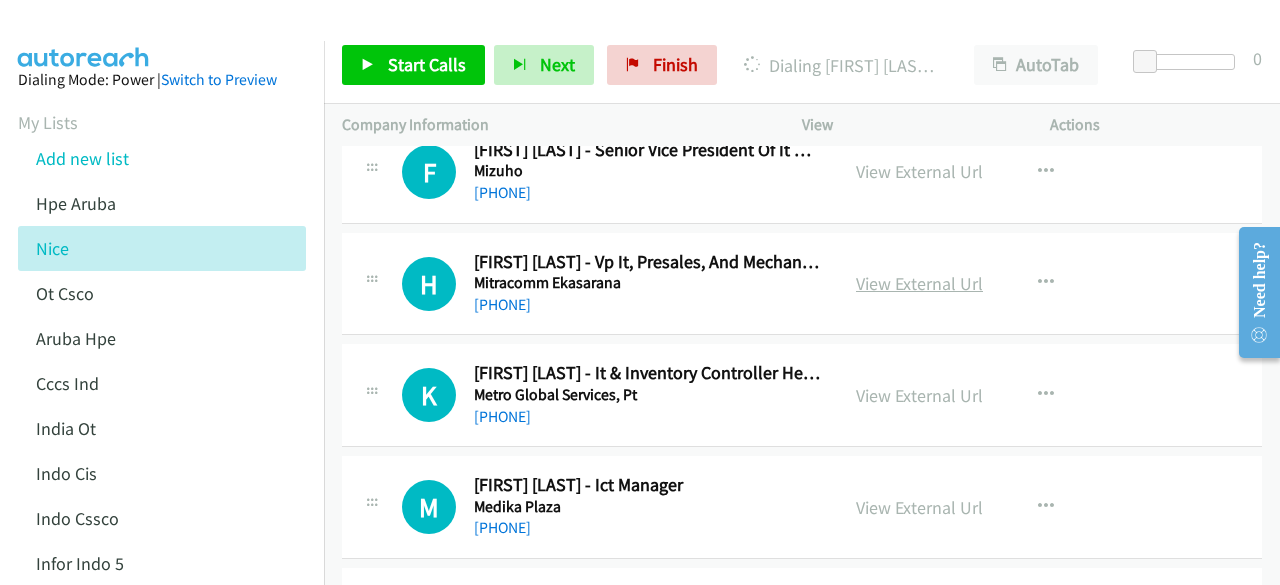 click on "View External Url" at bounding box center (919, 283) 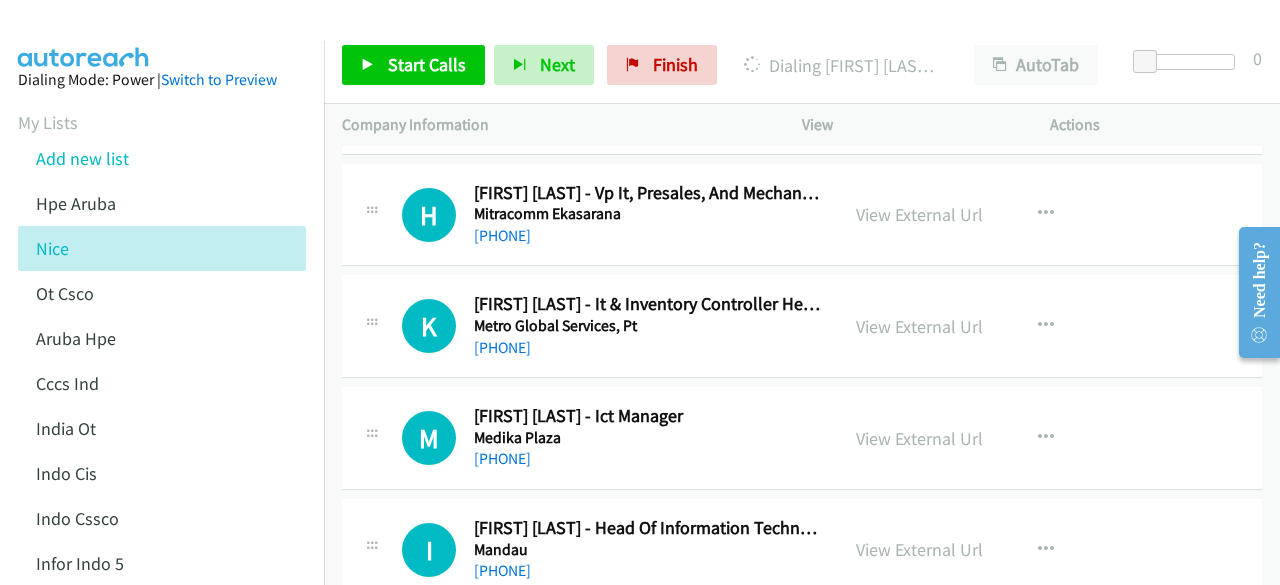 scroll, scrollTop: 15783, scrollLeft: 0, axis: vertical 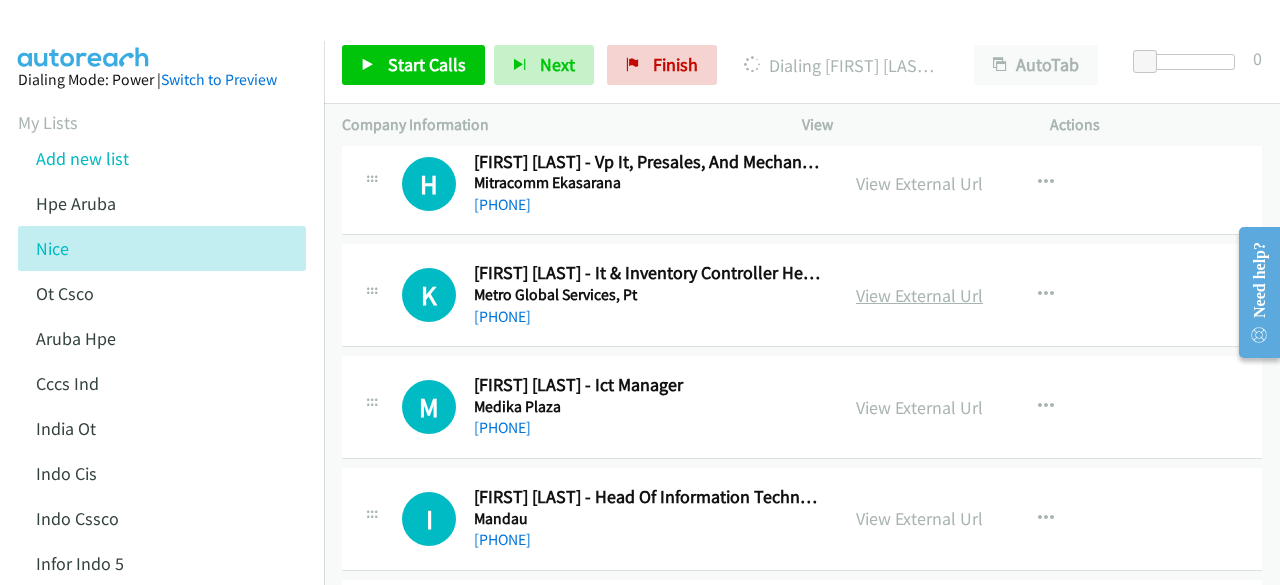 click on "View External Url" at bounding box center (919, 295) 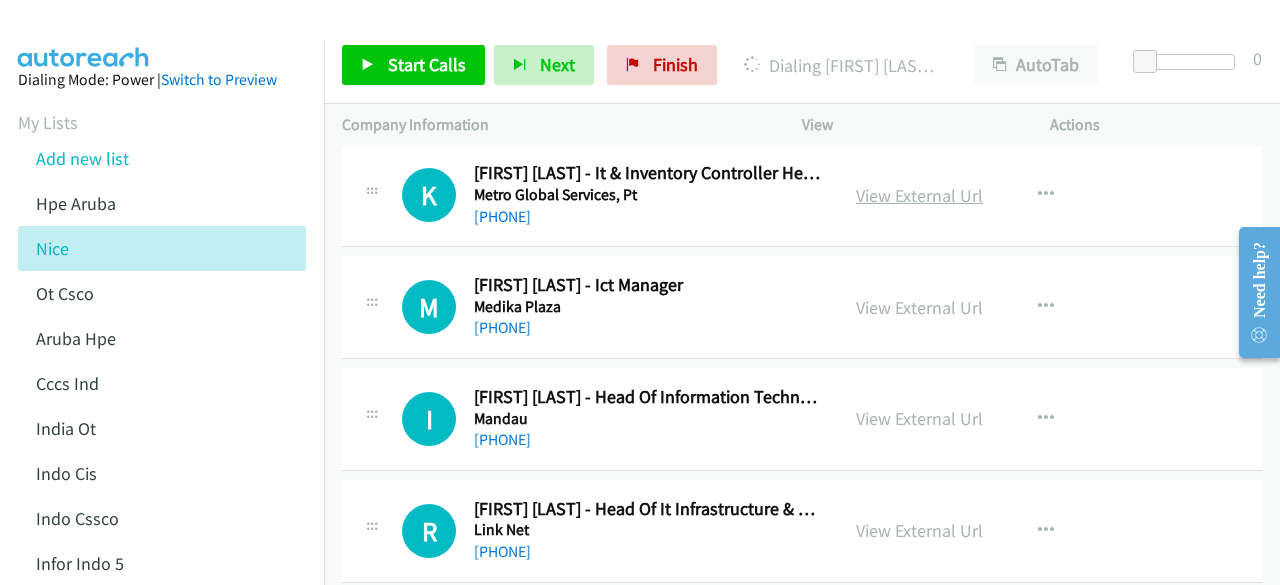 scroll, scrollTop: 15983, scrollLeft: 0, axis: vertical 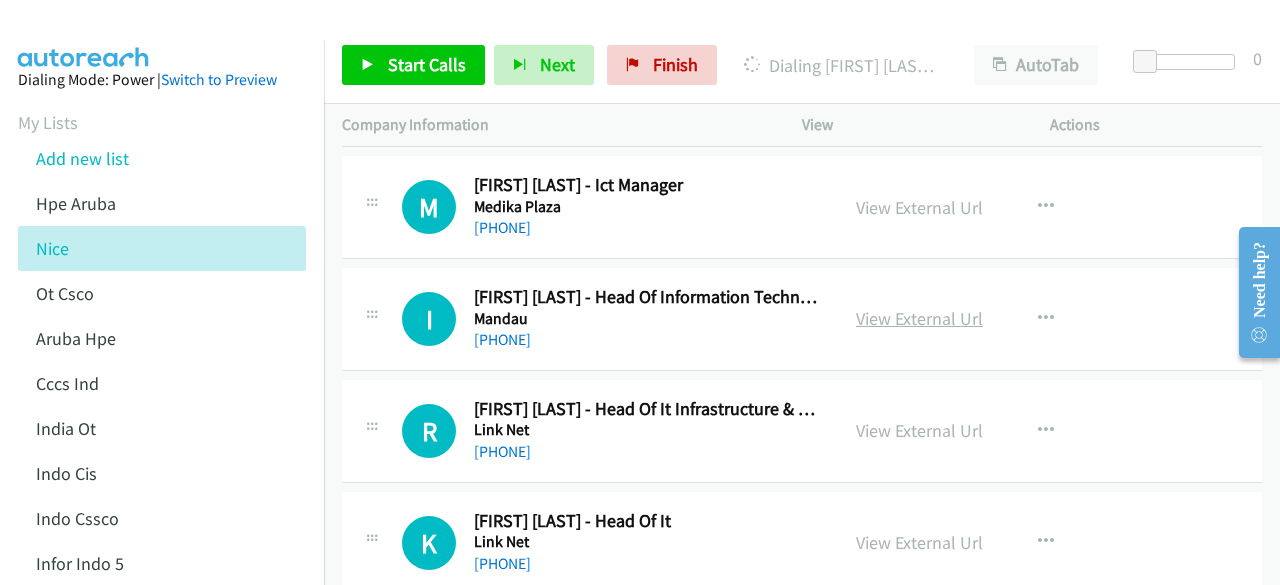 click on "View External Url" at bounding box center [919, 318] 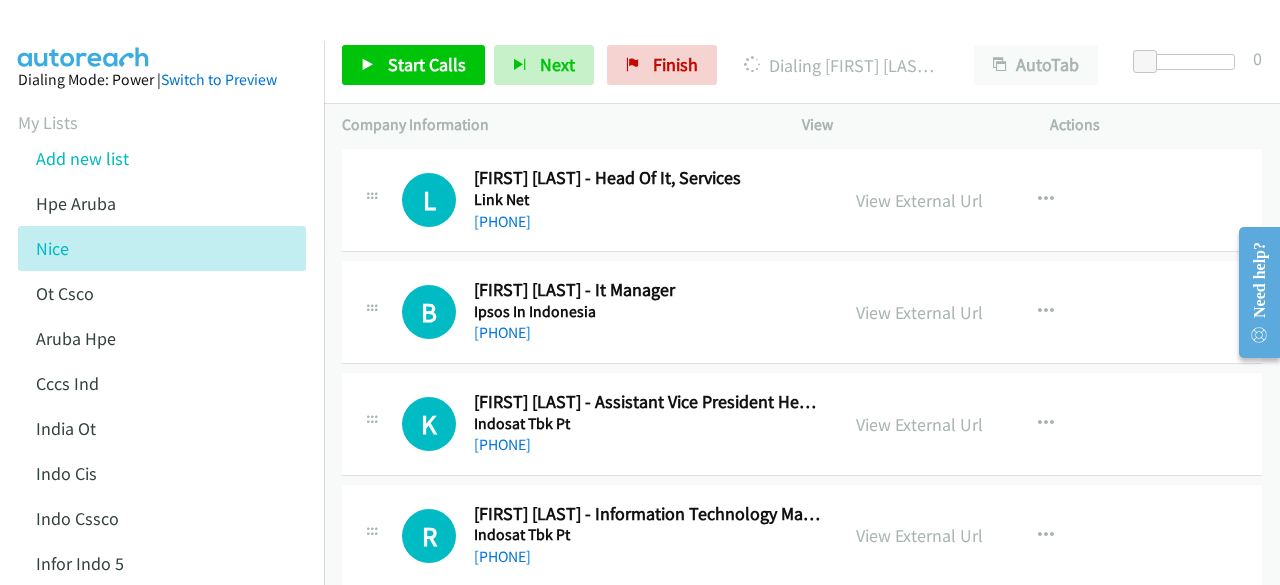 scroll, scrollTop: 16483, scrollLeft: 0, axis: vertical 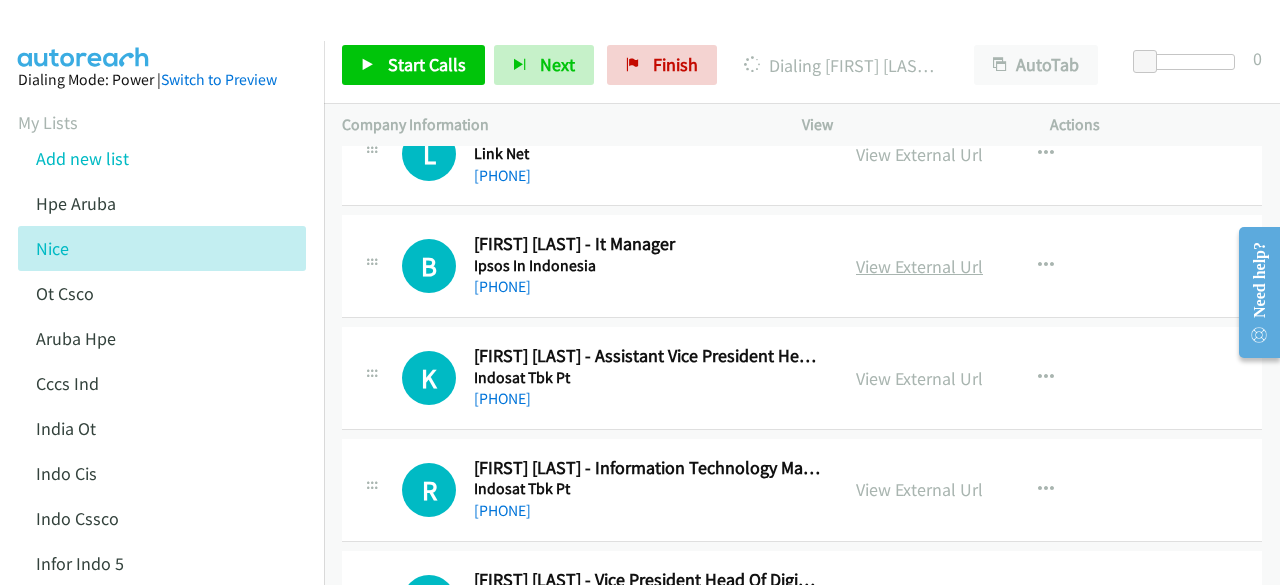 click on "View External Url" at bounding box center (919, 266) 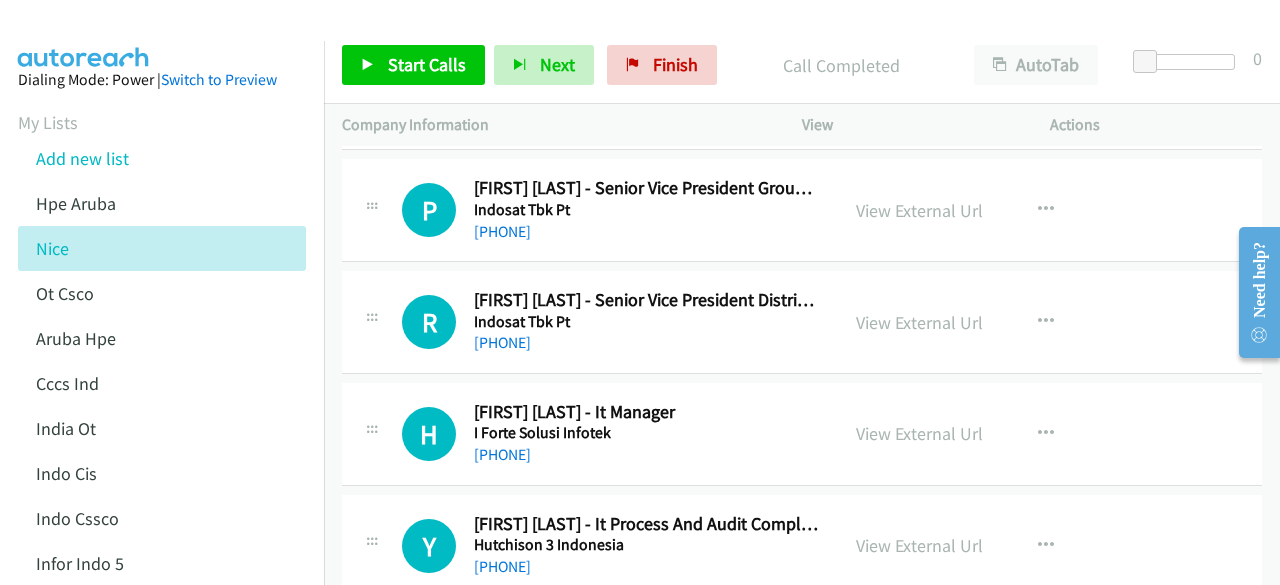scroll, scrollTop: 17183, scrollLeft: 0, axis: vertical 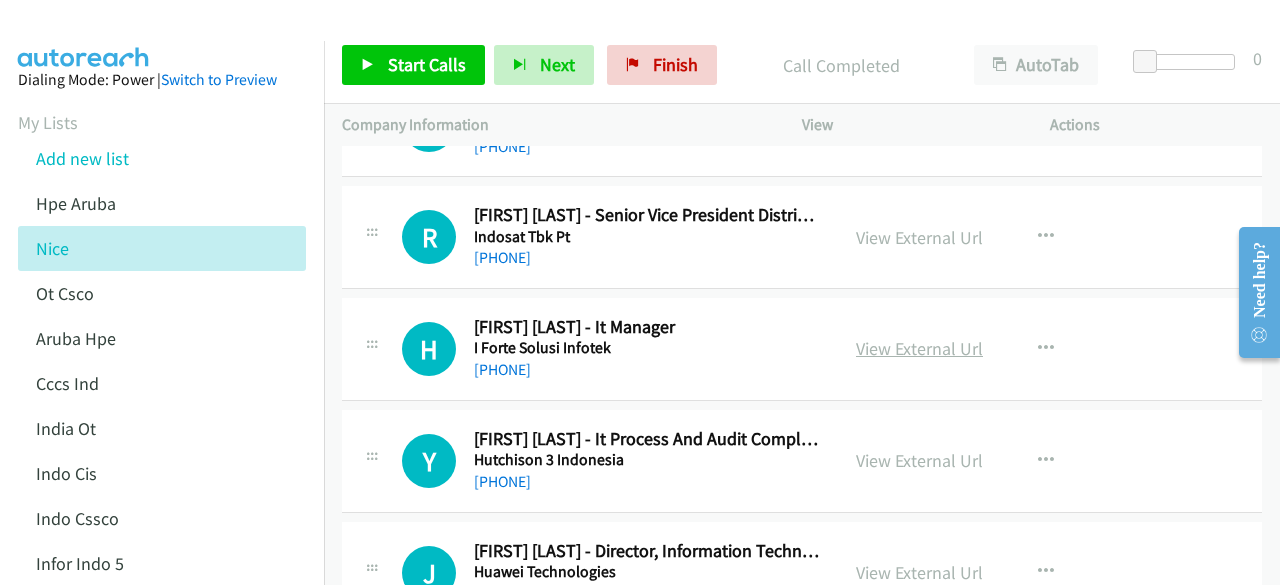 click on "View External Url" at bounding box center [919, 348] 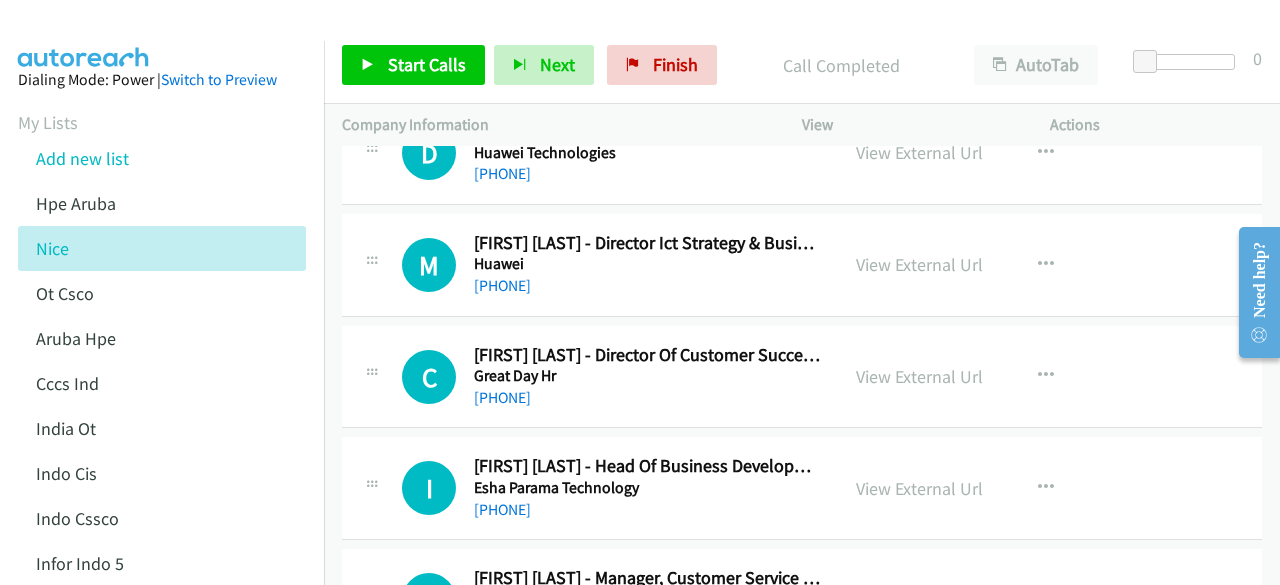 scroll, scrollTop: 17983, scrollLeft: 0, axis: vertical 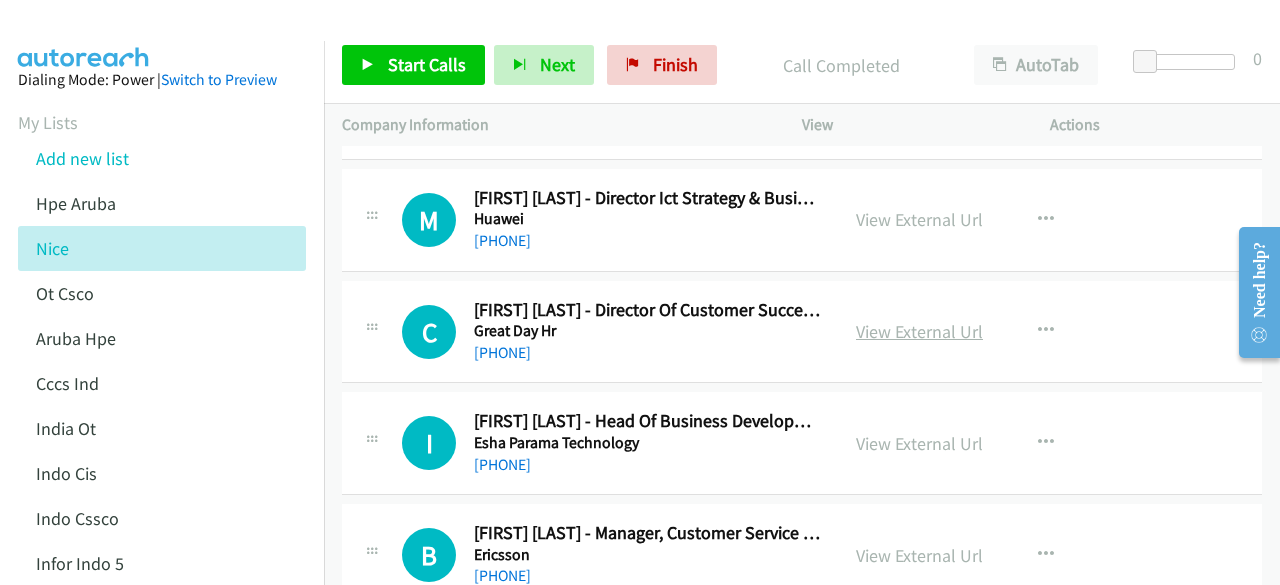 click on "View External Url" at bounding box center [919, 331] 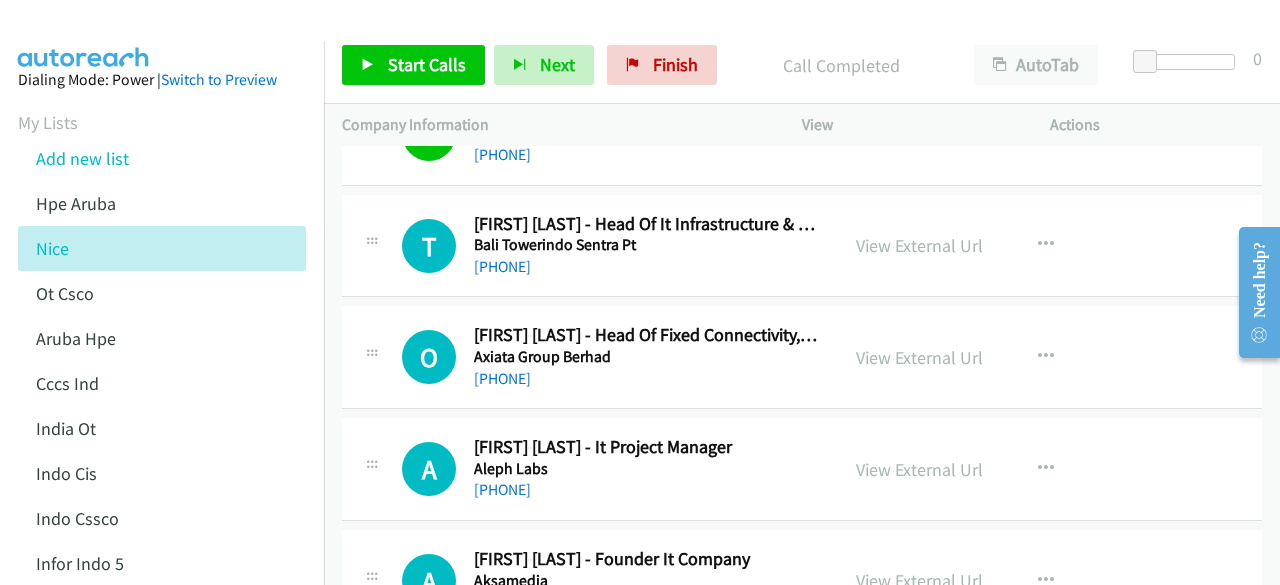 scroll, scrollTop: 19317, scrollLeft: 0, axis: vertical 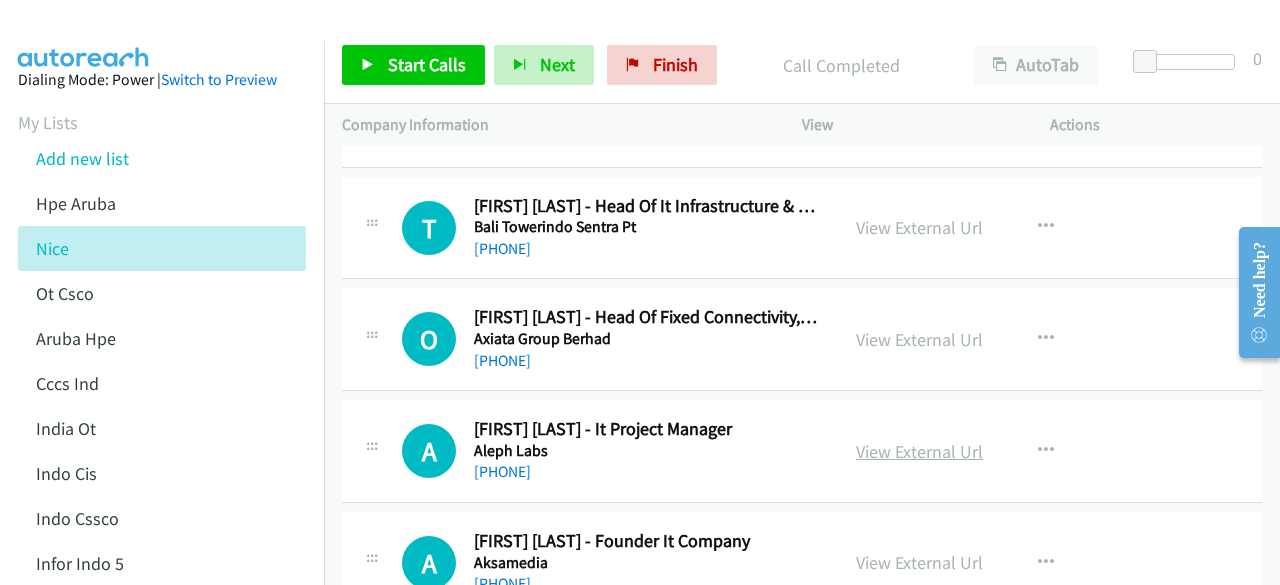 click on "View External Url" at bounding box center [919, 451] 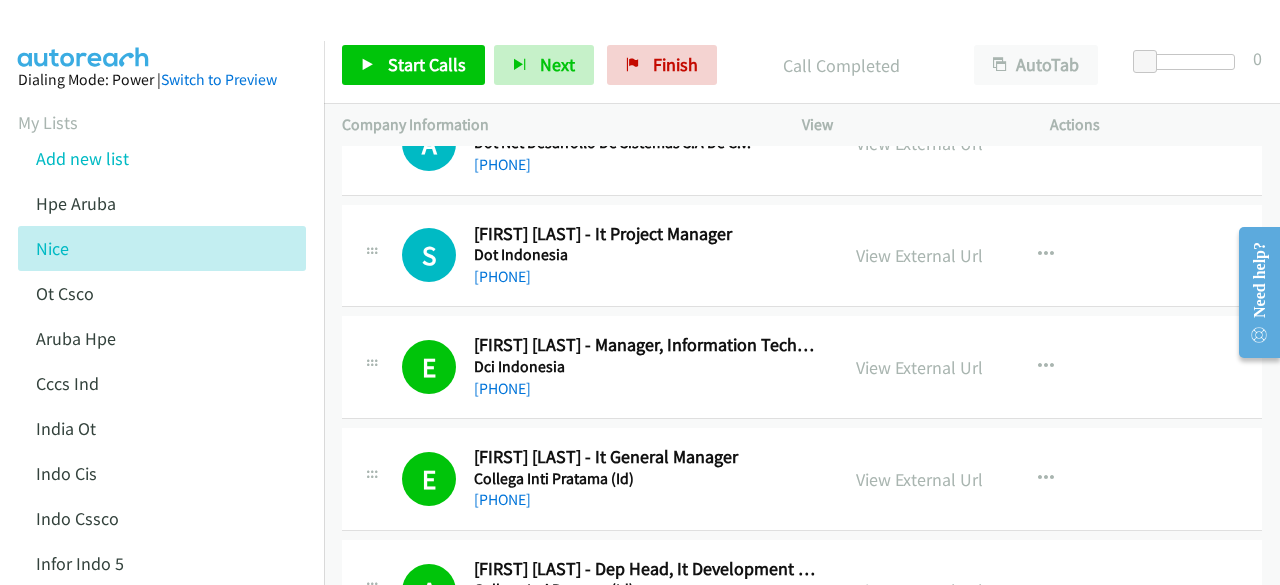 scroll, scrollTop: 18617, scrollLeft: 0, axis: vertical 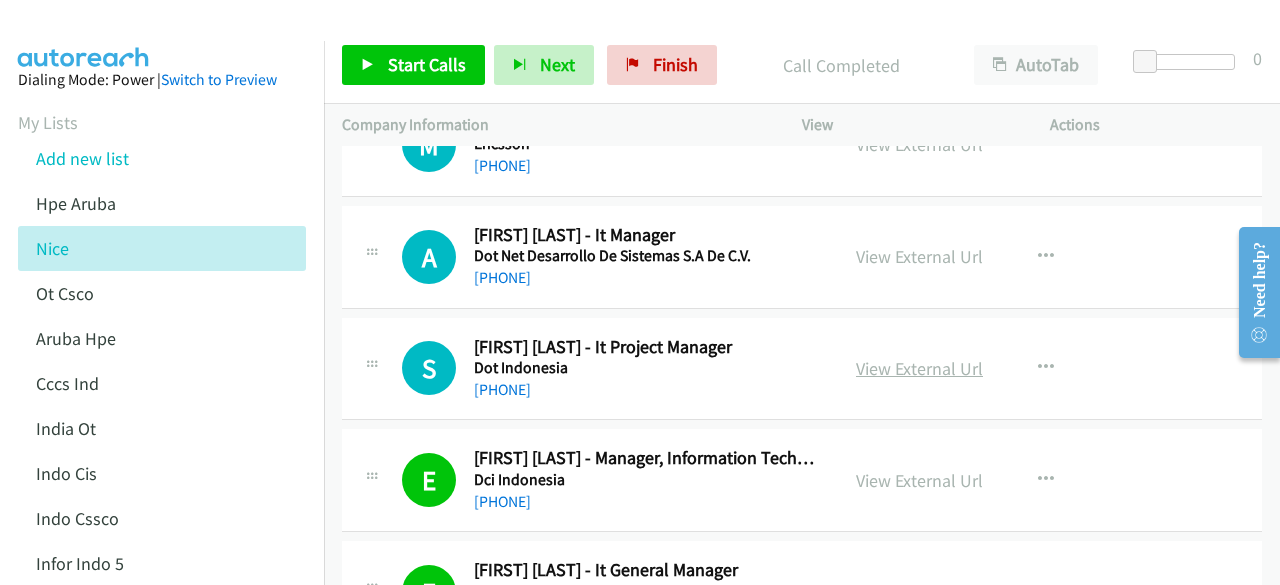 click on "View External Url" at bounding box center (919, 368) 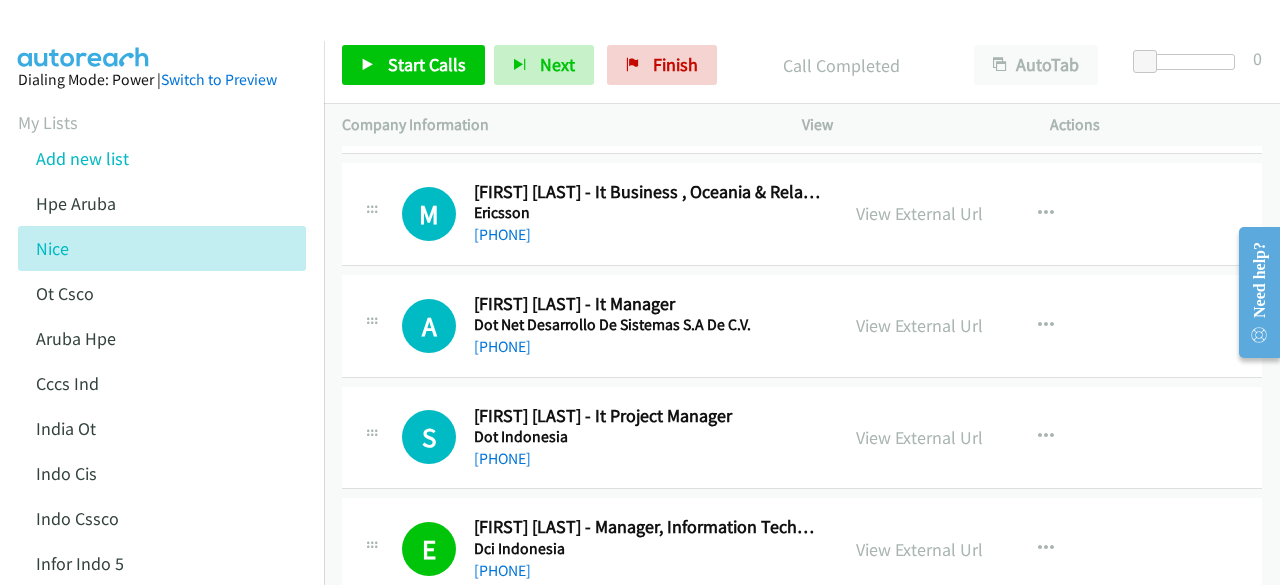 scroll, scrollTop: 18517, scrollLeft: 0, axis: vertical 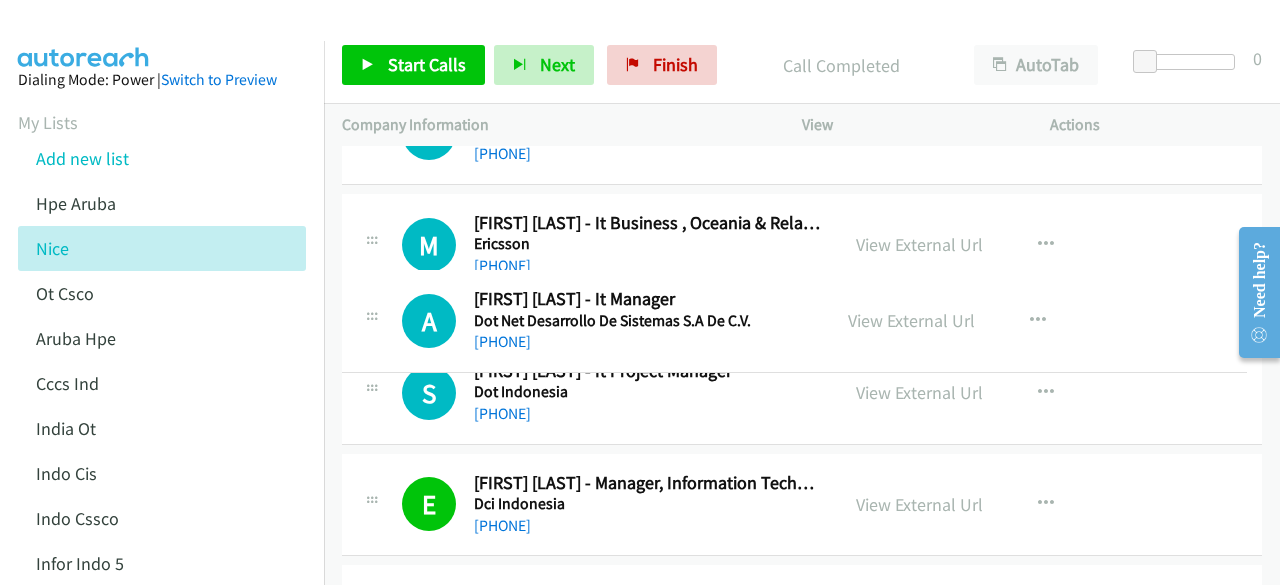 drag, startPoint x: 775, startPoint y: 290, endPoint x: 579, endPoint y: 310, distance: 197.01776 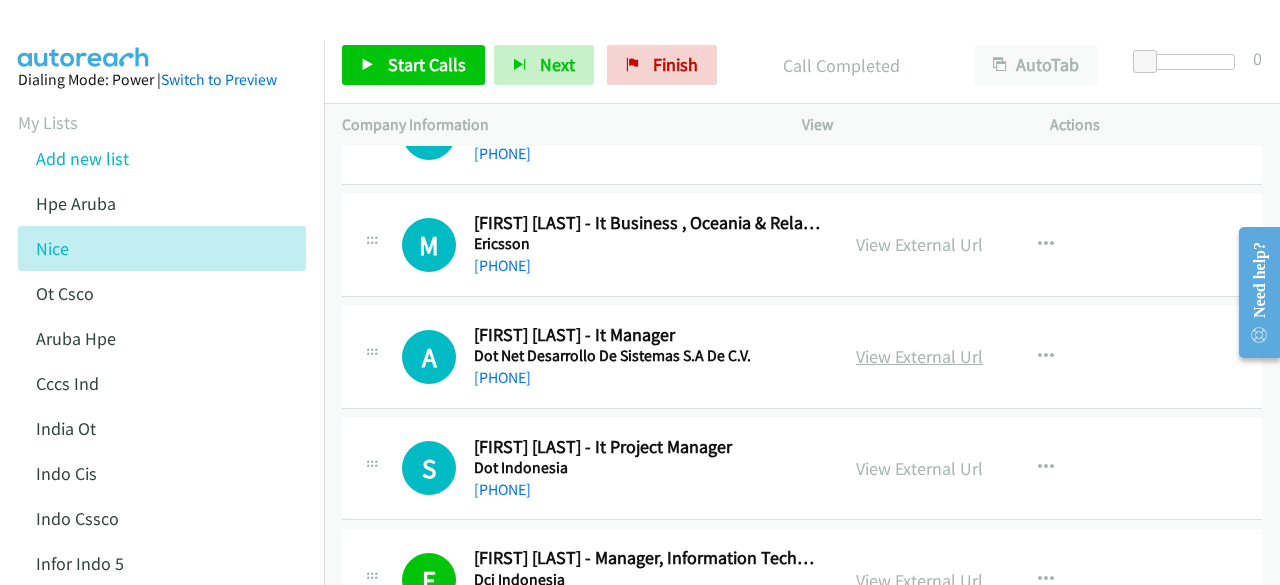click on "View External Url" at bounding box center [919, 356] 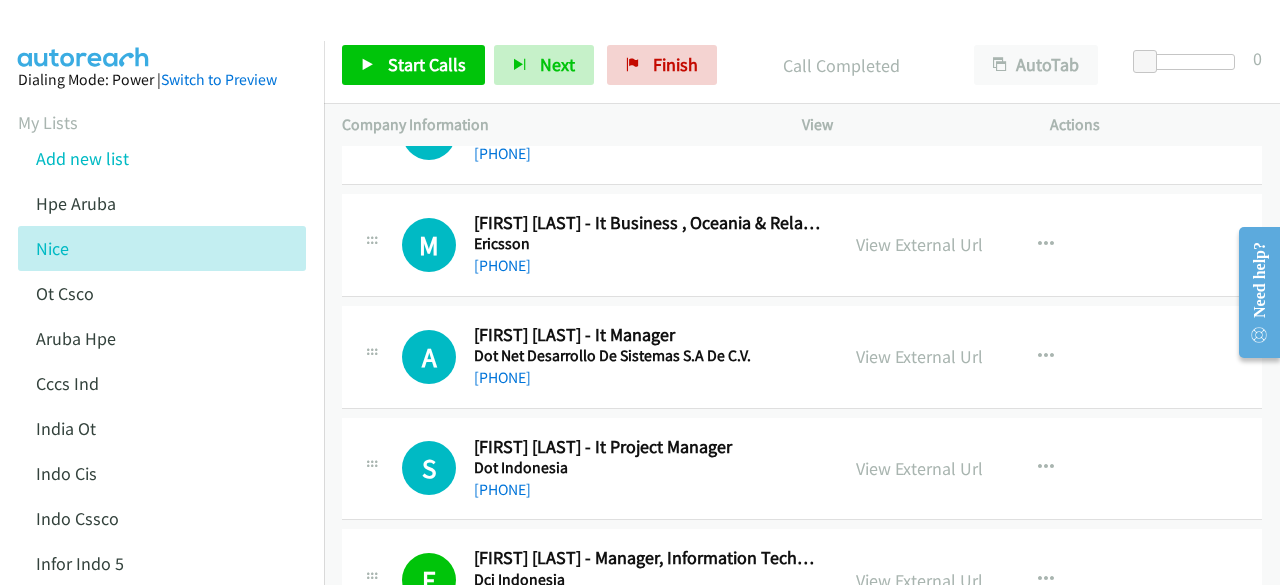 click on "A
Callback Scheduled
Abud Scuba - It Manager
Dot Net Desarrollo De Sistemas S.A De C.V.
Asia/Makassar
+62 819-633-222
View External Url
View External Url
Schedule/Manage Callback
Start Calls Here
Remove from list
Add to do not call list
Reset Call Status" at bounding box center (802, 357) 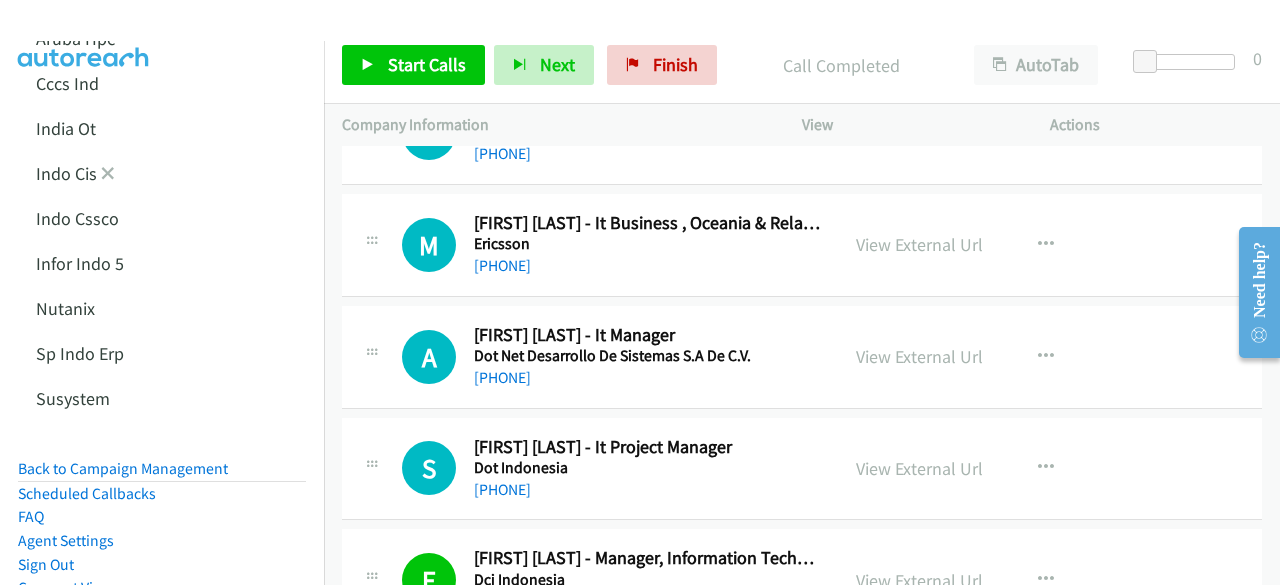 scroll, scrollTop: 402, scrollLeft: 0, axis: vertical 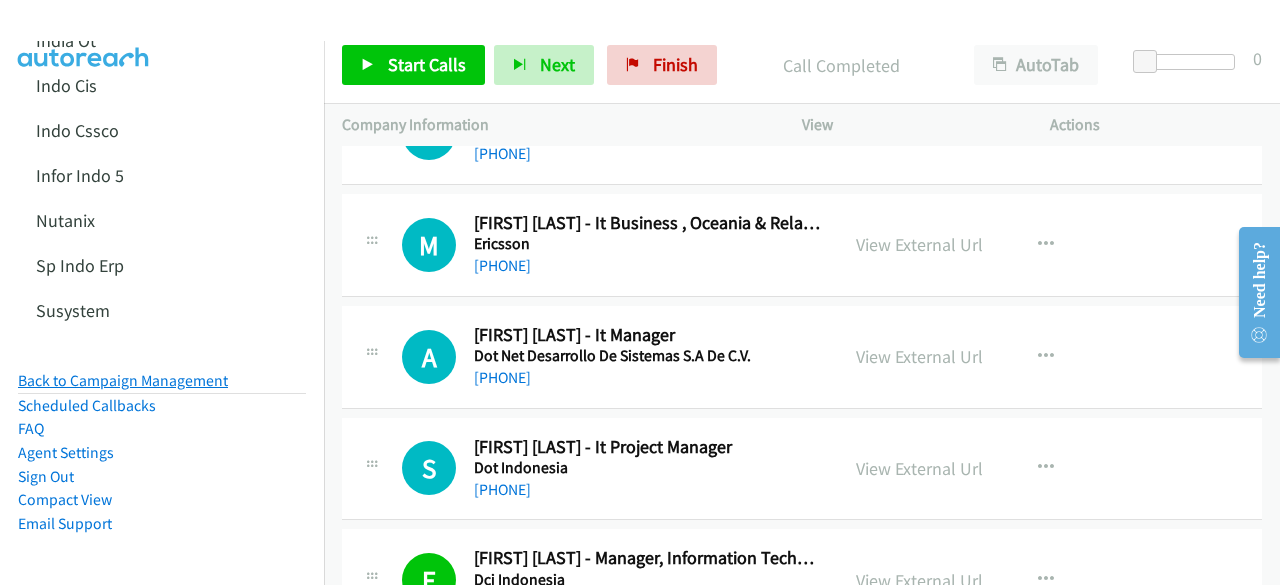 click on "Back to Campaign Management" at bounding box center [123, 380] 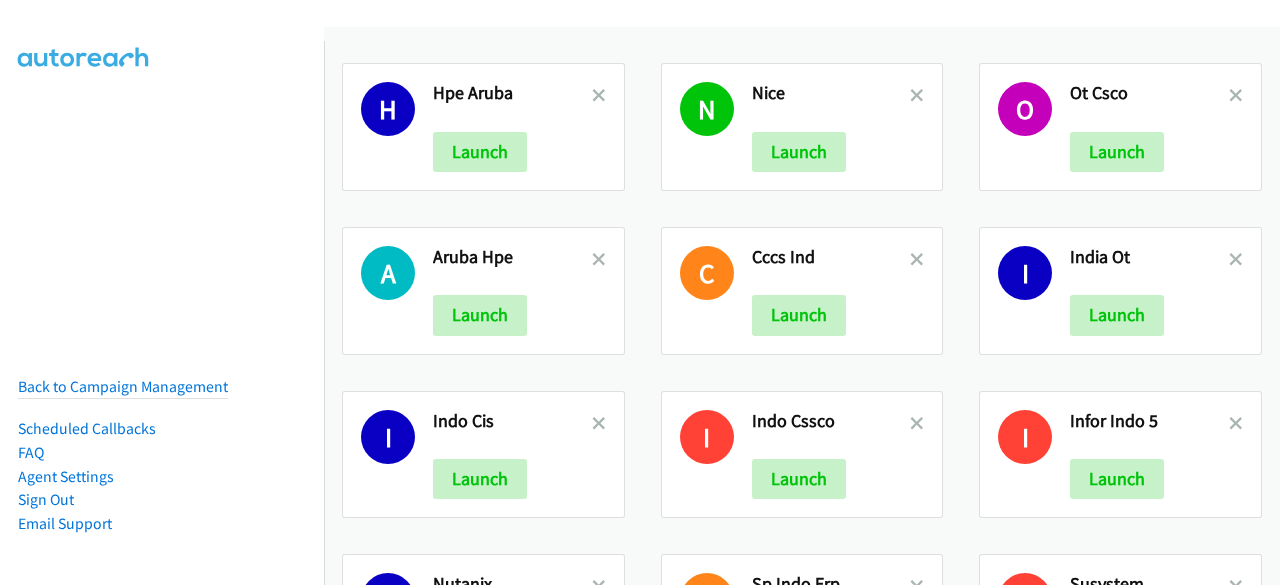 scroll, scrollTop: 0, scrollLeft: 0, axis: both 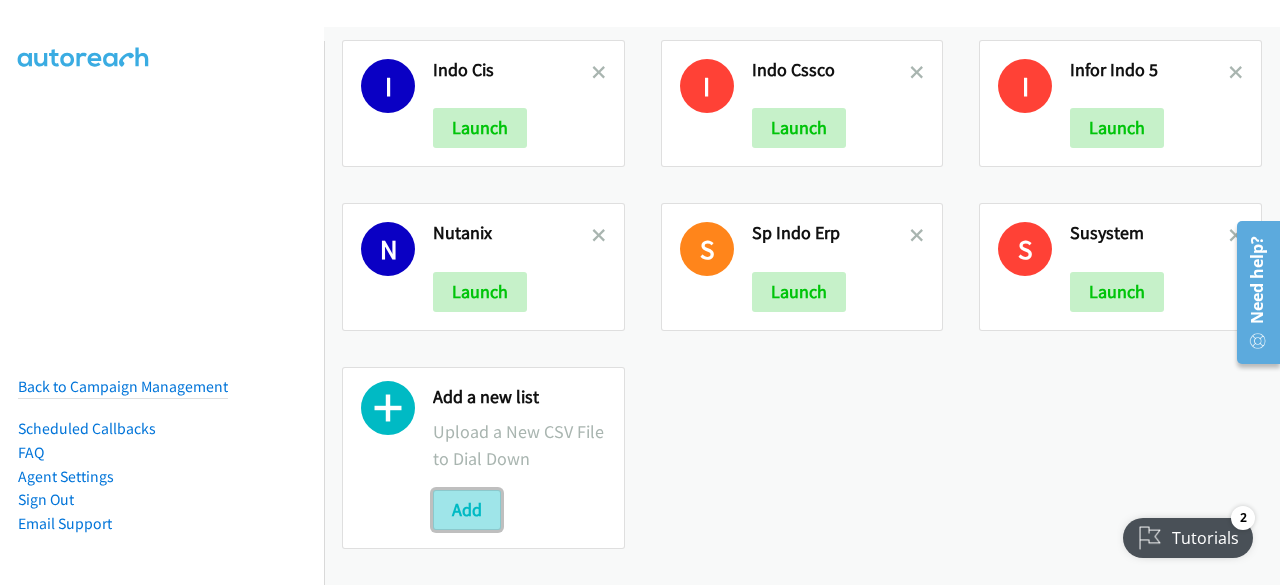 click on "Add" at bounding box center (467, 510) 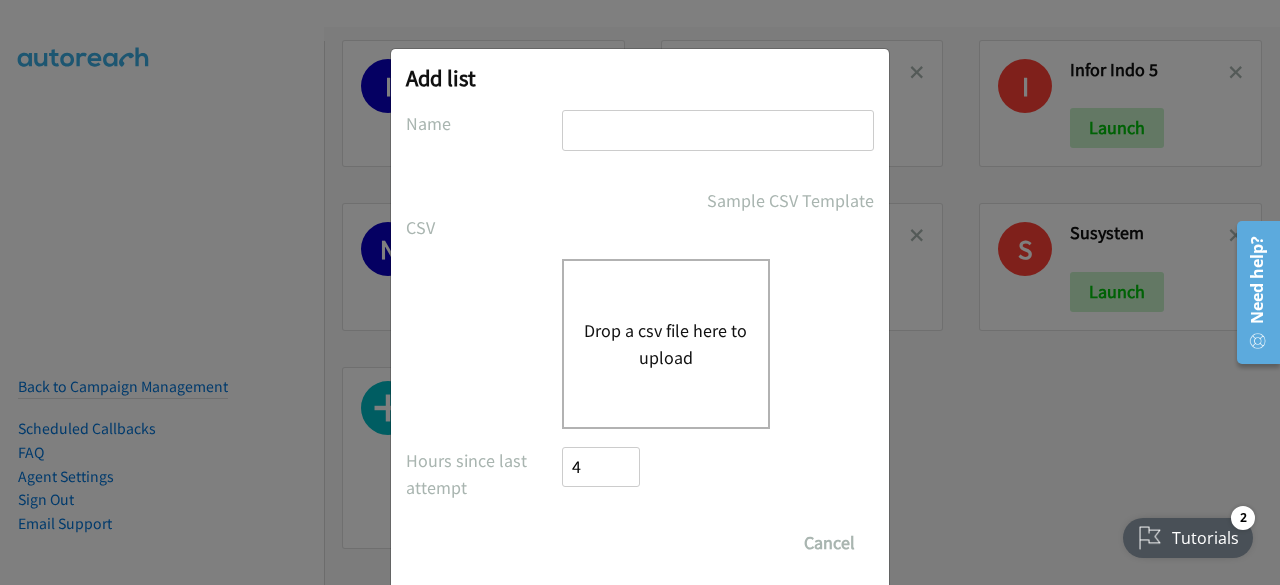 click at bounding box center [718, 130] 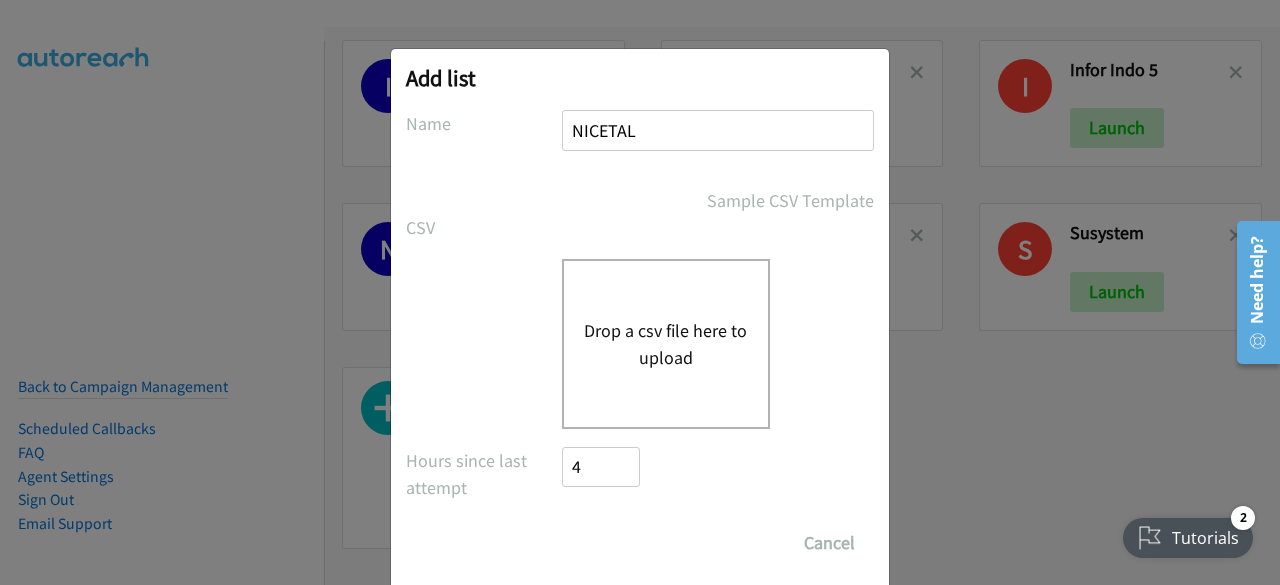 type on "NICETAL" 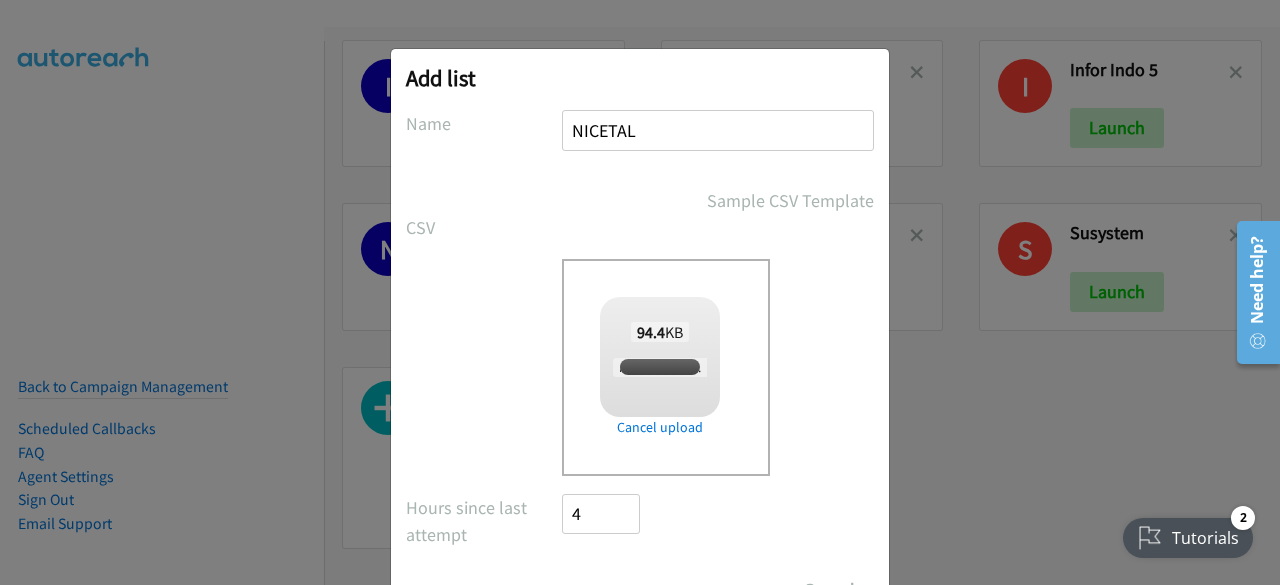 checkbox on "true" 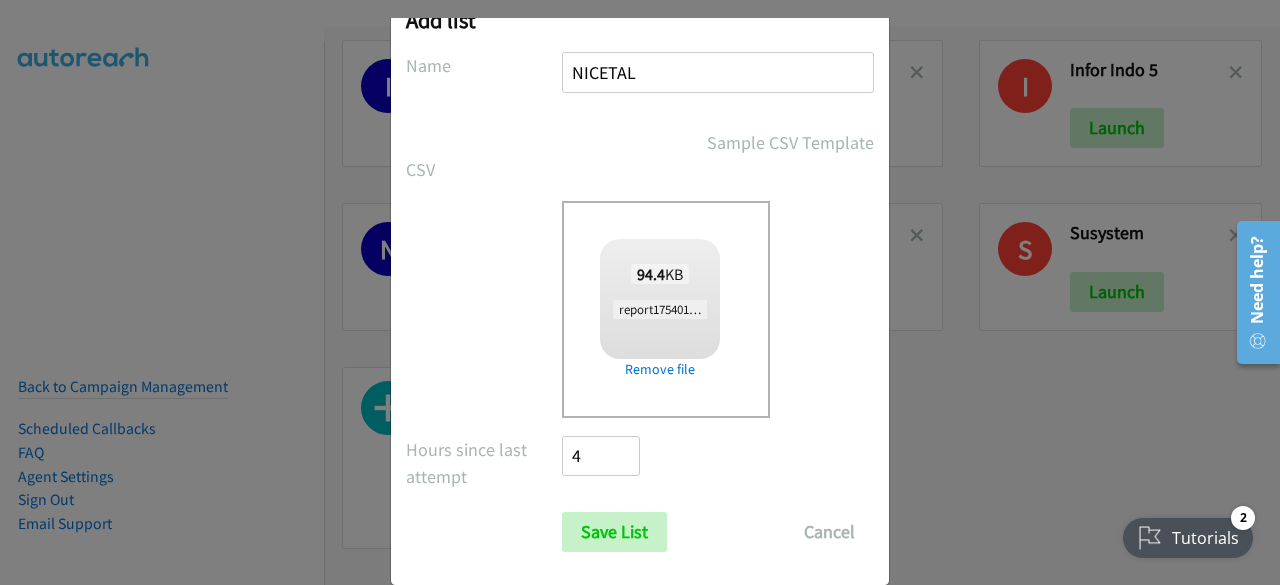 scroll, scrollTop: 88, scrollLeft: 0, axis: vertical 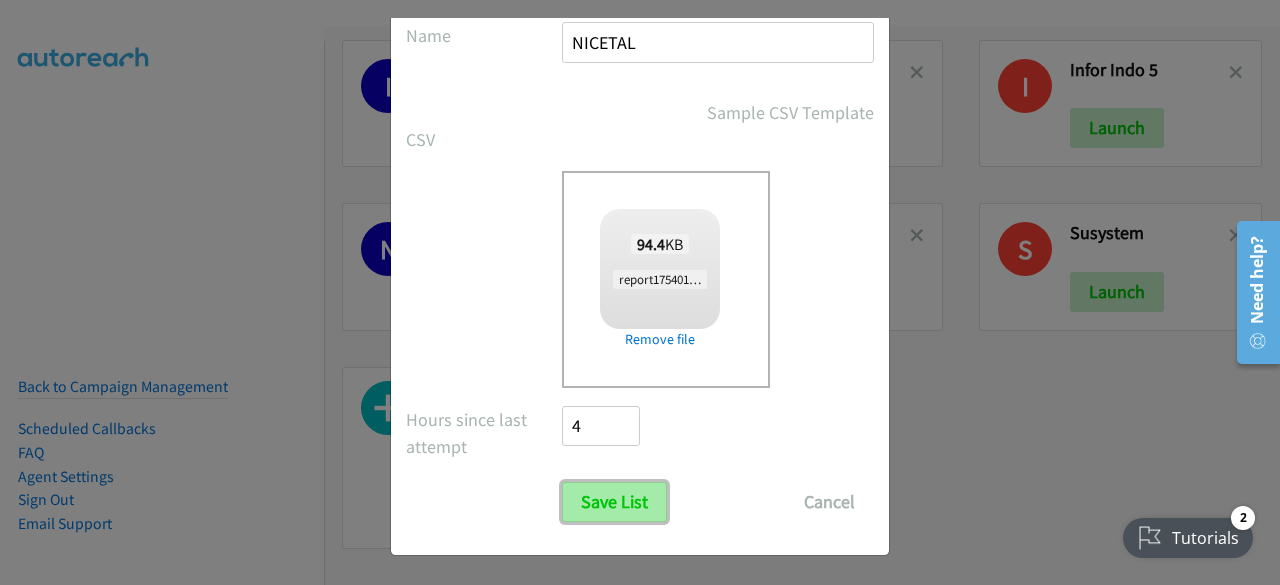 click on "Save List" at bounding box center [614, 502] 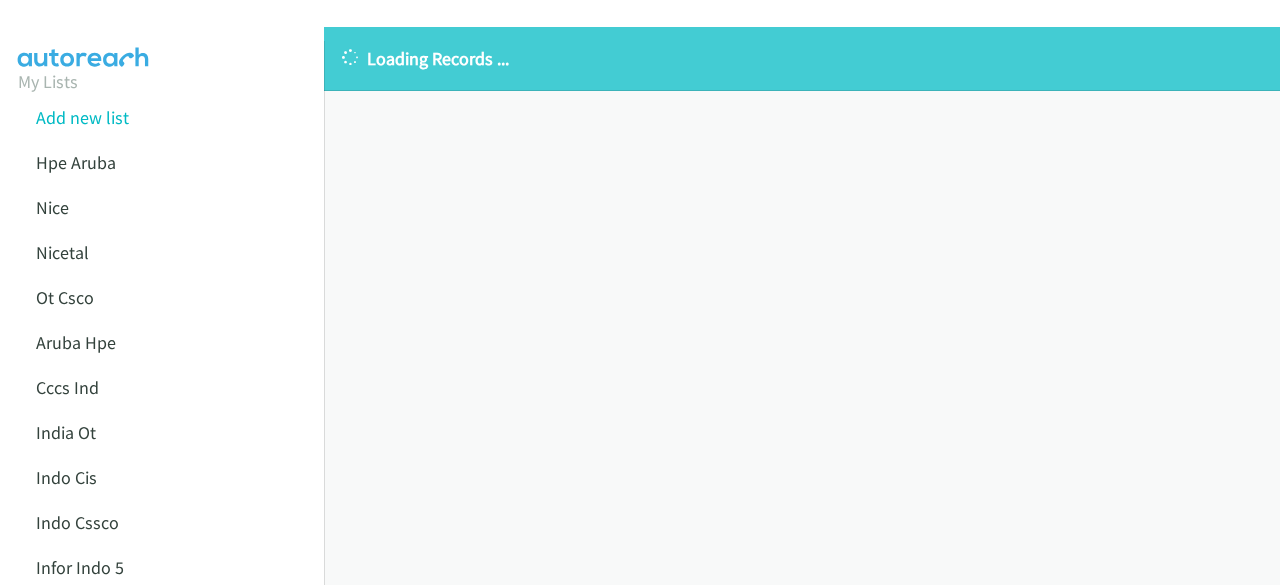 scroll, scrollTop: 0, scrollLeft: 0, axis: both 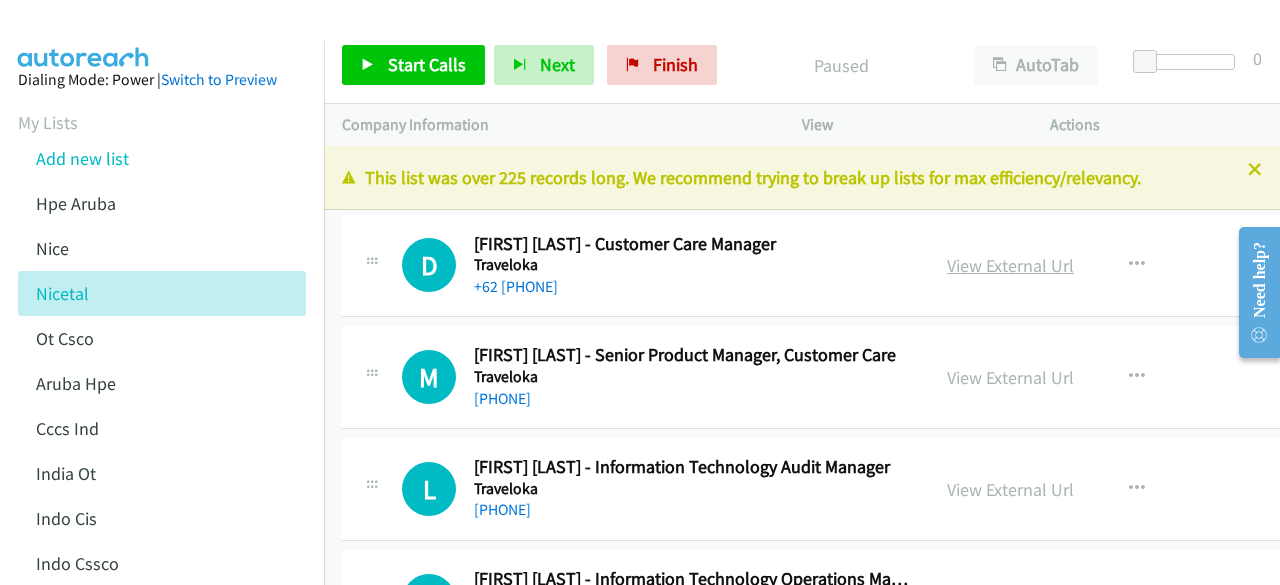 click on "View External Url" at bounding box center (1010, 265) 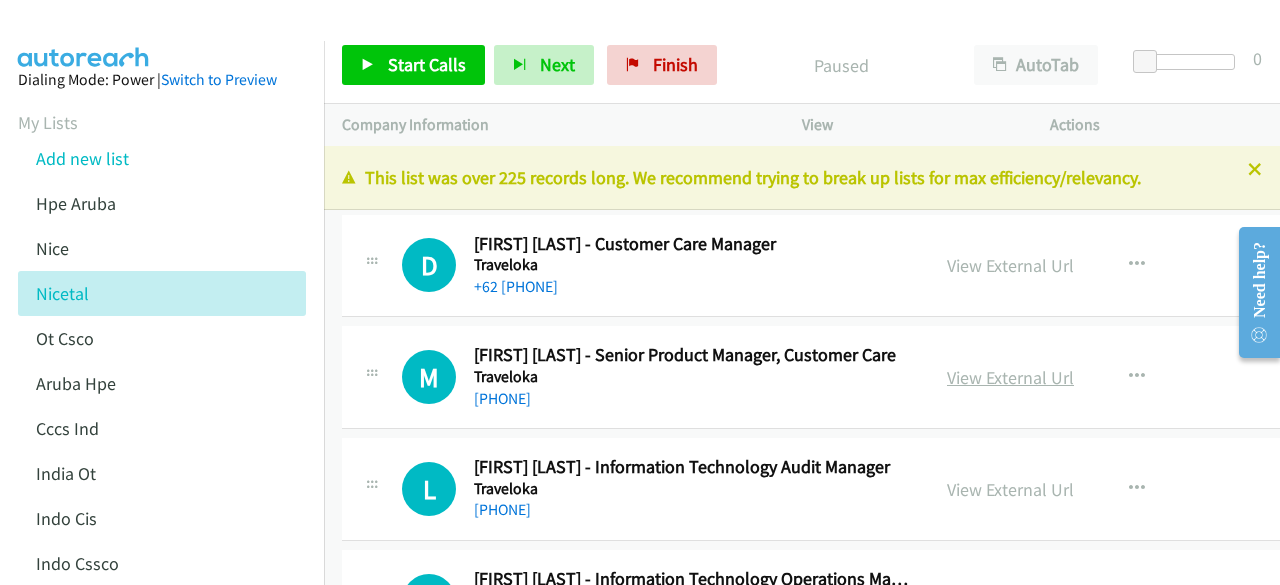 click on "View External Url" at bounding box center (1010, 377) 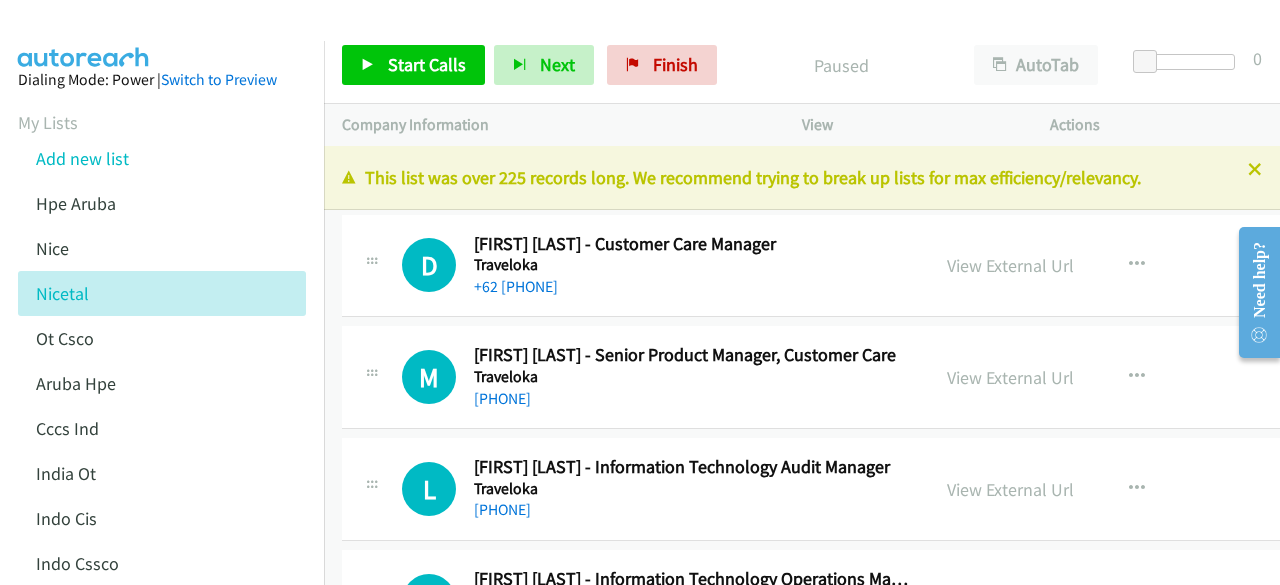 scroll, scrollTop: 100, scrollLeft: 0, axis: vertical 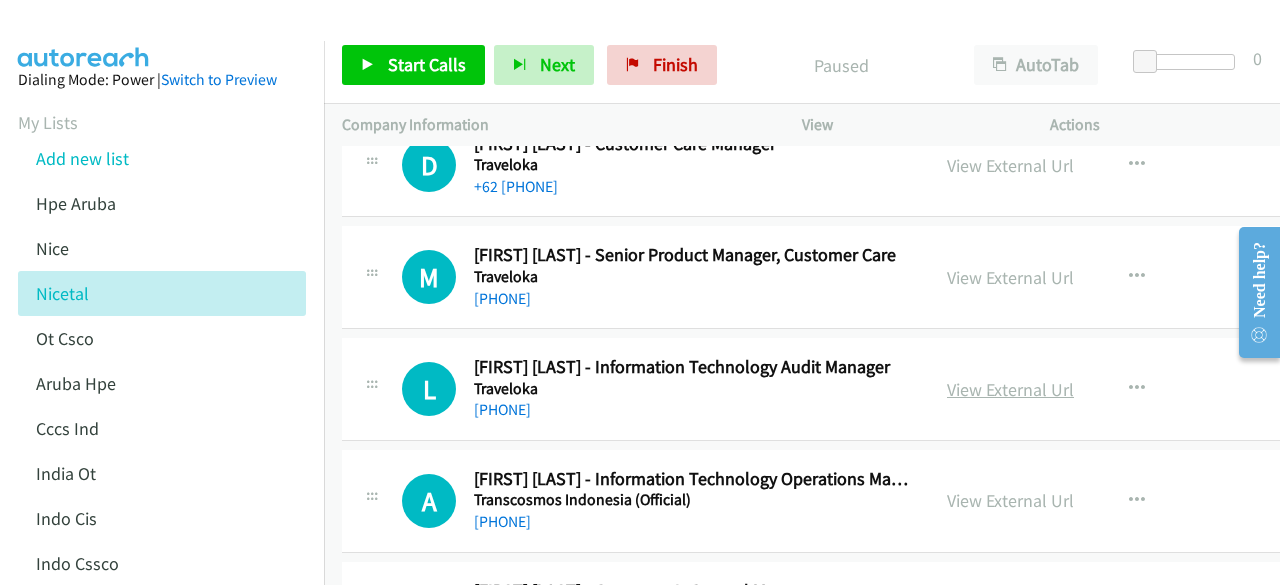 click on "View External Url" at bounding box center (1010, 389) 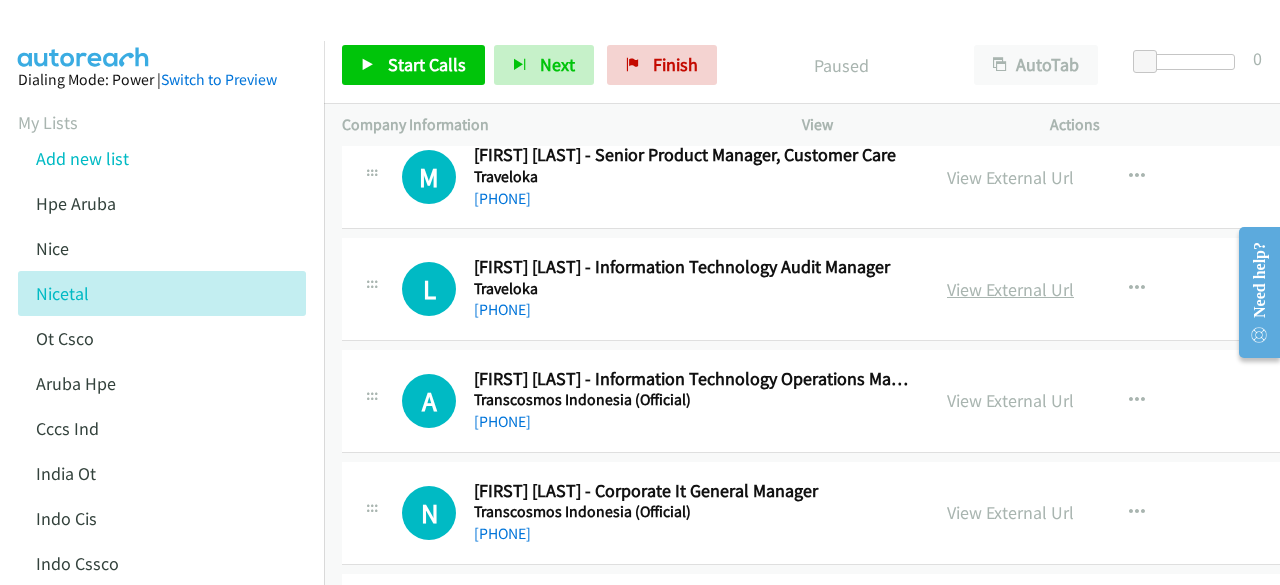 scroll, scrollTop: 300, scrollLeft: 0, axis: vertical 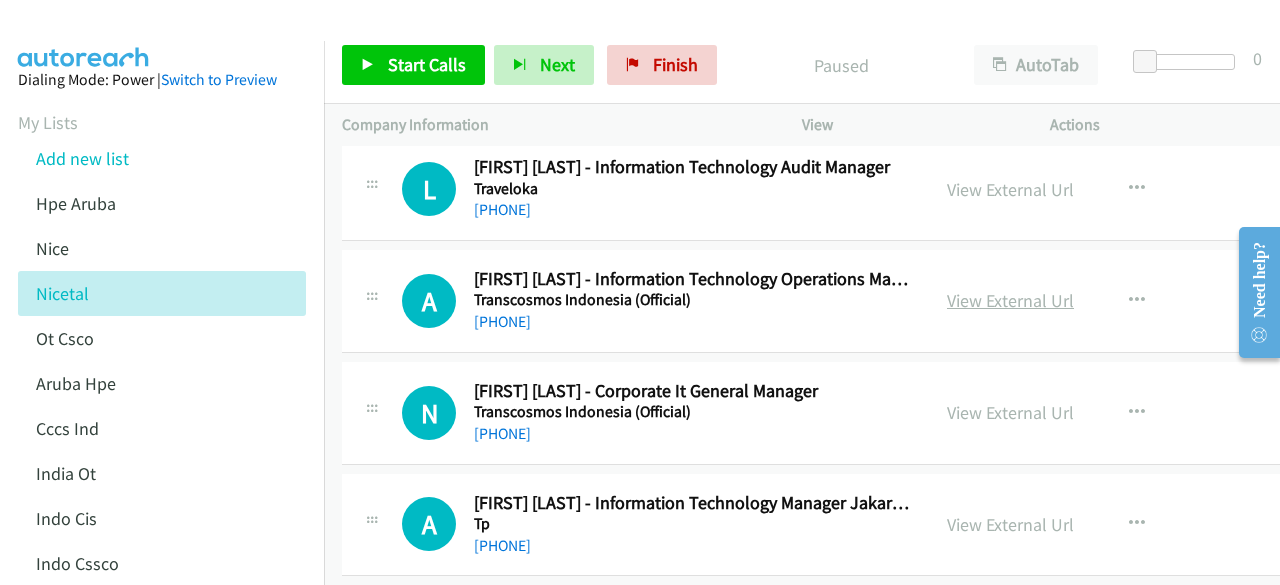 click on "View External Url" at bounding box center [1010, 300] 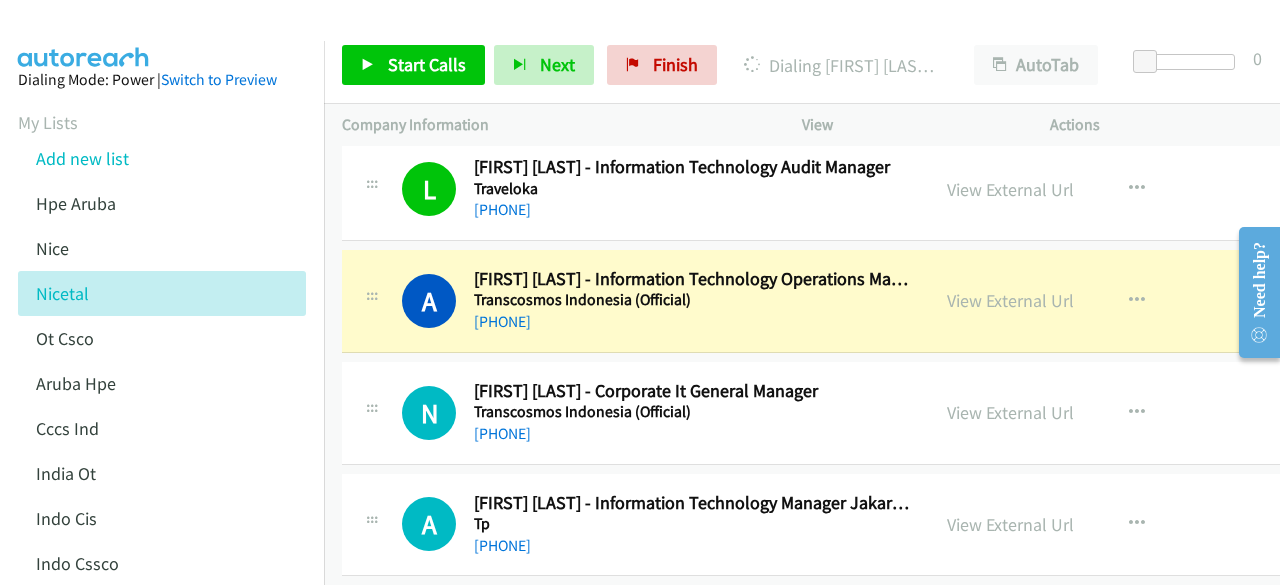 scroll, scrollTop: 400, scrollLeft: 0, axis: vertical 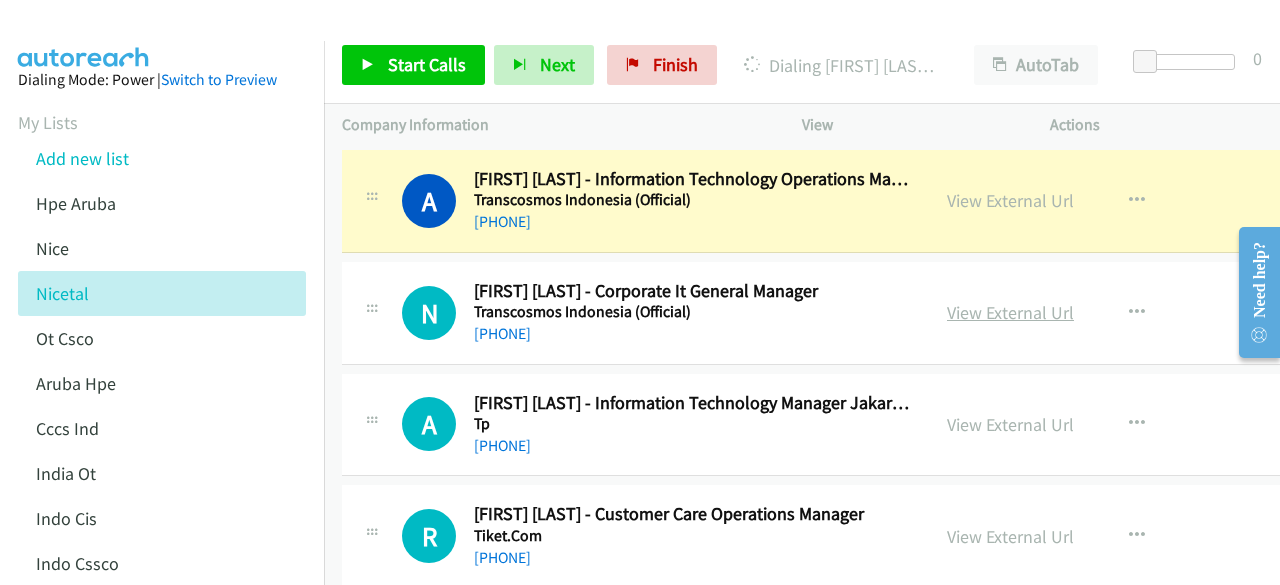 click on "View External Url" at bounding box center (1010, 312) 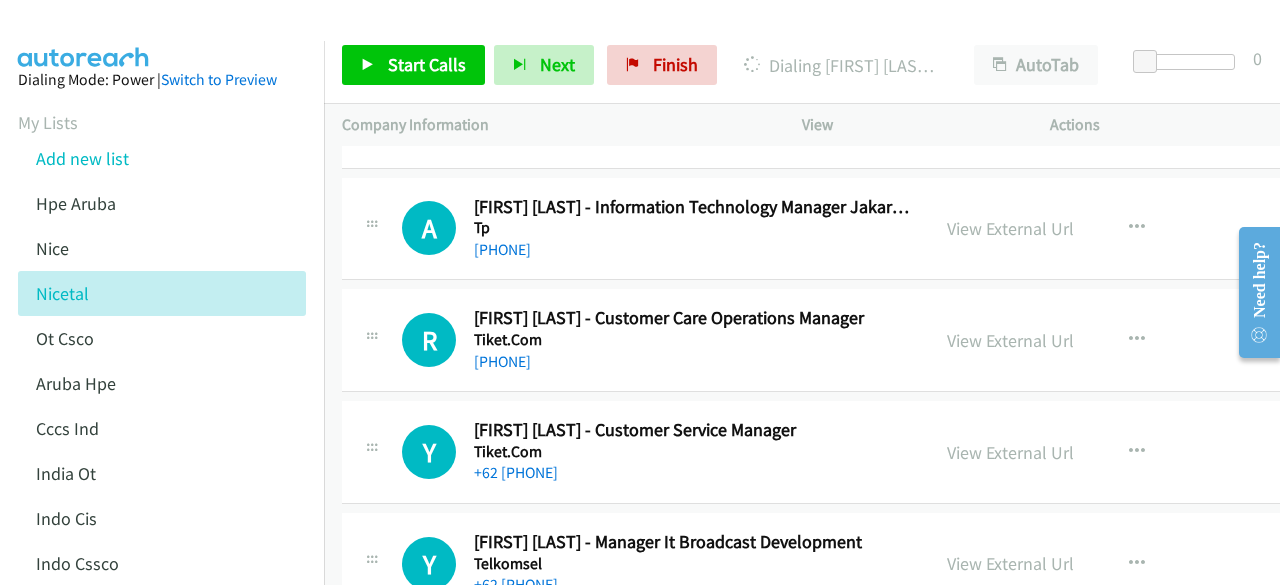 scroll, scrollTop: 600, scrollLeft: 0, axis: vertical 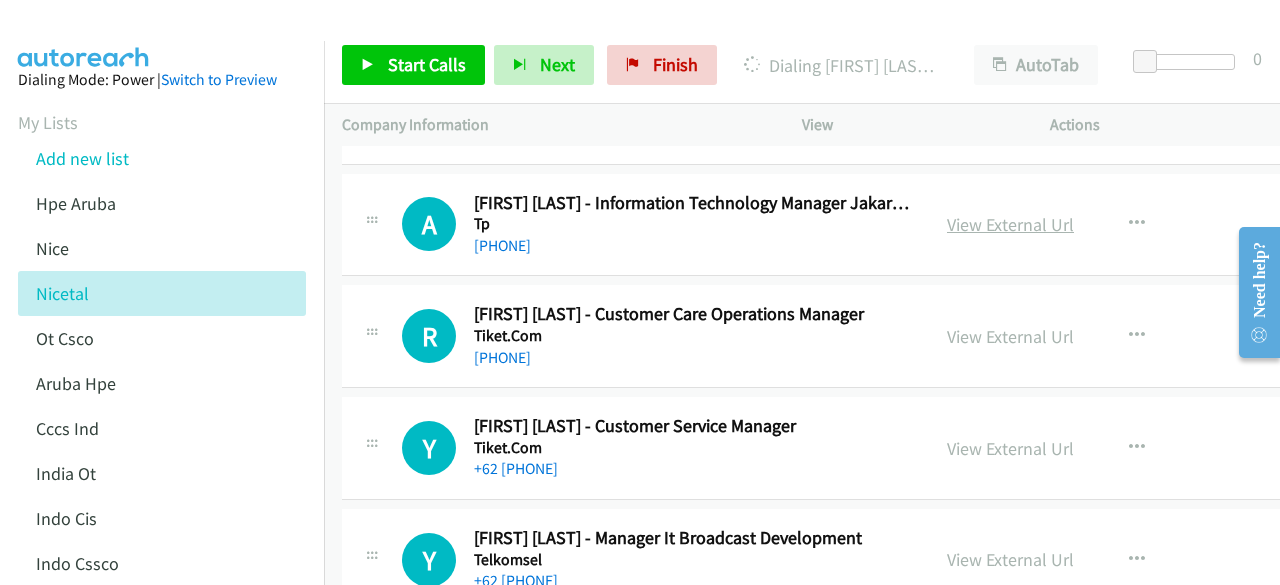 click on "View External Url" at bounding box center (1010, 224) 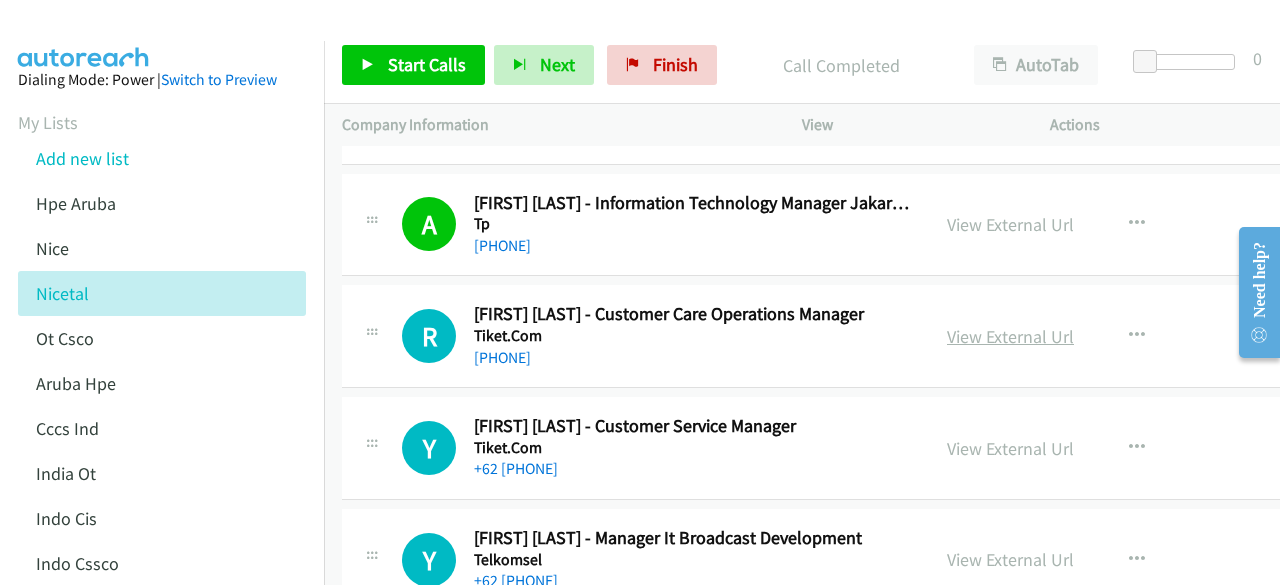 click on "View External Url" at bounding box center [1010, 336] 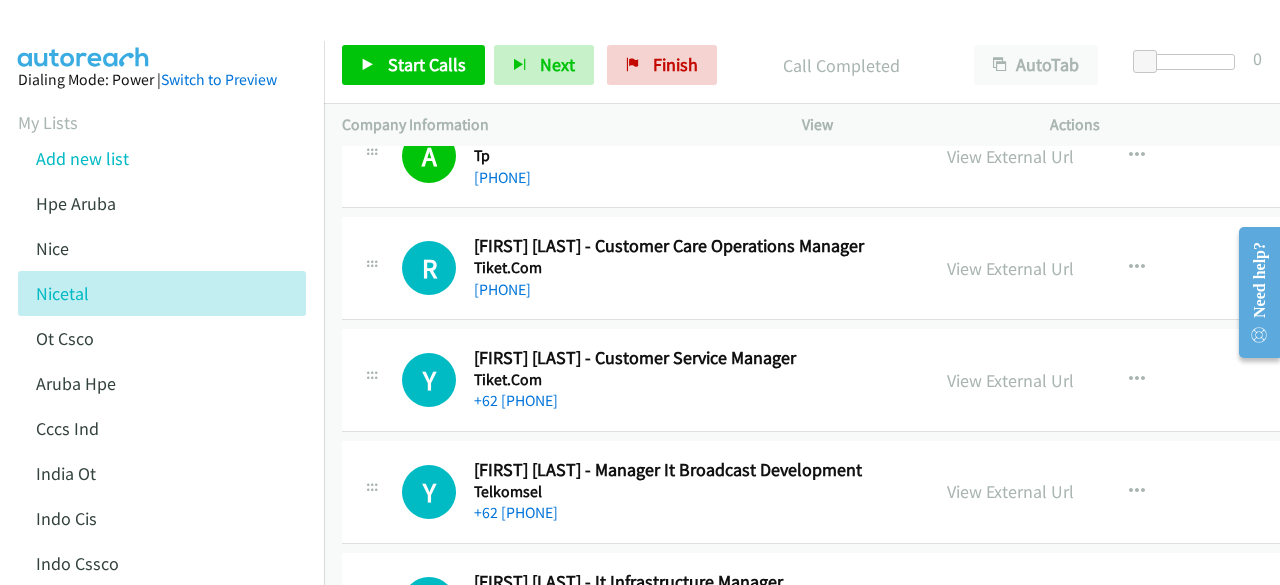 scroll, scrollTop: 700, scrollLeft: 0, axis: vertical 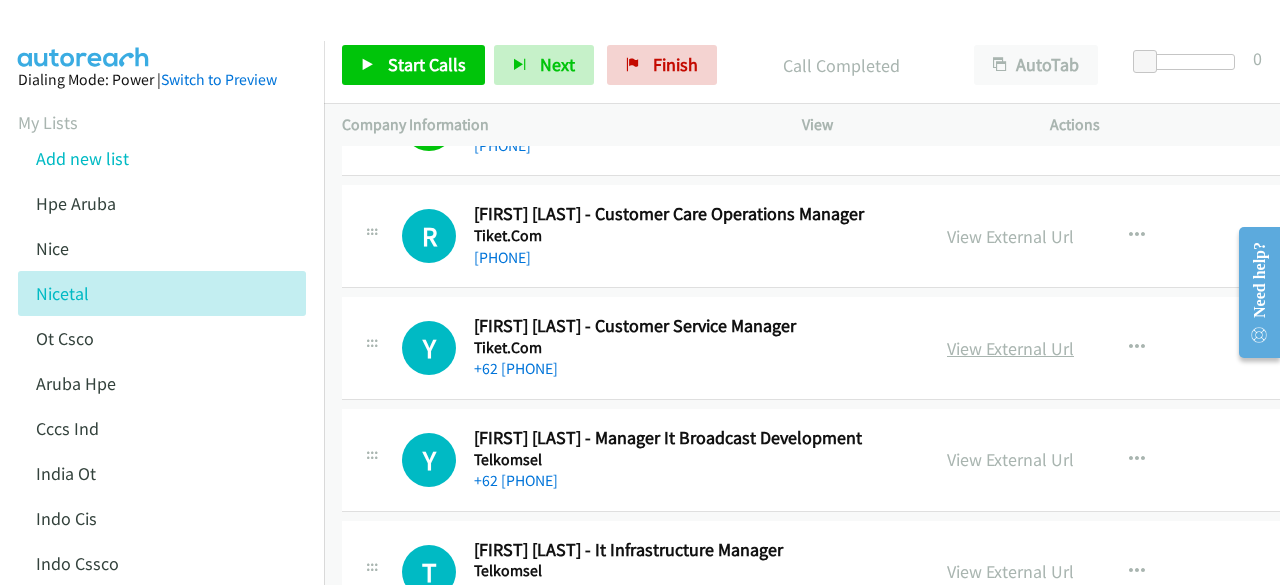 click on "View External Url" at bounding box center [1010, 348] 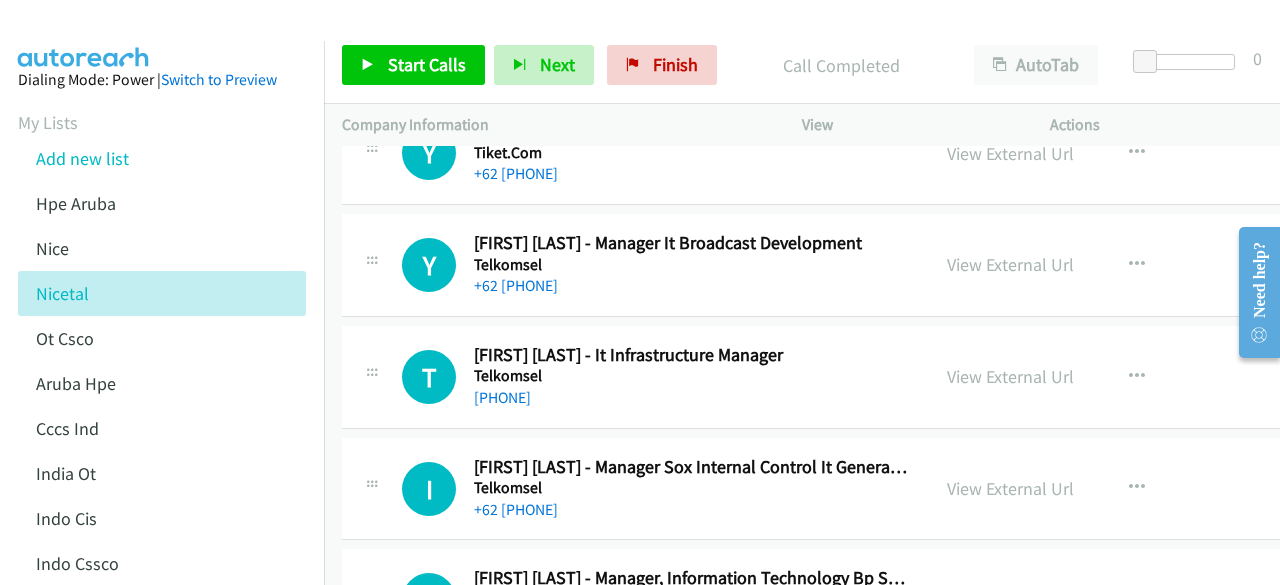 scroll, scrollTop: 900, scrollLeft: 0, axis: vertical 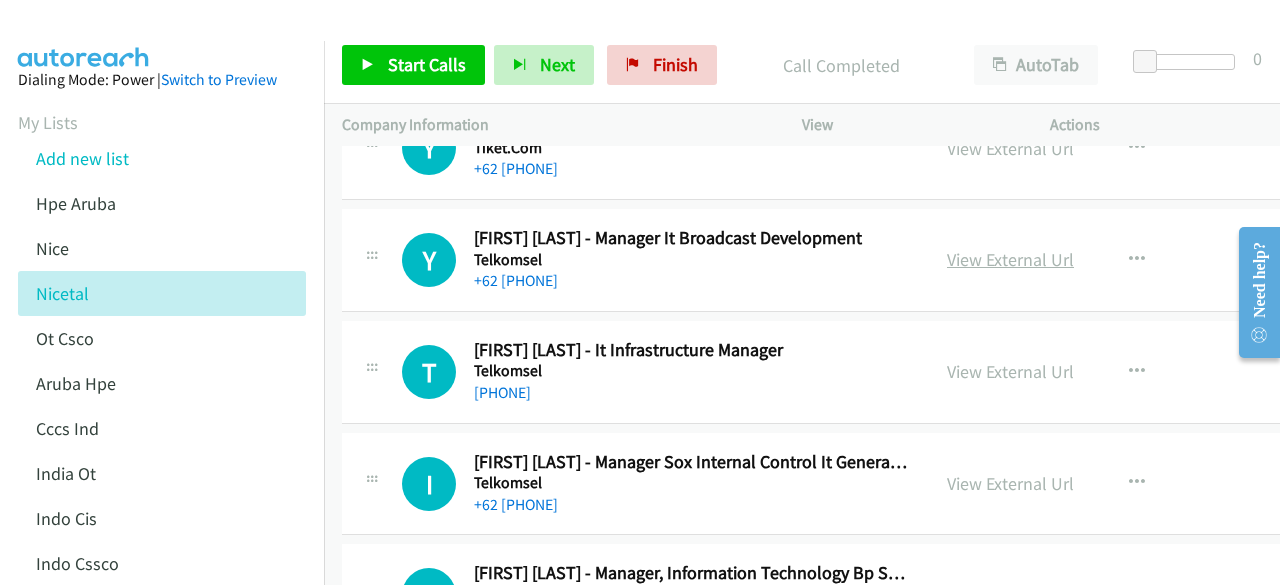 click on "View External Url" at bounding box center (1010, 259) 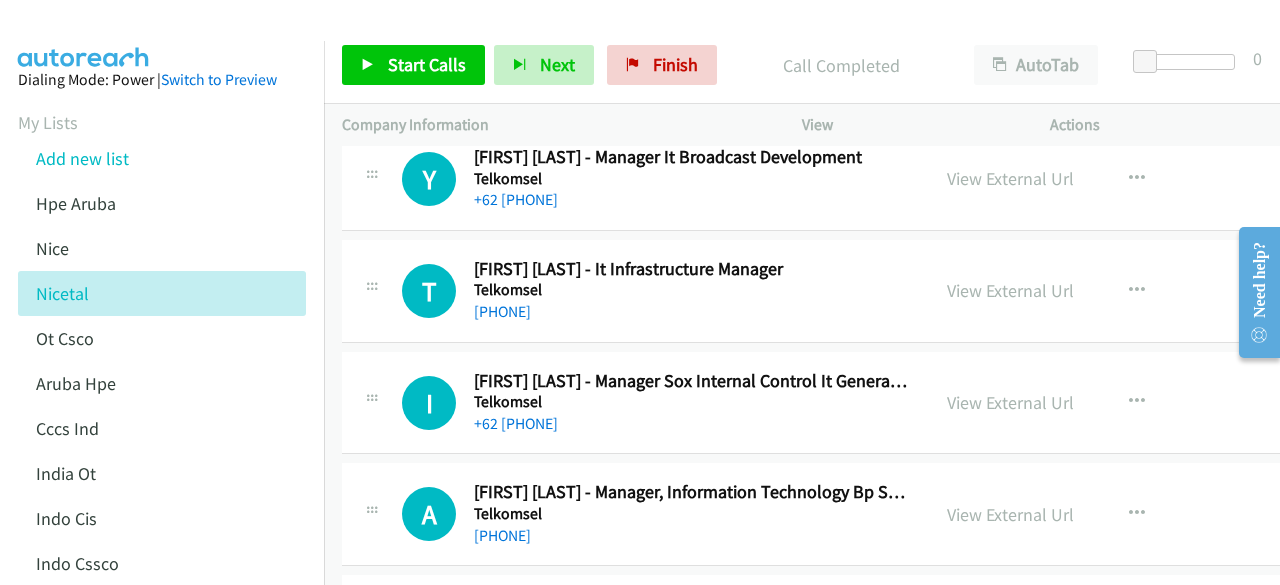 scroll, scrollTop: 1000, scrollLeft: 0, axis: vertical 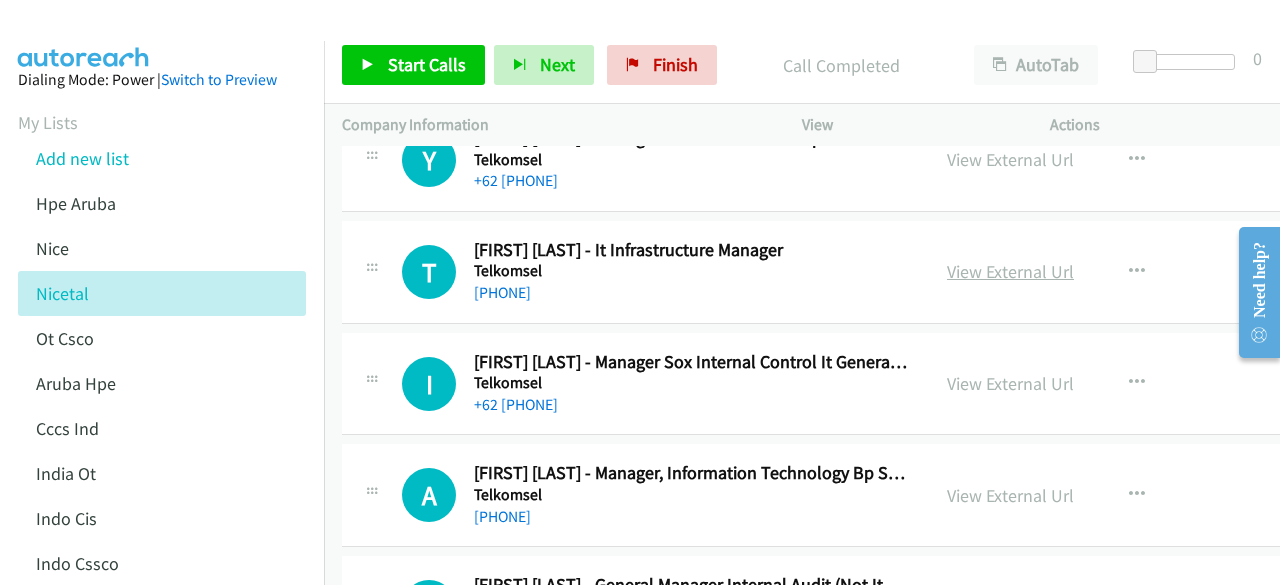 click on "View External Url" at bounding box center [1010, 271] 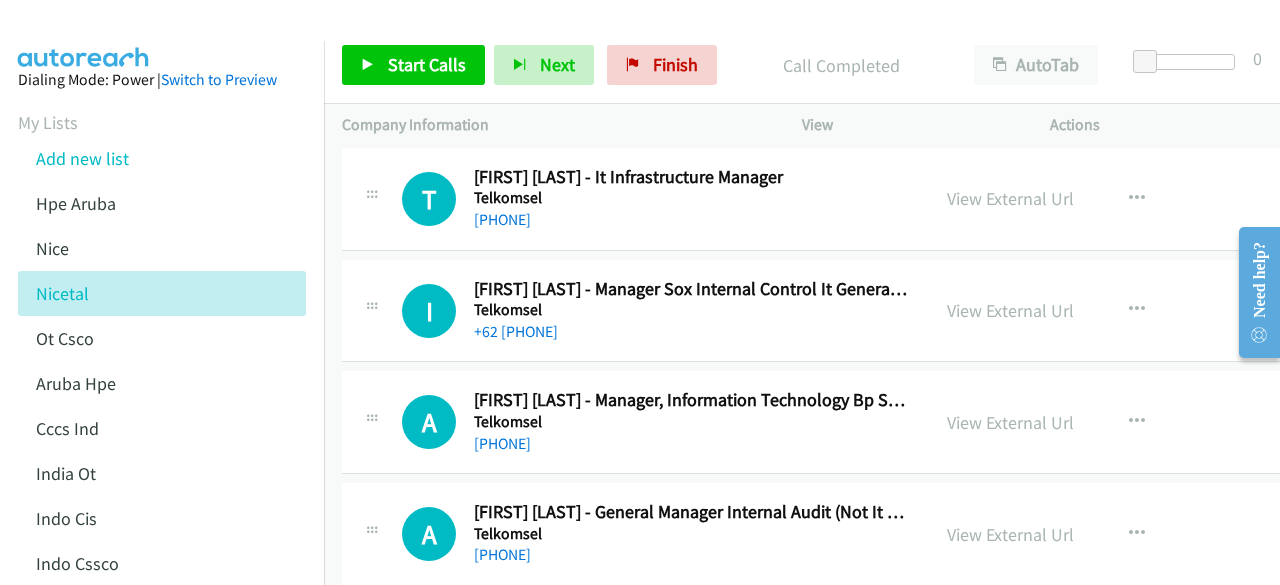 scroll, scrollTop: 1100, scrollLeft: 0, axis: vertical 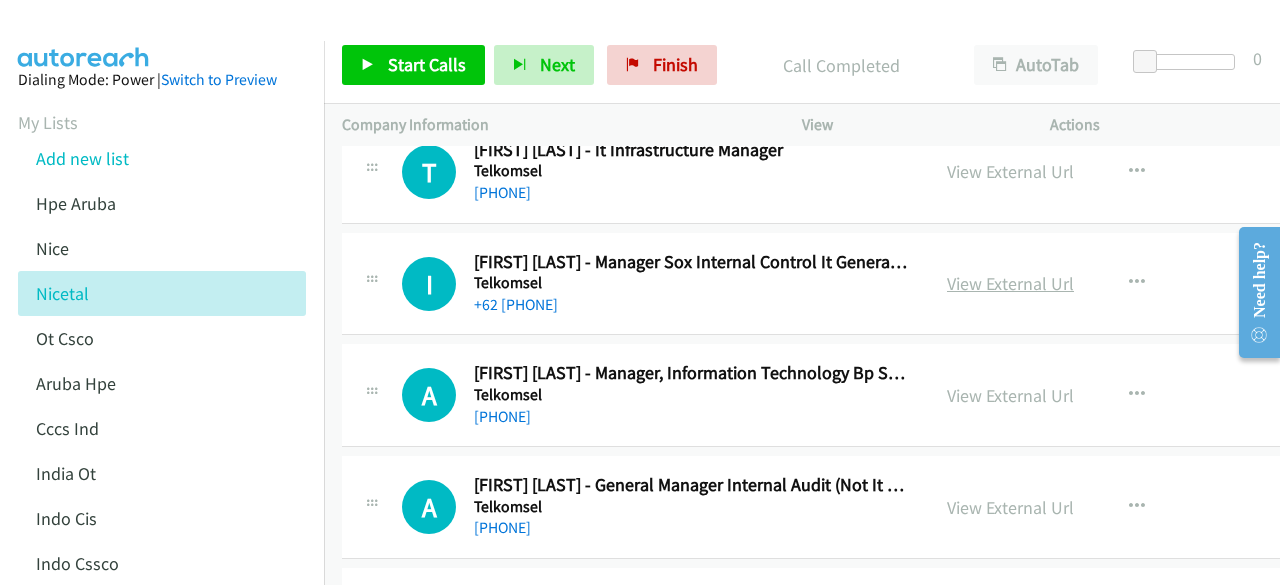 click on "View External Url" at bounding box center (1010, 283) 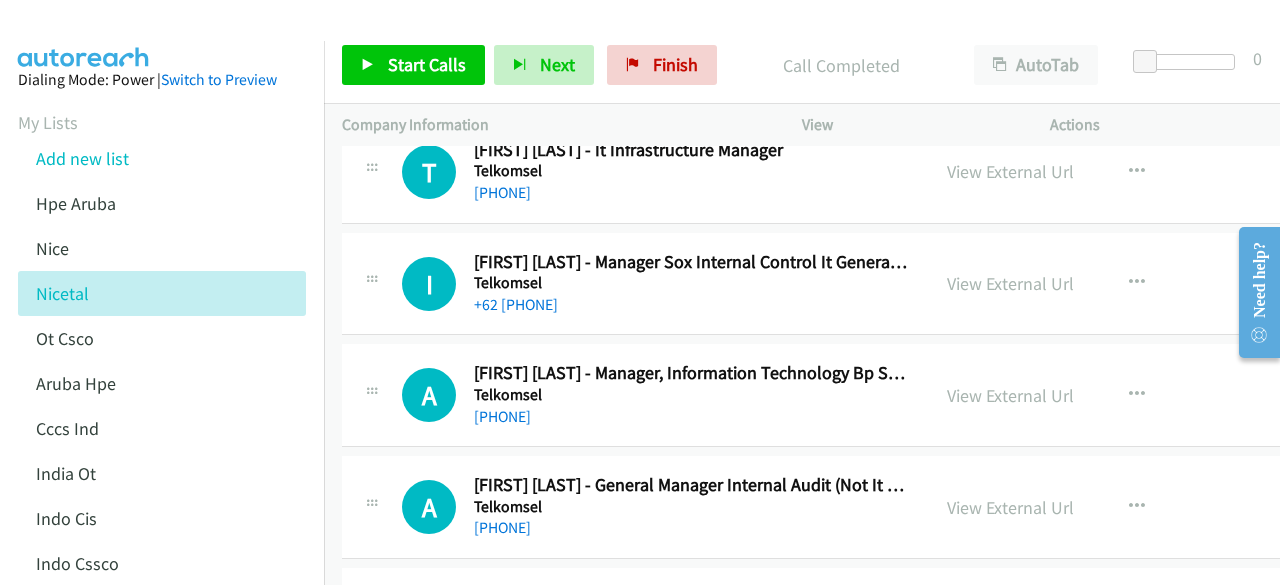 click on "View External Url
View External Url
Schedule/Manage Callback
Start Calls Here
Remove from list
Add to do not call list
Reset Call Status" at bounding box center [1085, 395] 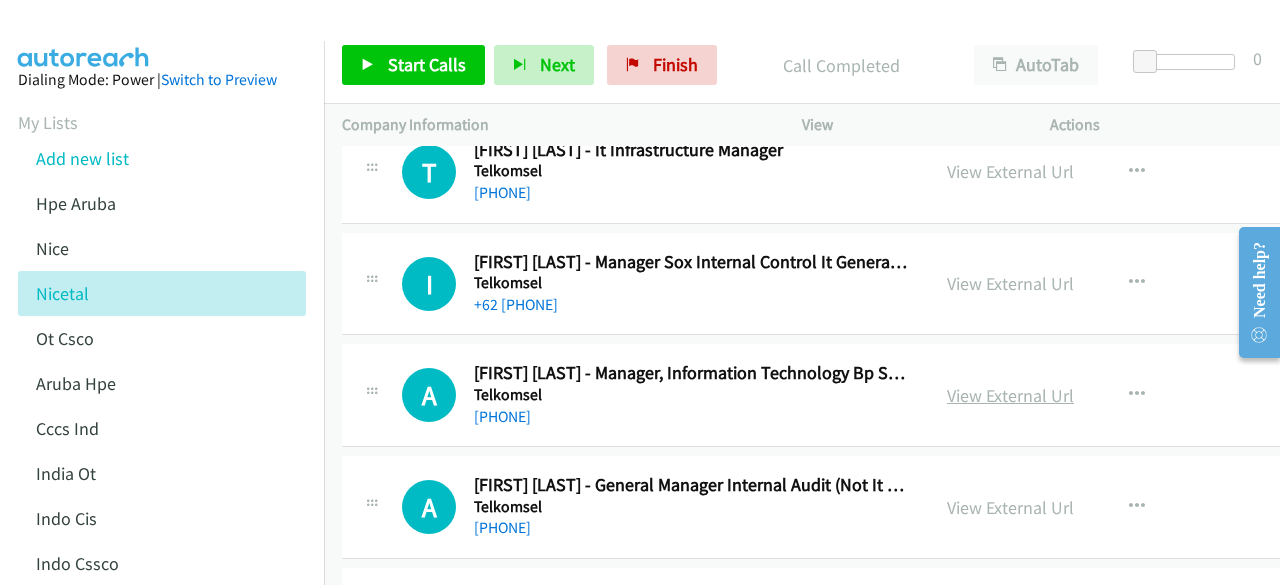 click on "View External Url" at bounding box center (1010, 395) 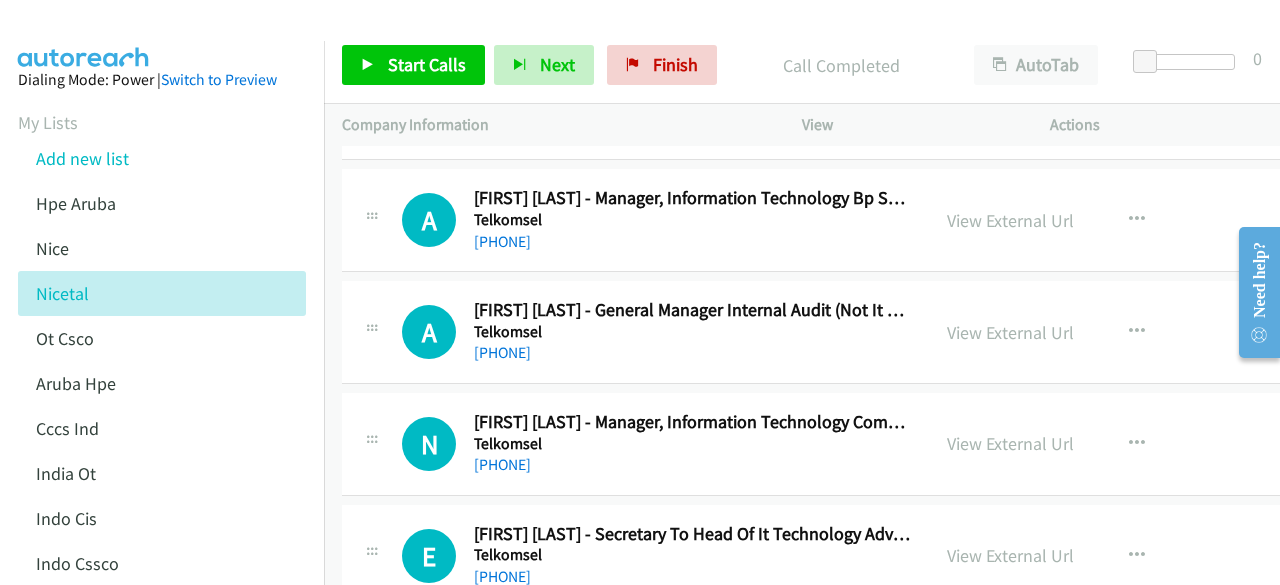scroll, scrollTop: 1300, scrollLeft: 0, axis: vertical 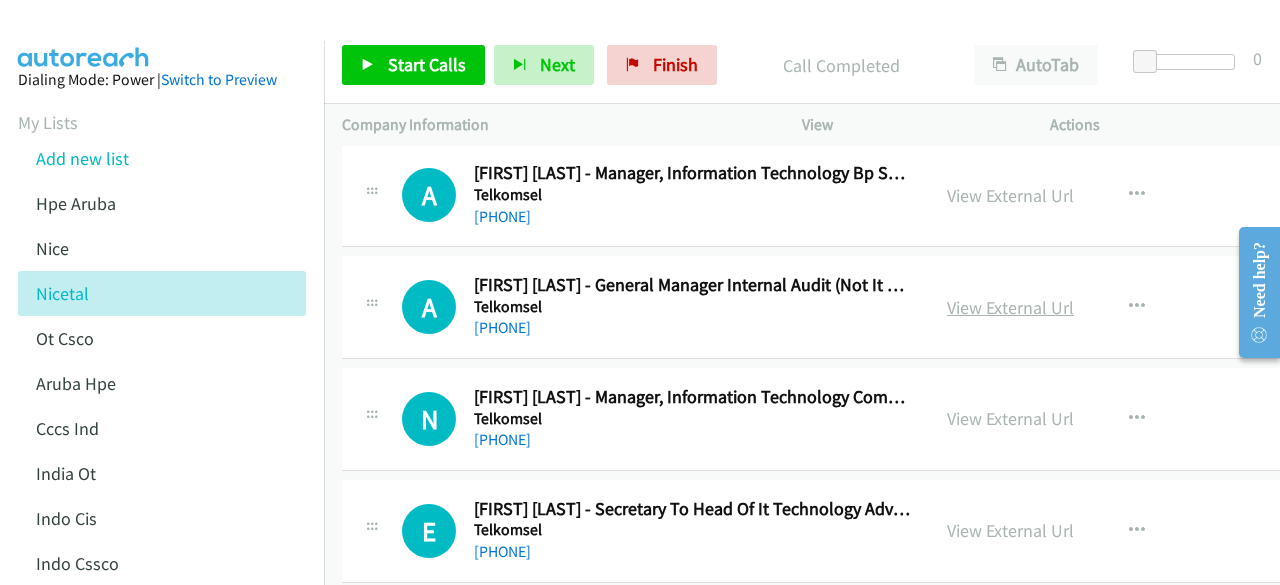 click on "View External Url" at bounding box center (1010, 307) 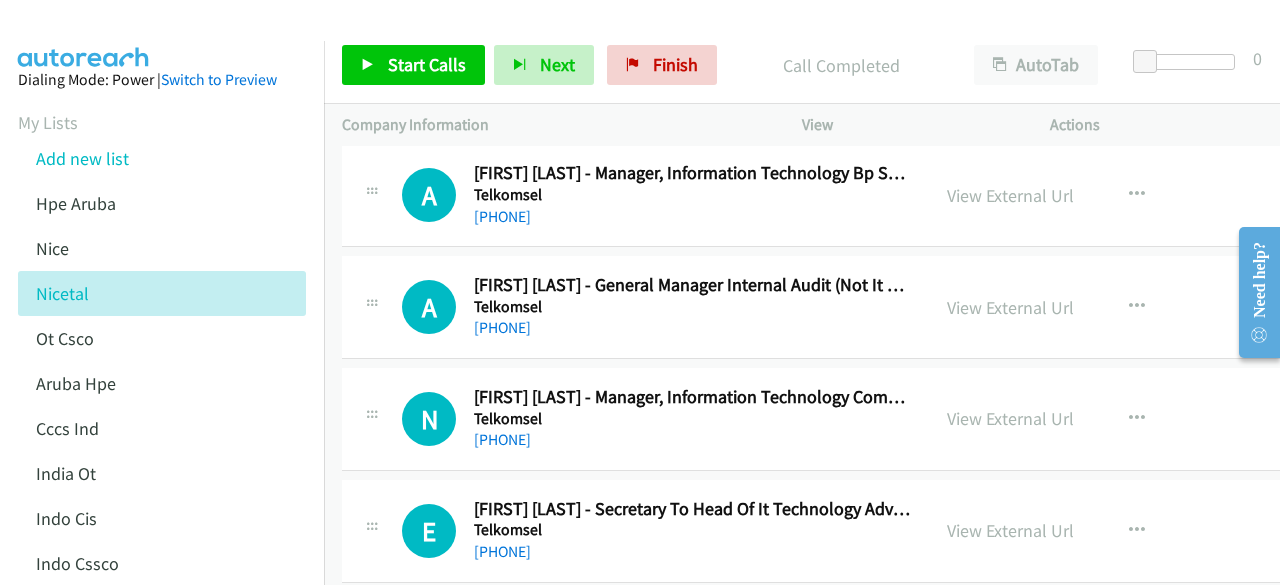 scroll, scrollTop: 1400, scrollLeft: 0, axis: vertical 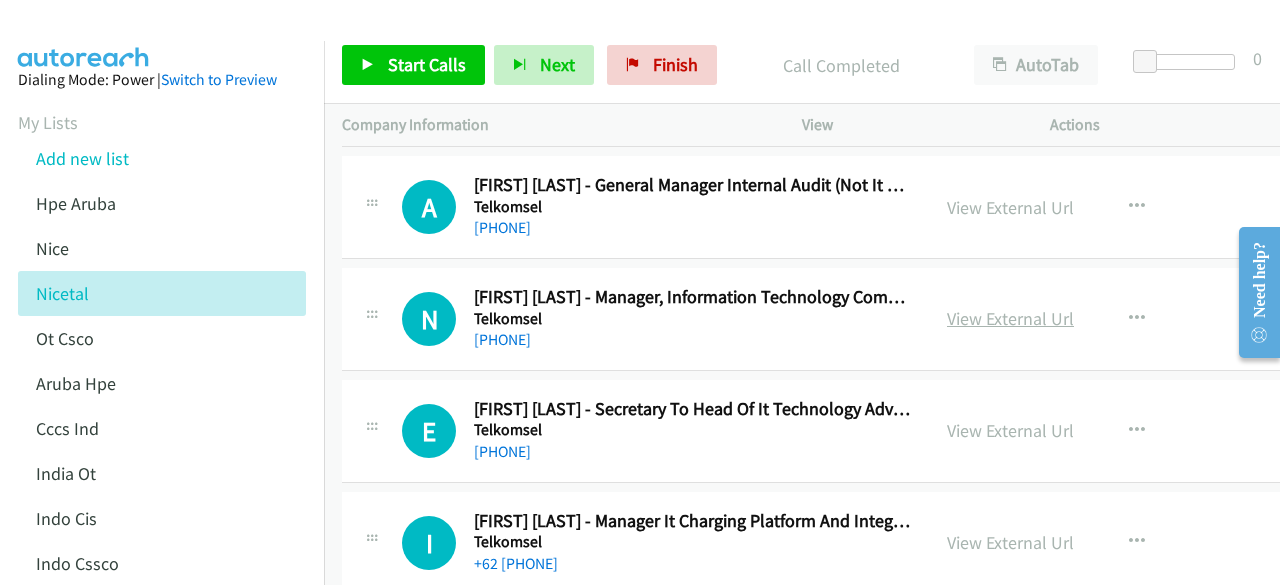 click on "View External Url" at bounding box center [1010, 318] 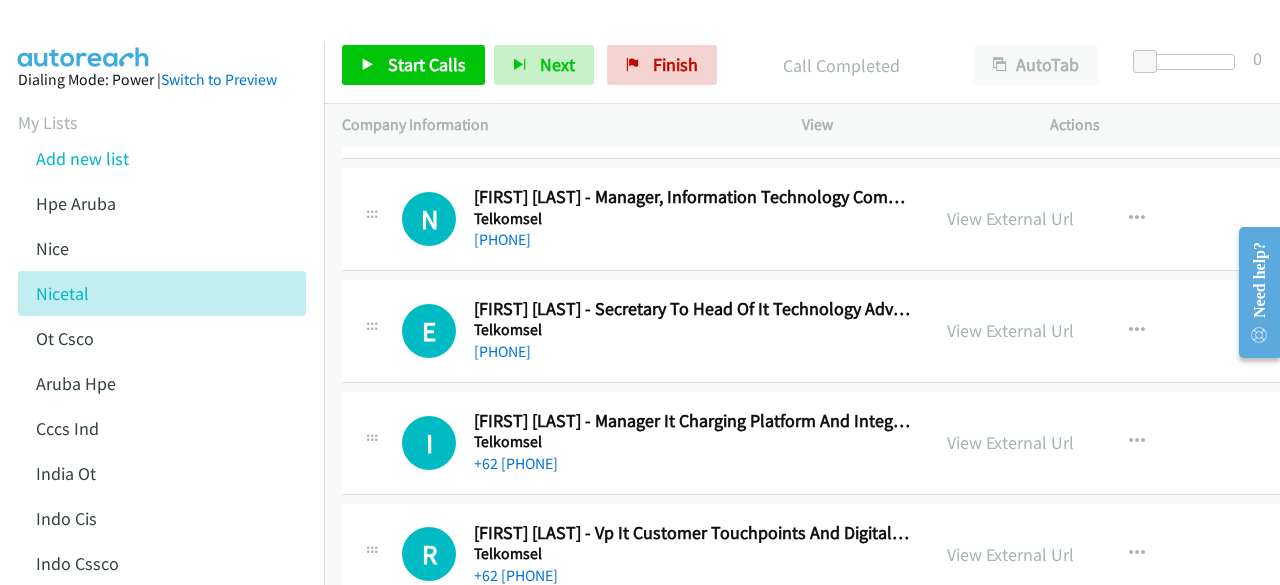 scroll, scrollTop: 1700, scrollLeft: 0, axis: vertical 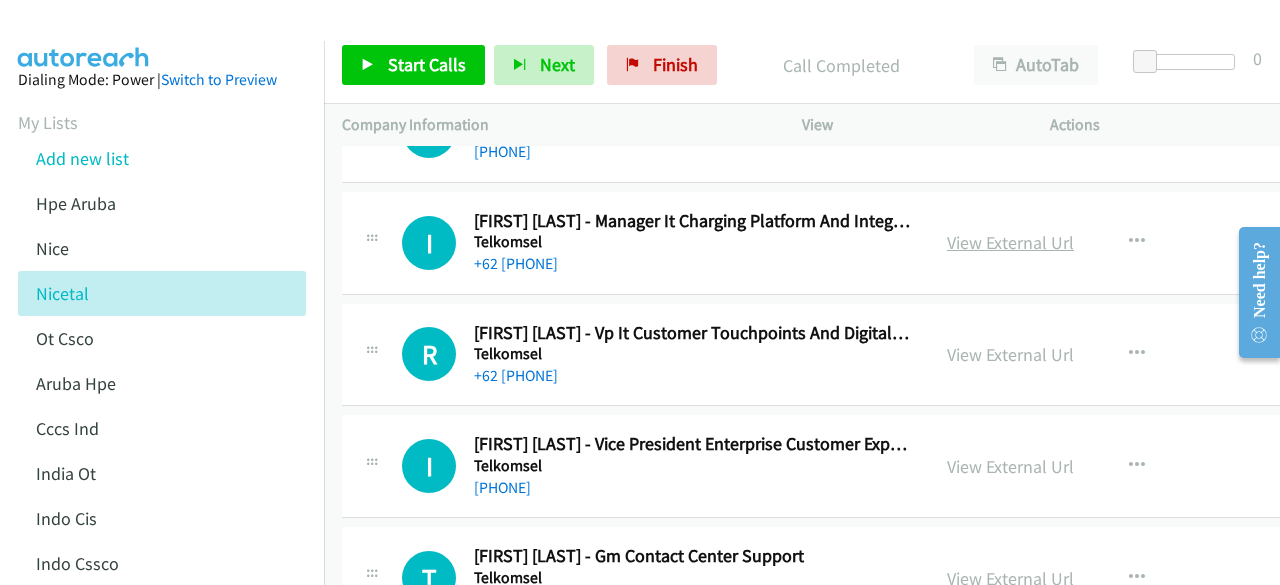 click on "View External Url" at bounding box center [1010, 242] 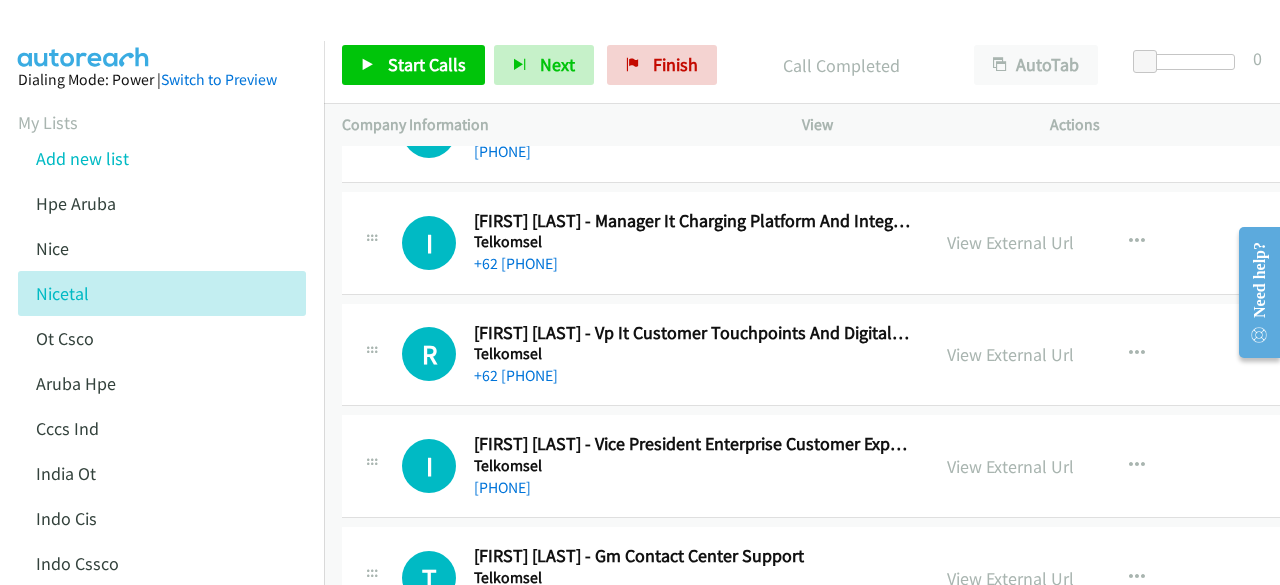 scroll, scrollTop: 1800, scrollLeft: 0, axis: vertical 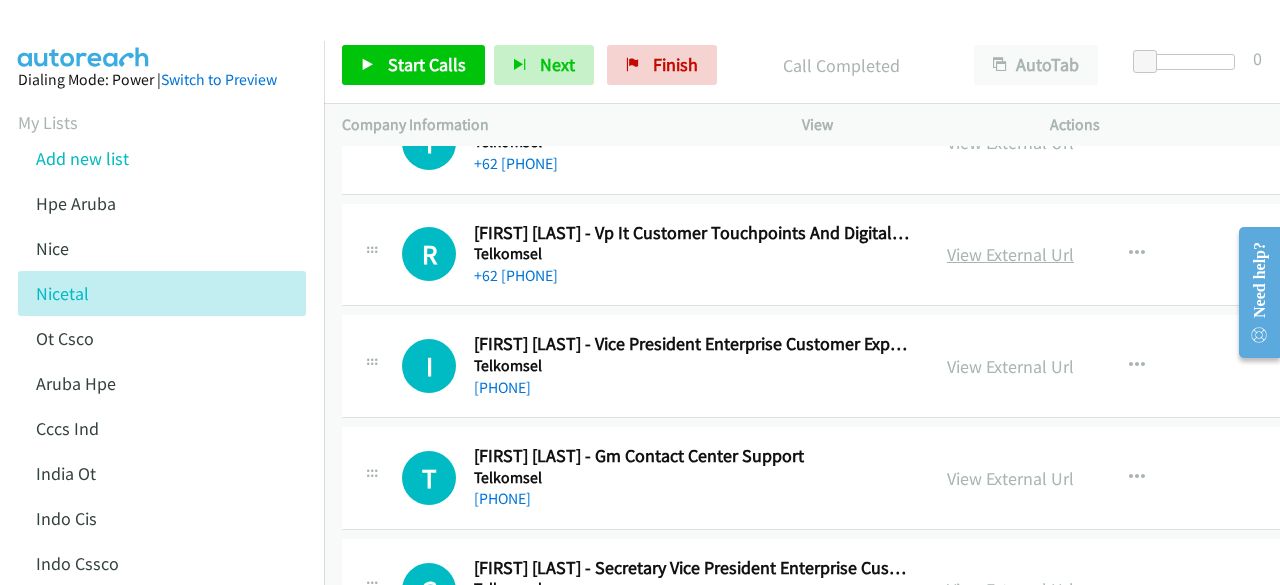 click on "View External Url" at bounding box center (1010, 254) 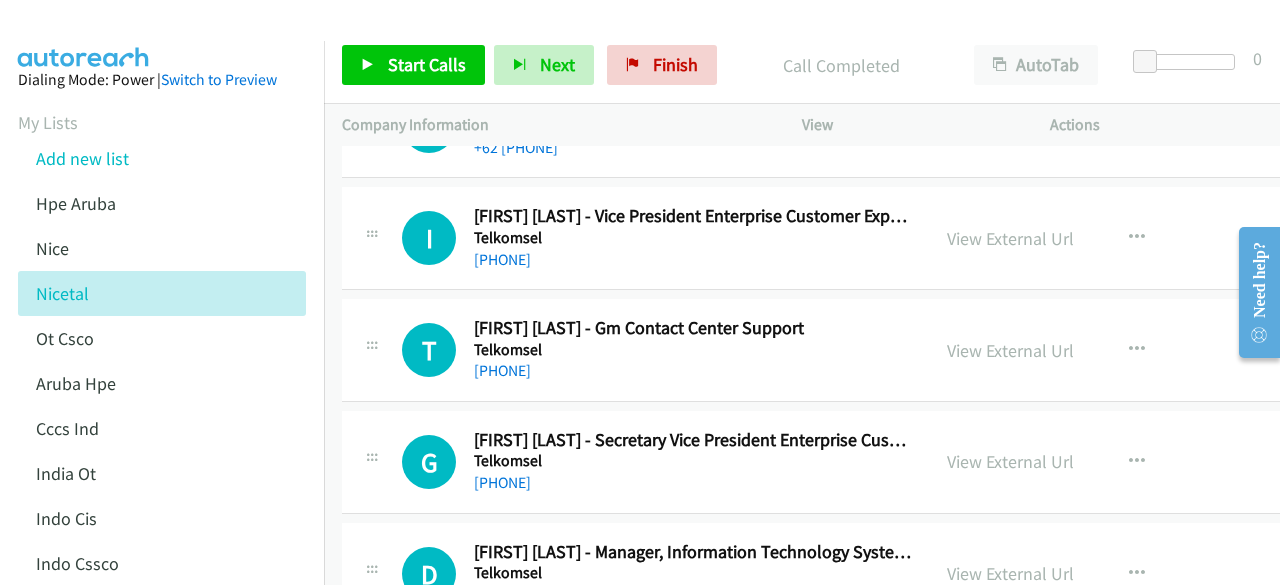 scroll, scrollTop: 1900, scrollLeft: 0, axis: vertical 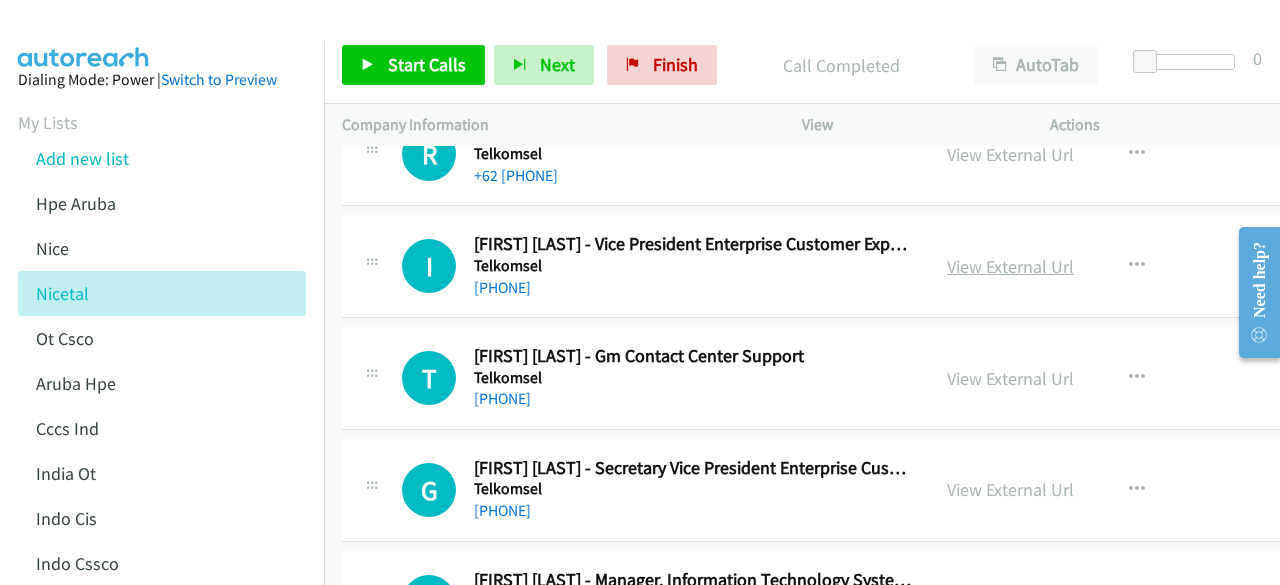 click on "View External Url" at bounding box center [1010, 266] 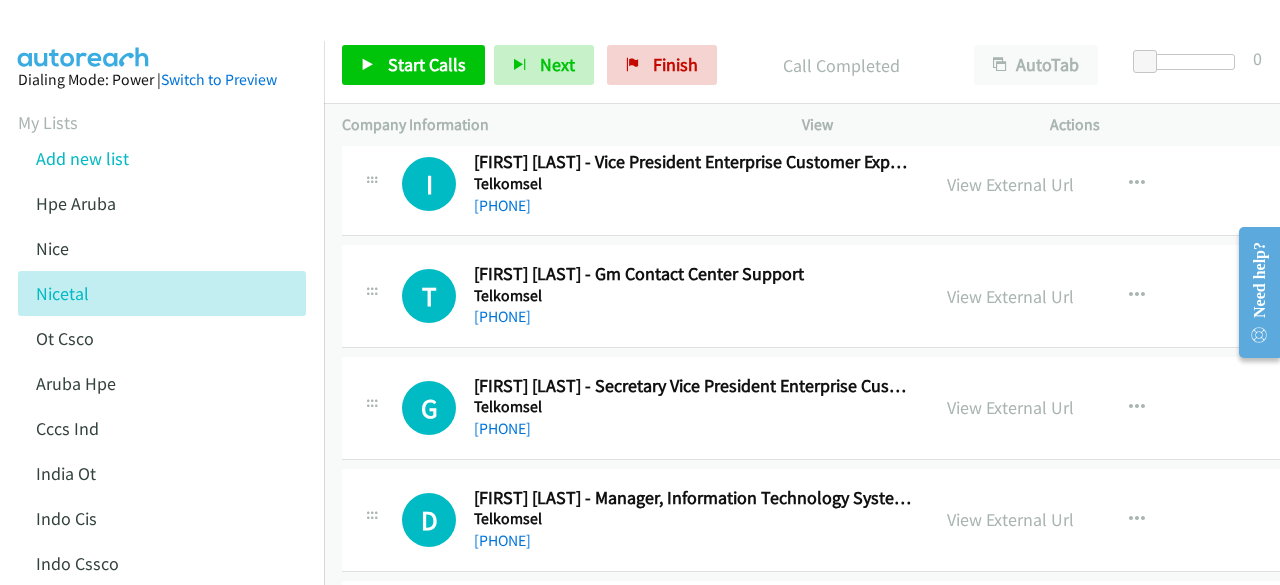 scroll, scrollTop: 2000, scrollLeft: 0, axis: vertical 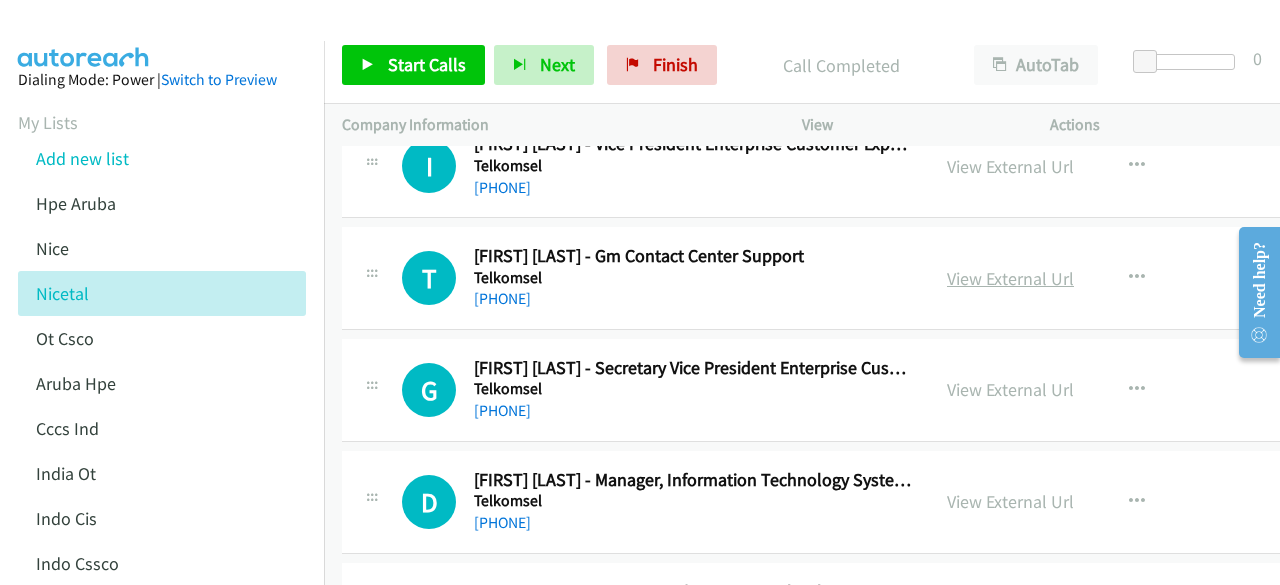 click on "View External Url" at bounding box center [1010, 278] 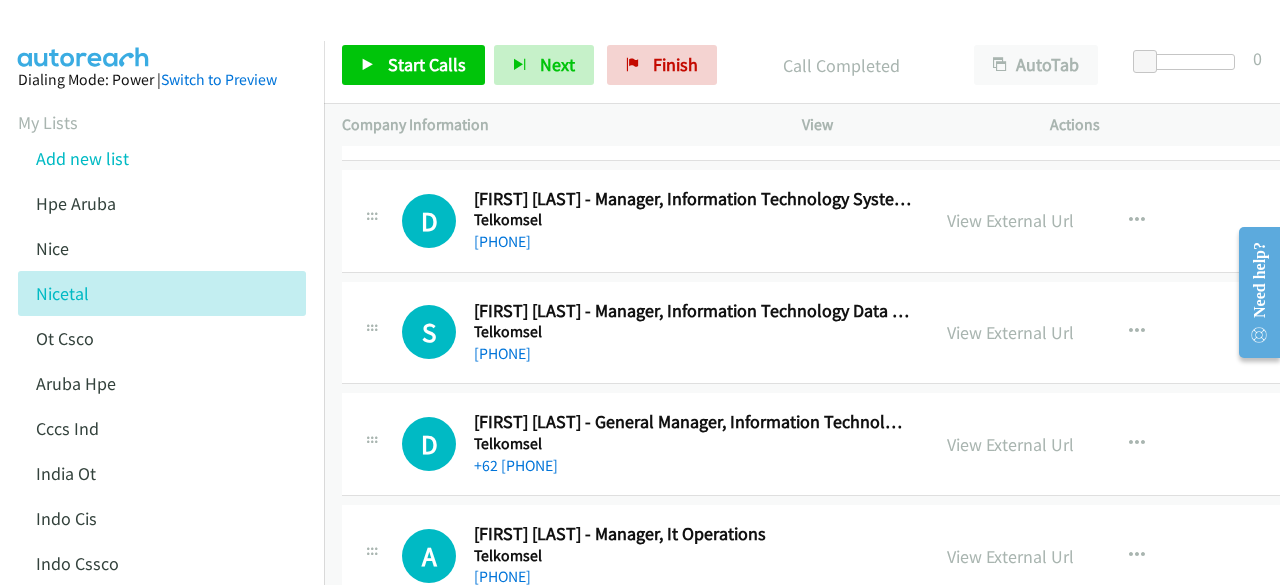 scroll, scrollTop: 2300, scrollLeft: 0, axis: vertical 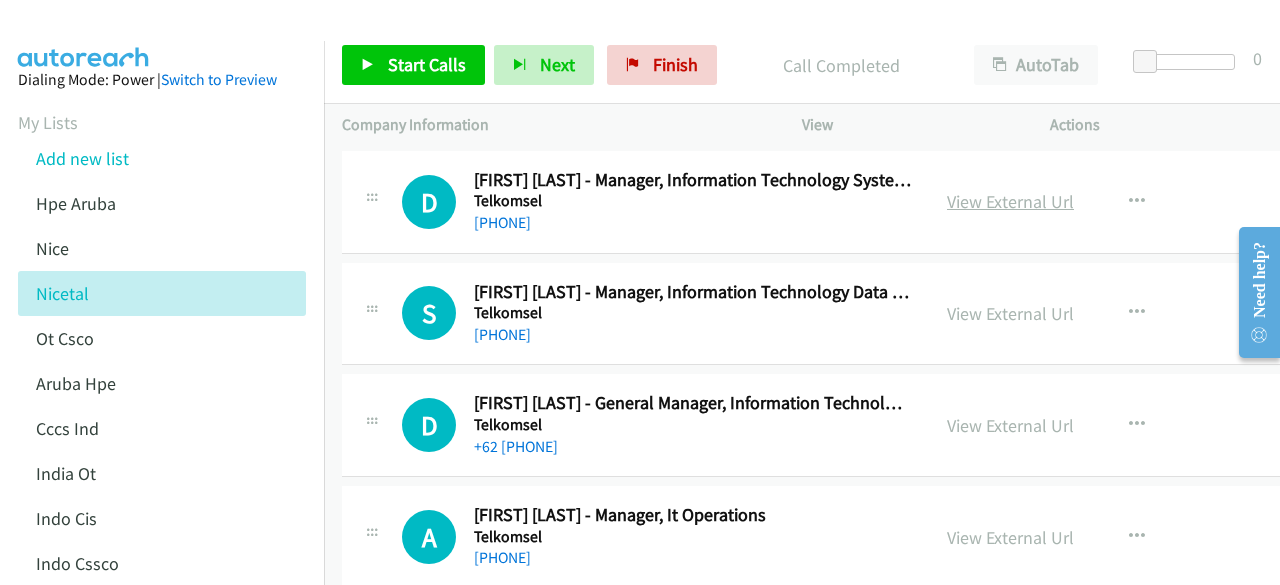 click on "View External Url" at bounding box center (1010, 201) 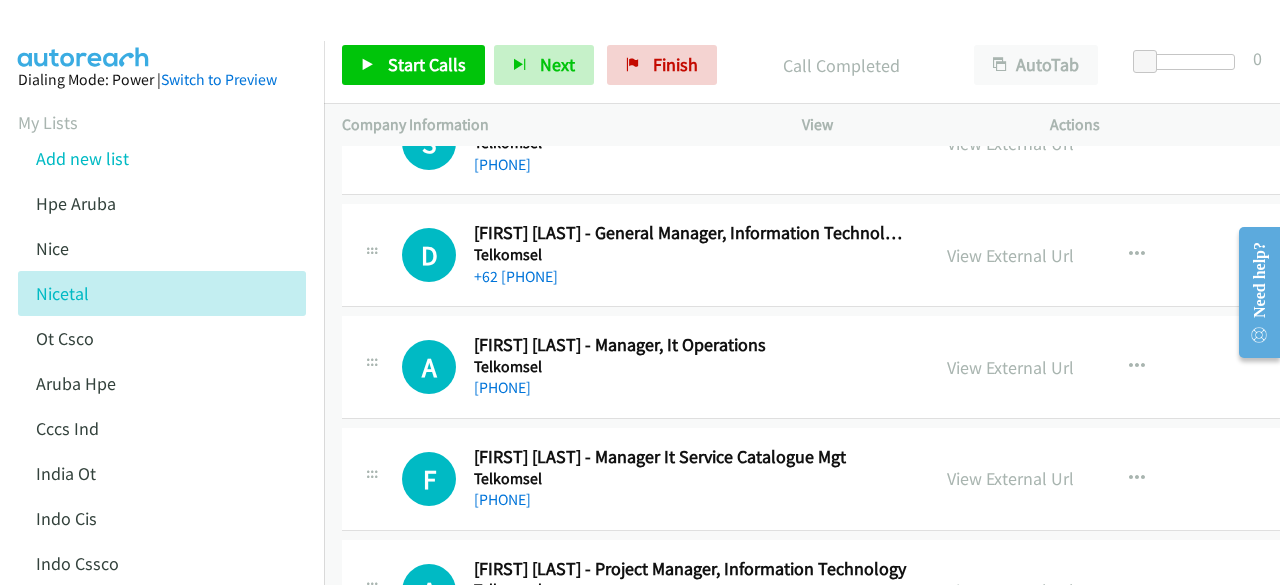 scroll, scrollTop: 2500, scrollLeft: 0, axis: vertical 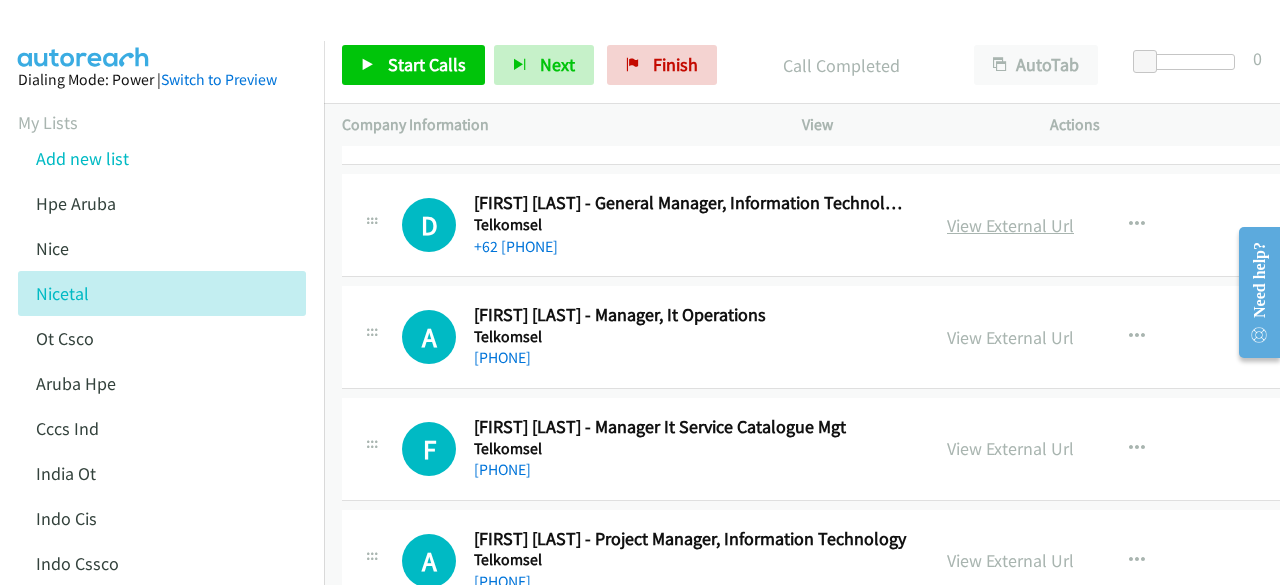 click on "View External Url" at bounding box center (1010, 225) 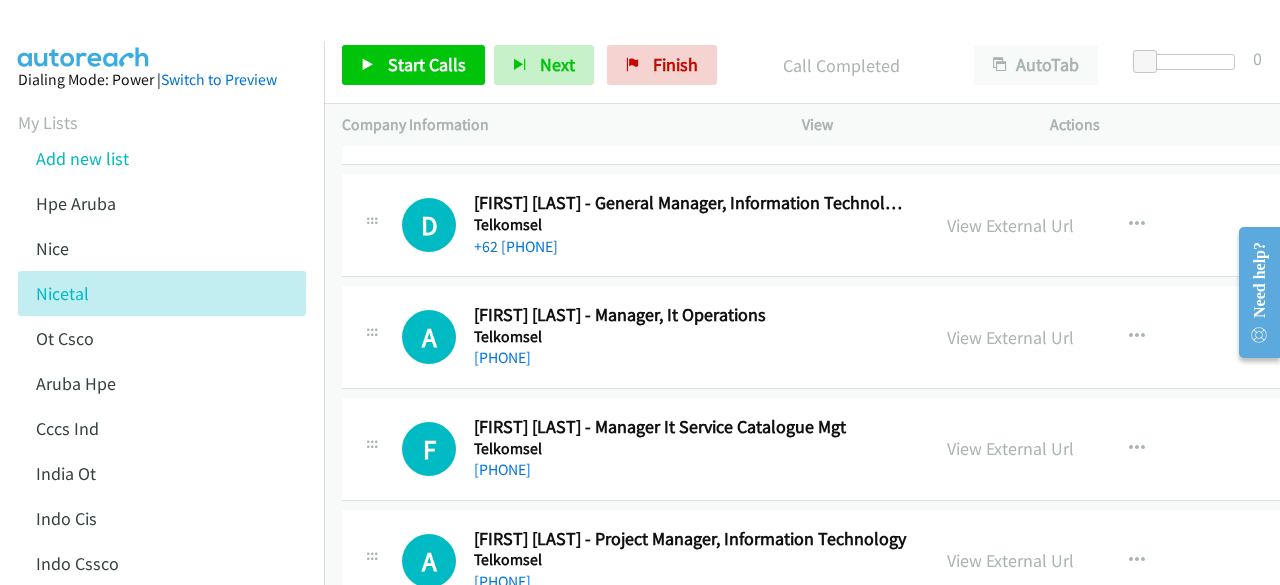scroll, scrollTop: 2600, scrollLeft: 0, axis: vertical 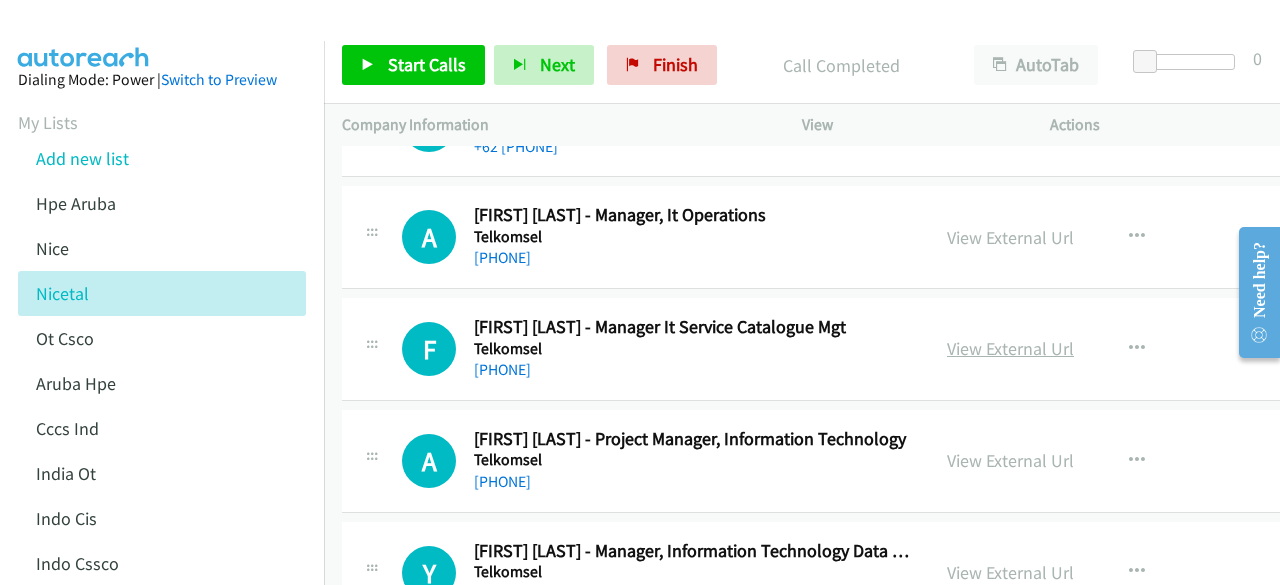 click on "View External Url" at bounding box center [1010, 348] 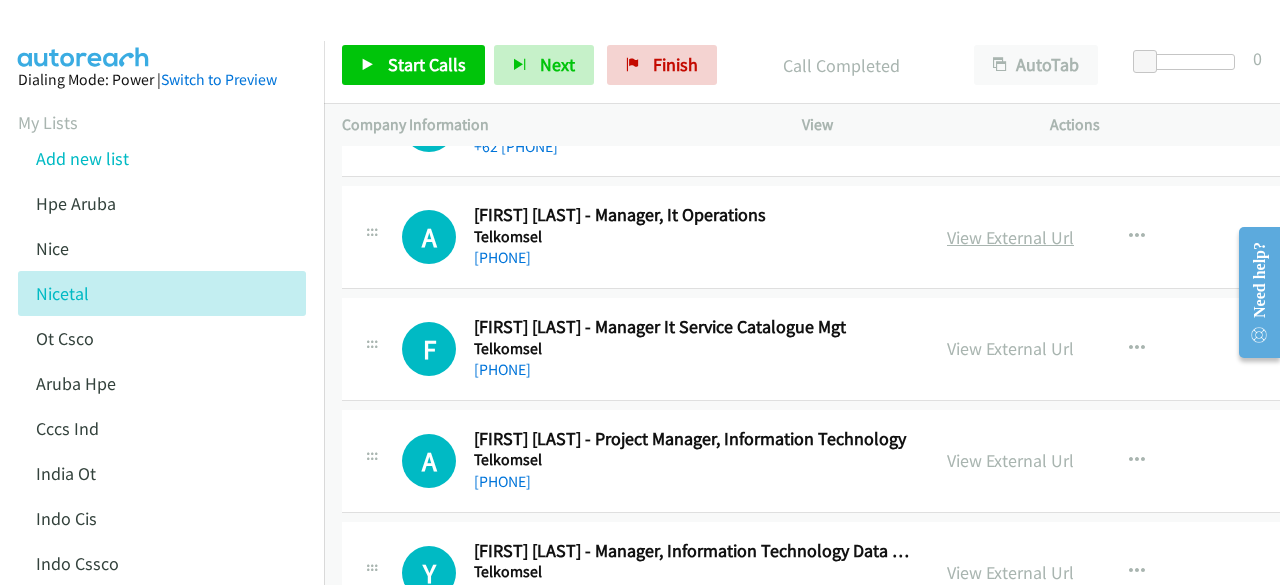 click on "View External Url" at bounding box center (1010, 237) 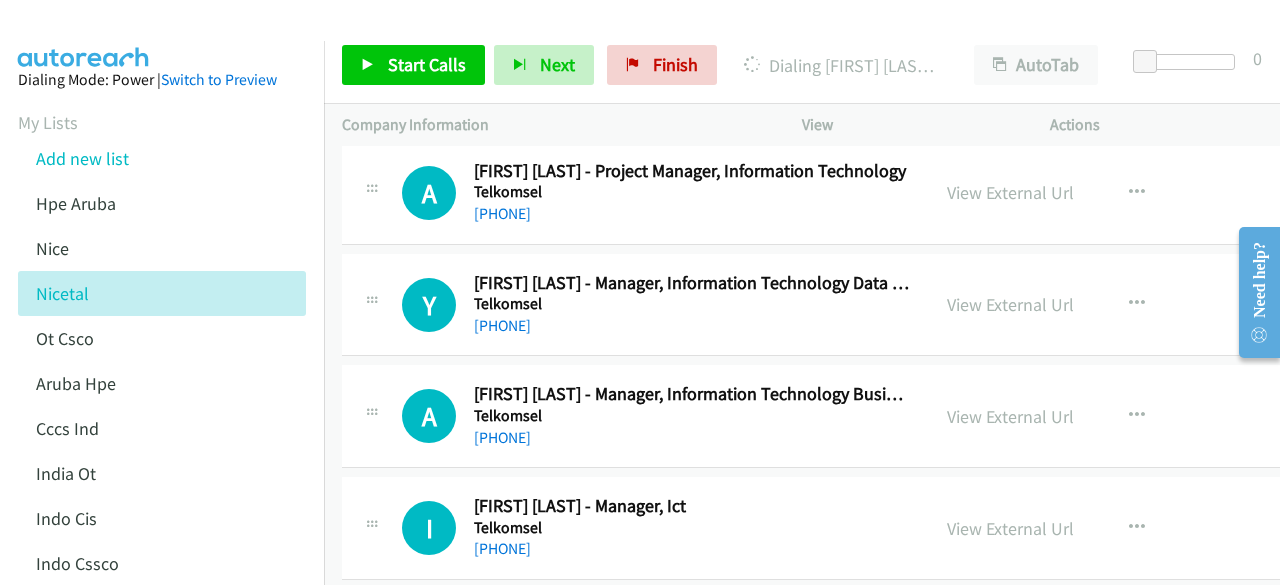 scroll, scrollTop: 2900, scrollLeft: 0, axis: vertical 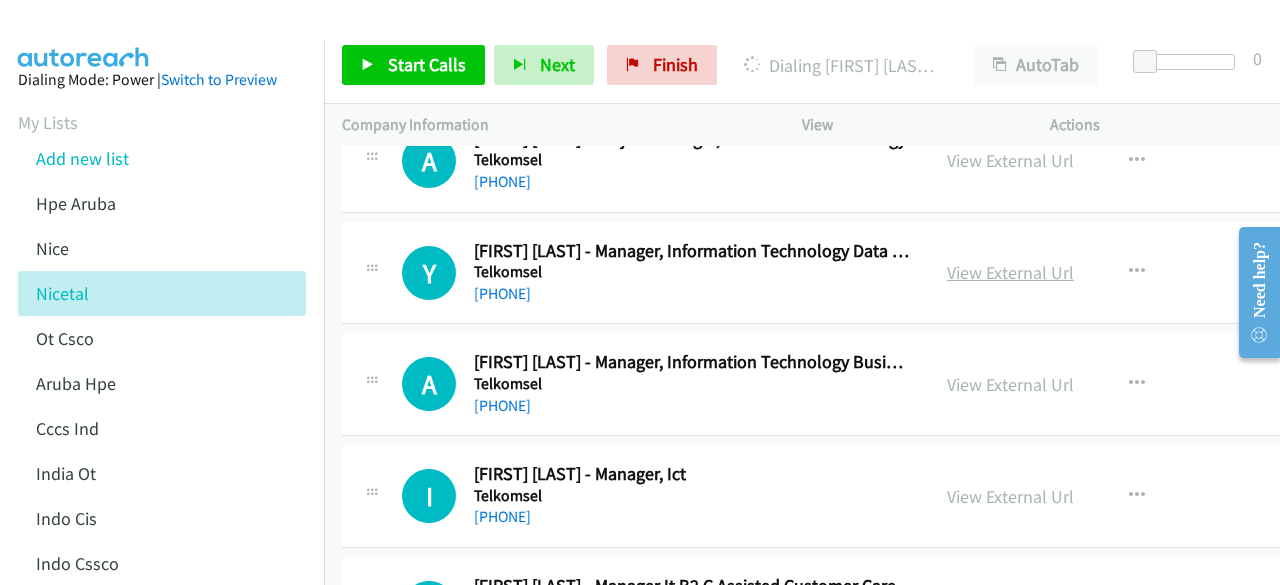 click on "View External Url" at bounding box center (1010, 272) 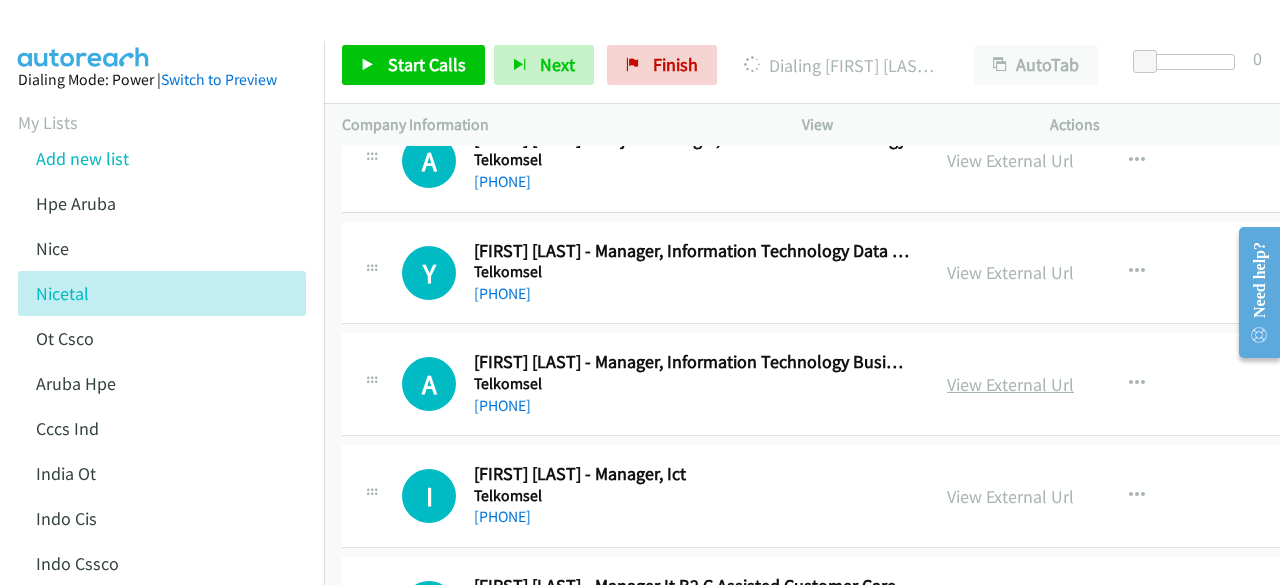 click on "View External Url" at bounding box center (1010, 384) 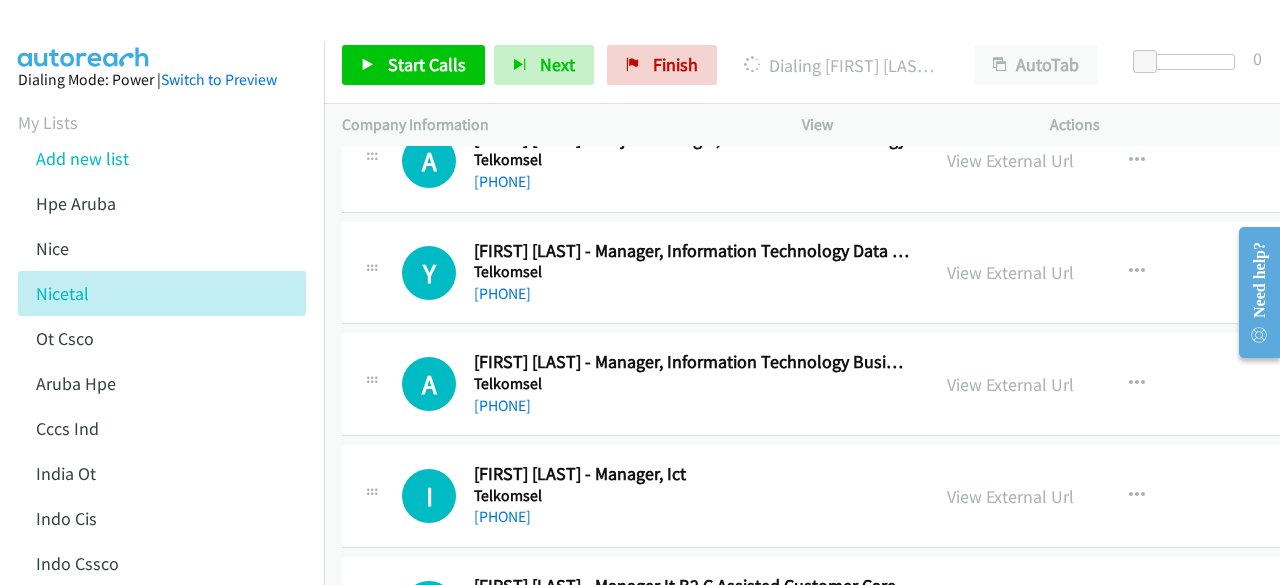 scroll, scrollTop: 3100, scrollLeft: 0, axis: vertical 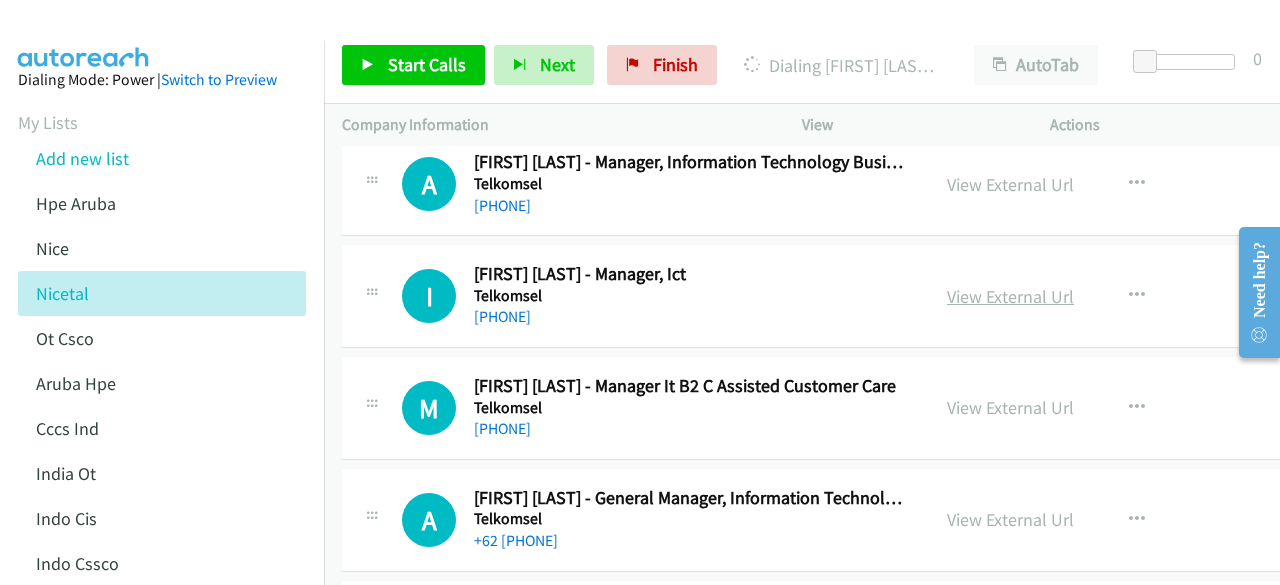 click on "View External Url" at bounding box center (1010, 296) 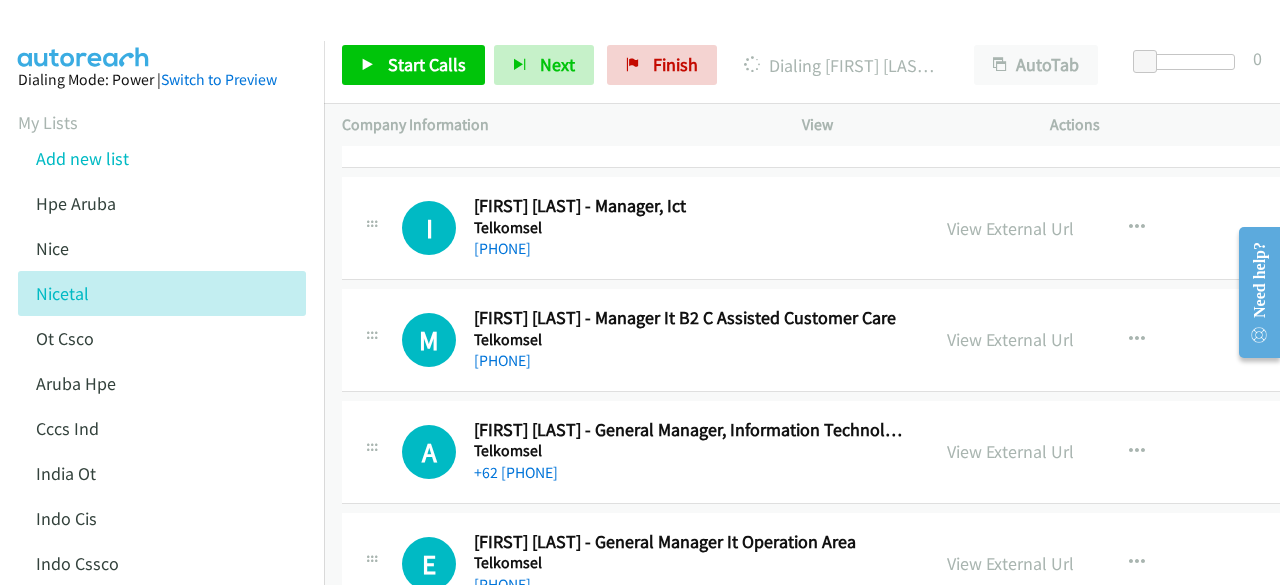 scroll, scrollTop: 3200, scrollLeft: 0, axis: vertical 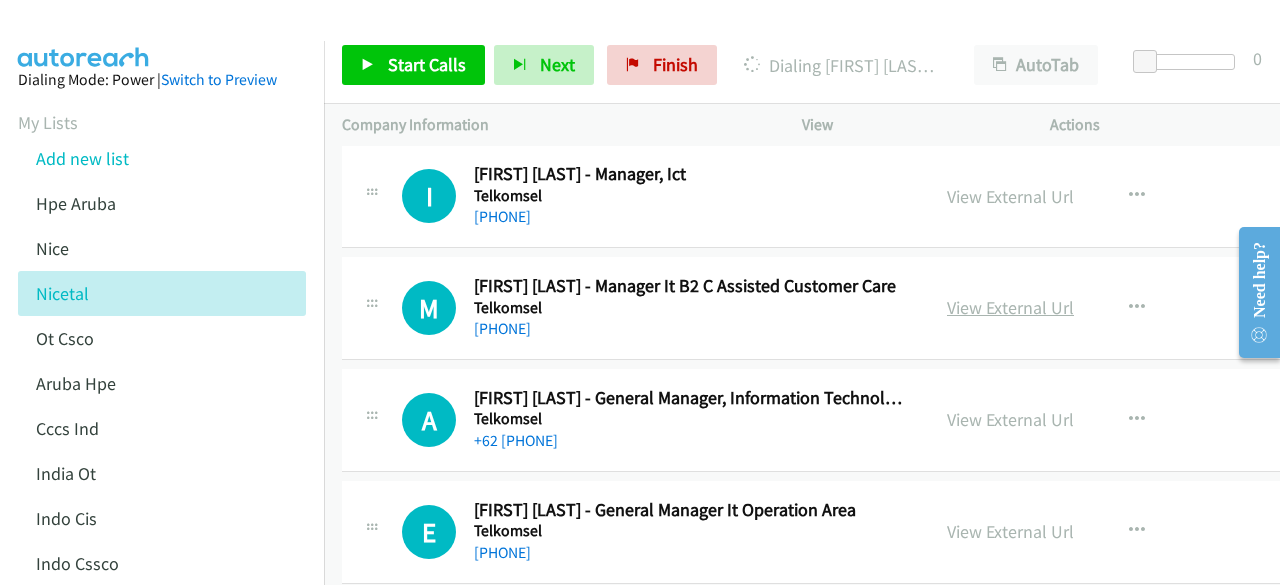 click on "View External Url" at bounding box center [1010, 307] 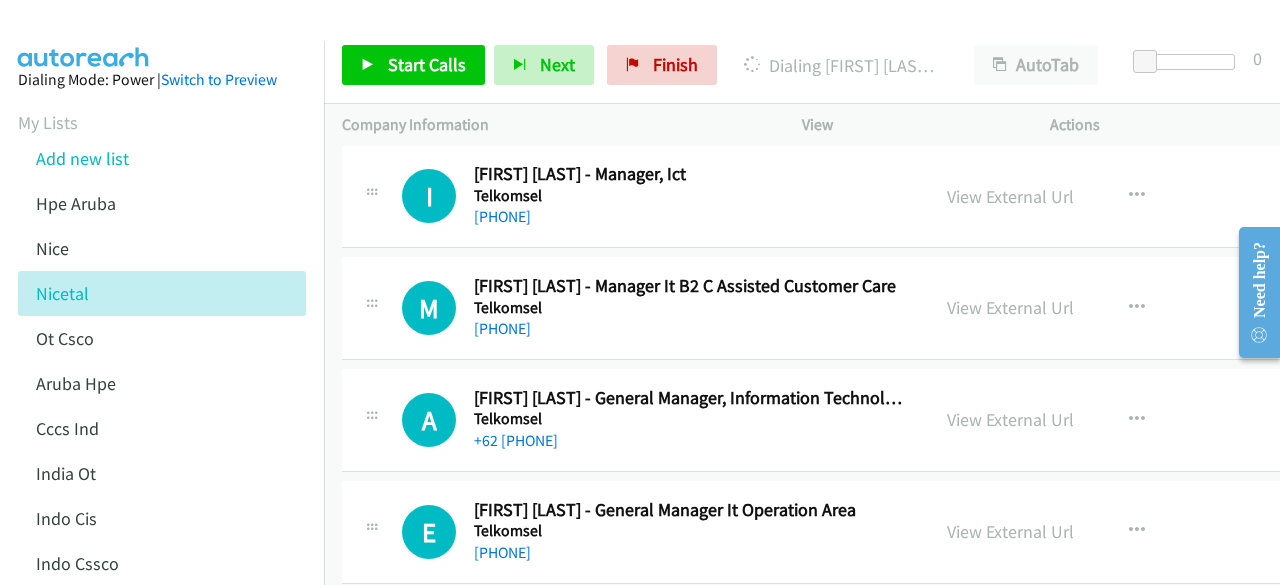 scroll, scrollTop: 3300, scrollLeft: 0, axis: vertical 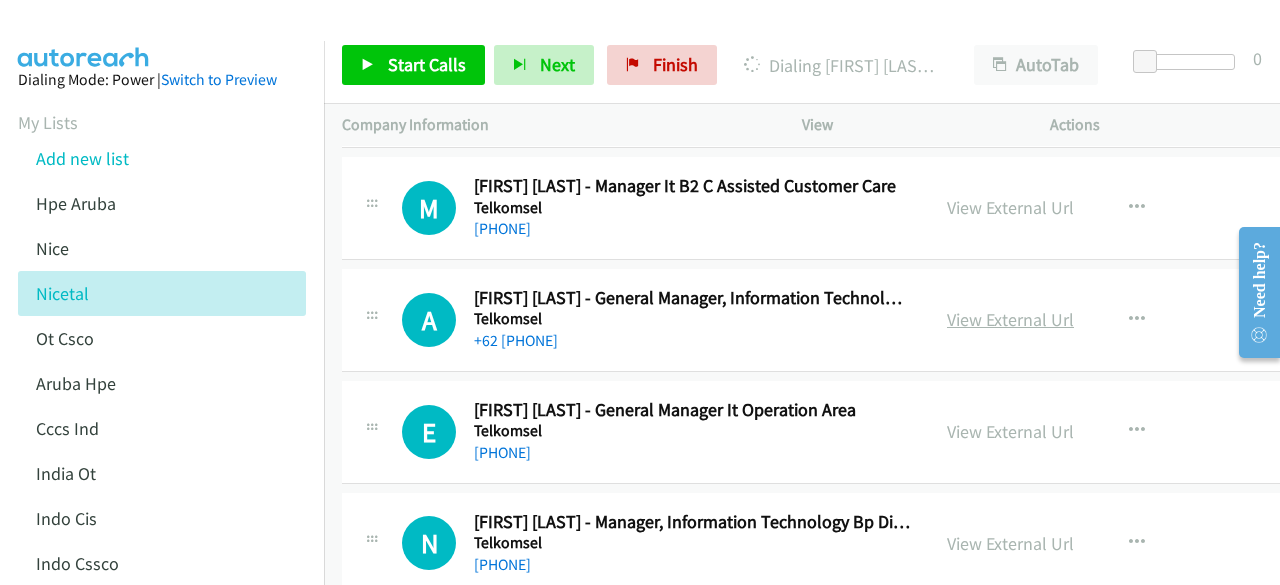 click on "View External Url" at bounding box center (1010, 319) 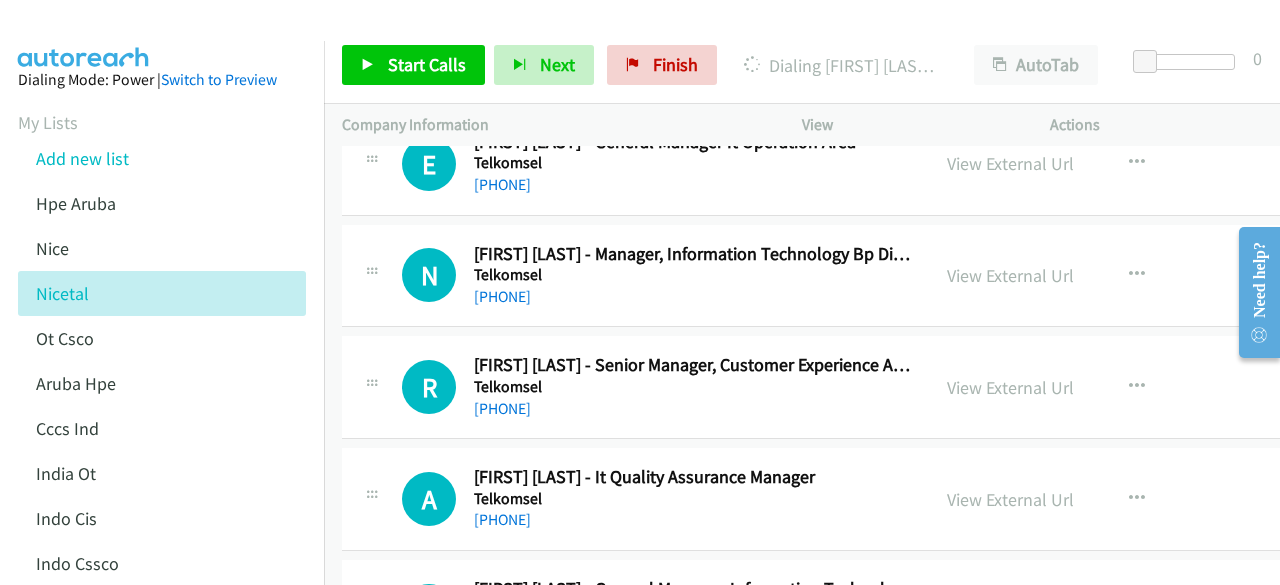 scroll, scrollTop: 3600, scrollLeft: 0, axis: vertical 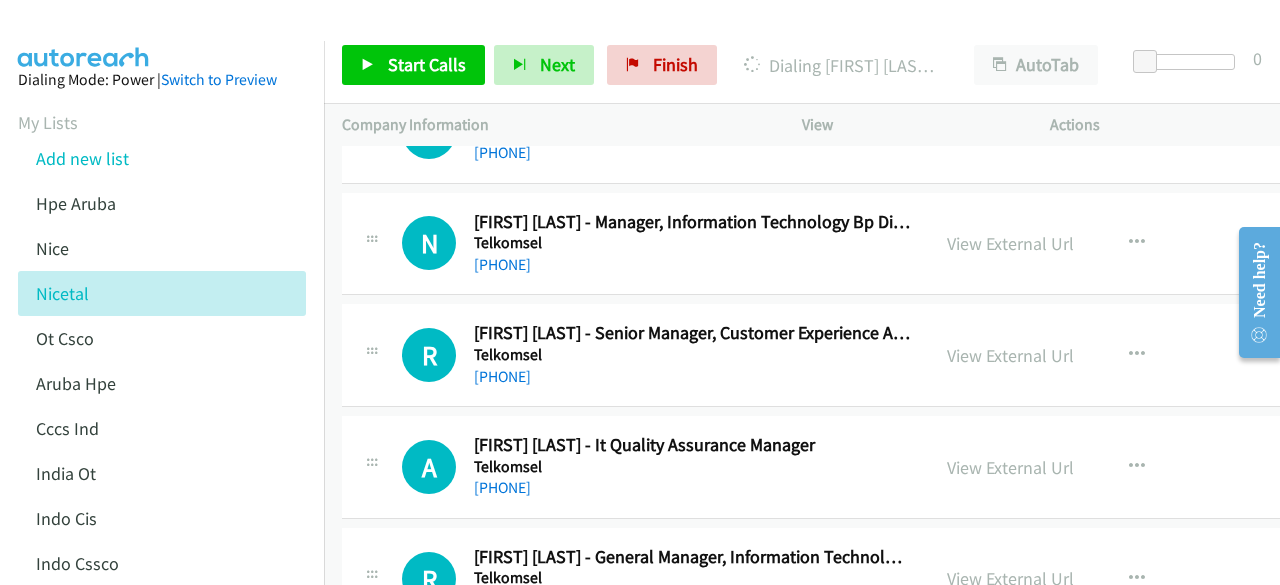 drag, startPoint x: 988, startPoint y: 346, endPoint x: 495, endPoint y: 181, distance: 519.87885 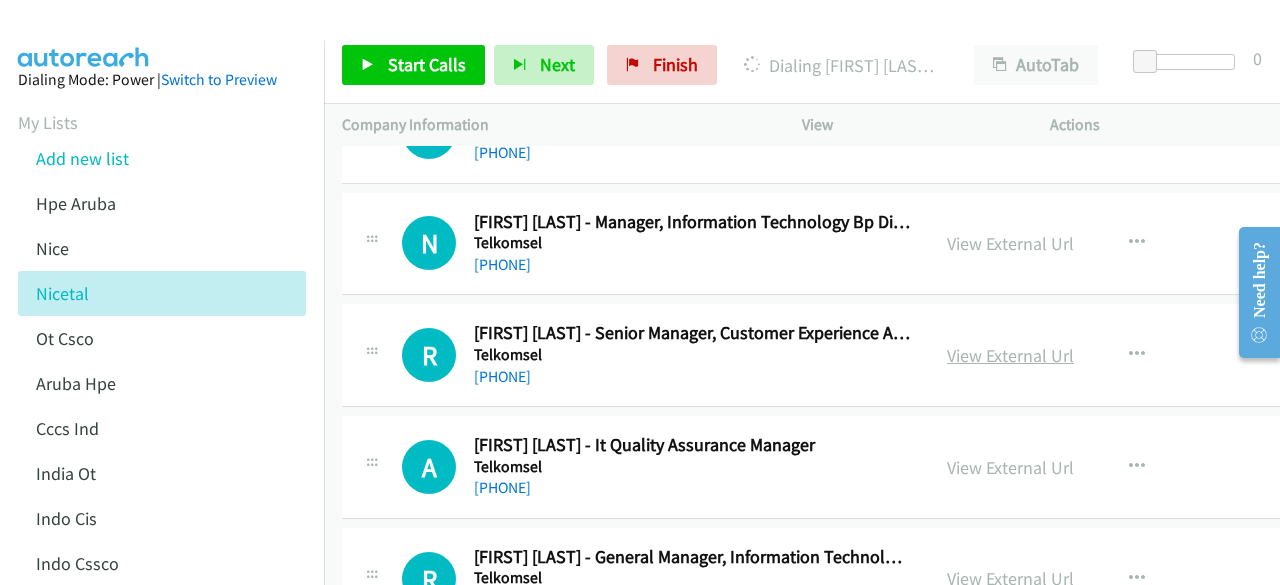 click on "View External Url" at bounding box center [1010, 355] 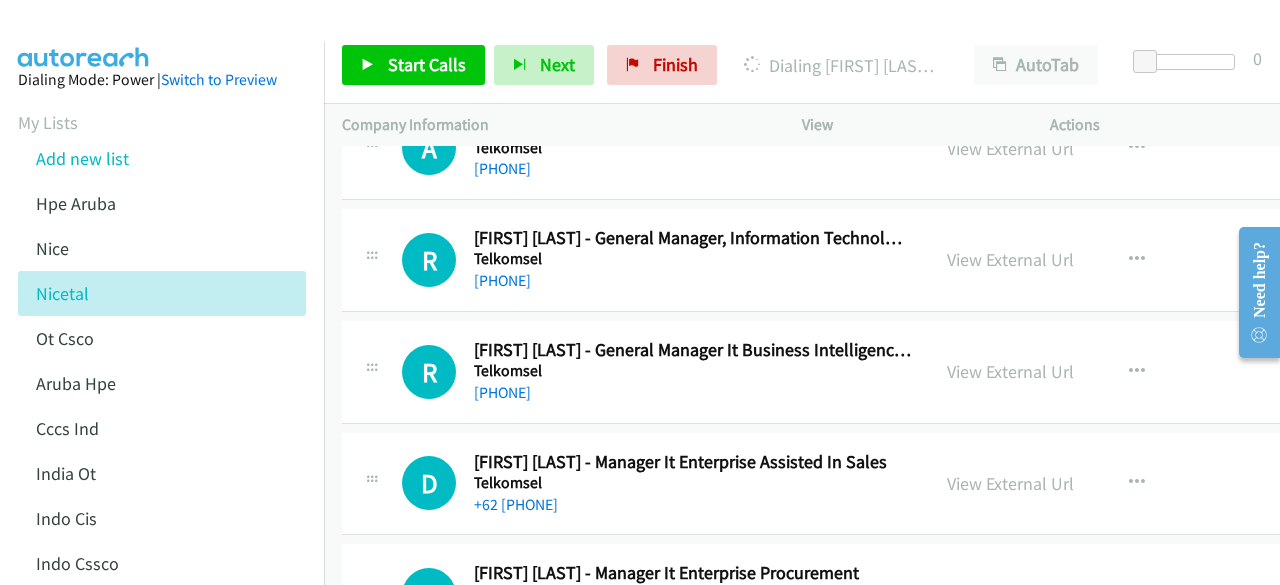 scroll, scrollTop: 3900, scrollLeft: 0, axis: vertical 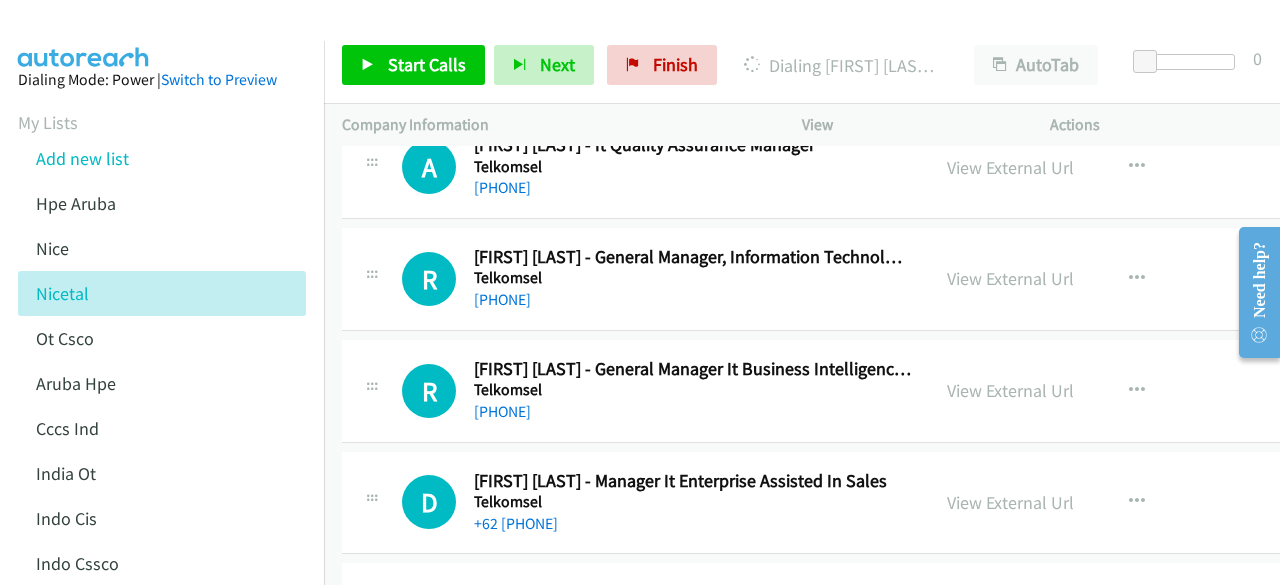 click on "Callback Scheduled
[FIRST] [LAST] - General Manager It Business Intelligence Iptv And Enterprise Application Operation
Telkomsel
Asia/Makassar
[PHONE]
View External Url
View External Url
Schedule/Manage Callback
Start Calls Here
Remove from list
Add to do not call list
Reset Call Status" at bounding box center [893, 391] 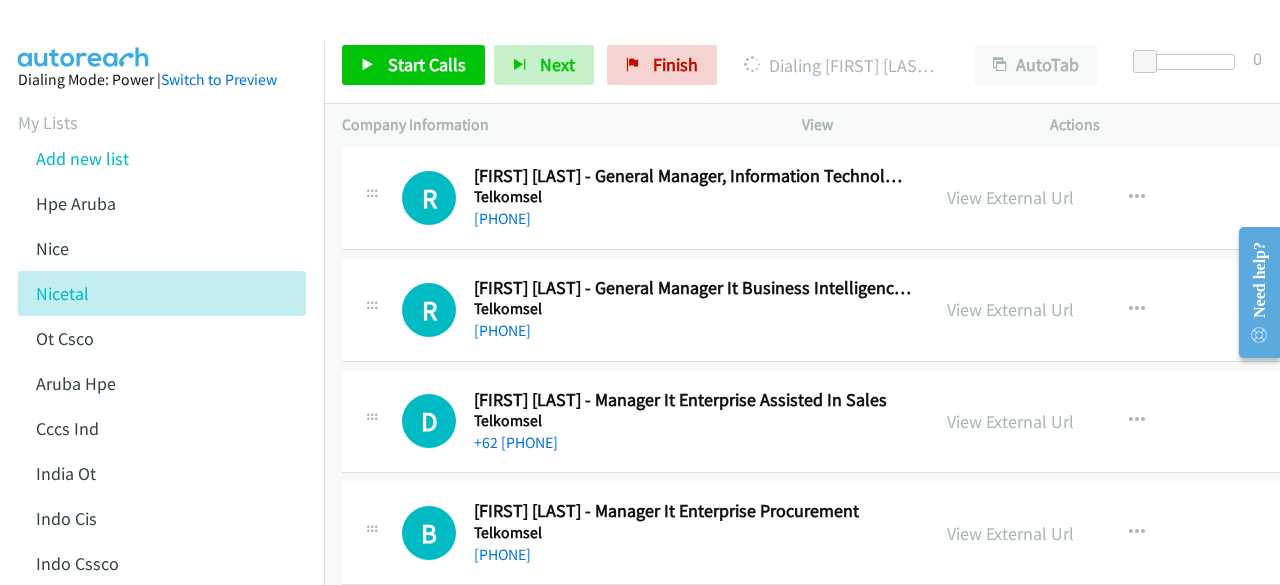 scroll, scrollTop: 4000, scrollLeft: 0, axis: vertical 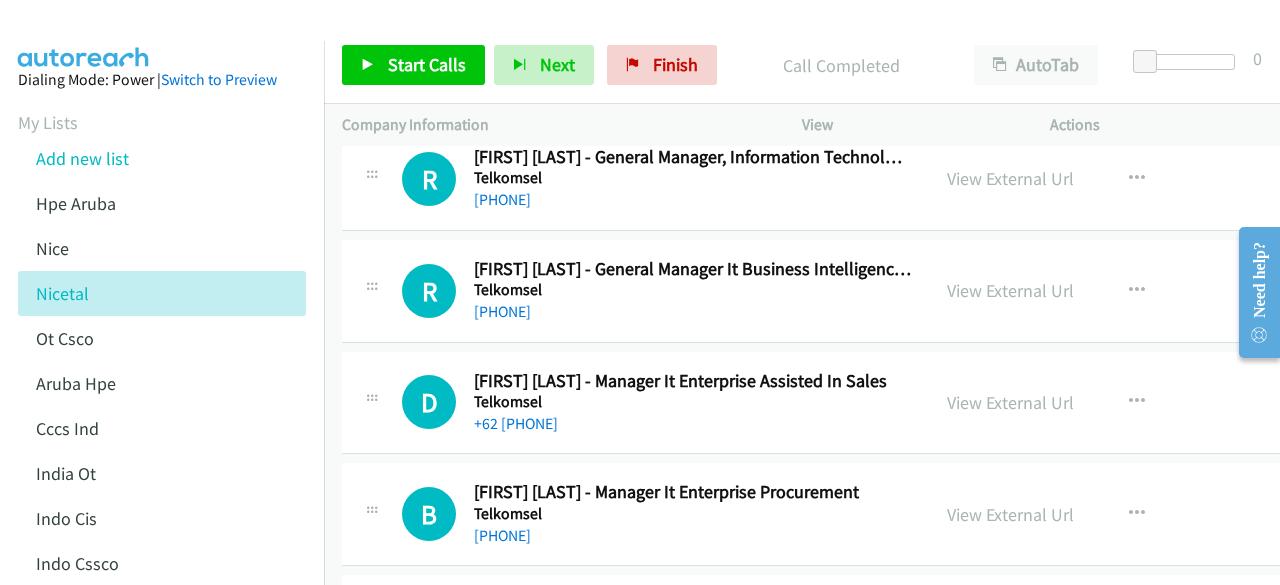 click at bounding box center [372, 401] 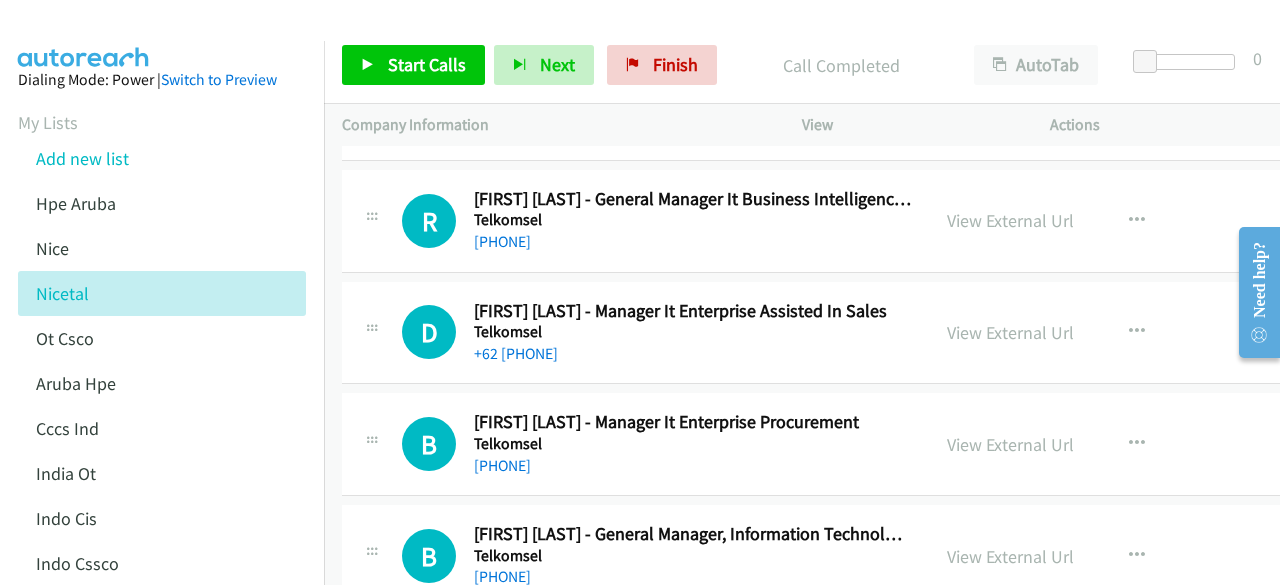 scroll, scrollTop: 4100, scrollLeft: 0, axis: vertical 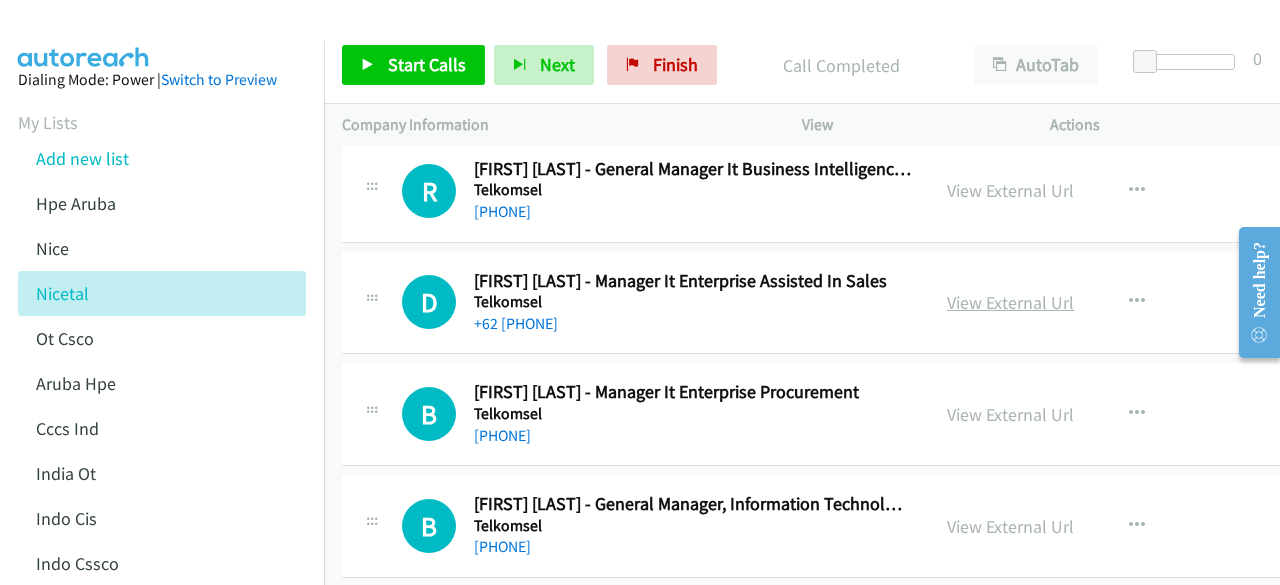 click on "View External Url" at bounding box center [1010, 302] 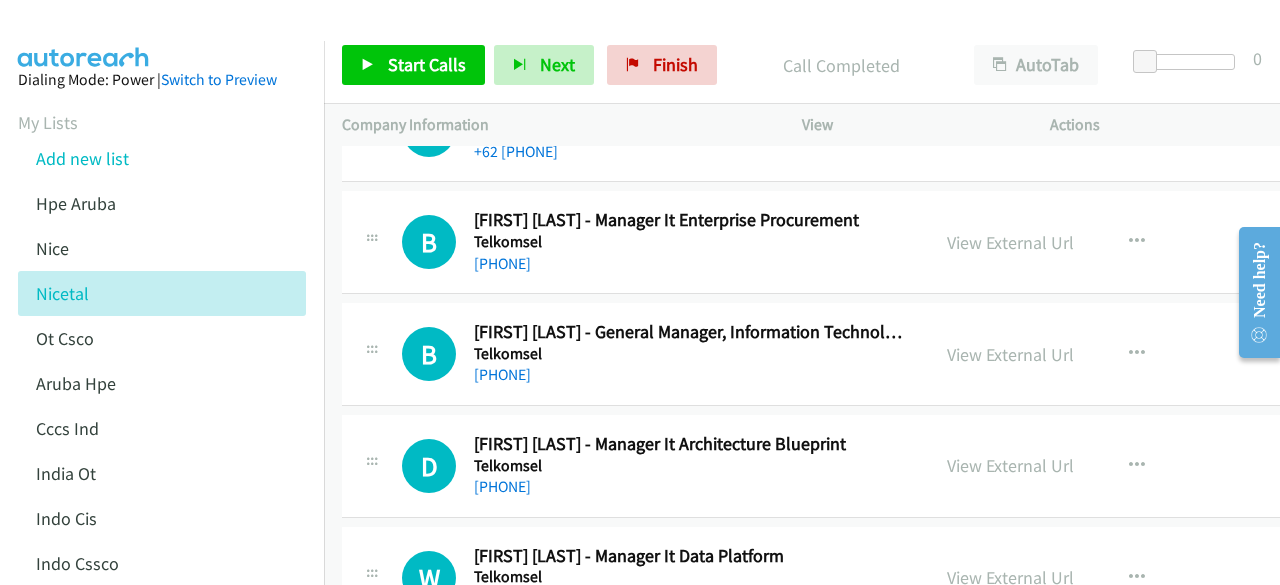 scroll, scrollTop: 4300, scrollLeft: 0, axis: vertical 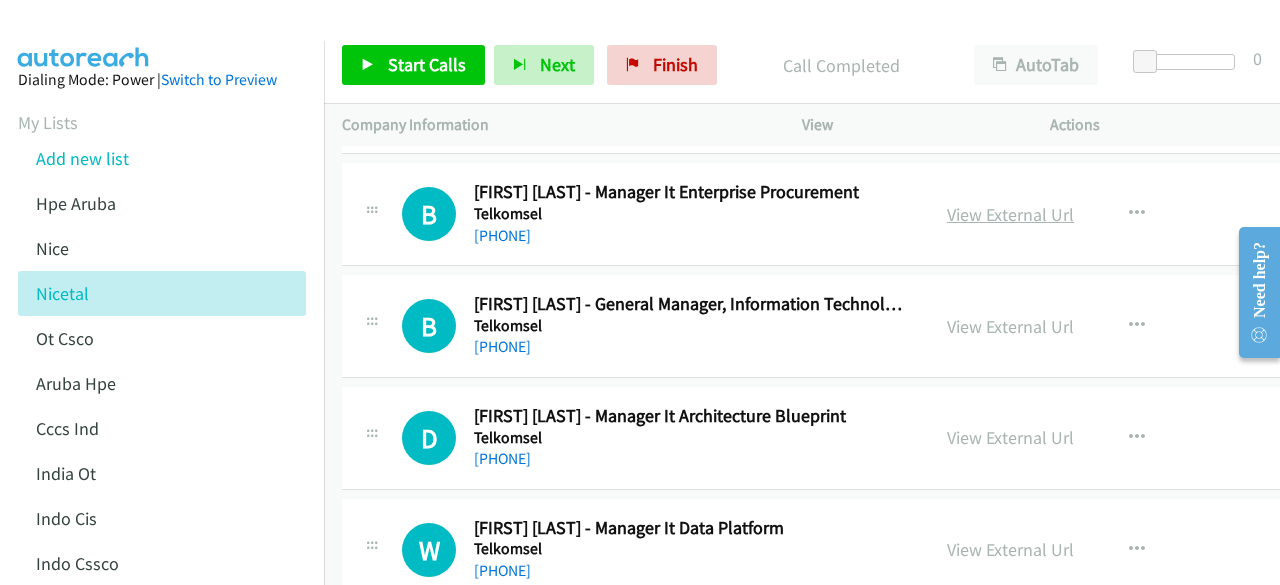 click on "View External Url" at bounding box center [1010, 214] 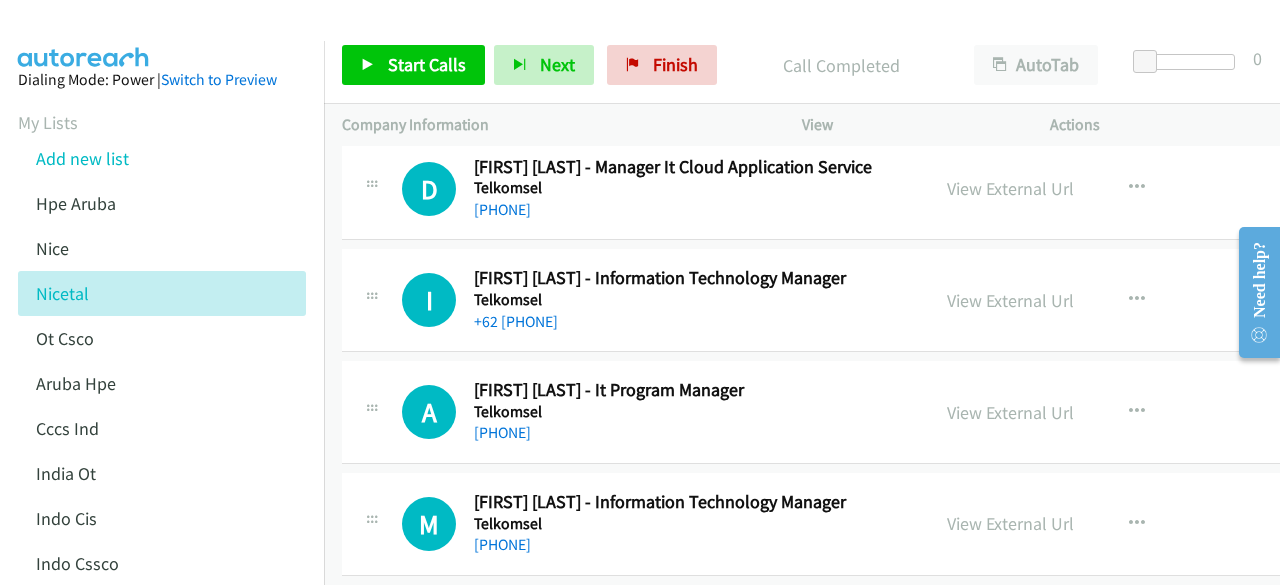 scroll, scrollTop: 4800, scrollLeft: 0, axis: vertical 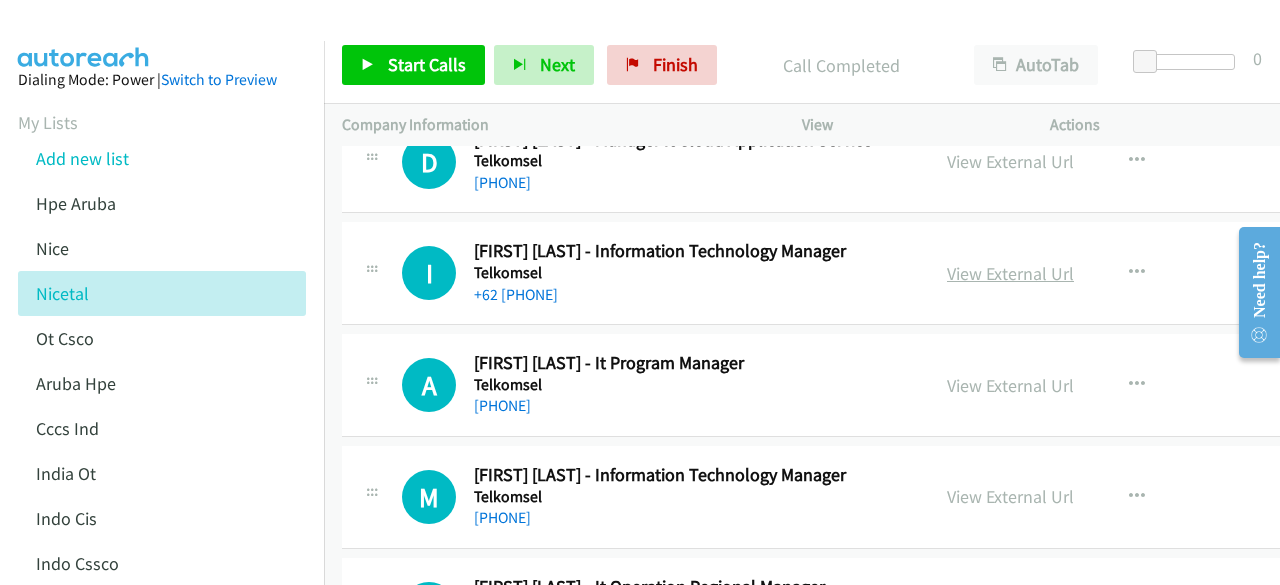 click on "View External Url" at bounding box center [1010, 273] 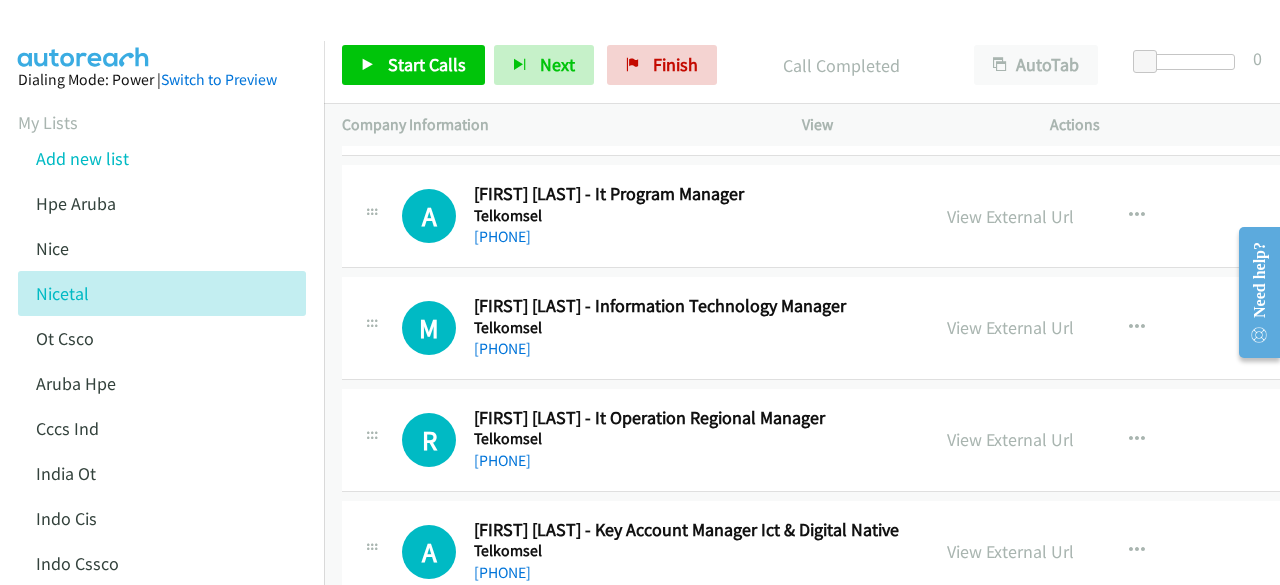 scroll, scrollTop: 5000, scrollLeft: 0, axis: vertical 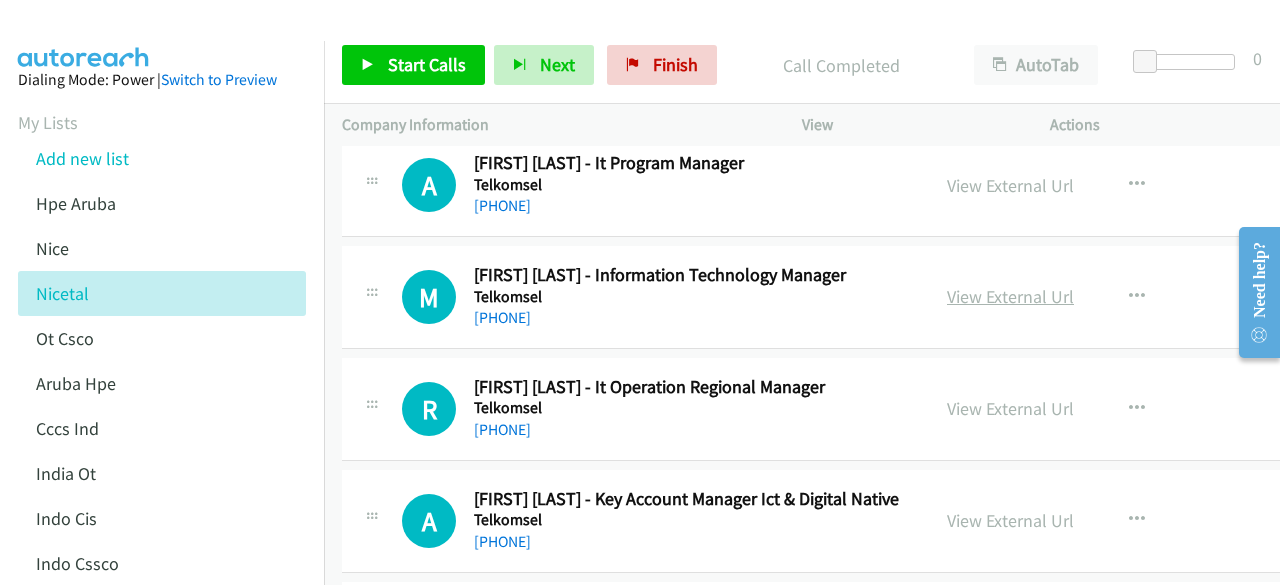 click on "View External Url" at bounding box center (1010, 296) 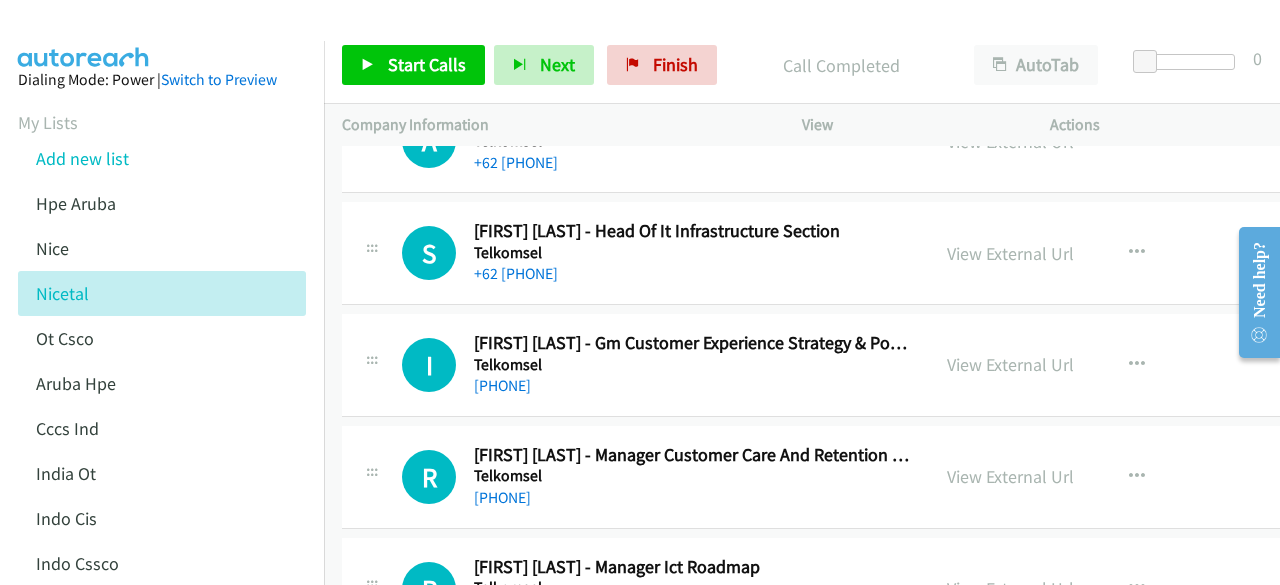 scroll, scrollTop: 6200, scrollLeft: 0, axis: vertical 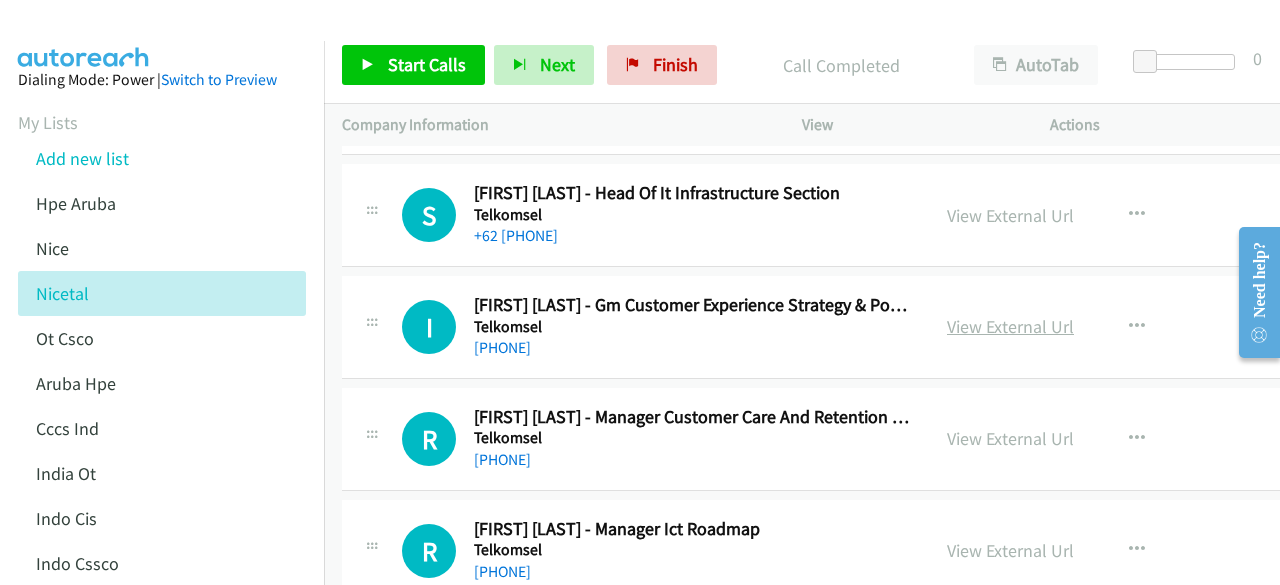 click on "View External Url" at bounding box center (1010, 326) 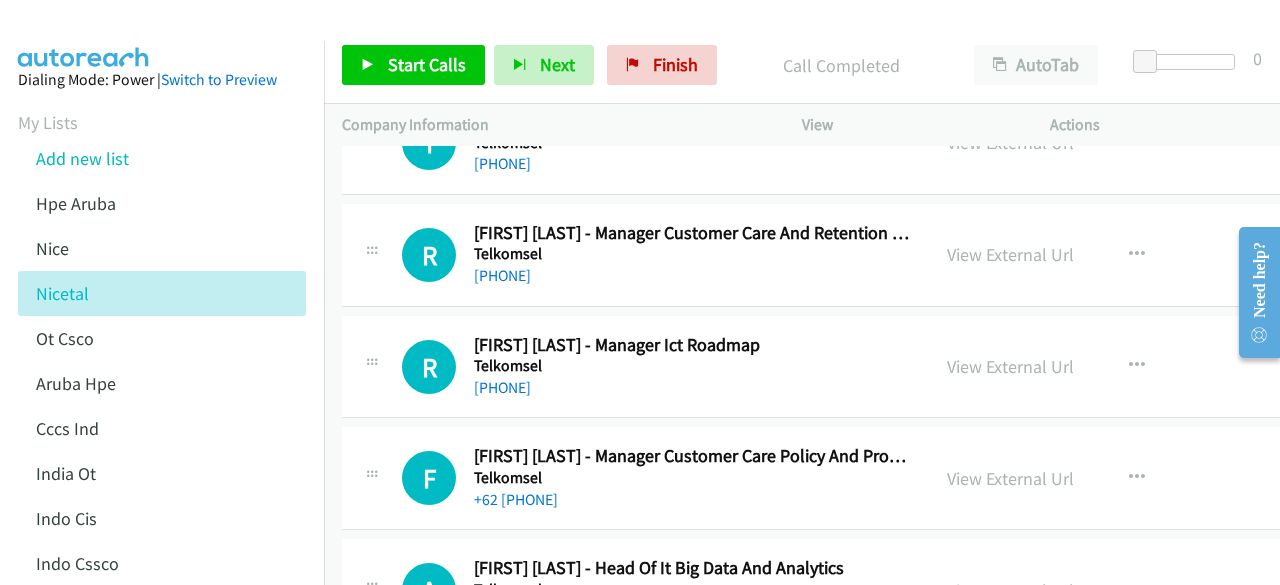 scroll, scrollTop: 6400, scrollLeft: 0, axis: vertical 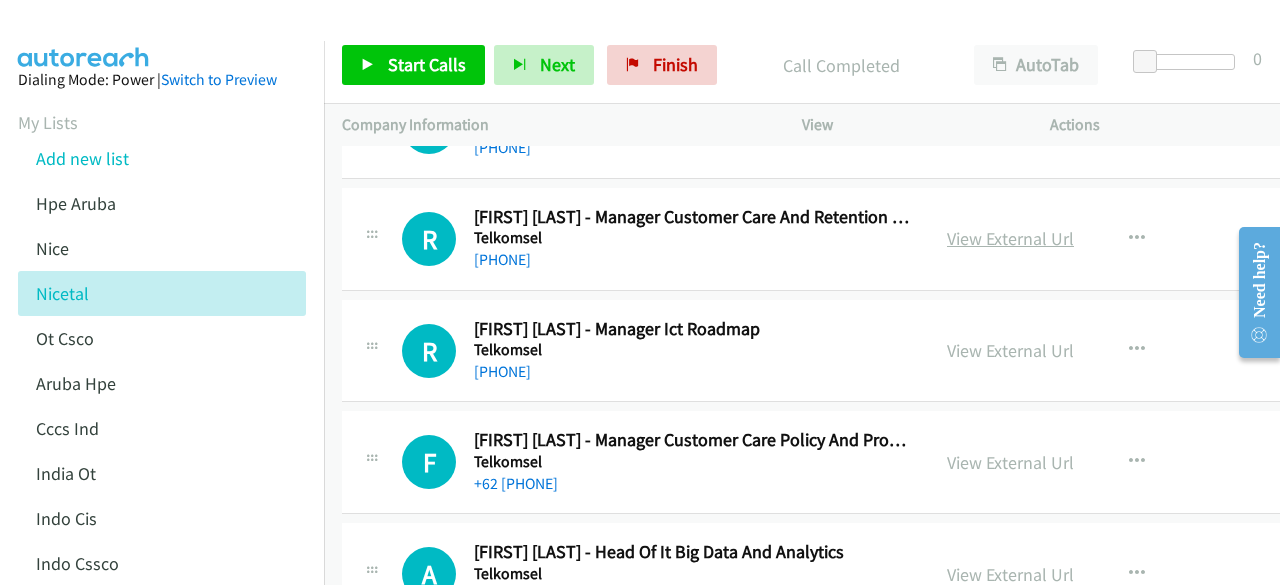 click on "View External Url" at bounding box center (1010, 238) 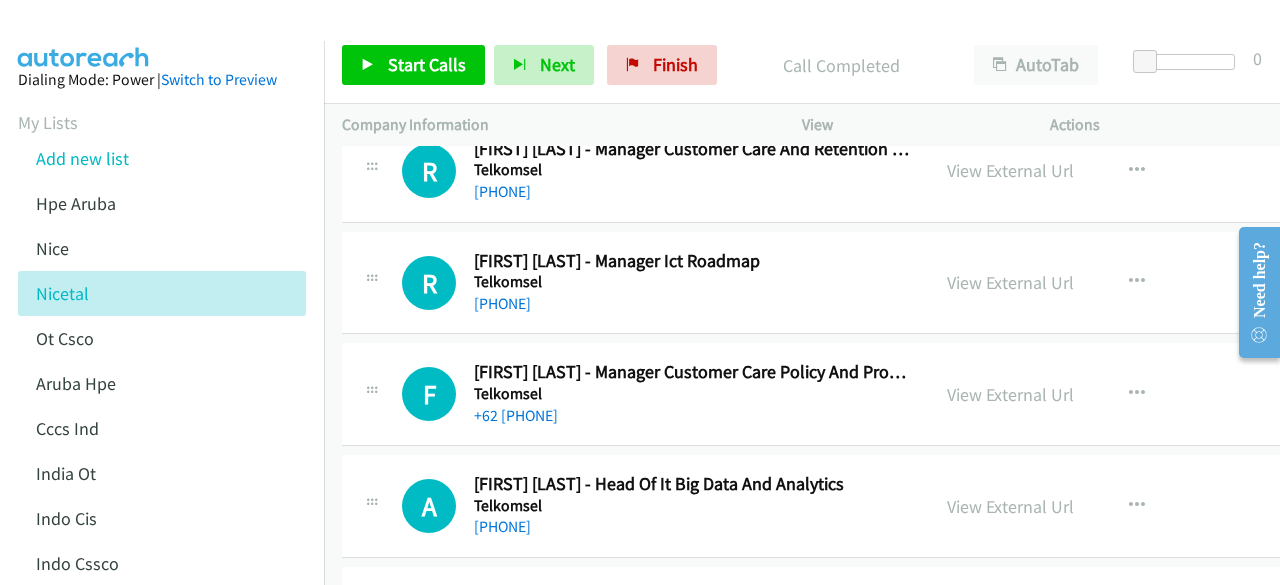 scroll, scrollTop: 6500, scrollLeft: 0, axis: vertical 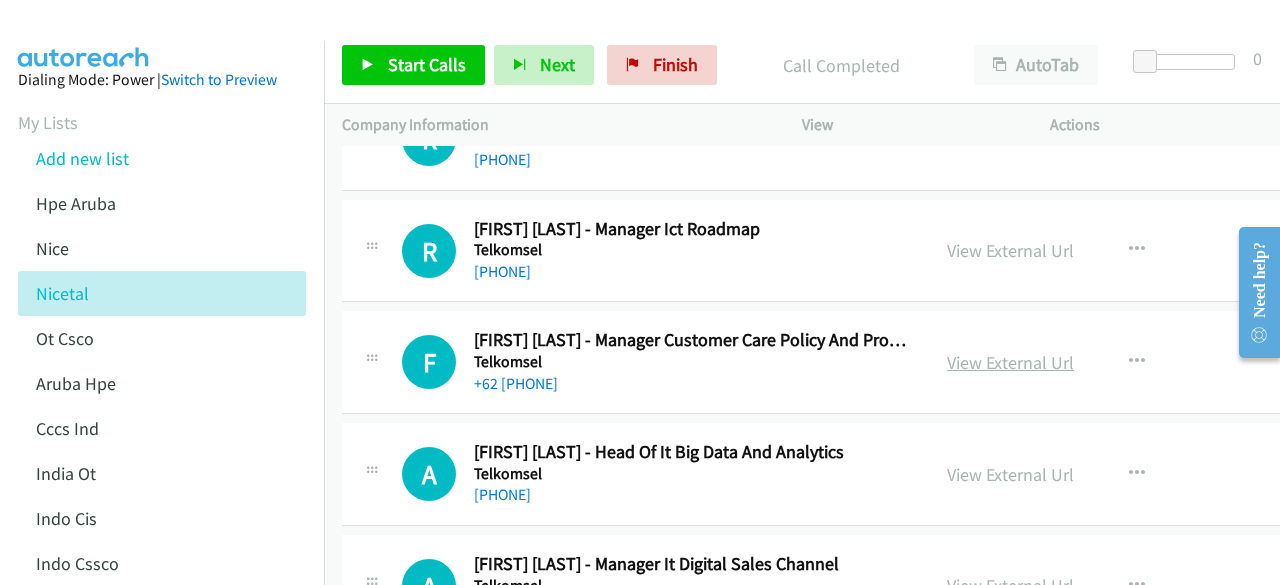click on "View External Url" at bounding box center [1010, 362] 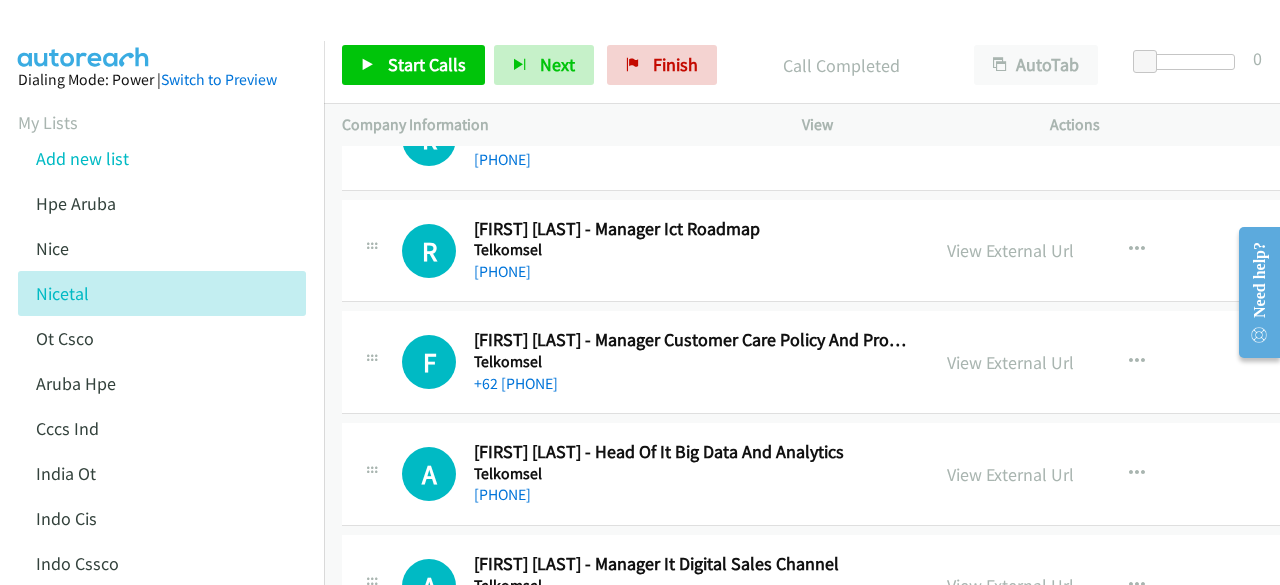 click on "View External Url
View External Url
Schedule/Manage Callback
Start Calls Here
Remove from list
Add to do not call list
Reset Call Status" at bounding box center (1085, 251) 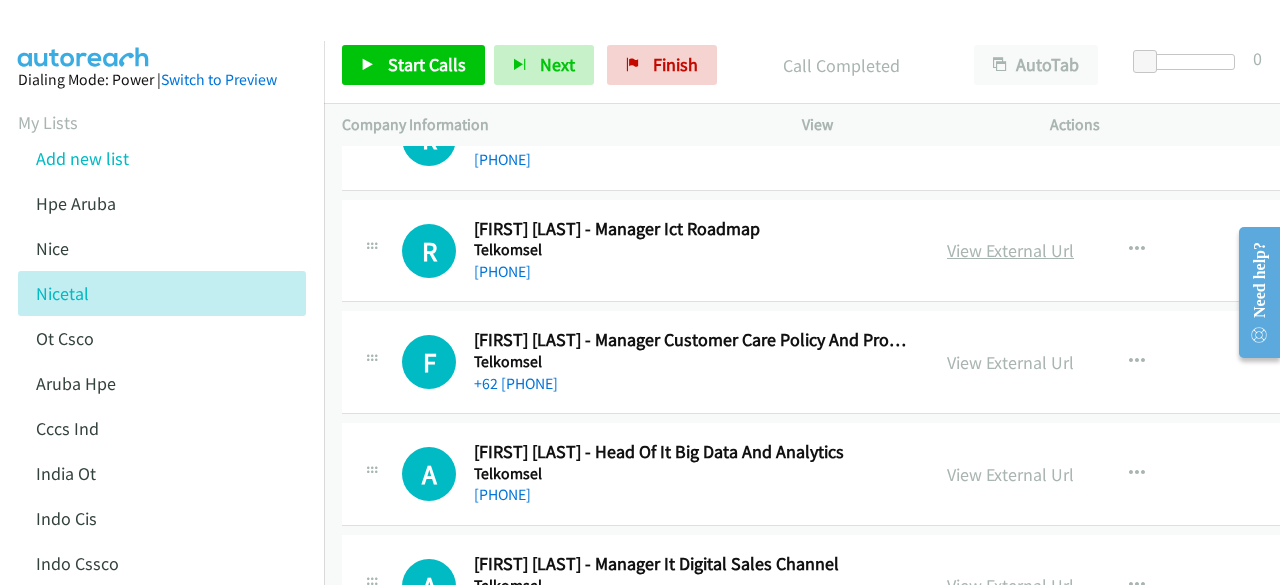 click on "View External Url" at bounding box center [1010, 250] 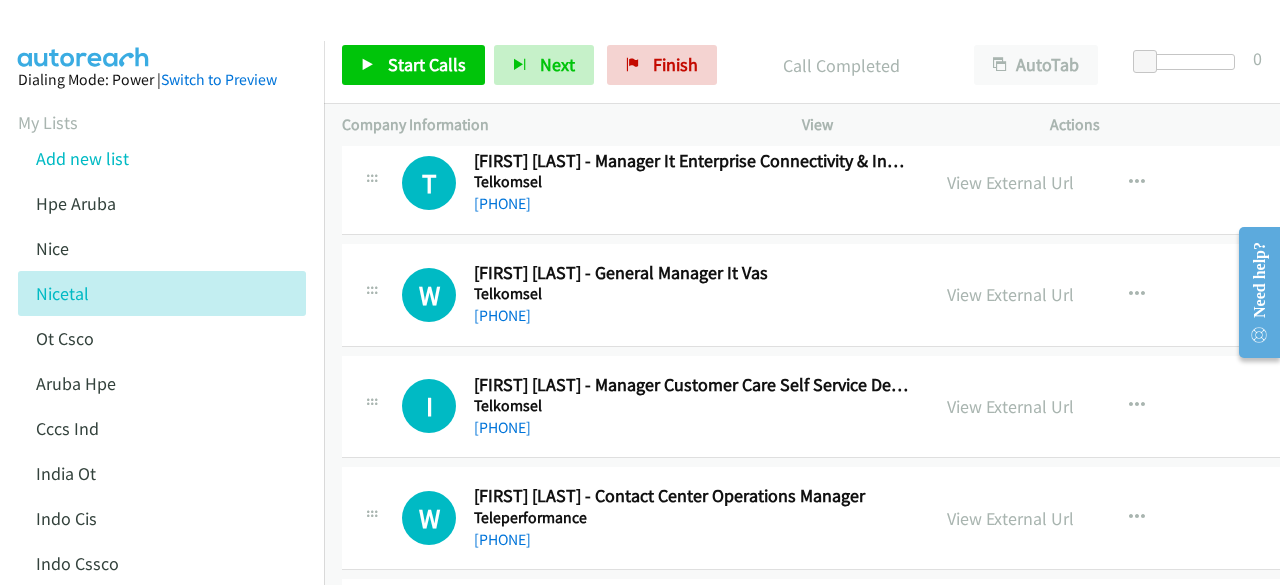 scroll, scrollTop: 7600, scrollLeft: 0, axis: vertical 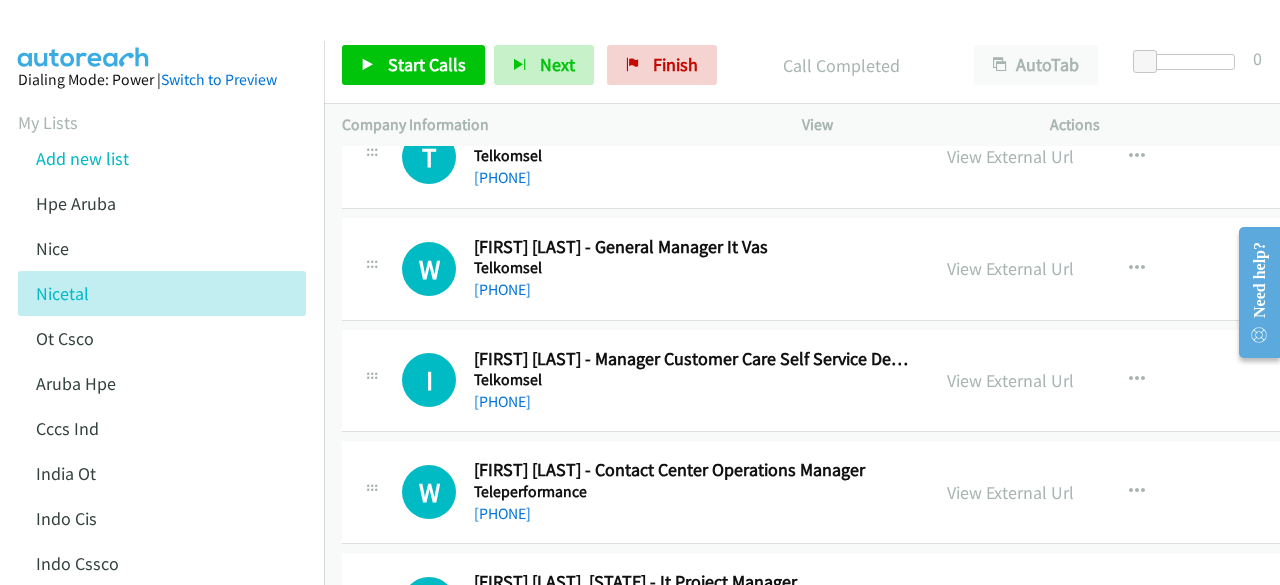 click on "View External Url" at bounding box center [1010, 380] 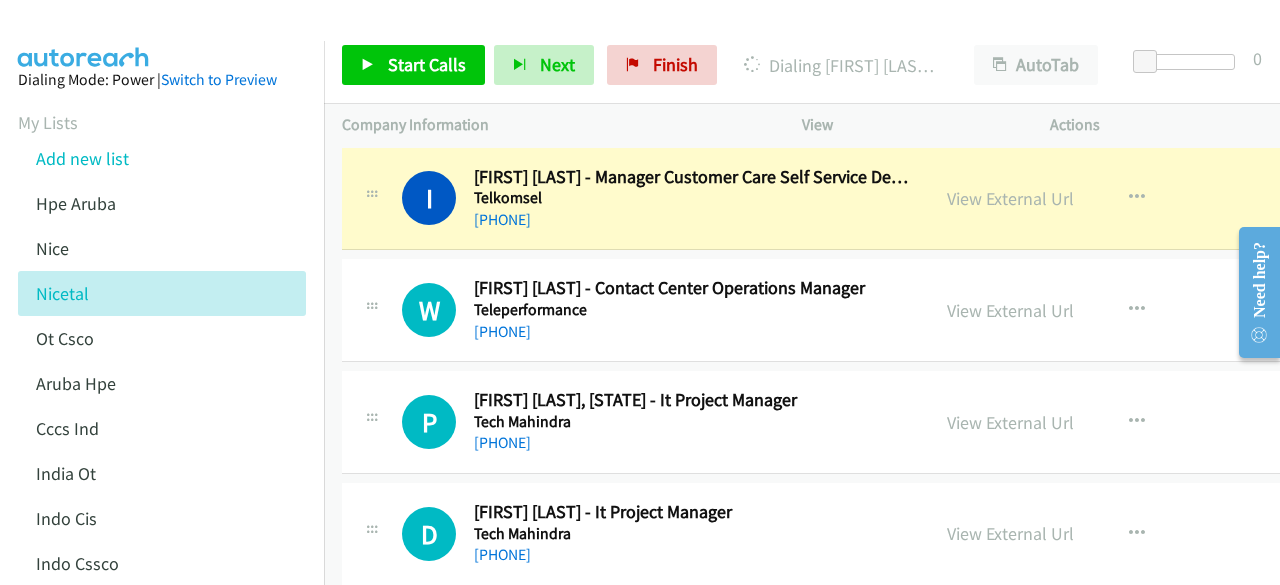 scroll, scrollTop: 7800, scrollLeft: 0, axis: vertical 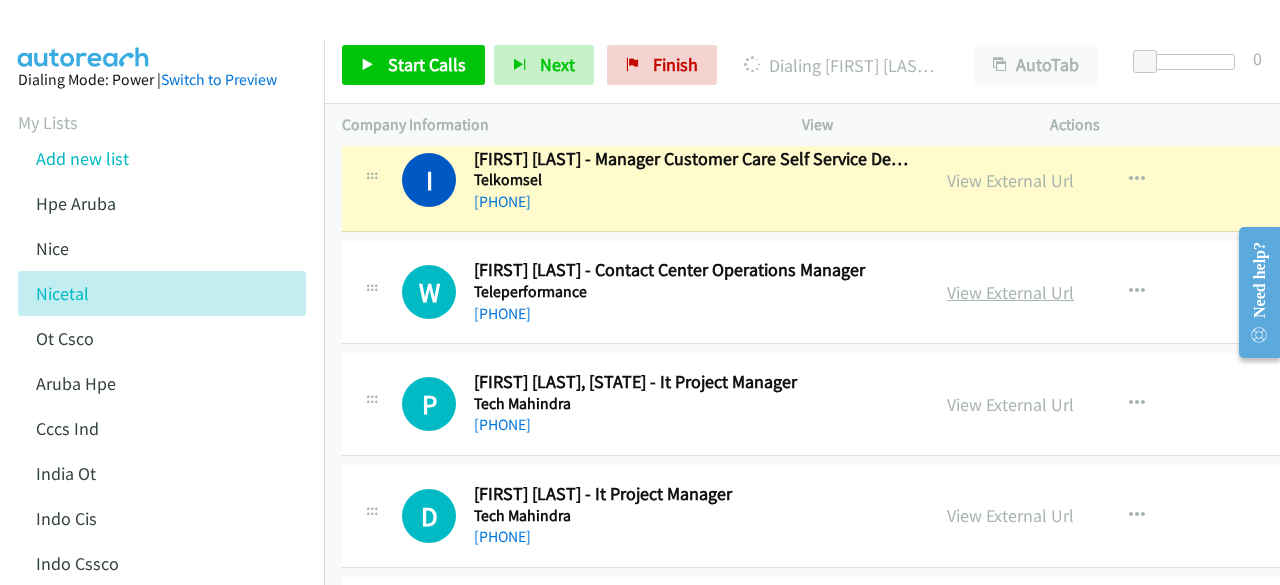 click on "View External Url" at bounding box center [1010, 292] 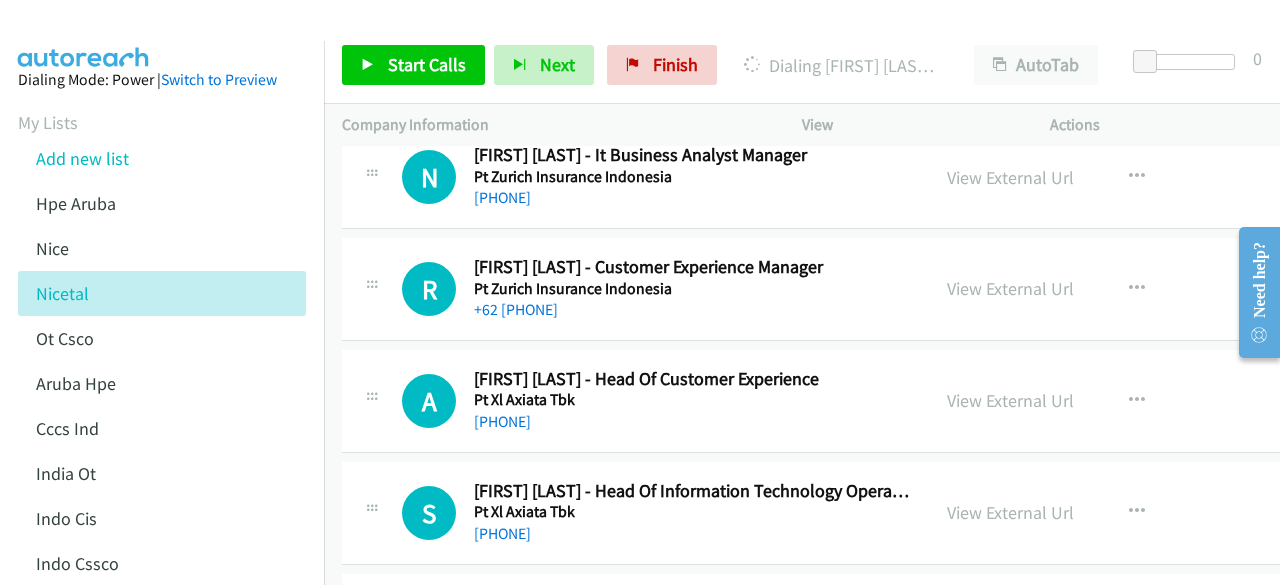 scroll, scrollTop: 8600, scrollLeft: 0, axis: vertical 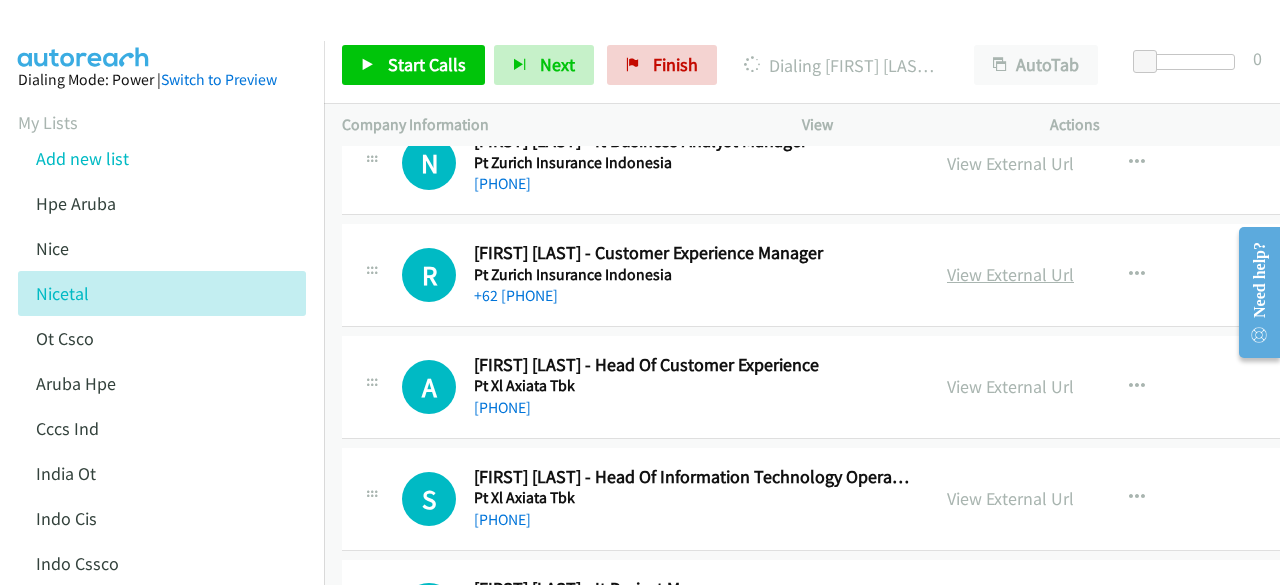 click on "View External Url" at bounding box center [1010, 274] 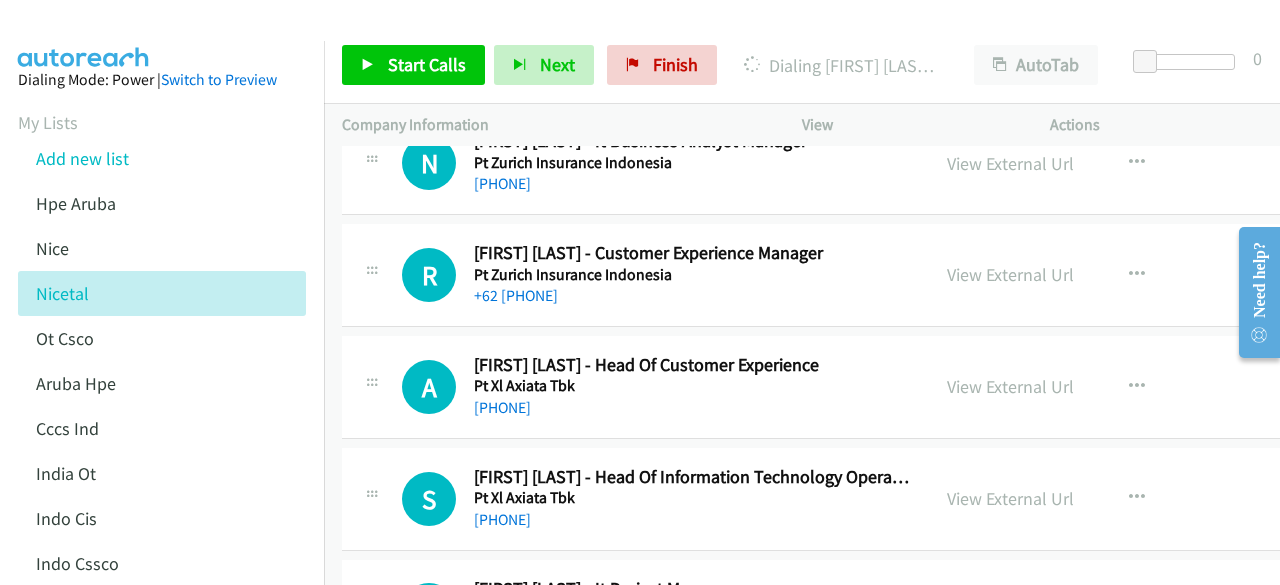 click on "View External Url" at bounding box center (1010, 386) 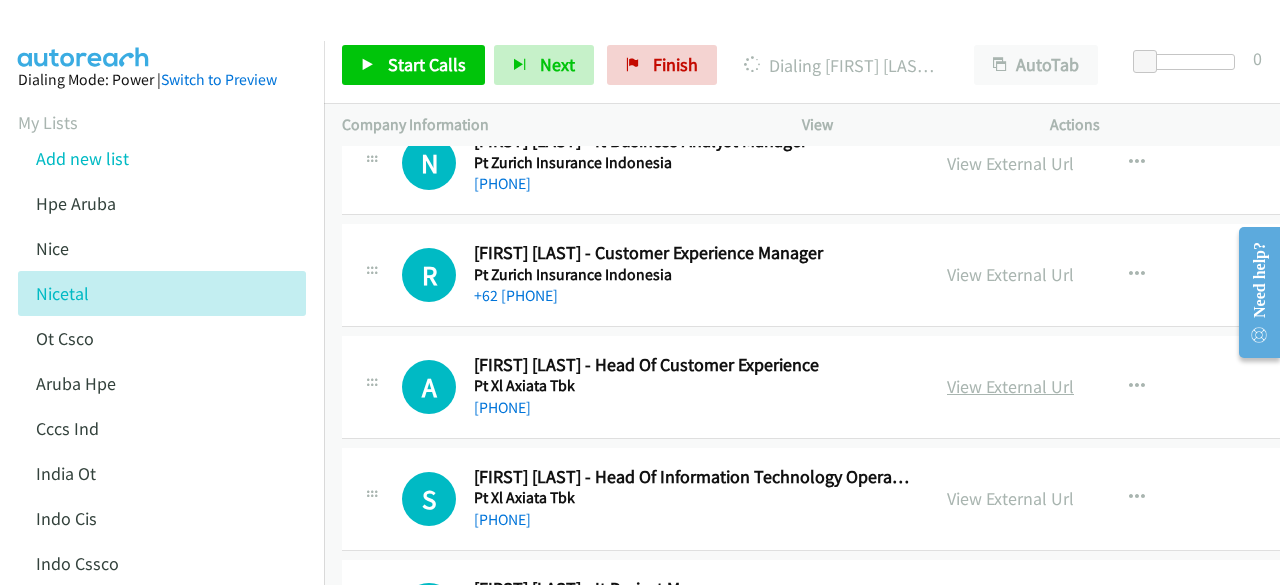 click on "View External Url" at bounding box center (1010, 386) 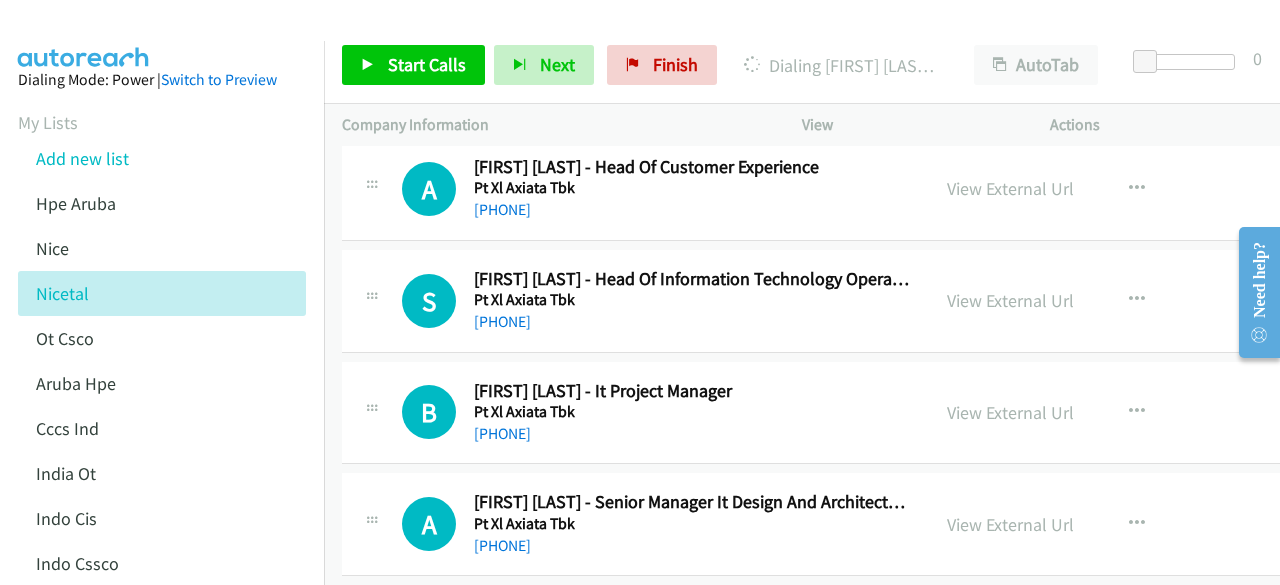 scroll, scrollTop: 8800, scrollLeft: 0, axis: vertical 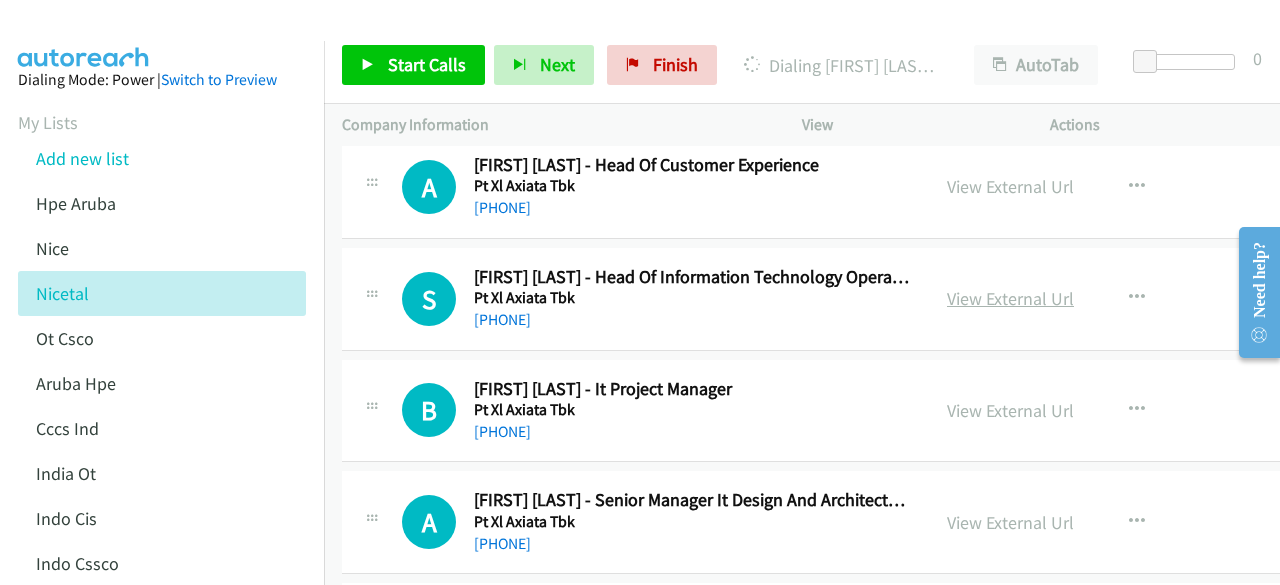 click on "View External Url" at bounding box center [1010, 298] 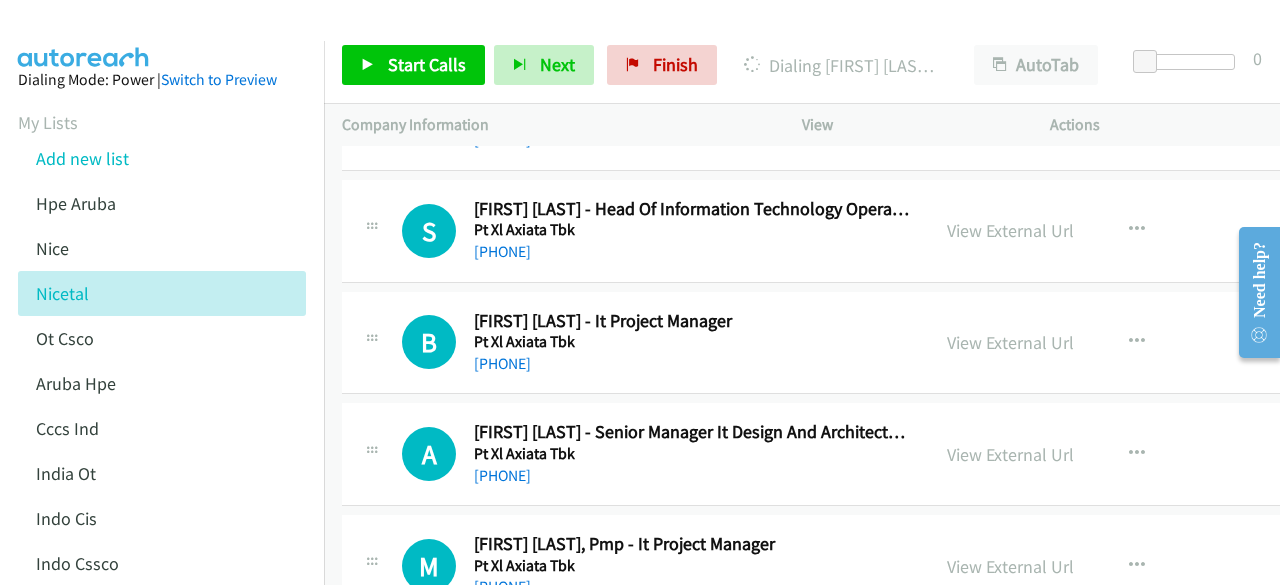 scroll, scrollTop: 8900, scrollLeft: 0, axis: vertical 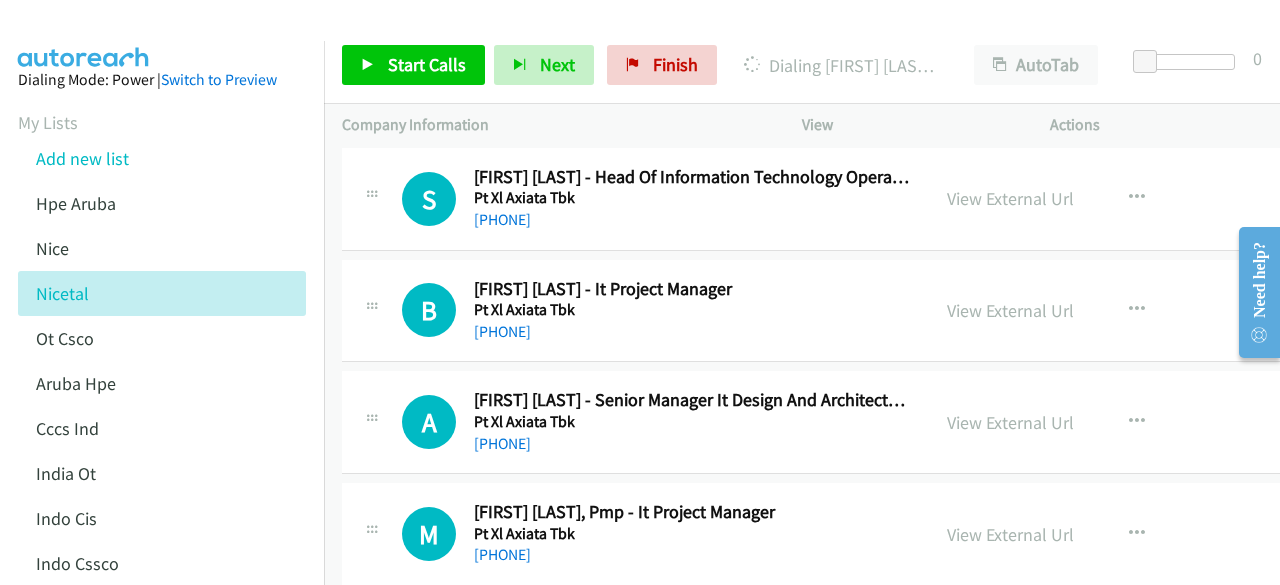 click on "View External Url" at bounding box center [1010, 310] 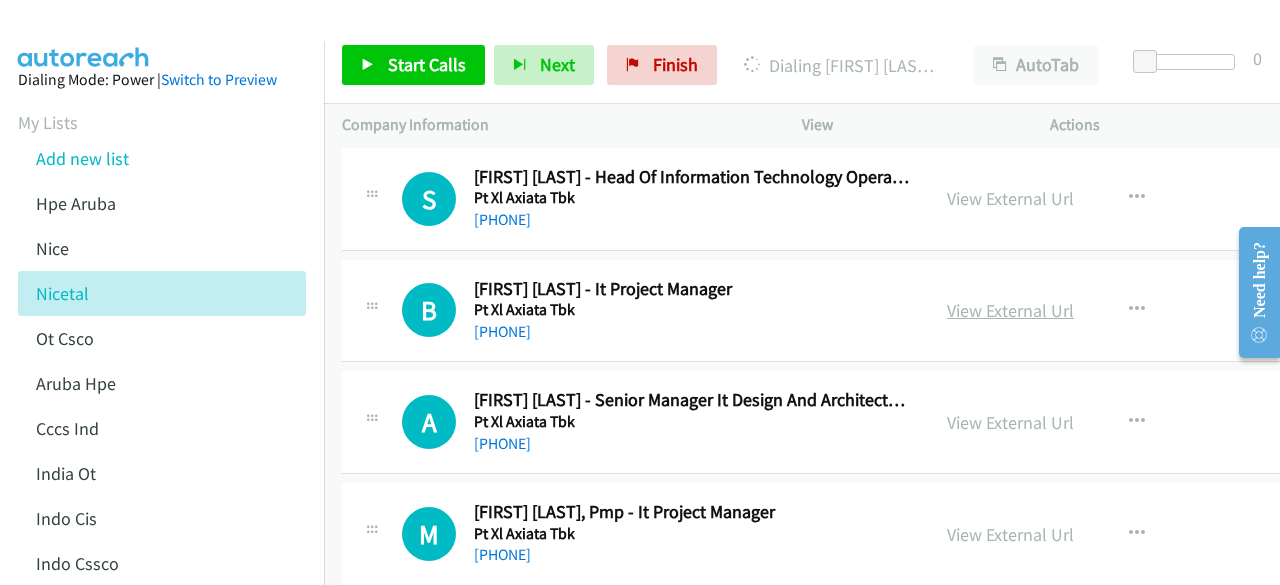 click on "View External Url" at bounding box center [1010, 310] 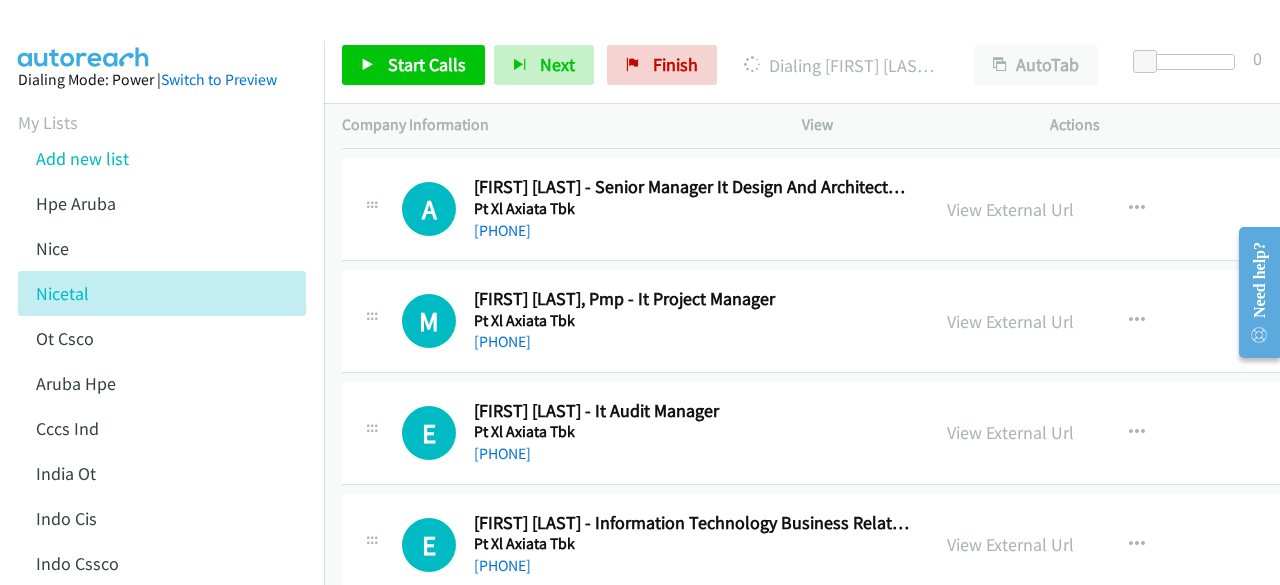 scroll, scrollTop: 9200, scrollLeft: 0, axis: vertical 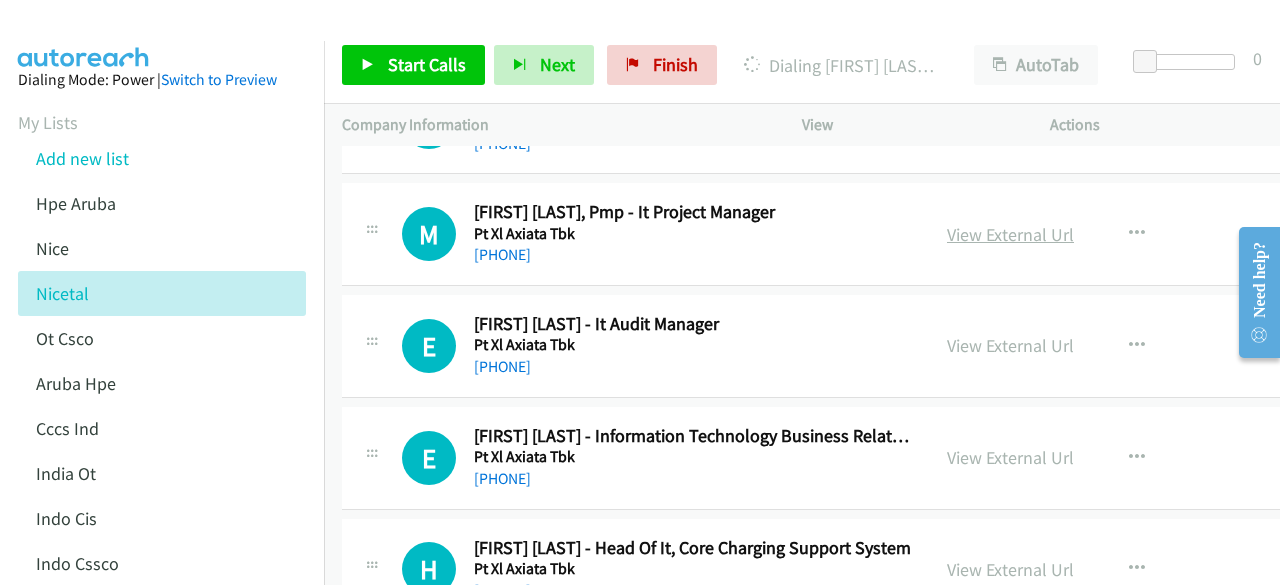 click on "View External Url" at bounding box center [1010, 234] 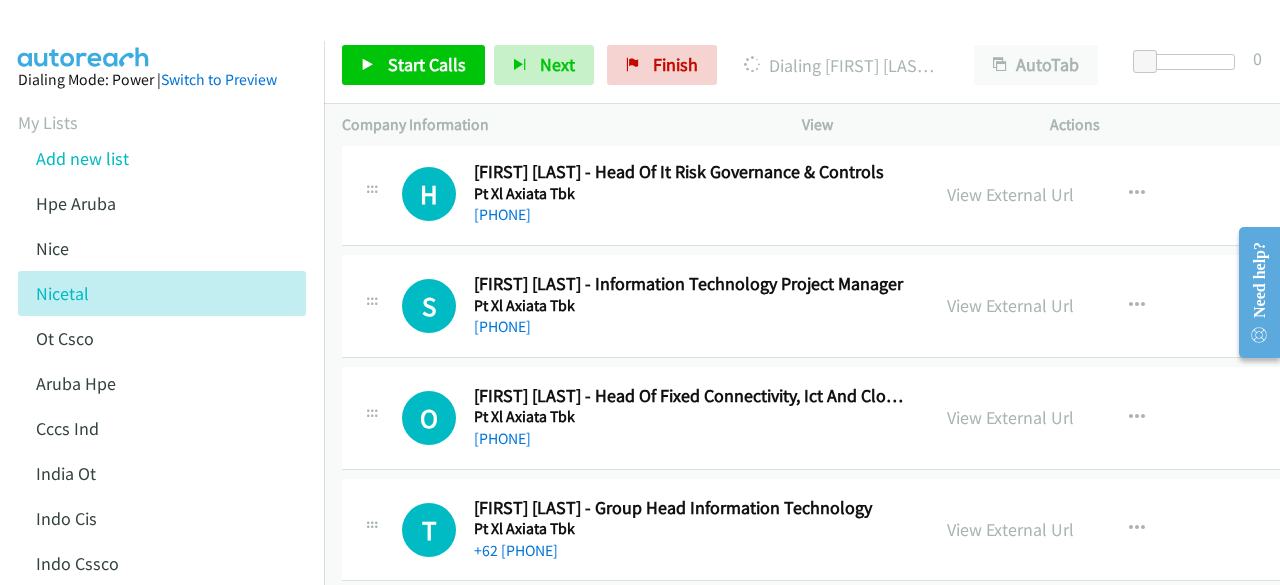 scroll, scrollTop: 9800, scrollLeft: 0, axis: vertical 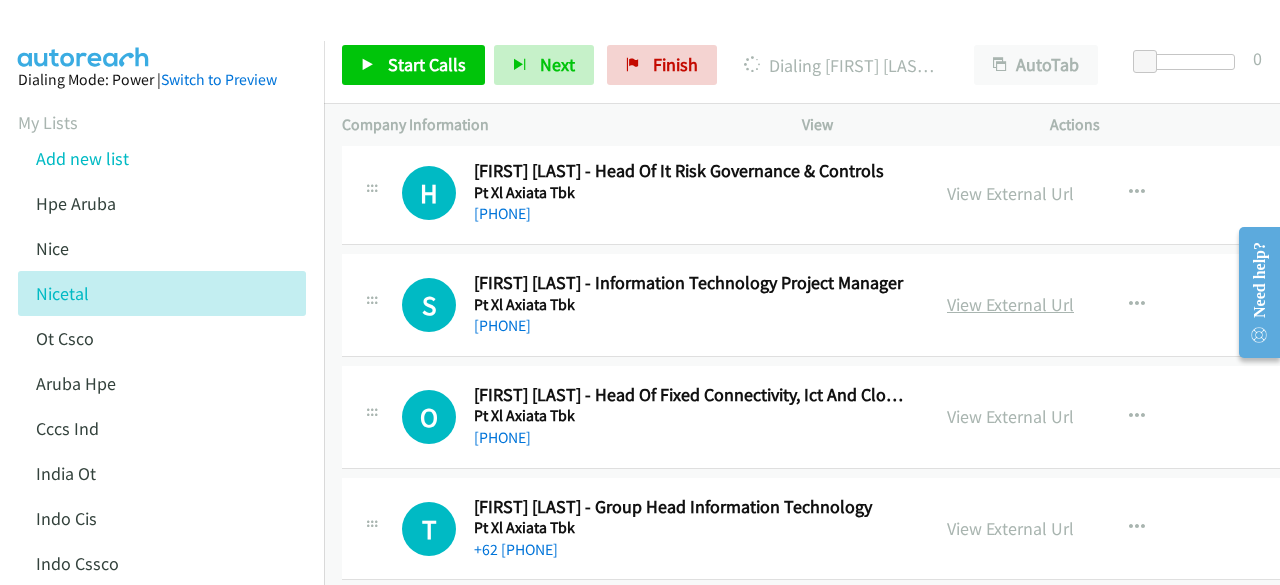 click on "View External Url" at bounding box center (1010, 304) 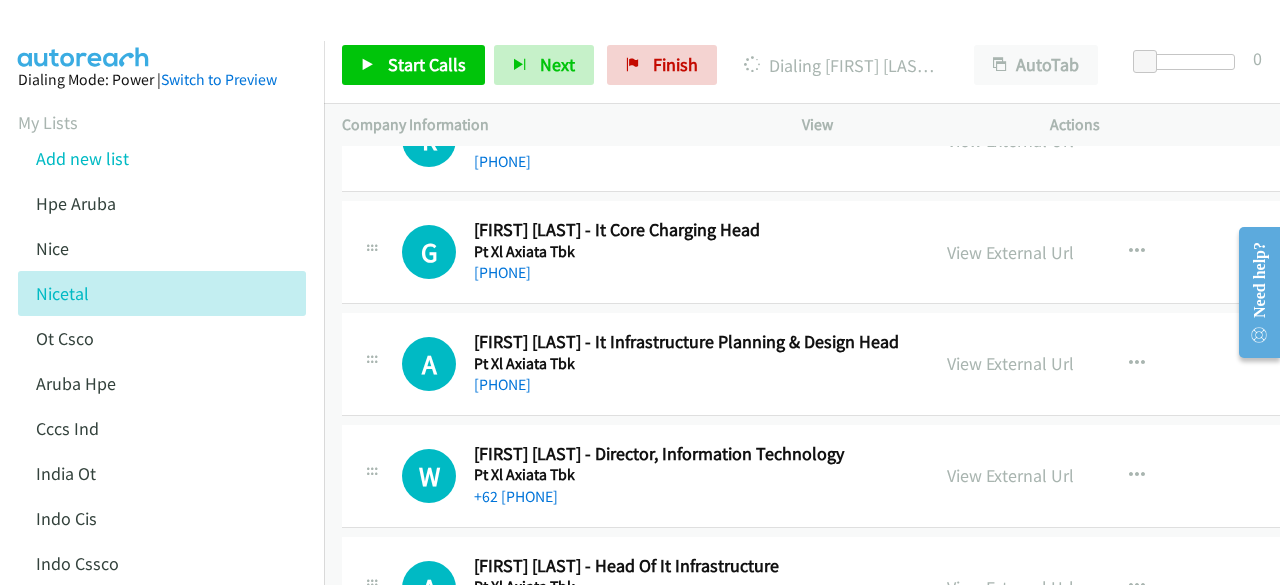 scroll, scrollTop: 10400, scrollLeft: 0, axis: vertical 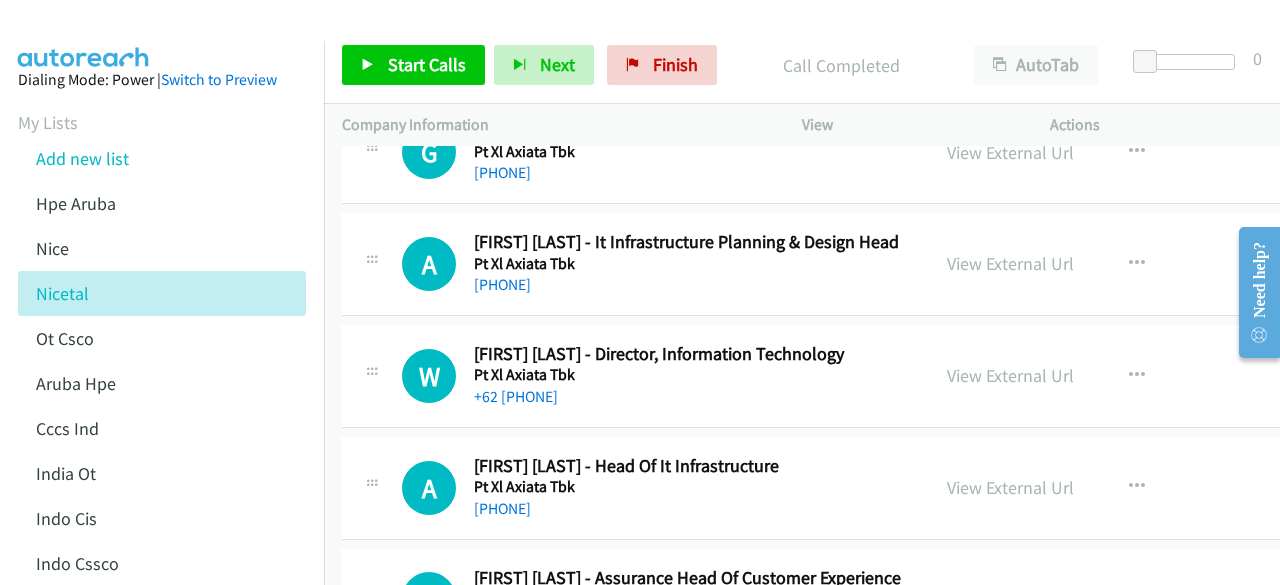 drag, startPoint x: 362, startPoint y: 397, endPoint x: 562, endPoint y: 398, distance: 200.0025 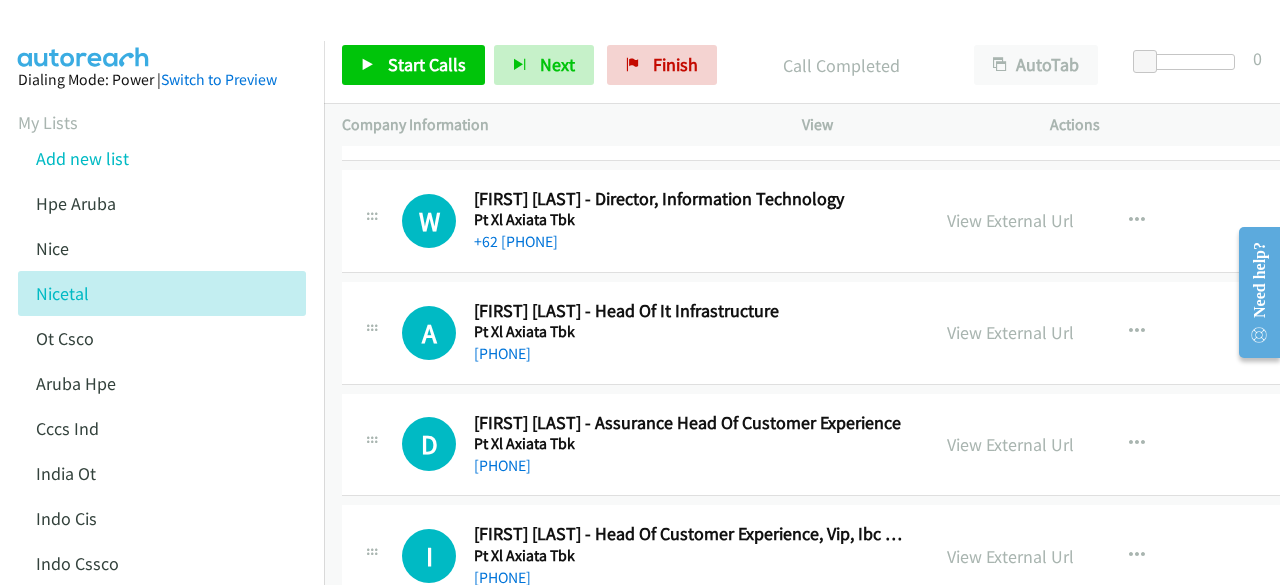 scroll, scrollTop: 10600, scrollLeft: 0, axis: vertical 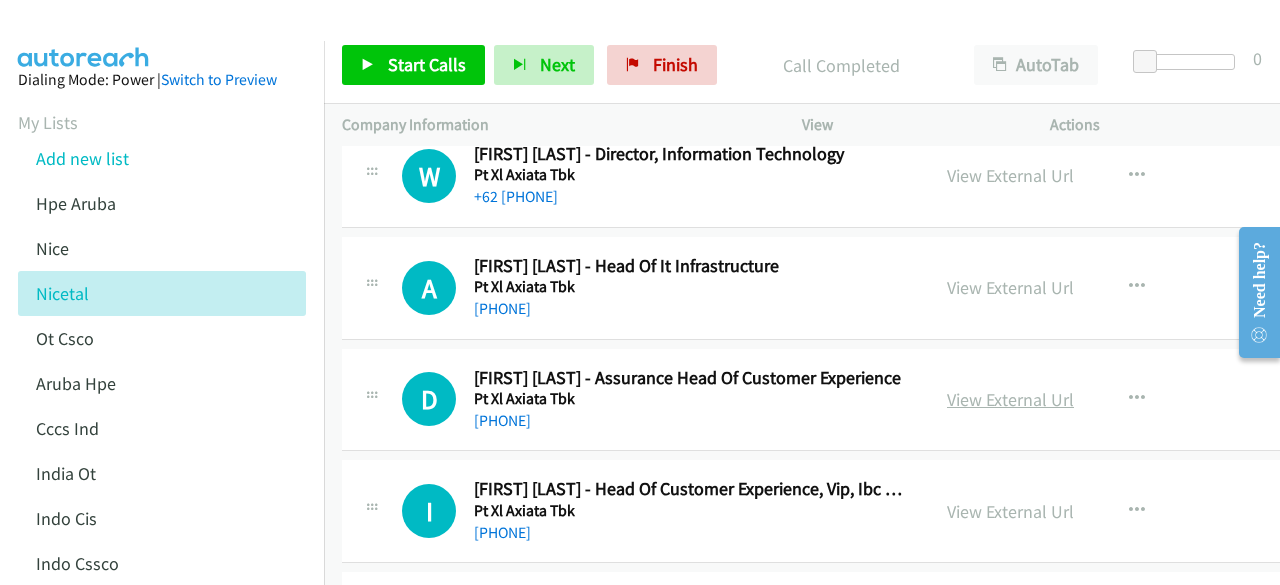 click on "View External Url" at bounding box center (1010, 399) 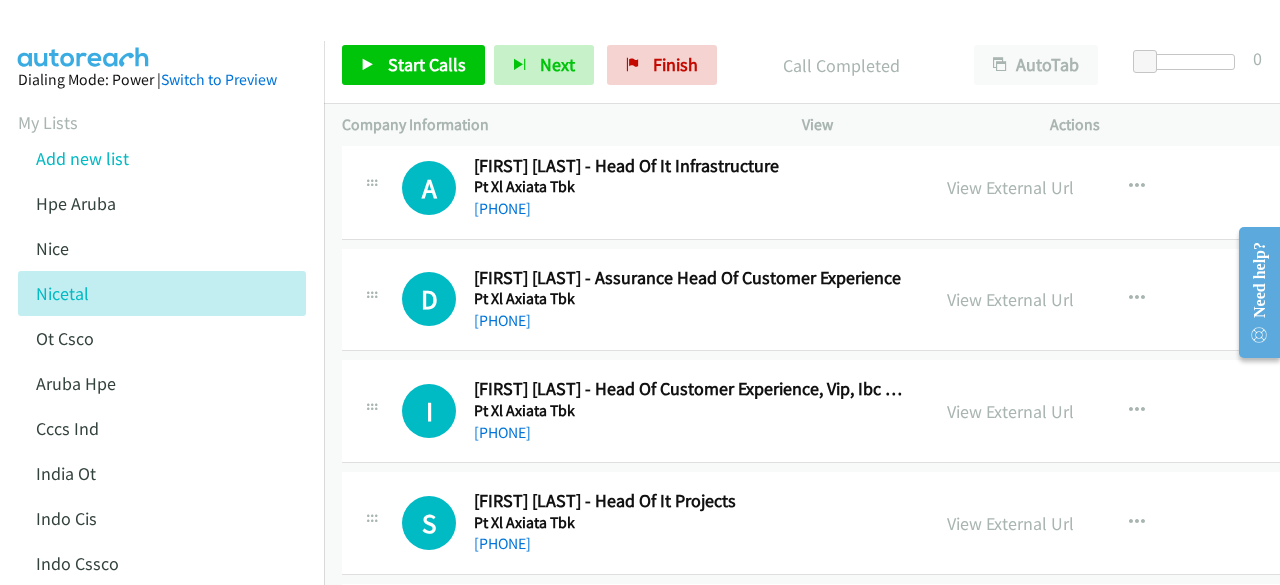 scroll, scrollTop: 10800, scrollLeft: 0, axis: vertical 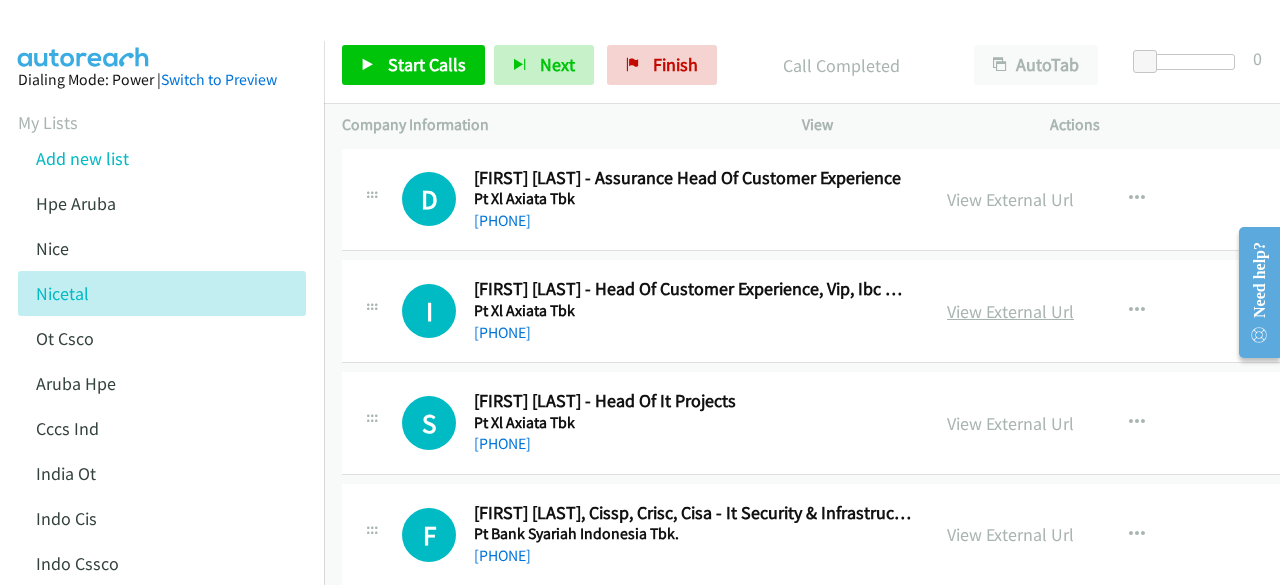click on "View External Url" at bounding box center [1010, 311] 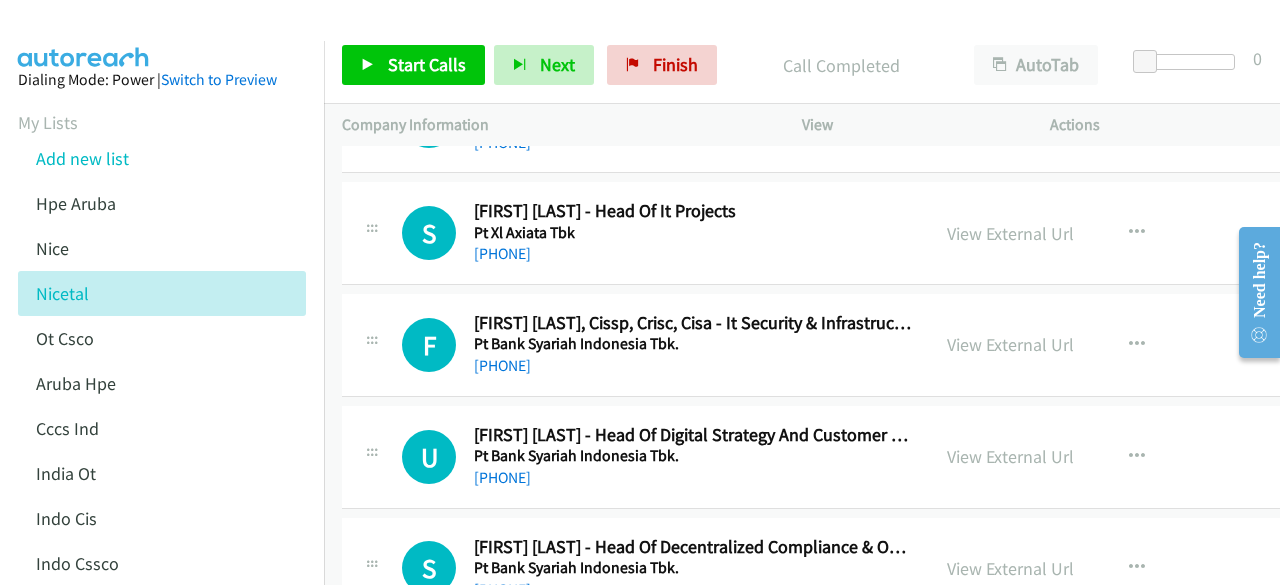 scroll, scrollTop: 11000, scrollLeft: 0, axis: vertical 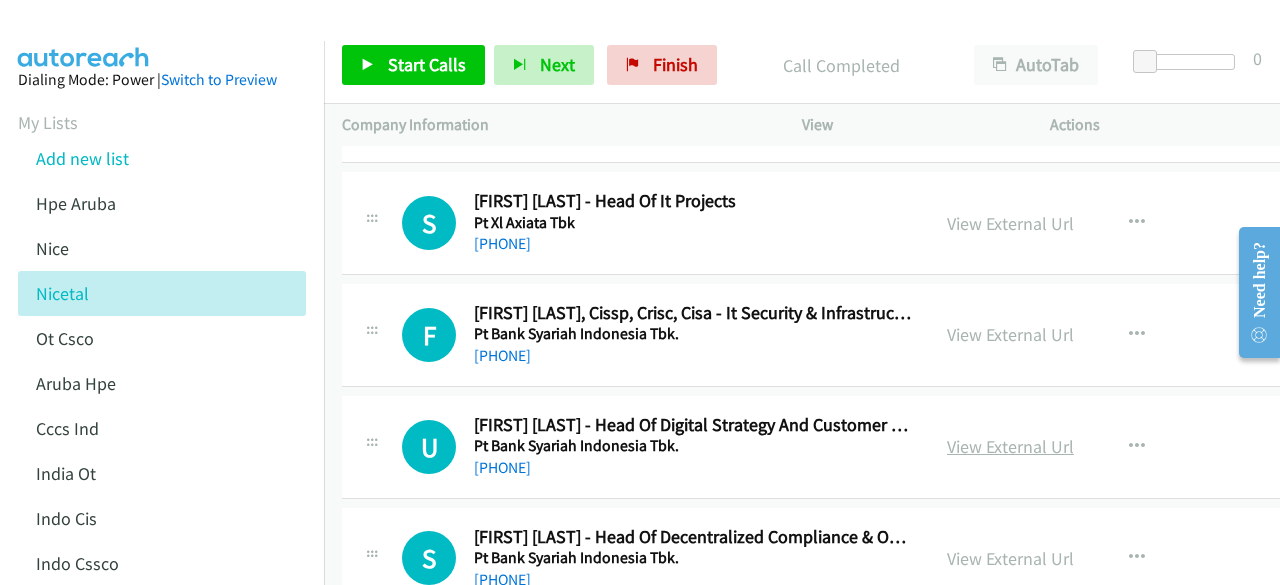 click on "View External Url" at bounding box center [1010, 446] 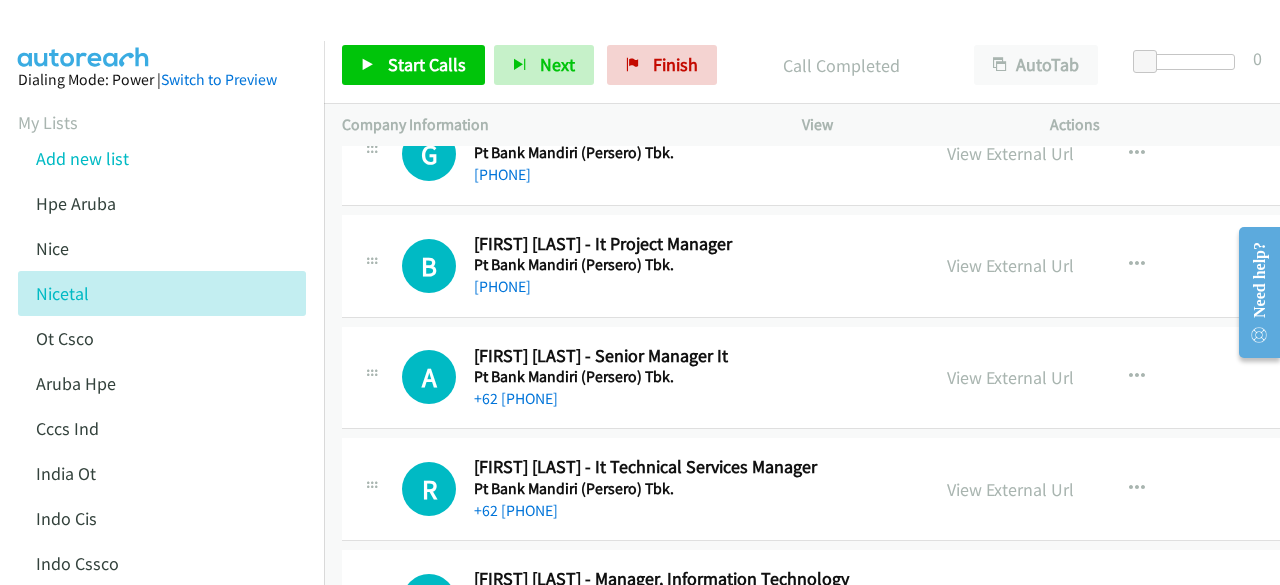 scroll, scrollTop: 14300, scrollLeft: 0, axis: vertical 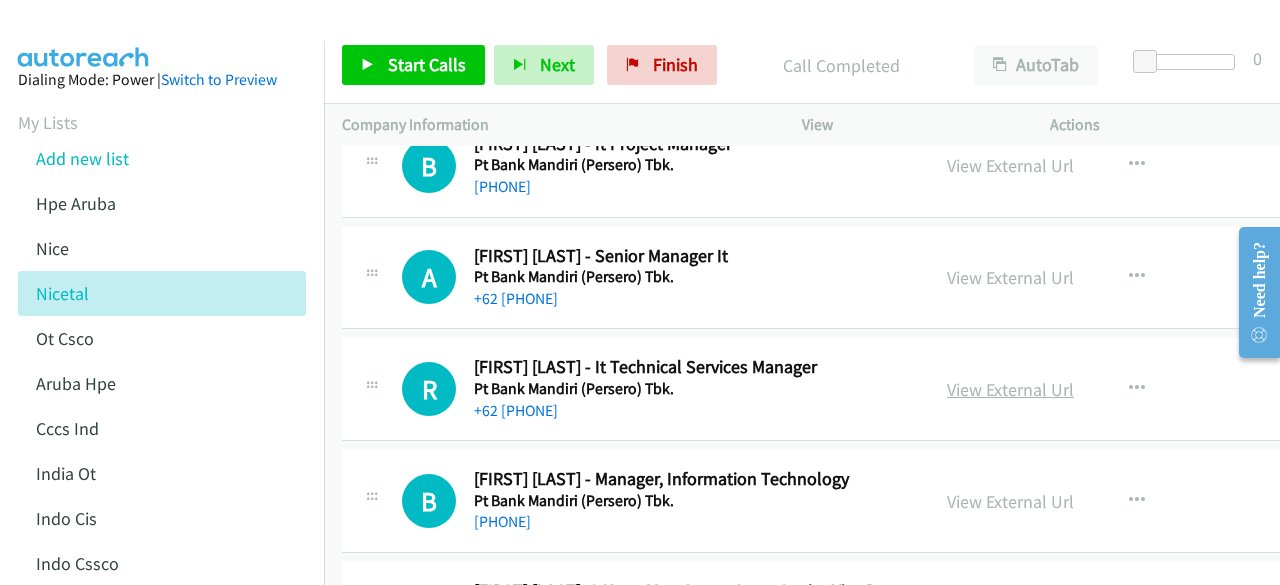click on "View External Url" at bounding box center [1010, 389] 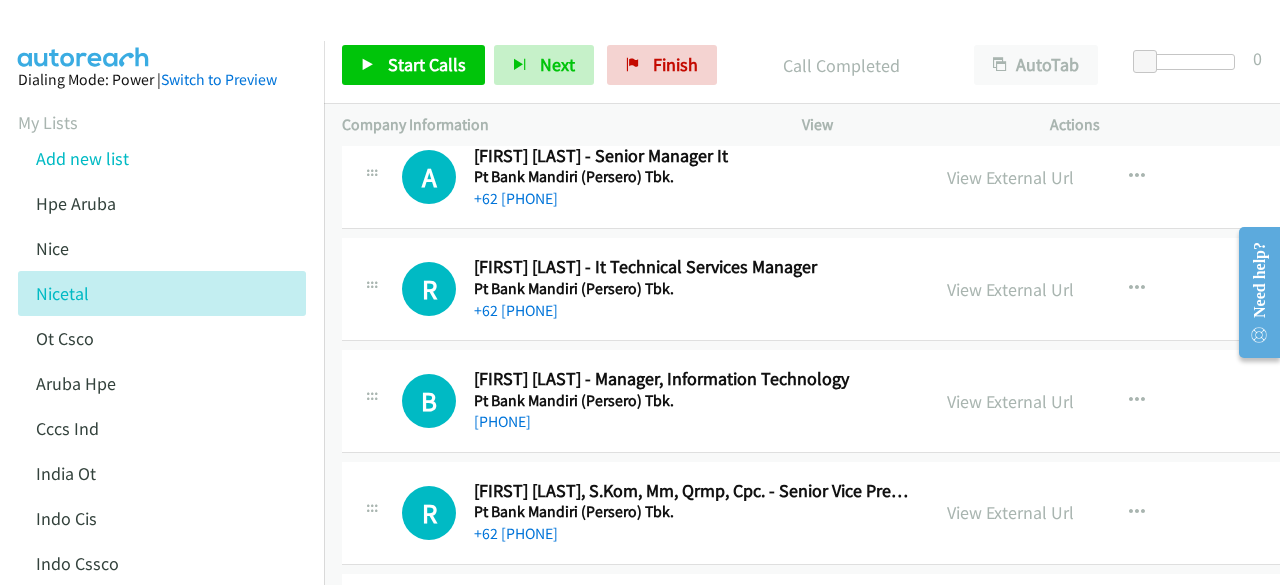 scroll, scrollTop: 14500, scrollLeft: 0, axis: vertical 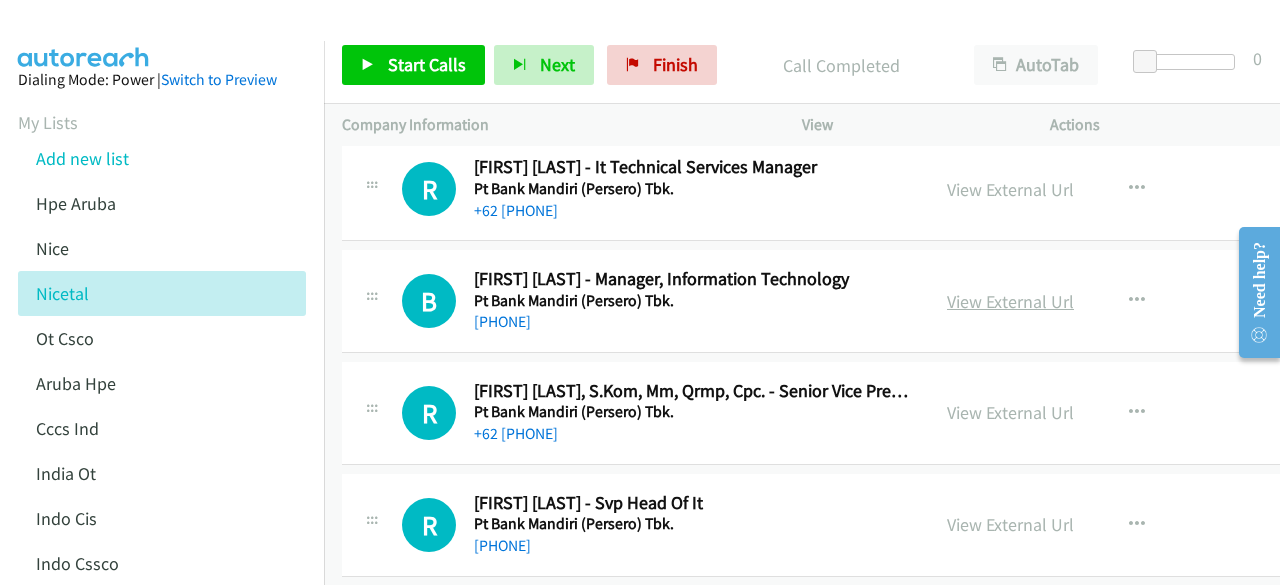 click on "View External Url" at bounding box center (1010, 301) 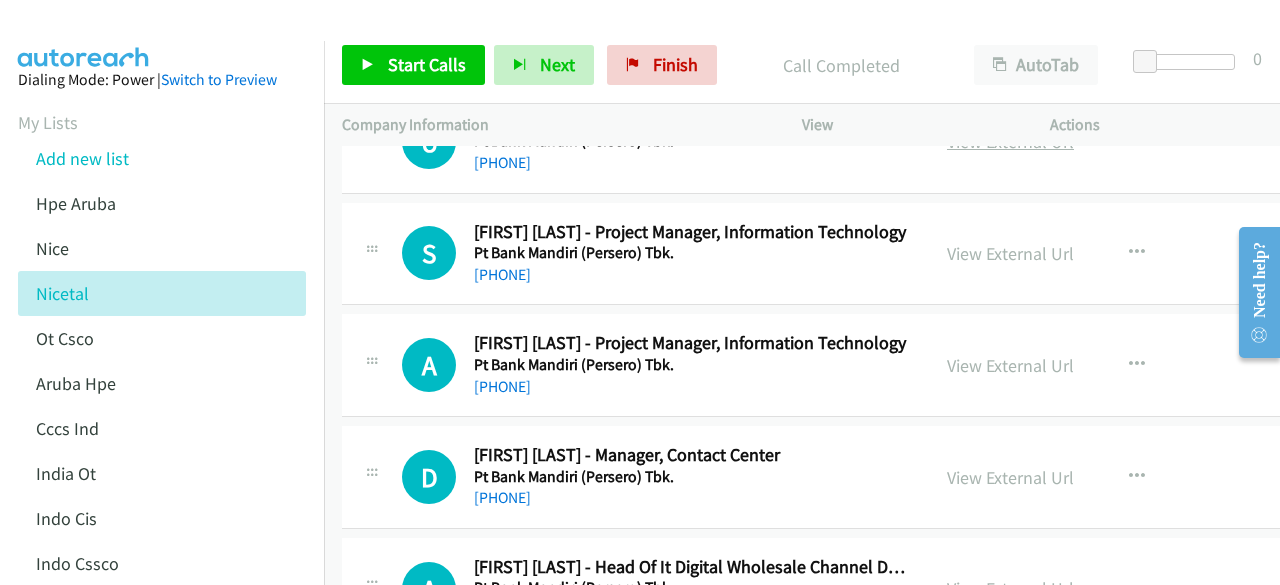 scroll, scrollTop: 18000, scrollLeft: 0, axis: vertical 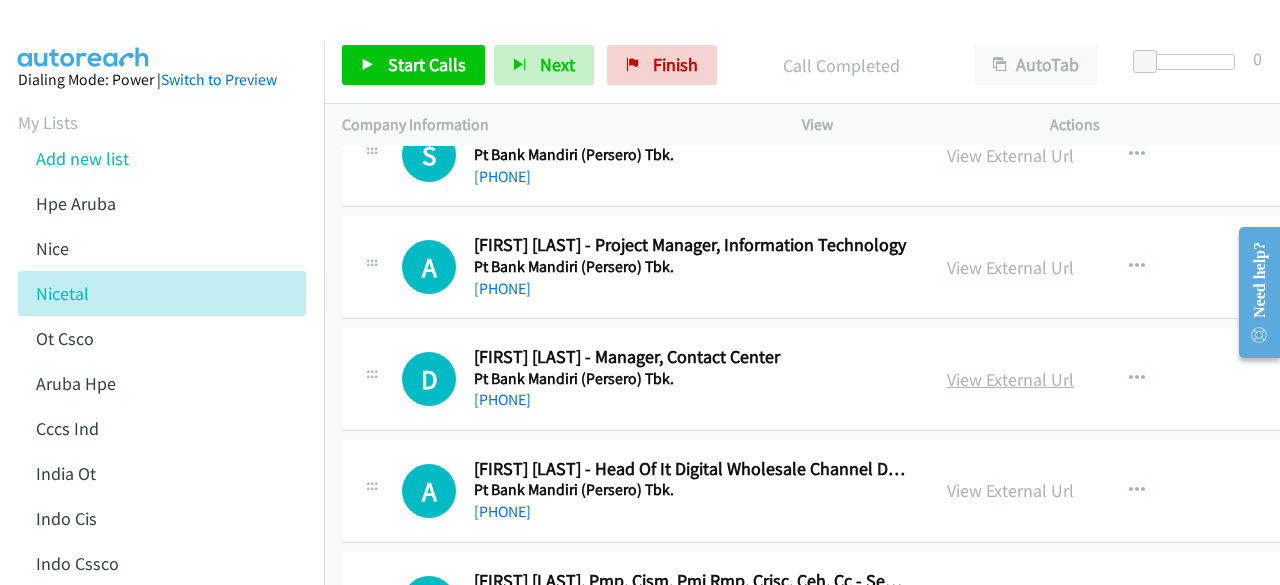 click on "View External Url" at bounding box center (1010, 379) 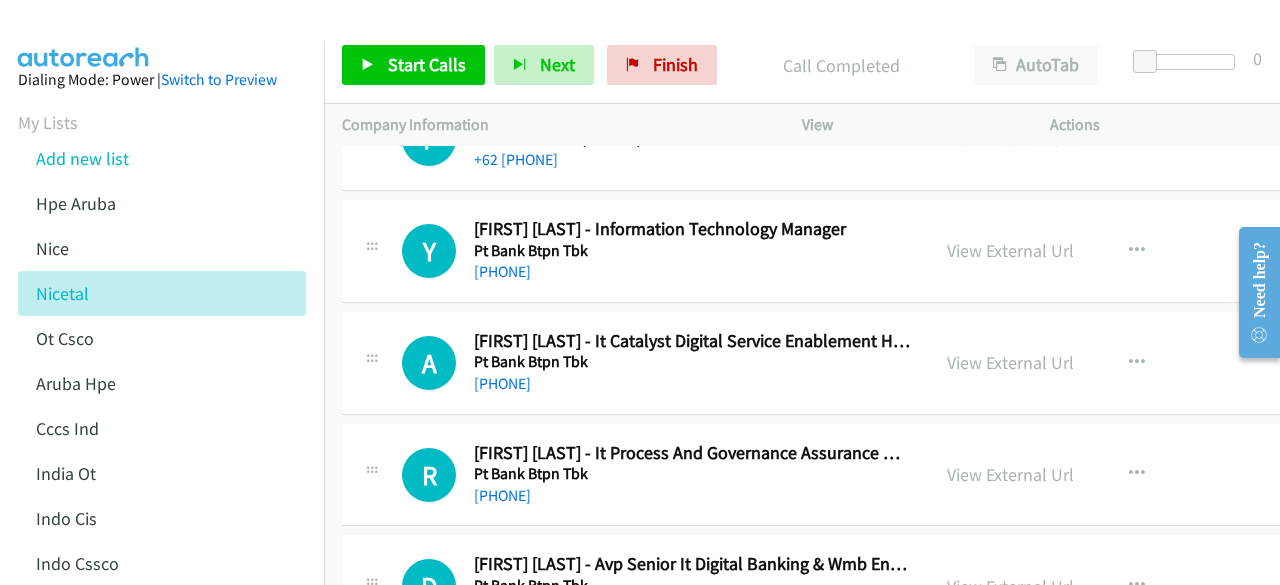 scroll, scrollTop: 18800, scrollLeft: 0, axis: vertical 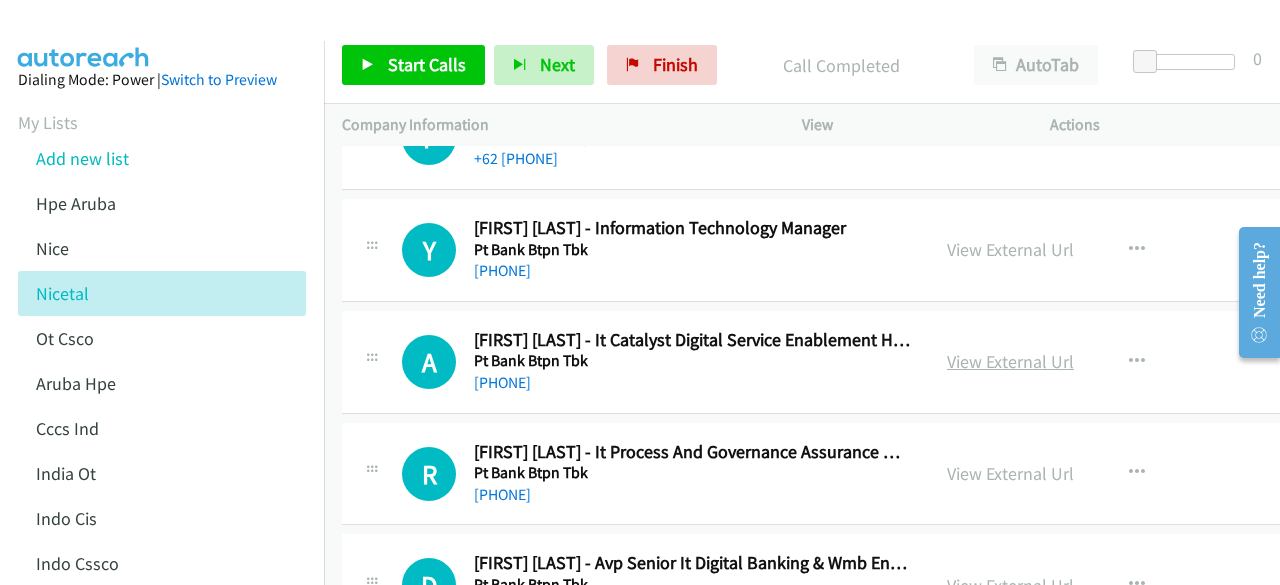 click on "View External Url" at bounding box center (1010, 361) 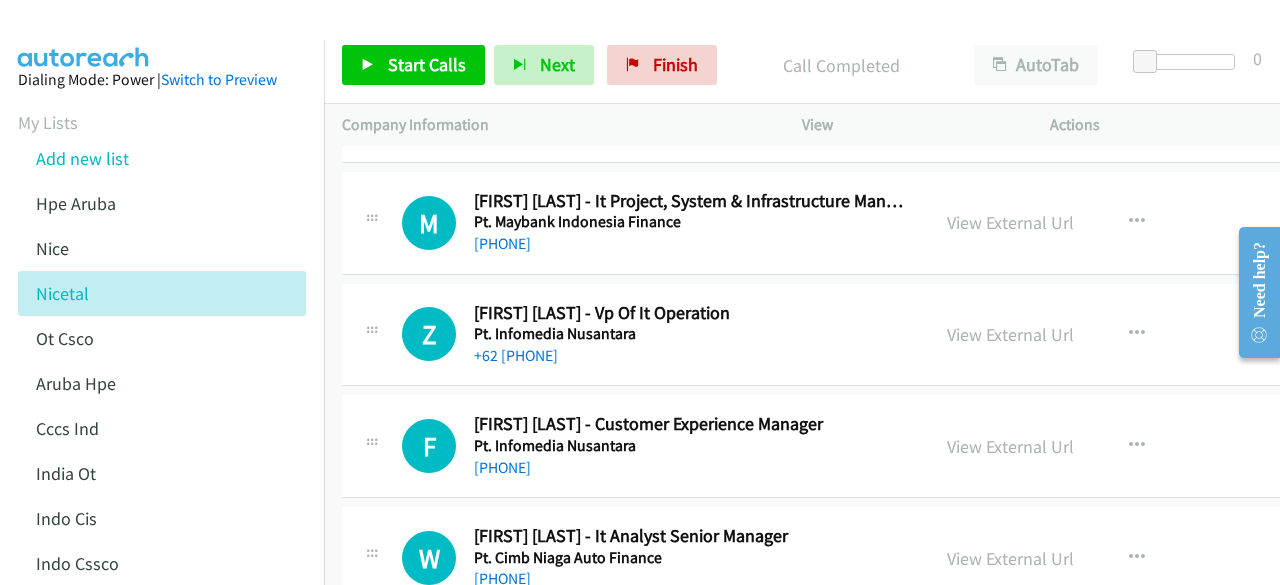 scroll, scrollTop: 21400, scrollLeft: 0, axis: vertical 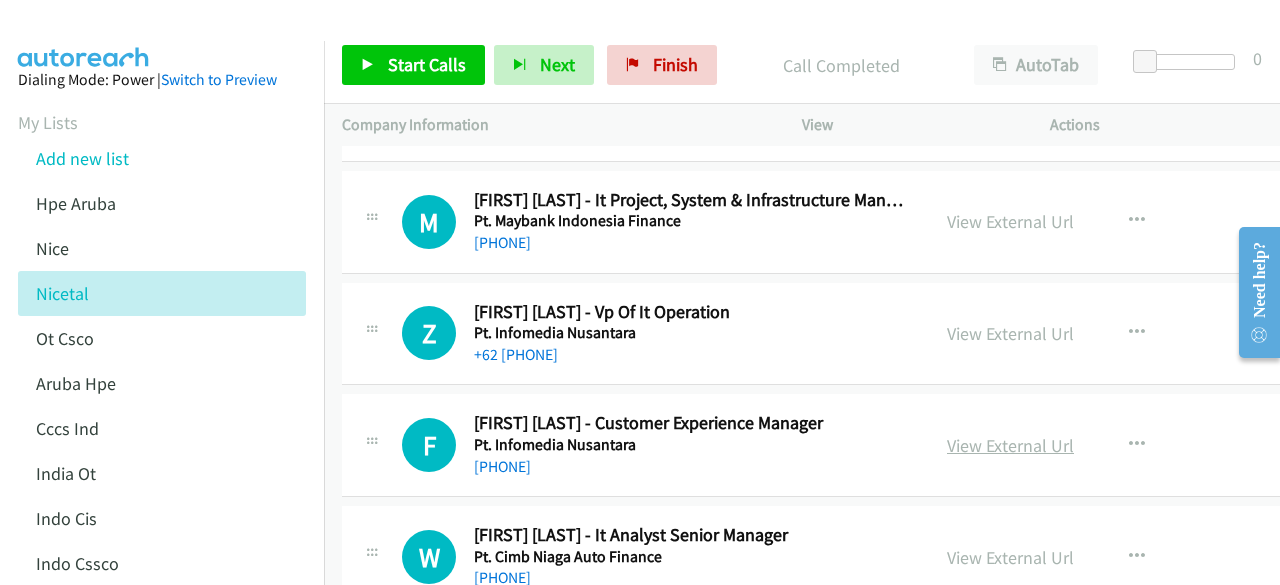 click on "View External Url" at bounding box center [1010, 445] 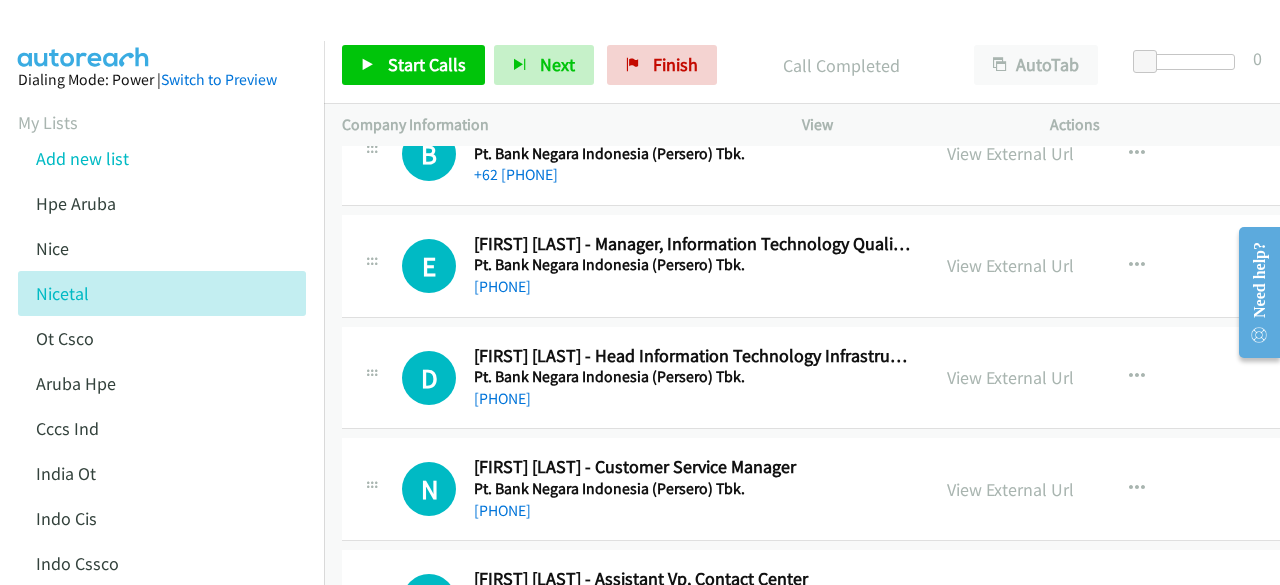 scroll, scrollTop: 22500, scrollLeft: 0, axis: vertical 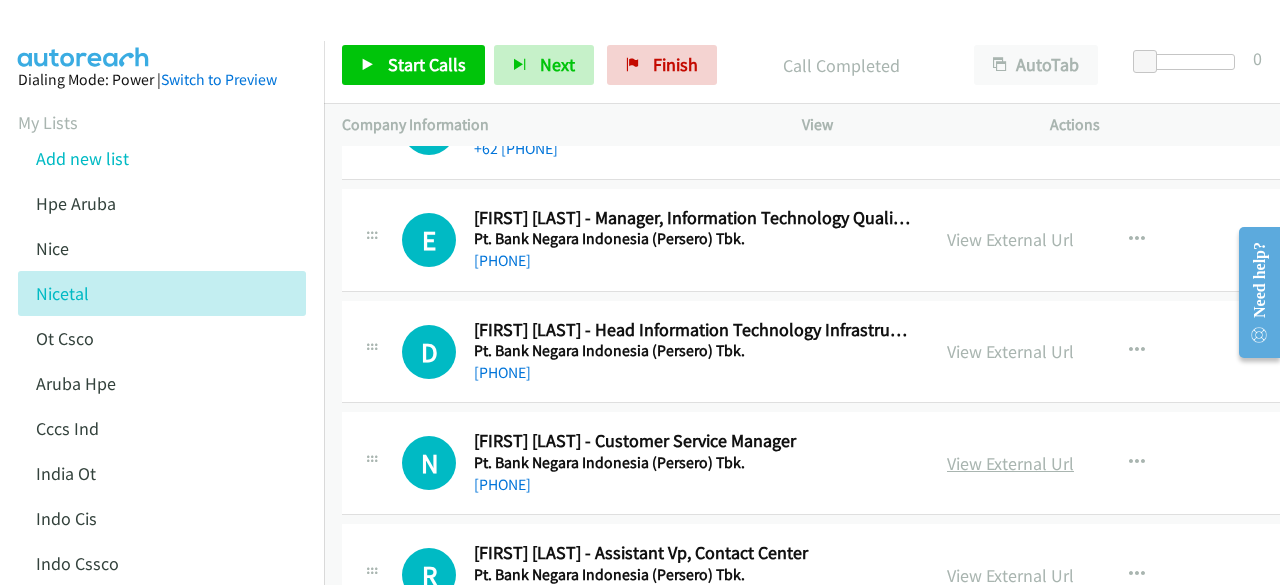 click on "View External Url" at bounding box center (1010, 463) 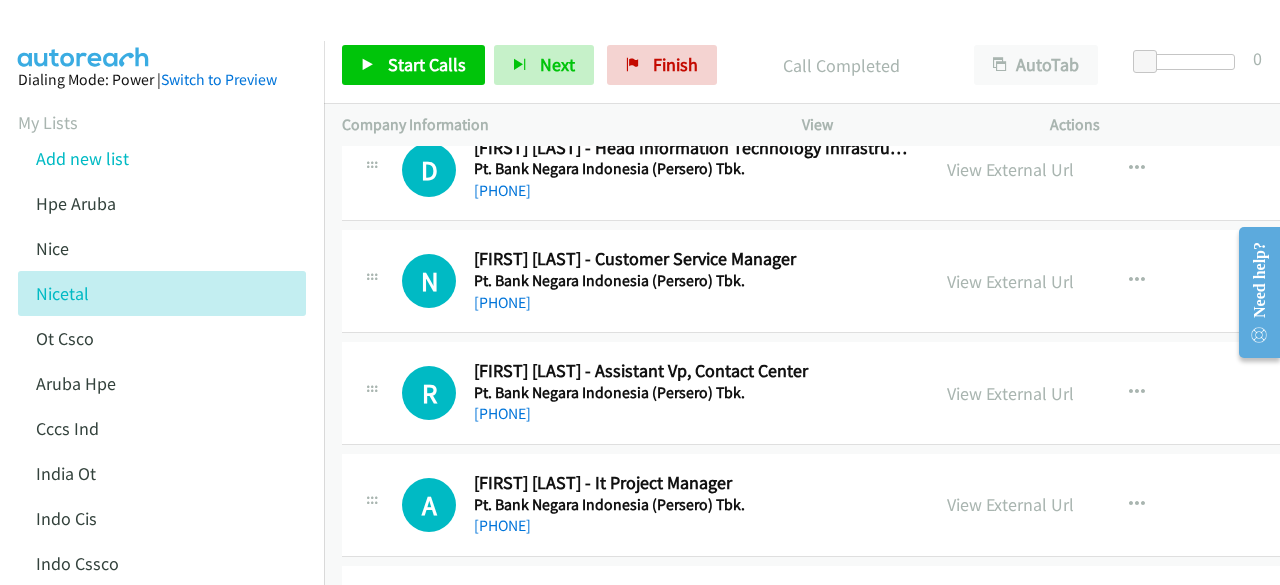 scroll, scrollTop: 22700, scrollLeft: 0, axis: vertical 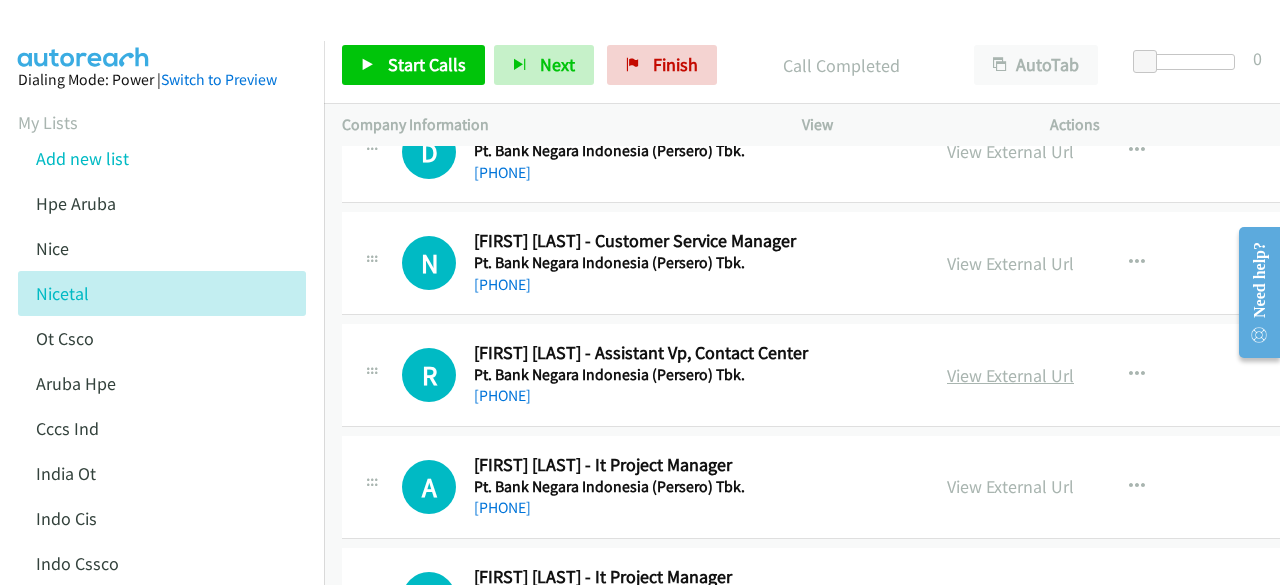 click on "View External Url" at bounding box center (1010, 375) 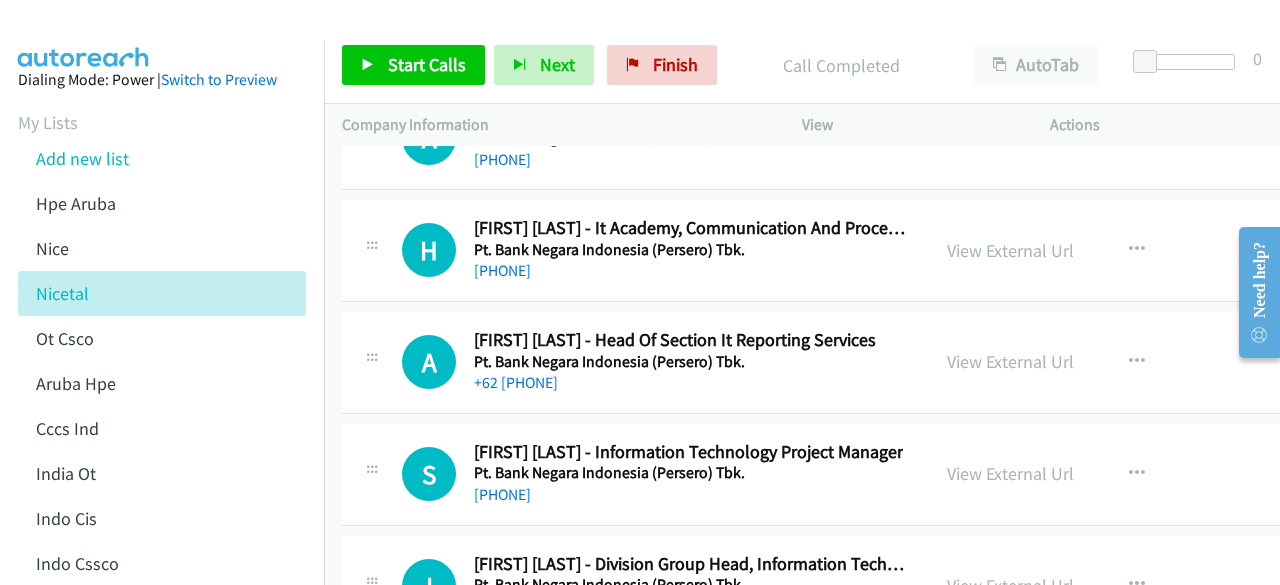 scroll, scrollTop: 25900, scrollLeft: 0, axis: vertical 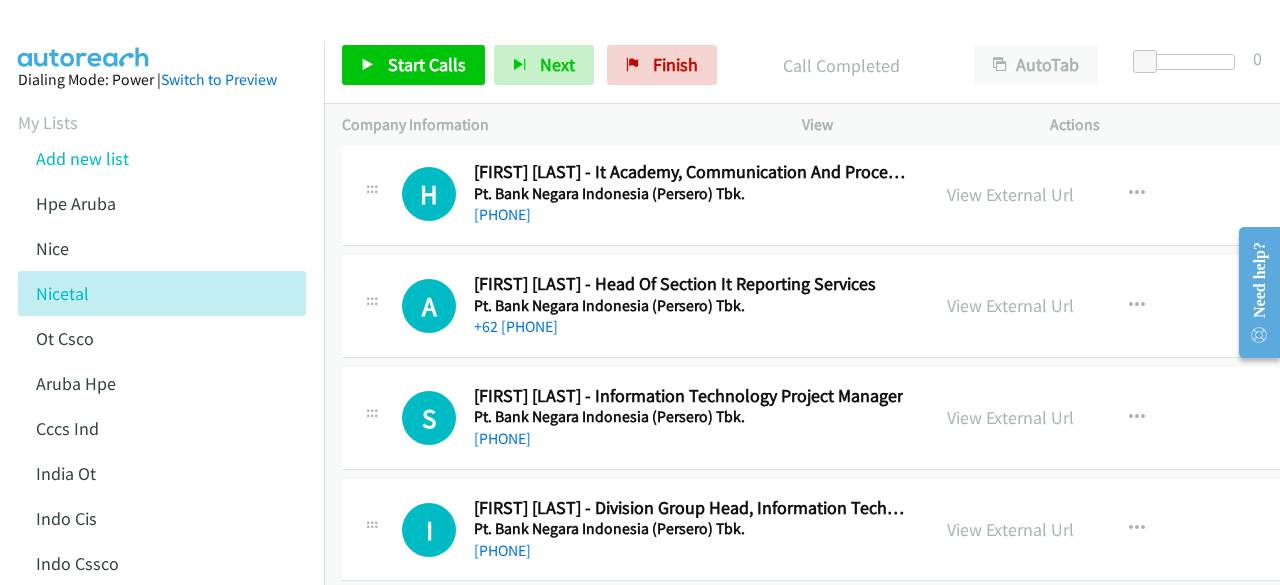 click on "I
Callback Scheduled
[FIRST] [LAST] - Division Group Head, Information Technology
Pt. Bank Negara Indonesia (Persero) Tbk.
[REGION]
+62 [PHONE]
View External Url
View External Url
Schedule/Manage Callback
Start Calls Here
Remove from list
Add to do not call list
Reset Call Status" at bounding box center (893, 530) 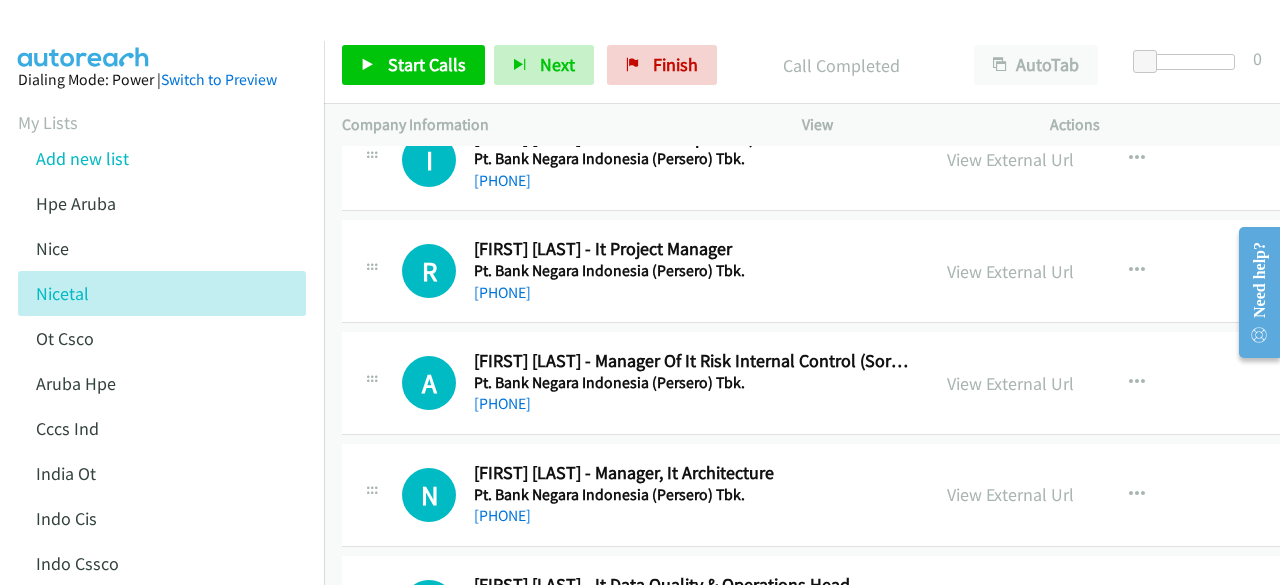 drag, startPoint x: 1273, startPoint y: 364, endPoint x: 1272, endPoint y: 441, distance: 77.00649 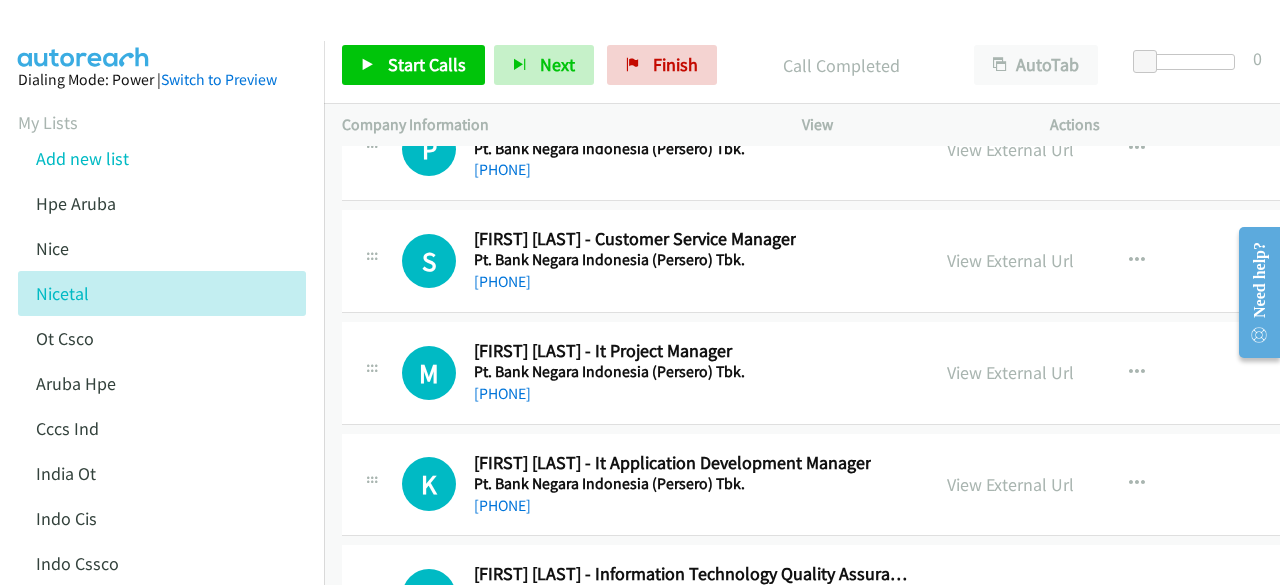 scroll, scrollTop: 27570, scrollLeft: 0, axis: vertical 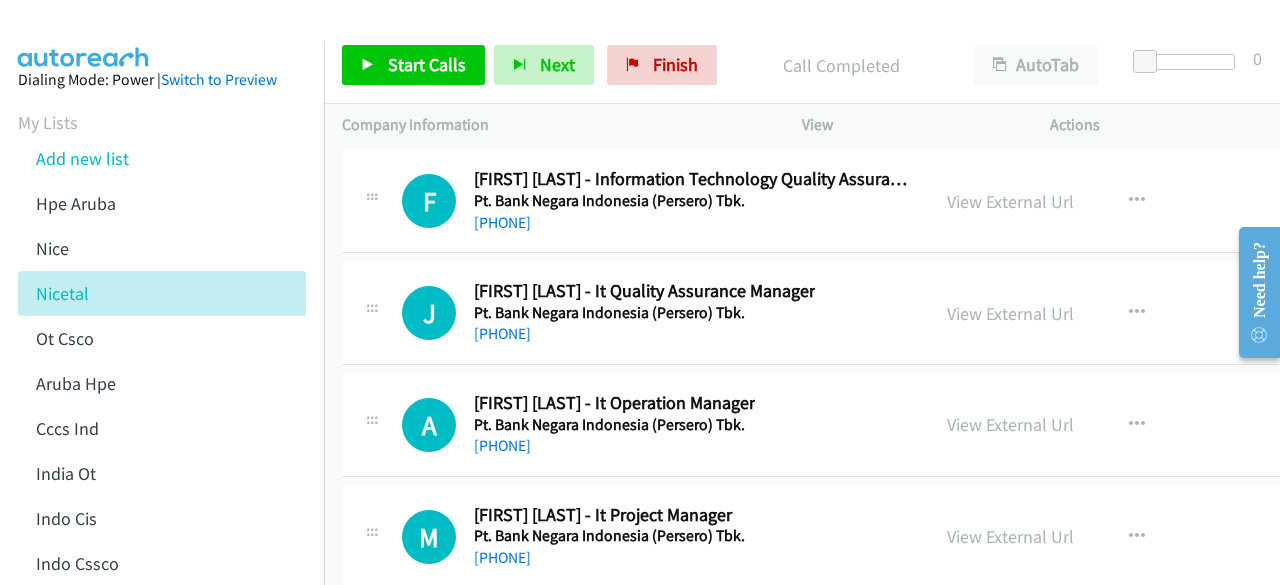 drag, startPoint x: 1271, startPoint y: 369, endPoint x: 1279, endPoint y: 557, distance: 188.17014 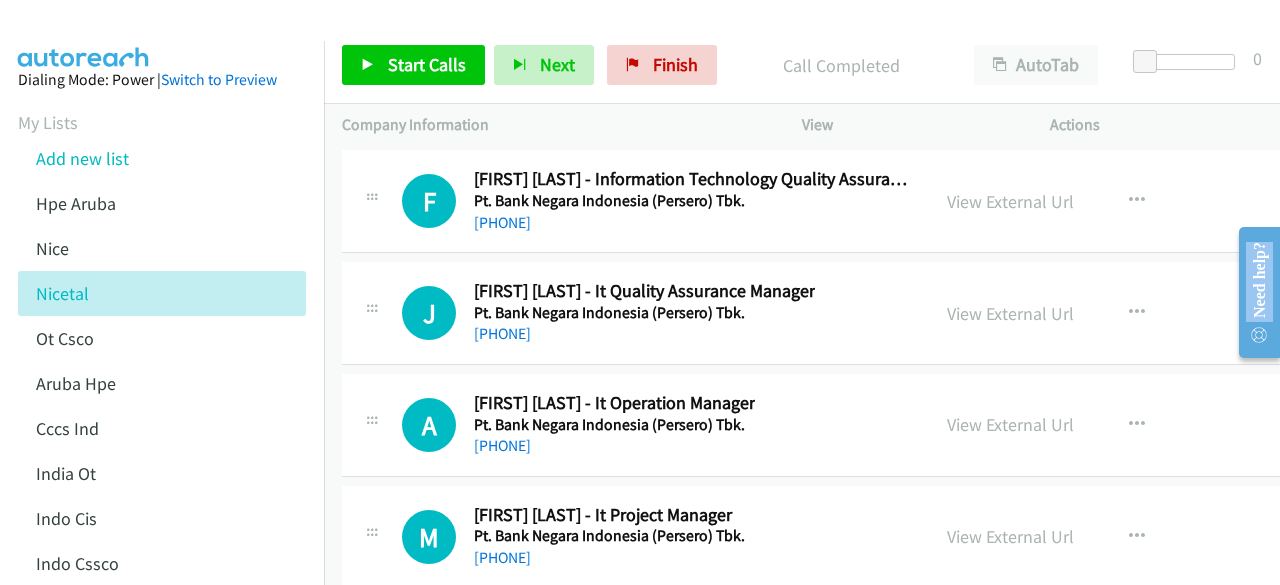 click on "Need help?                                 Resource Center   AutoReach Help                                         Help   Get the help you need from our knowledge base                                                       News                                         Search                                       Knowledge Base   Search our knowledge base in the search-bar above or explore it by clicking here
AutoReach Chrome Add-in   Remember to install the AutoReach chrome add-in for the best platform experience!
Log a Ticket   Having an issue? Get help now
AutoReach Tutorials   Guided tutorials for AutoReach                         0%               Review Agent Settings                                       Launch a Dialing Session                                                           No Results Found...   We tried looking but couldn't find anything...   Go Home" at bounding box center [1251, 212] 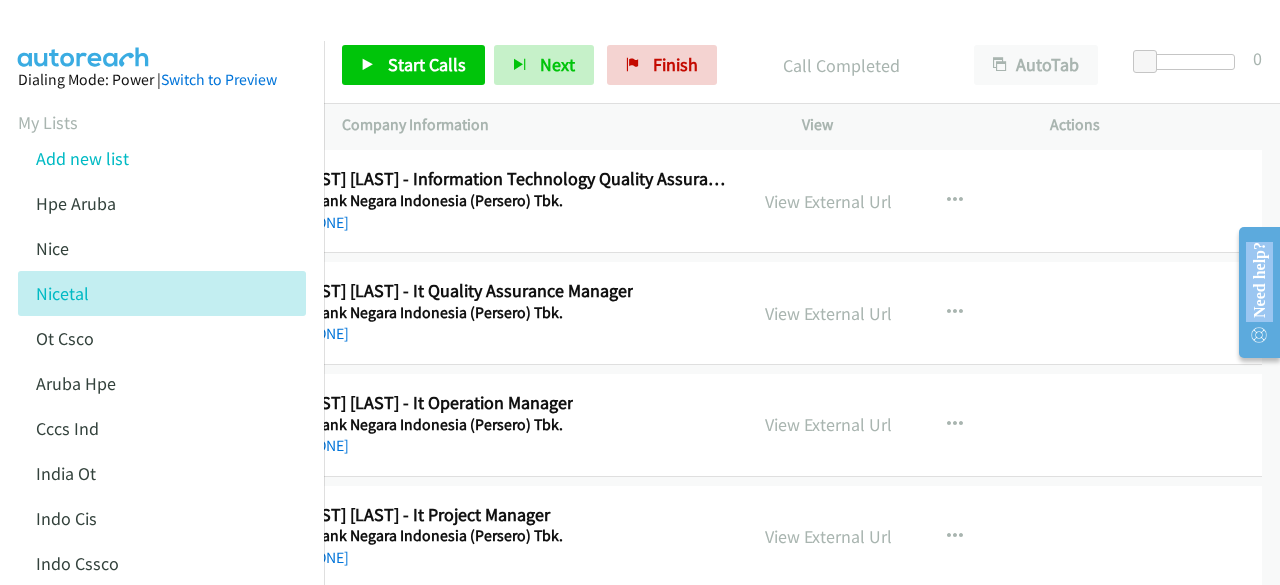 click on "Callback Scheduled
[FIRST] [LAST] - It Project Manager
Pt. Bank Negara Indonesia (Persero) Tbk.
Asia/Jakarta
[PHONE]
View External Url
View External Url
Schedule/Manage Callback
Start Calls Here
Remove from list
Add to do not call list
Reset Call Status" at bounding box center [711, 537] 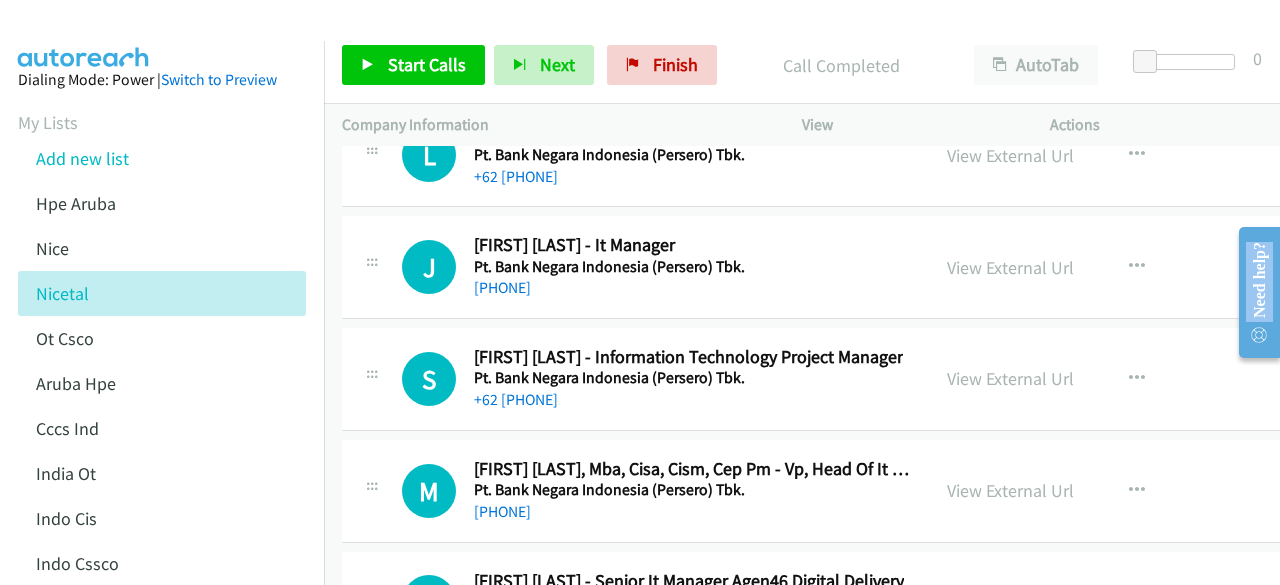 scroll, scrollTop: 28870, scrollLeft: 0, axis: vertical 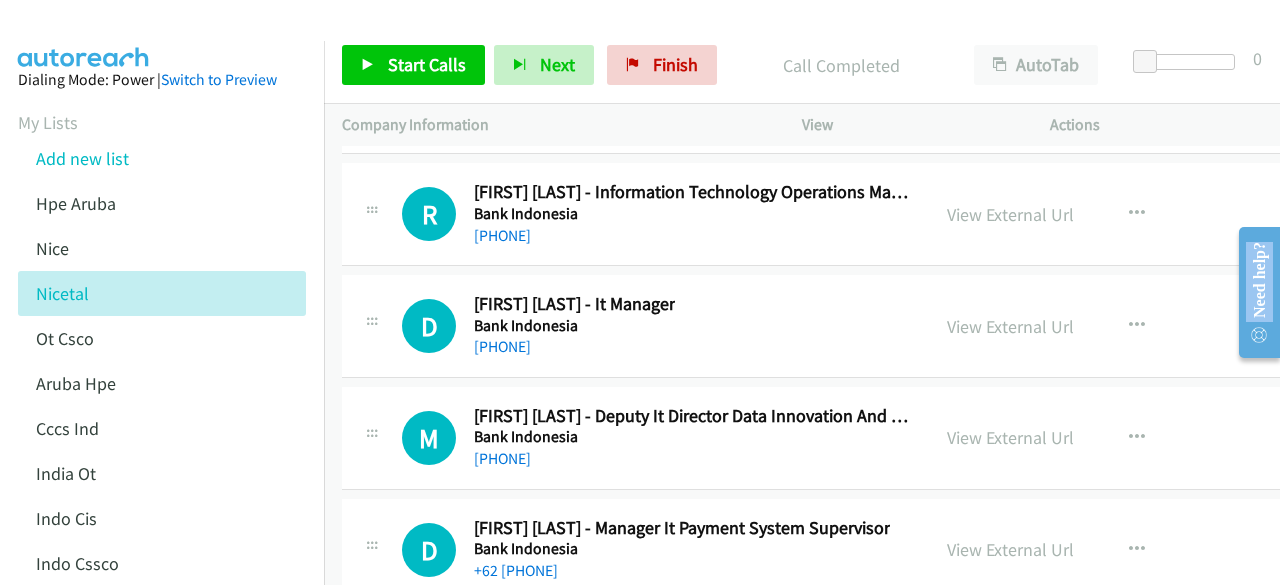 click on "View External Url" at bounding box center [1010, 661] 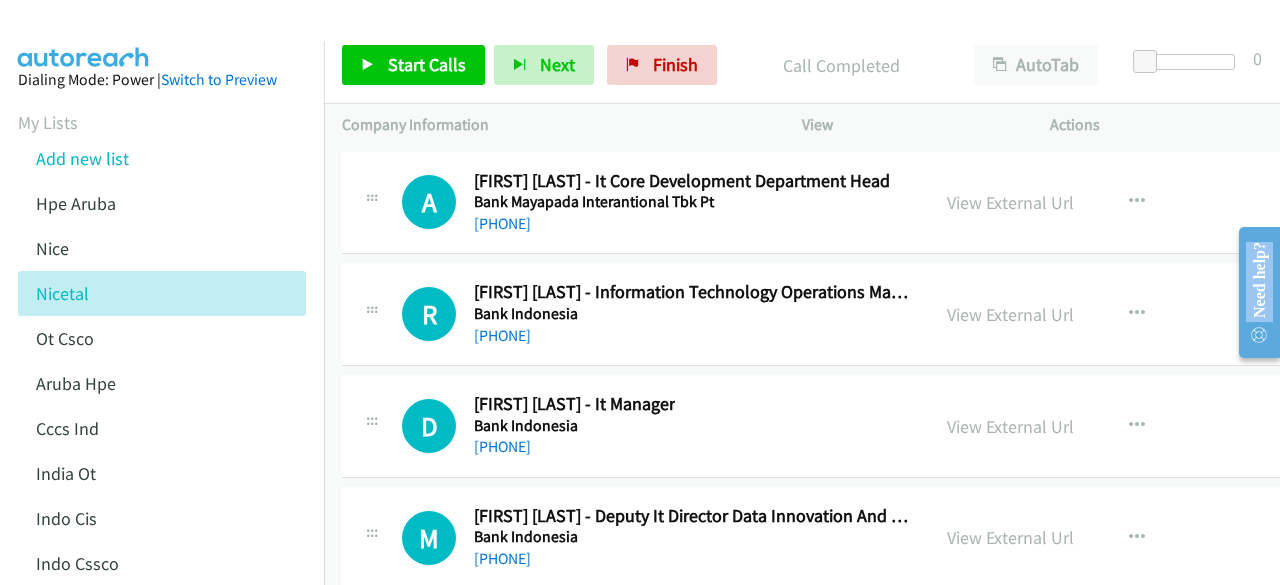 scroll, scrollTop: 51844, scrollLeft: 0, axis: vertical 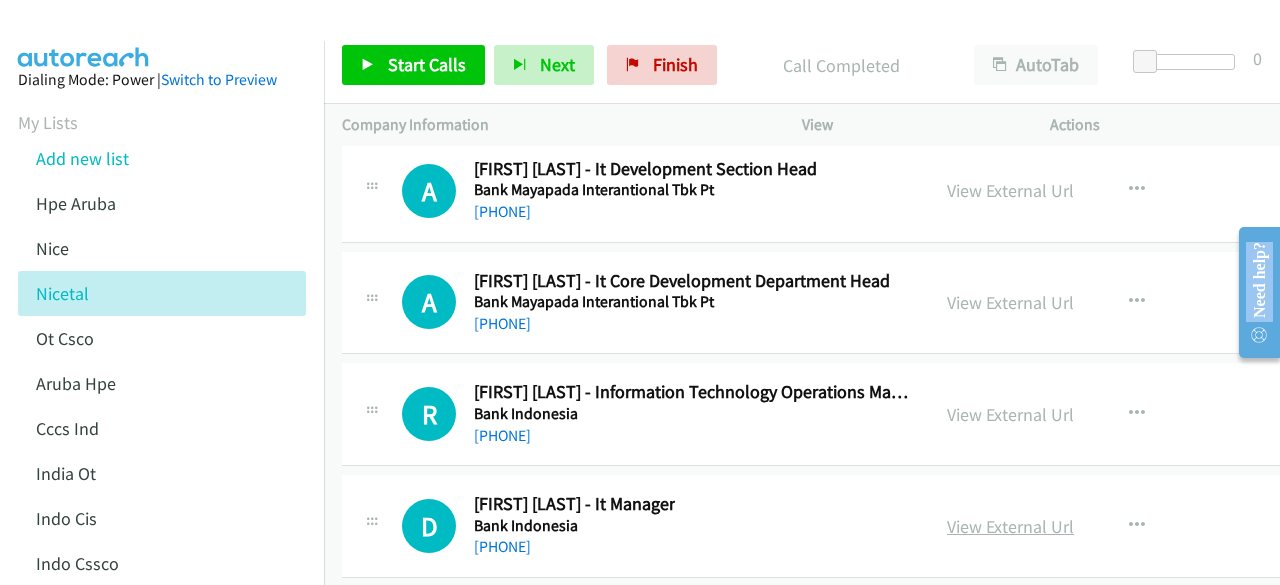 click on "View External Url" at bounding box center (1010, 526) 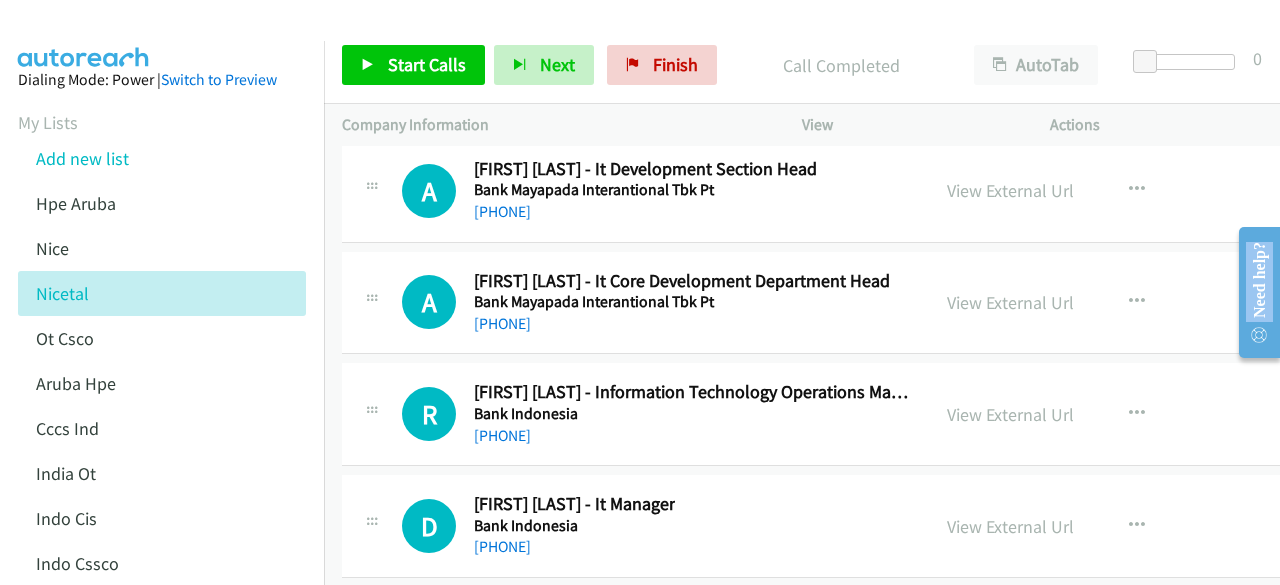 scroll, scrollTop: 51744, scrollLeft: 0, axis: vertical 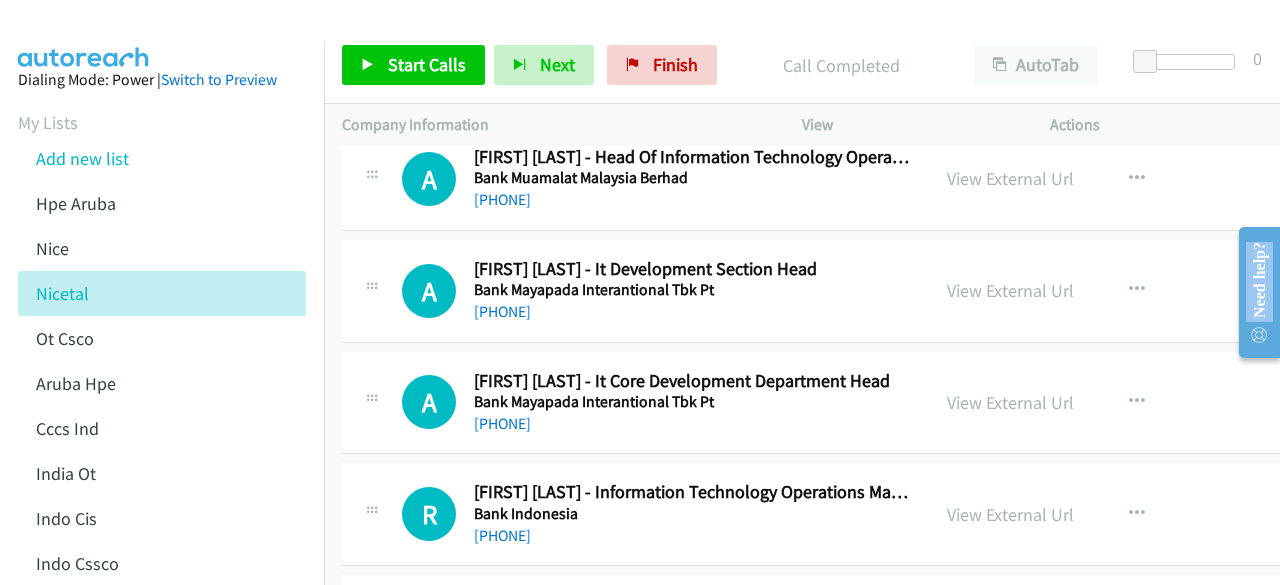 drag, startPoint x: 993, startPoint y: 368, endPoint x: 948, endPoint y: 360, distance: 45.705578 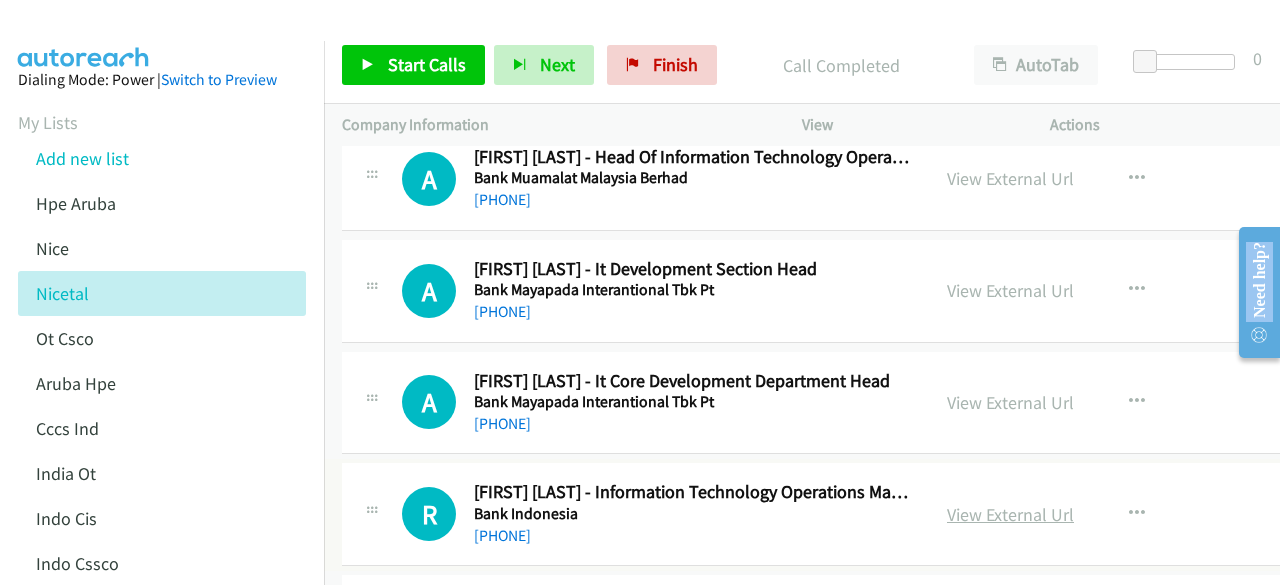 click on "View External Url" at bounding box center [1010, 514] 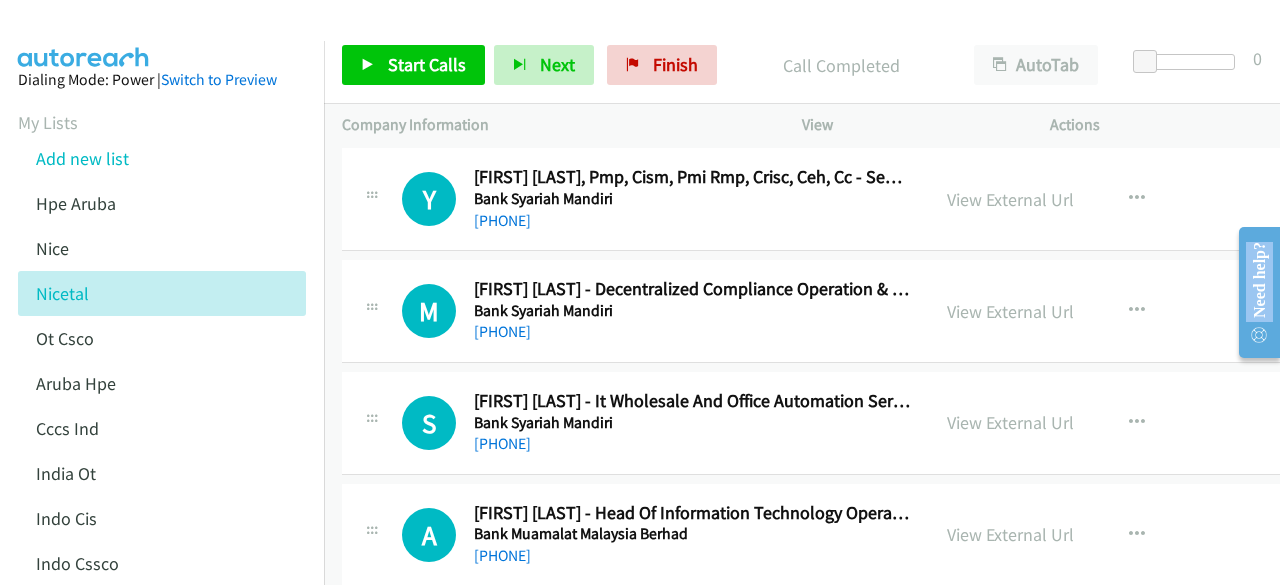 scroll, scrollTop: 51344, scrollLeft: 0, axis: vertical 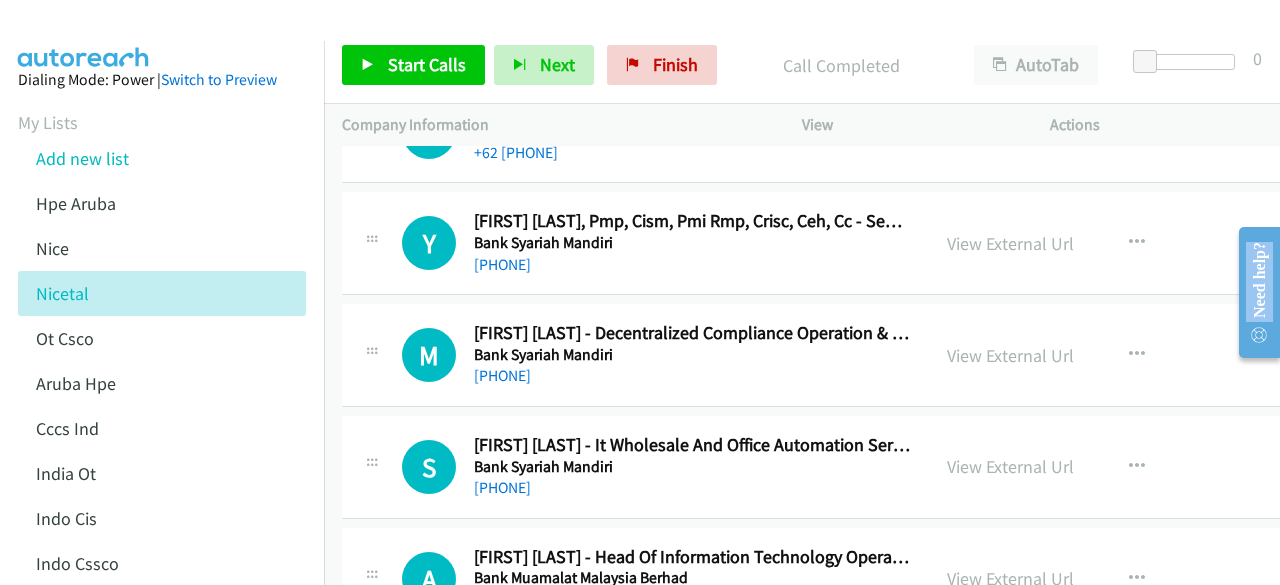 click on "View External Url" at bounding box center (1010, 578) 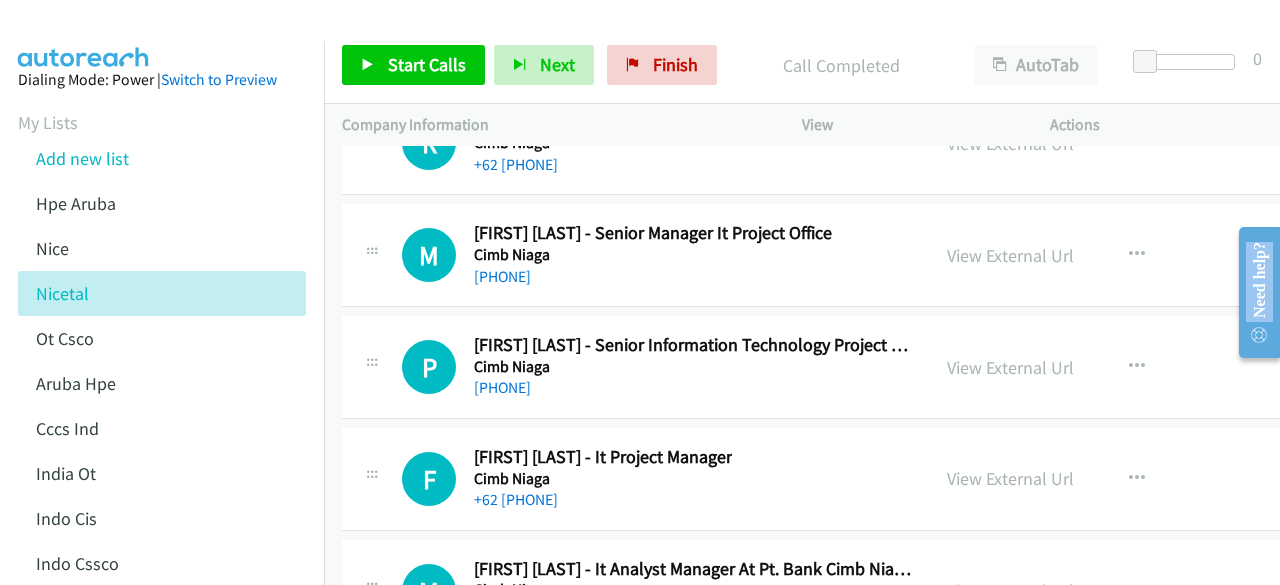 scroll, scrollTop: 50744, scrollLeft: 0, axis: vertical 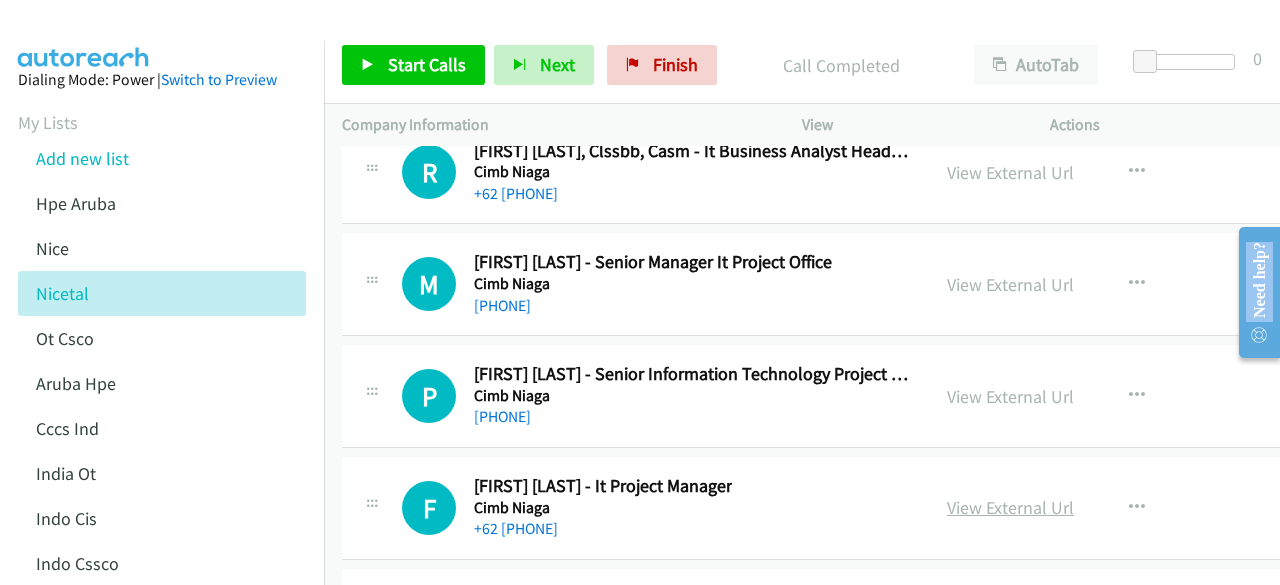 click on "View External Url" at bounding box center (1010, 507) 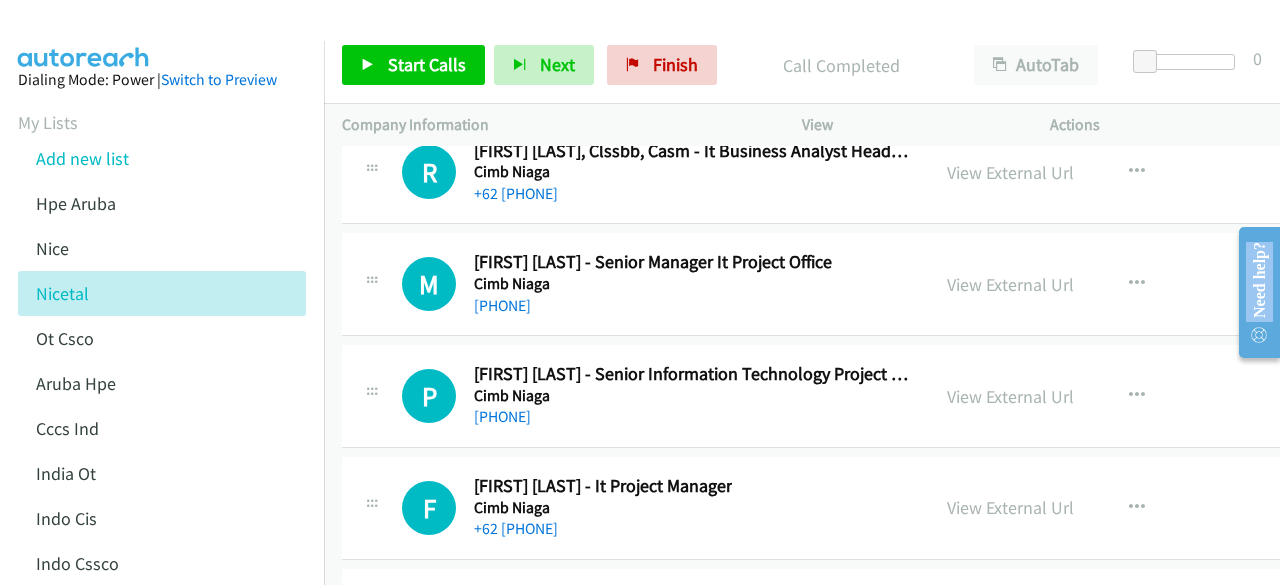 scroll, scrollTop: 50644, scrollLeft: 0, axis: vertical 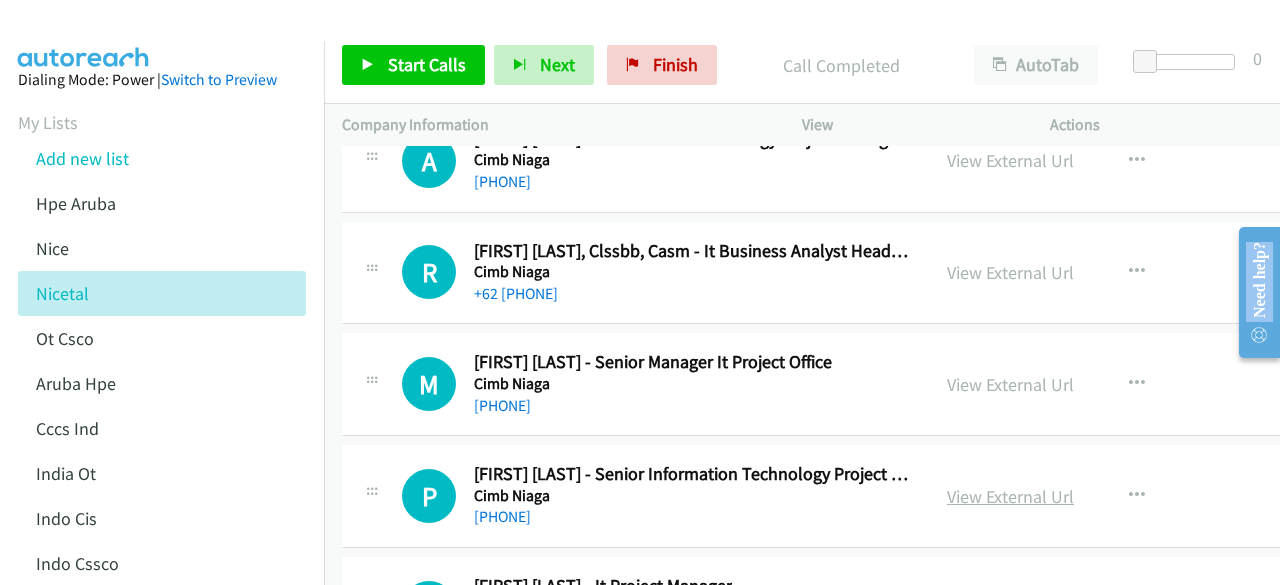click on "View External Url" at bounding box center [1010, 496] 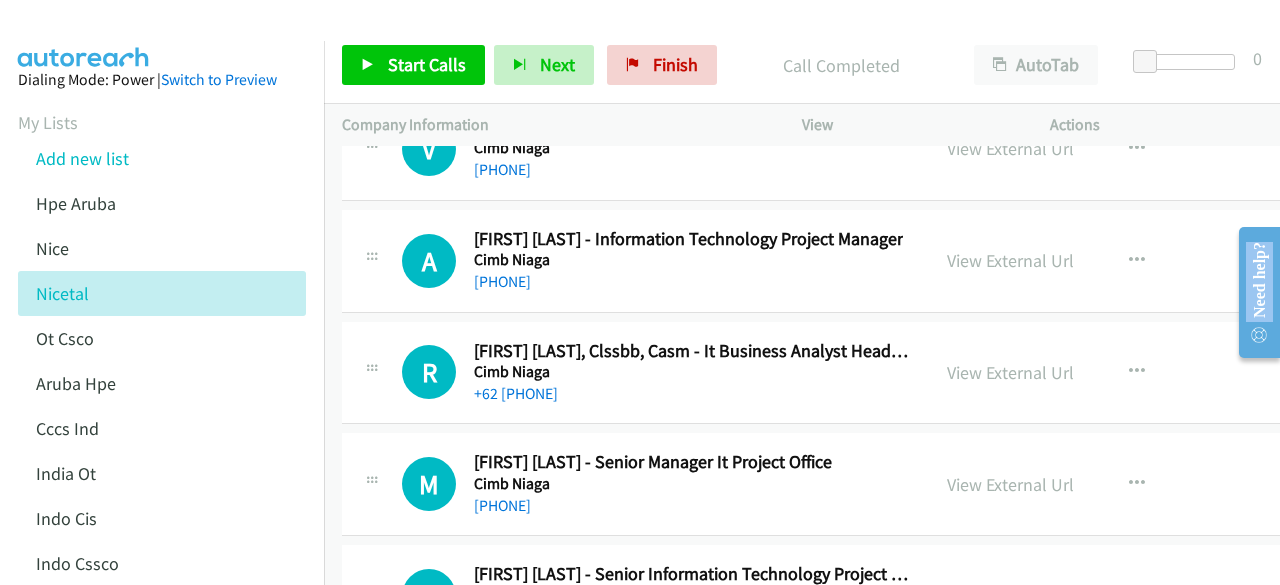 scroll, scrollTop: 50444, scrollLeft: 0, axis: vertical 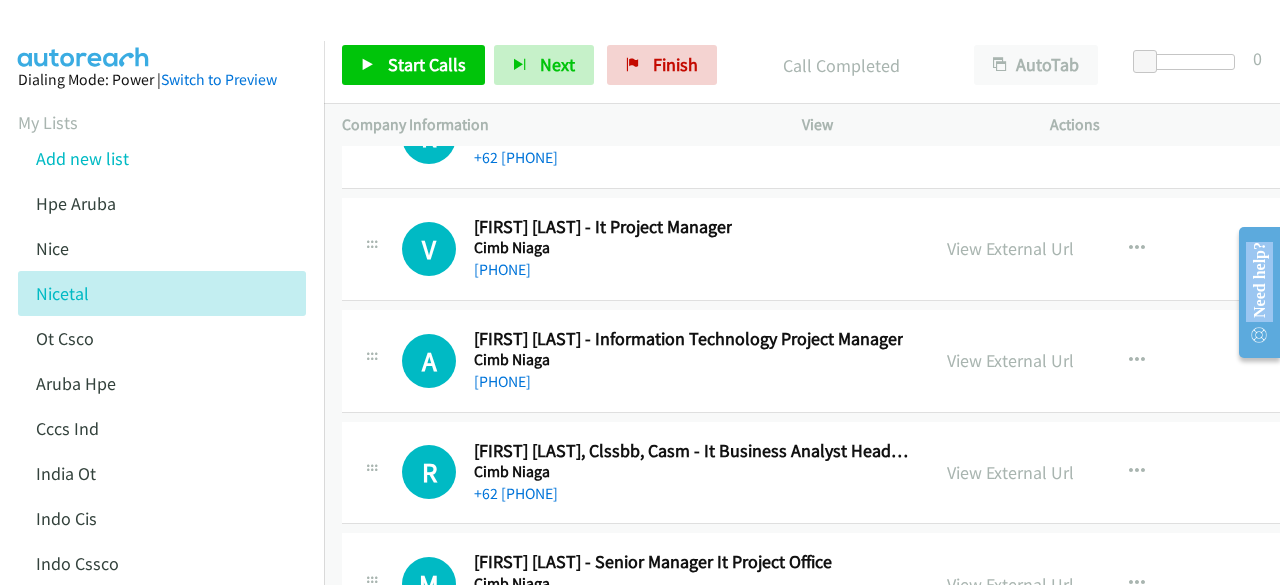 click on "View External Url" at bounding box center [1010, 584] 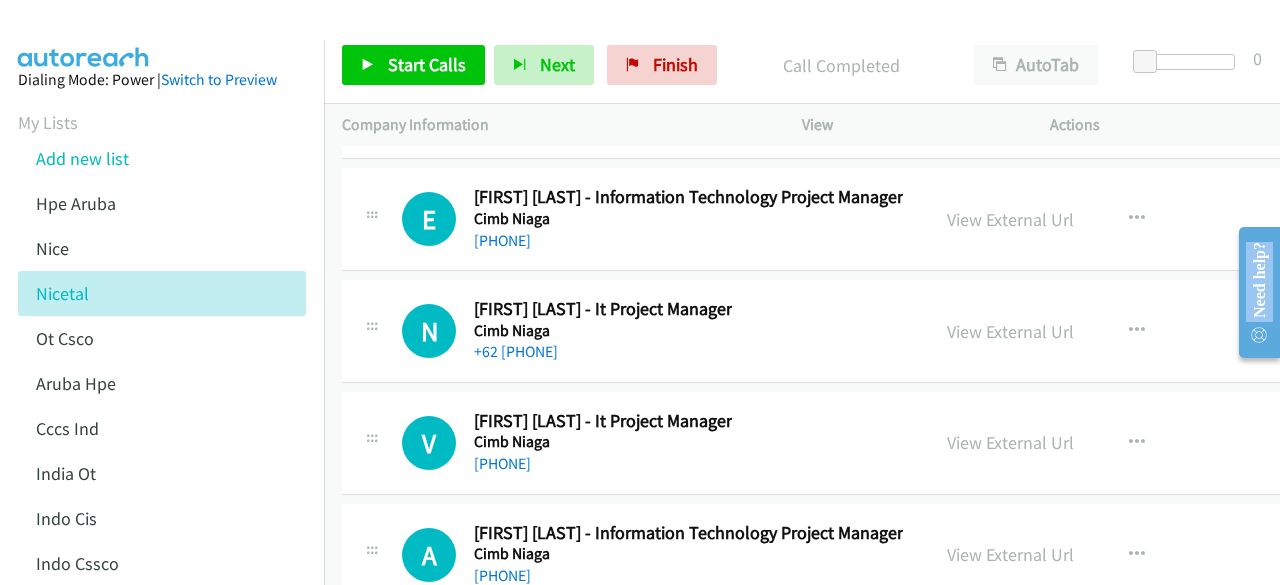 scroll, scrollTop: 50244, scrollLeft: 0, axis: vertical 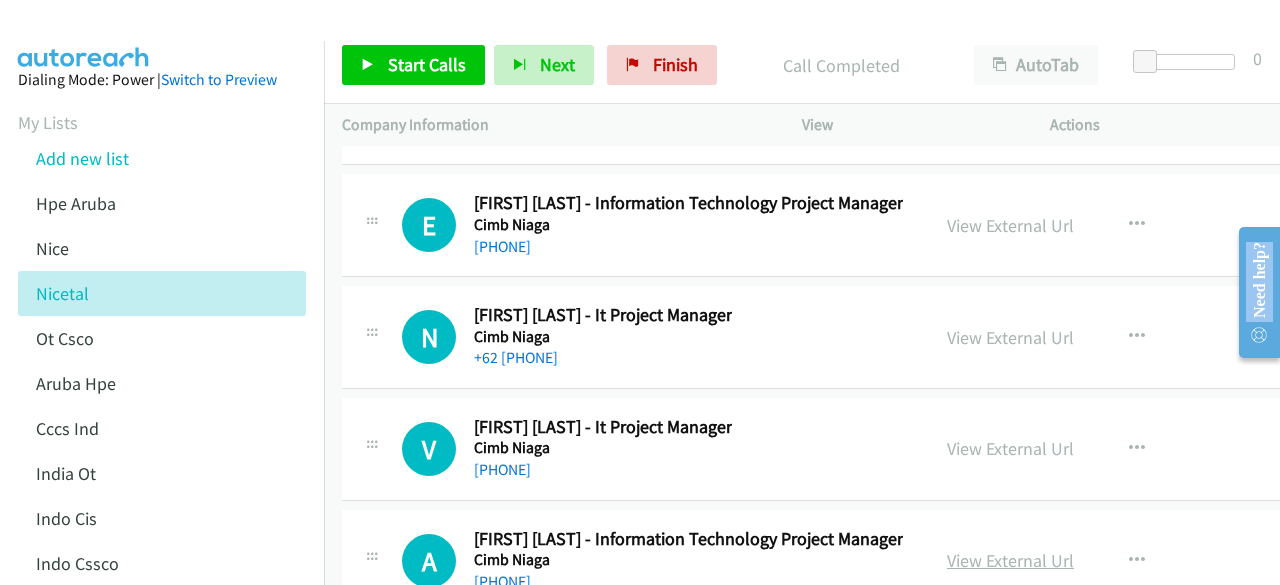 click on "View External Url" at bounding box center (1010, 560) 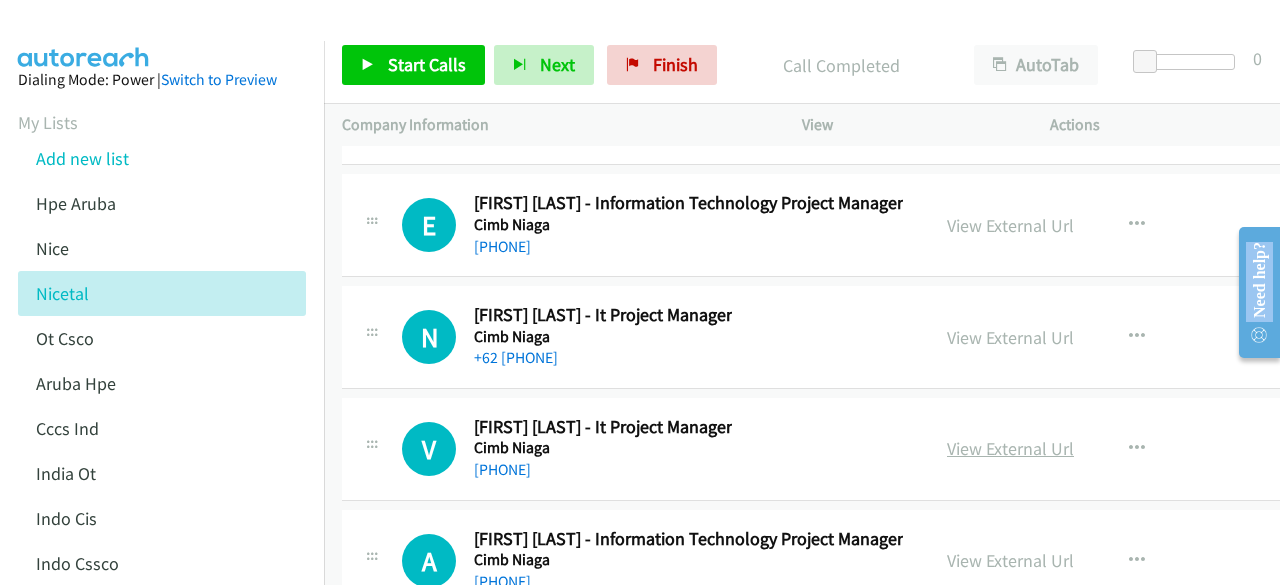 click on "View External Url" at bounding box center (1010, 448) 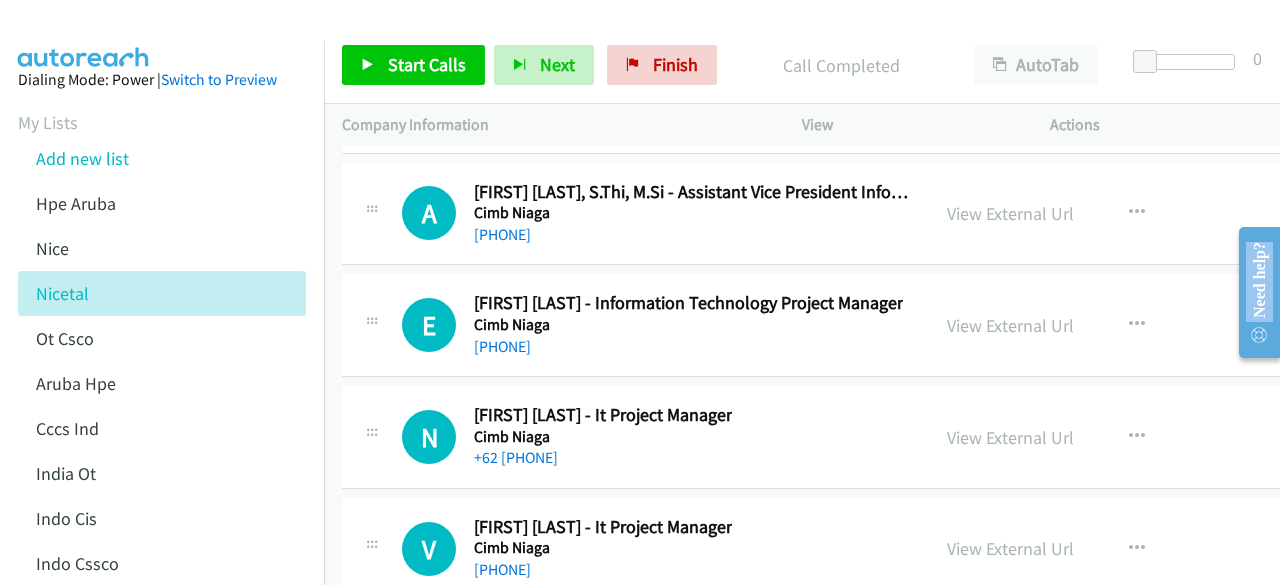 scroll, scrollTop: 50044, scrollLeft: 0, axis: vertical 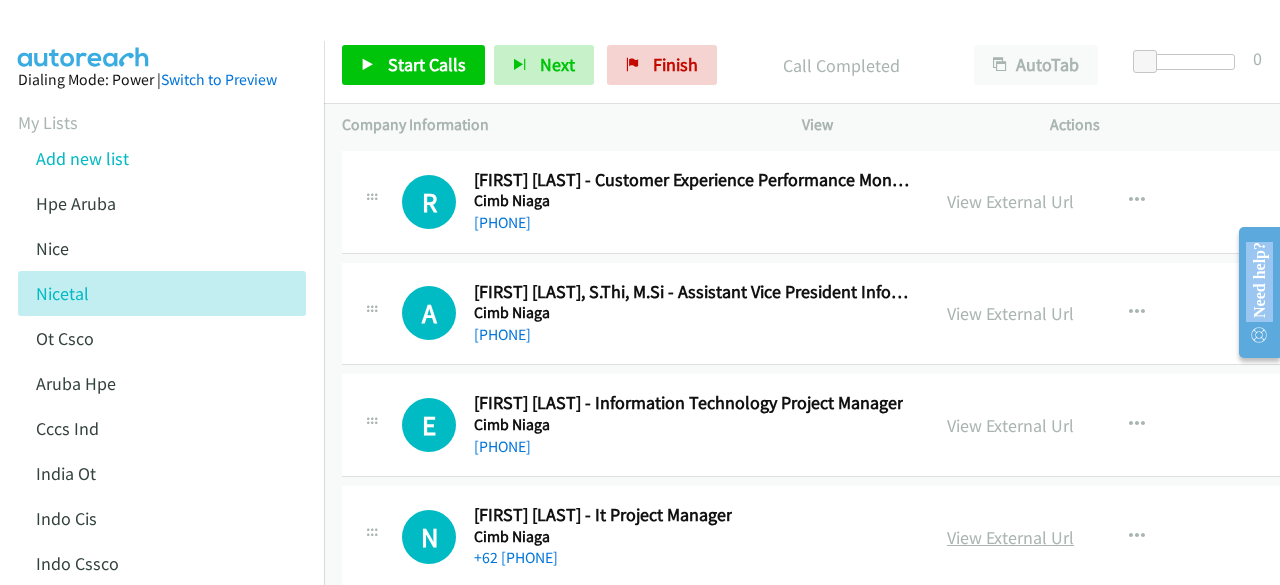 click on "View External Url" at bounding box center (1010, 537) 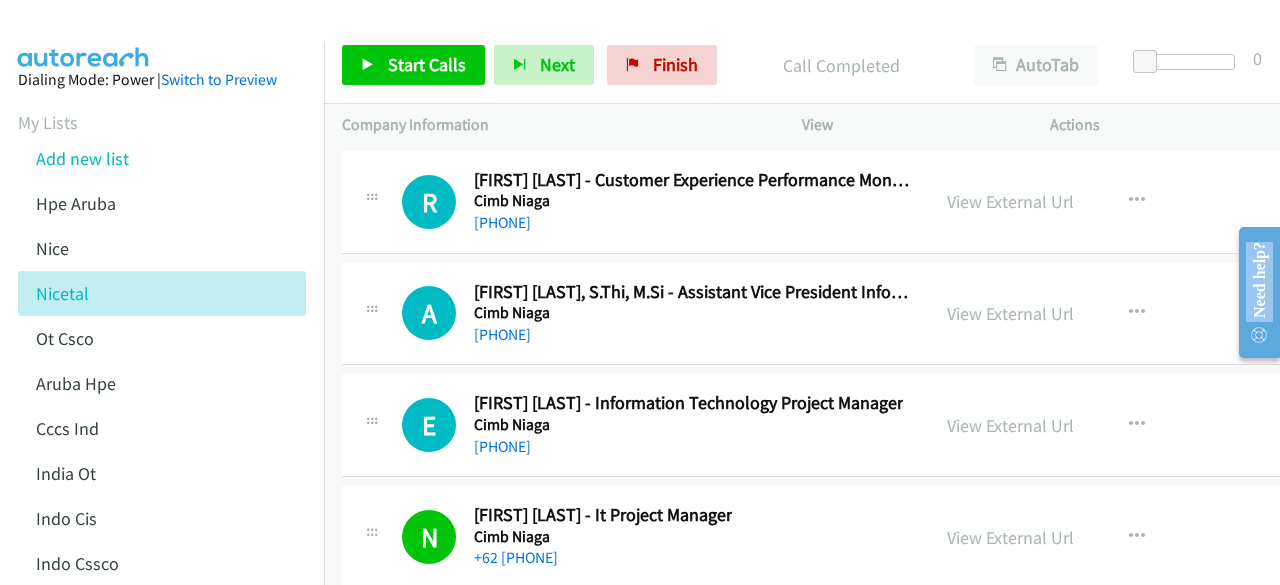 scroll, scrollTop: 49944, scrollLeft: 0, axis: vertical 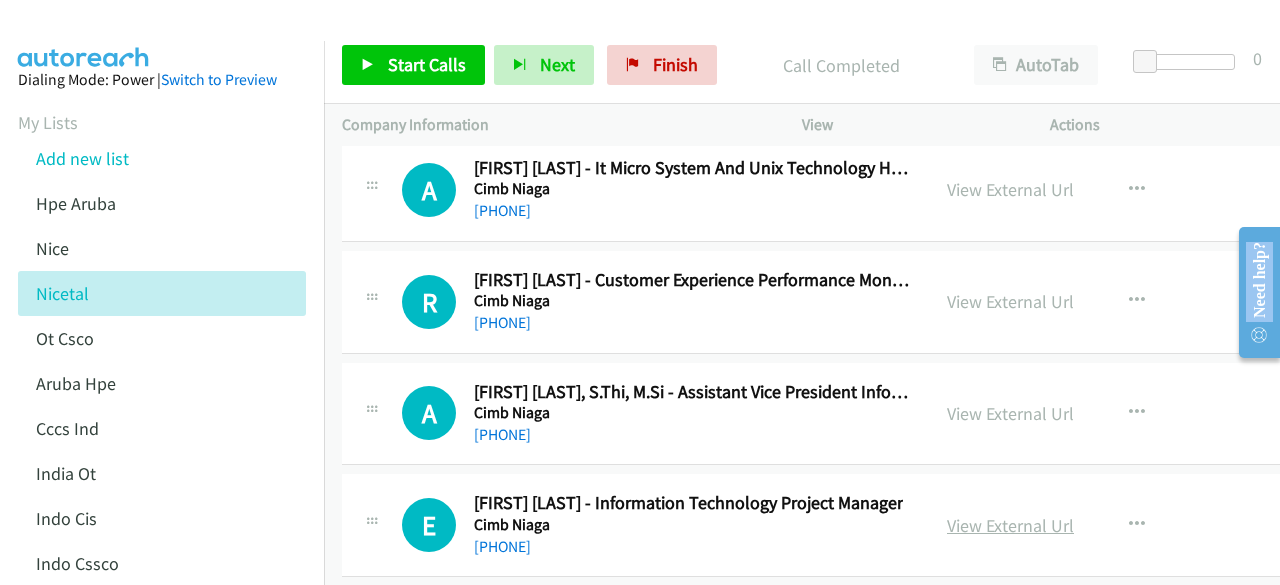click on "View External Url" at bounding box center (1010, 525) 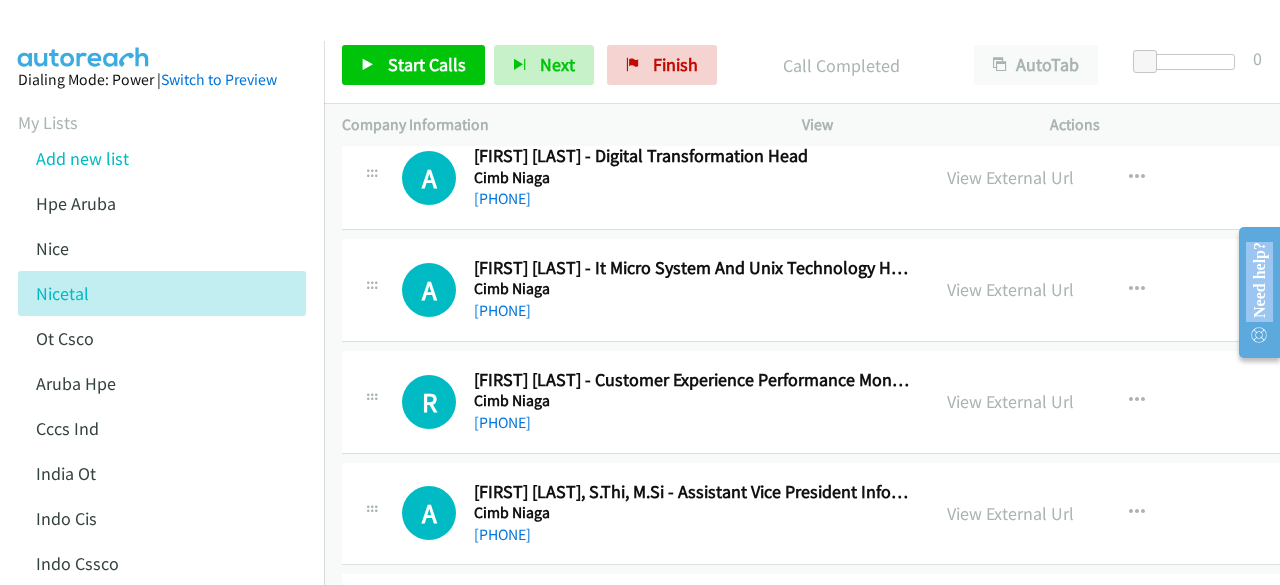 scroll, scrollTop: 49744, scrollLeft: 0, axis: vertical 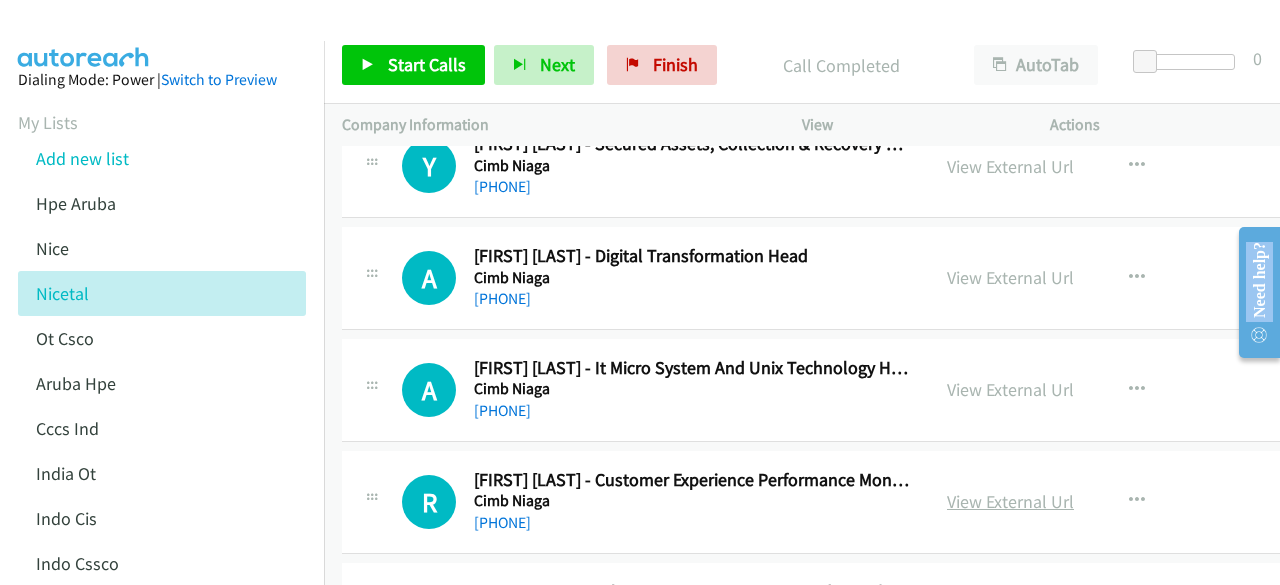 click on "View External Url" at bounding box center [1010, 501] 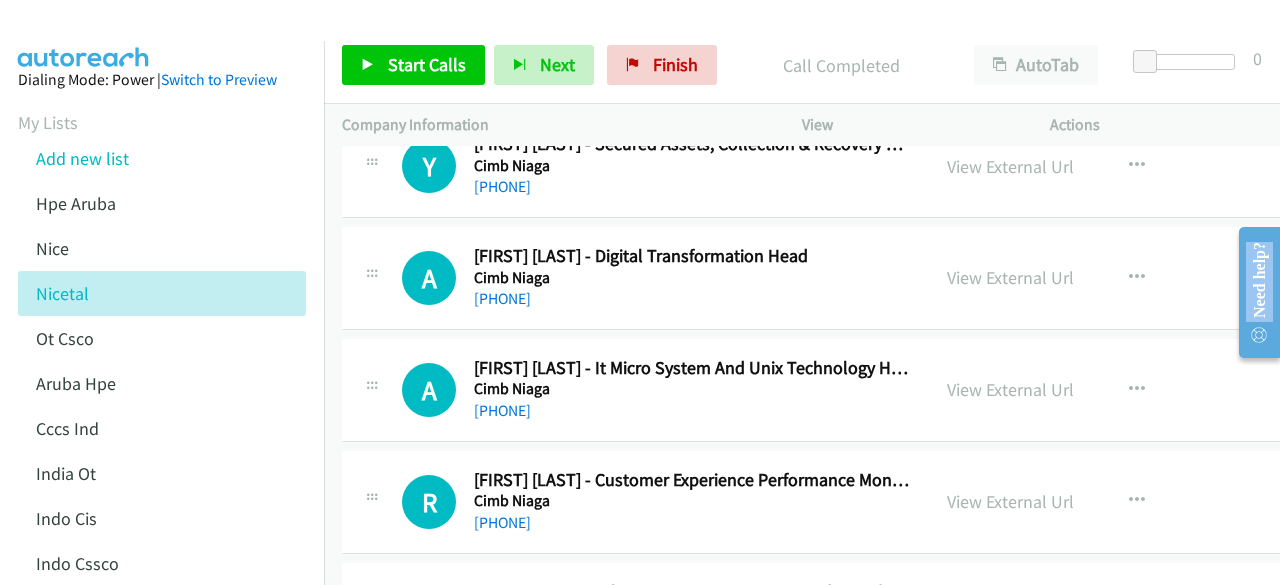 click on "View External Url" at bounding box center (1010, 613) 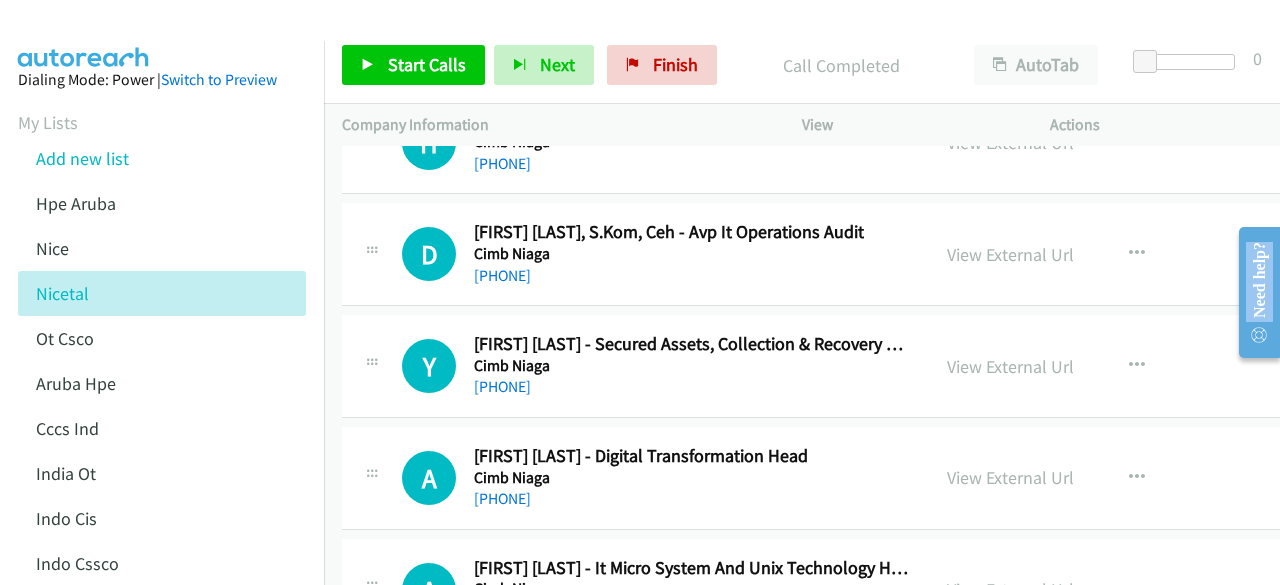scroll, scrollTop: 49444, scrollLeft: 0, axis: vertical 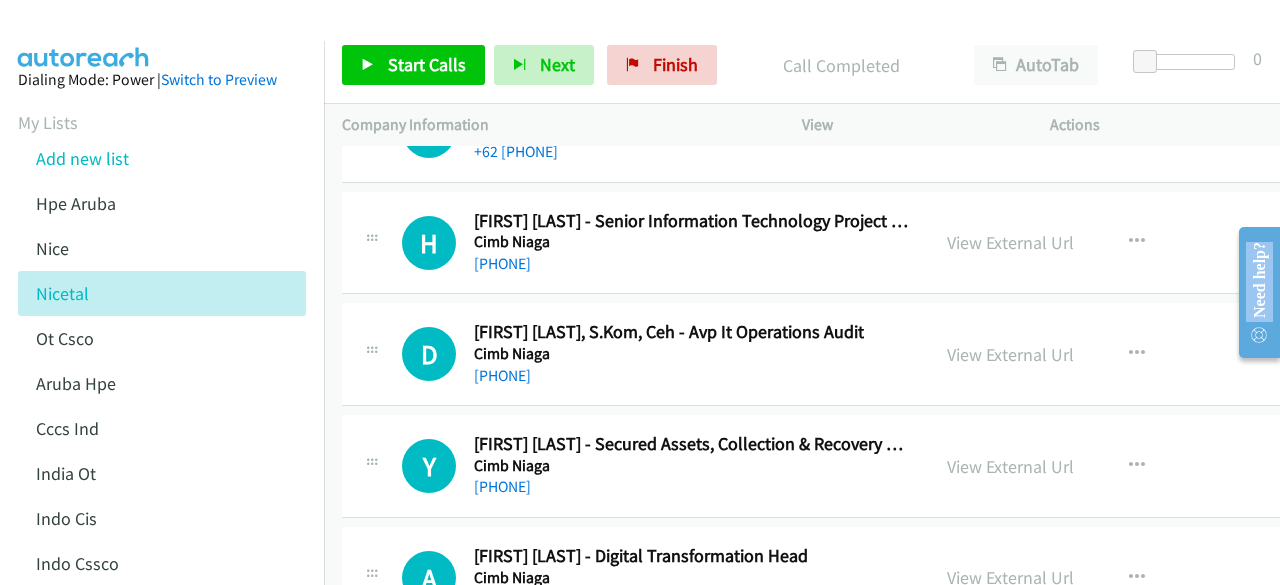 click on "View External Url" at bounding box center [1010, 577] 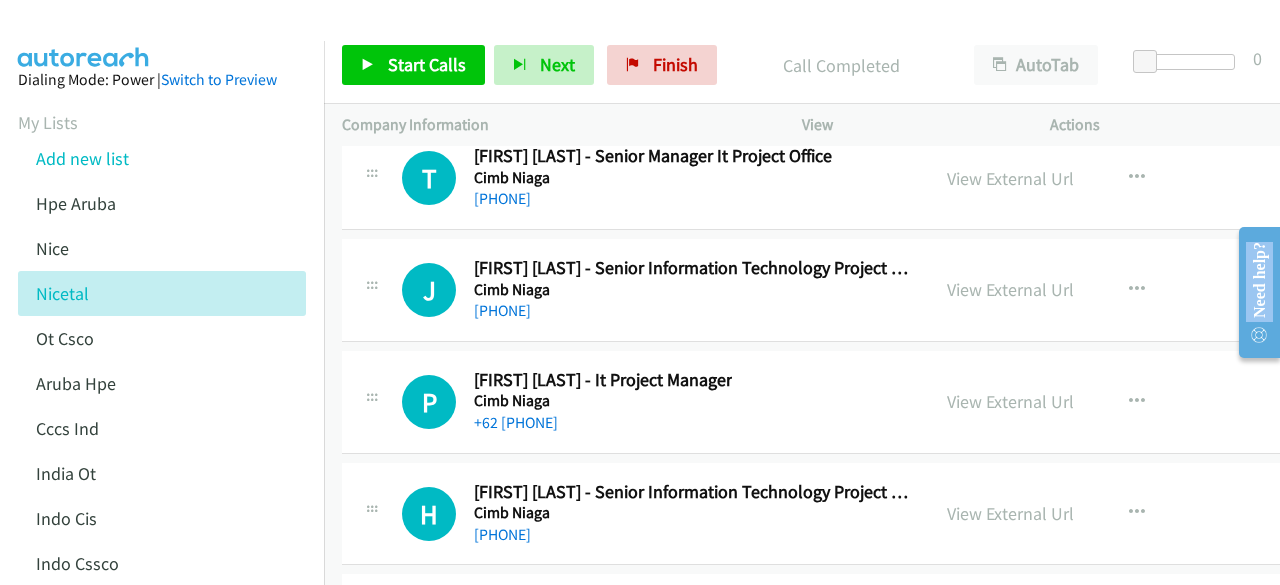 scroll, scrollTop: 49144, scrollLeft: 0, axis: vertical 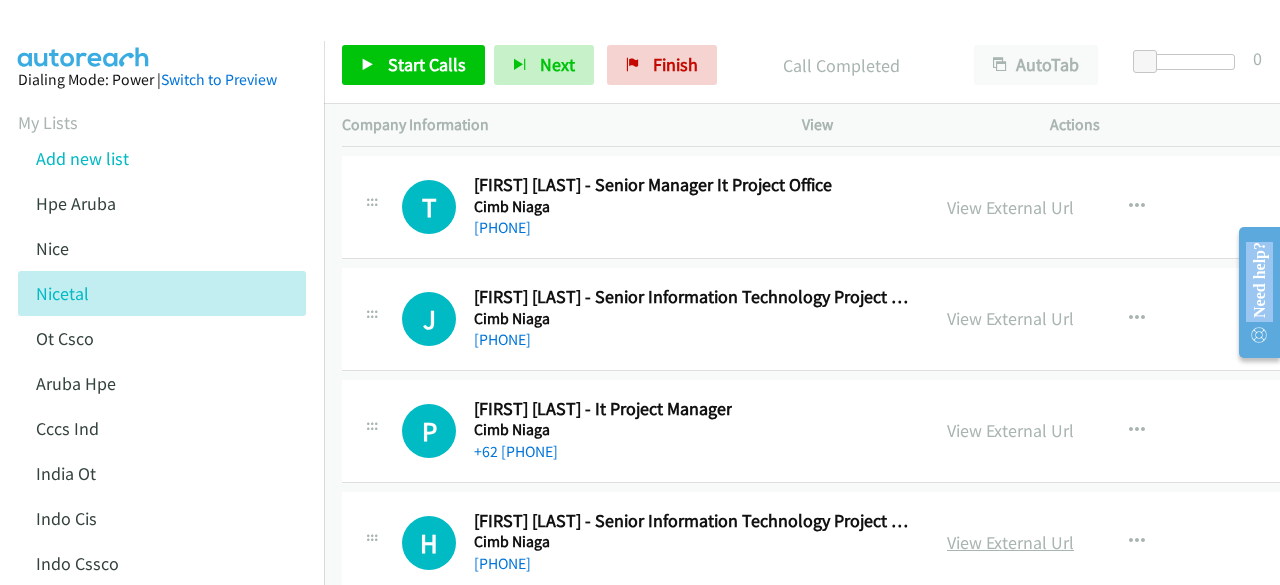 click on "View External Url" at bounding box center (1010, 542) 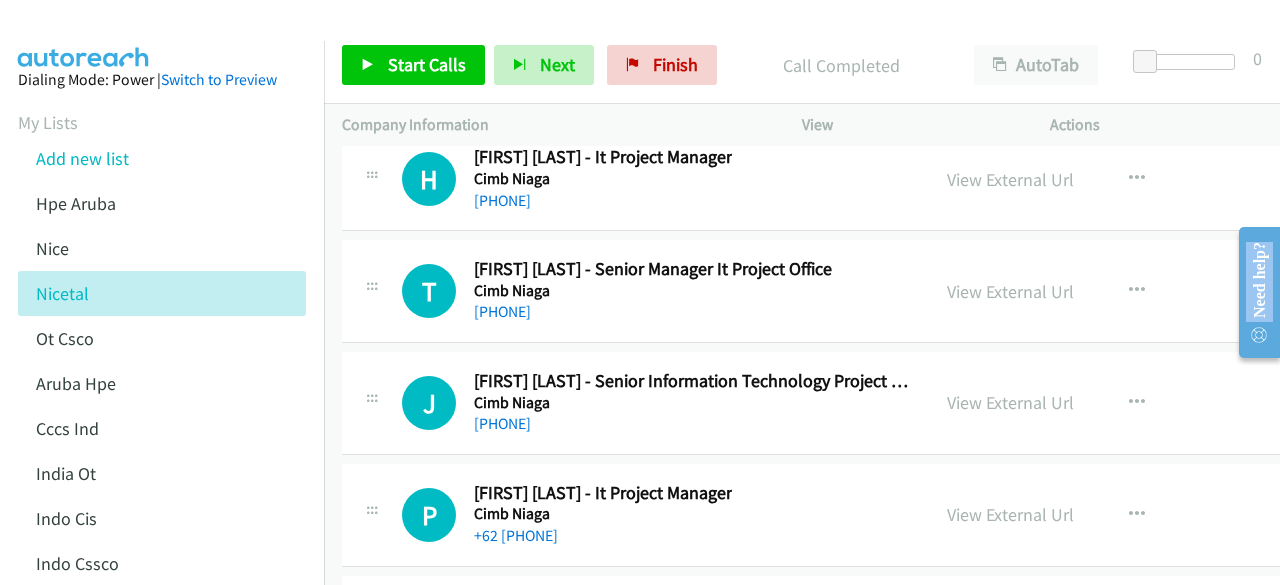 scroll, scrollTop: 49044, scrollLeft: 0, axis: vertical 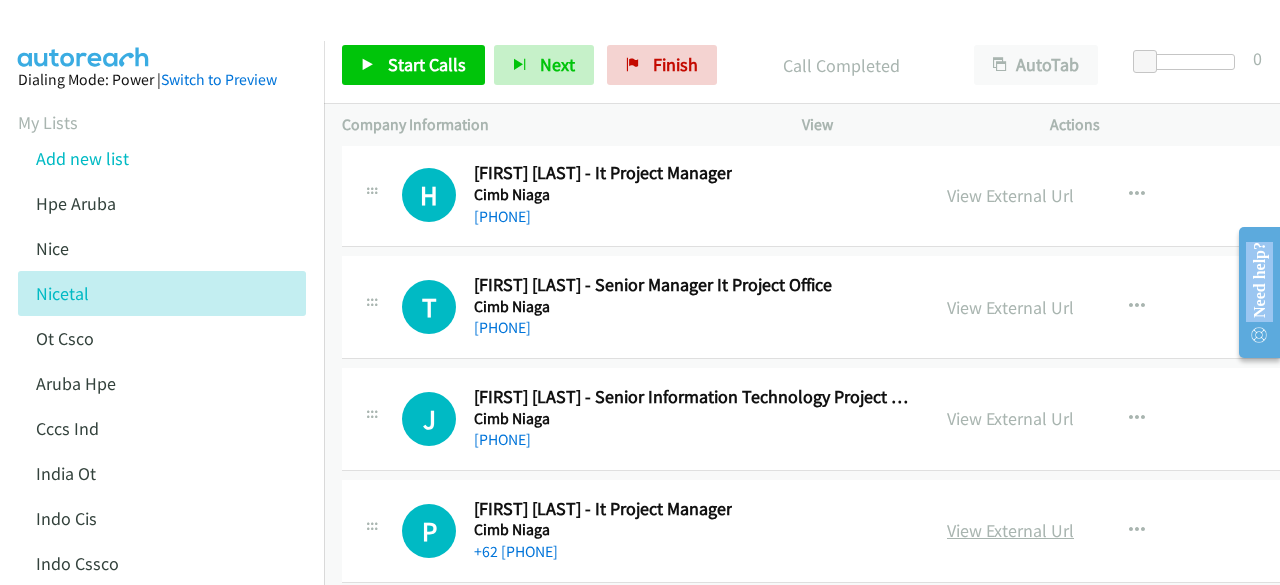 click on "View External Url" at bounding box center [1010, 530] 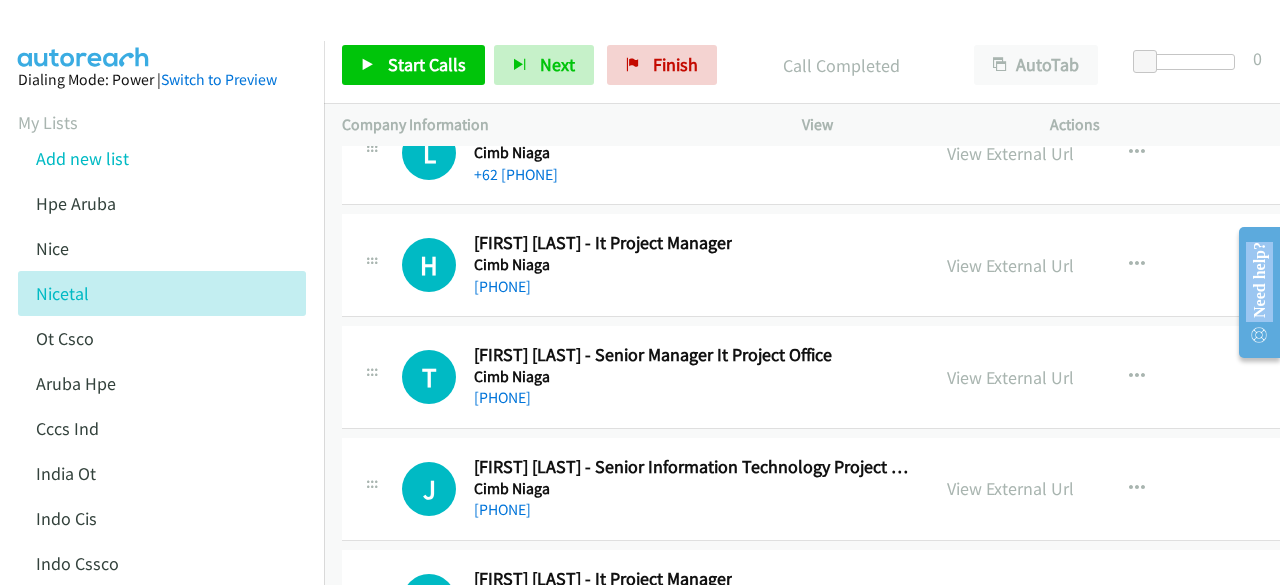 scroll, scrollTop: 48944, scrollLeft: 0, axis: vertical 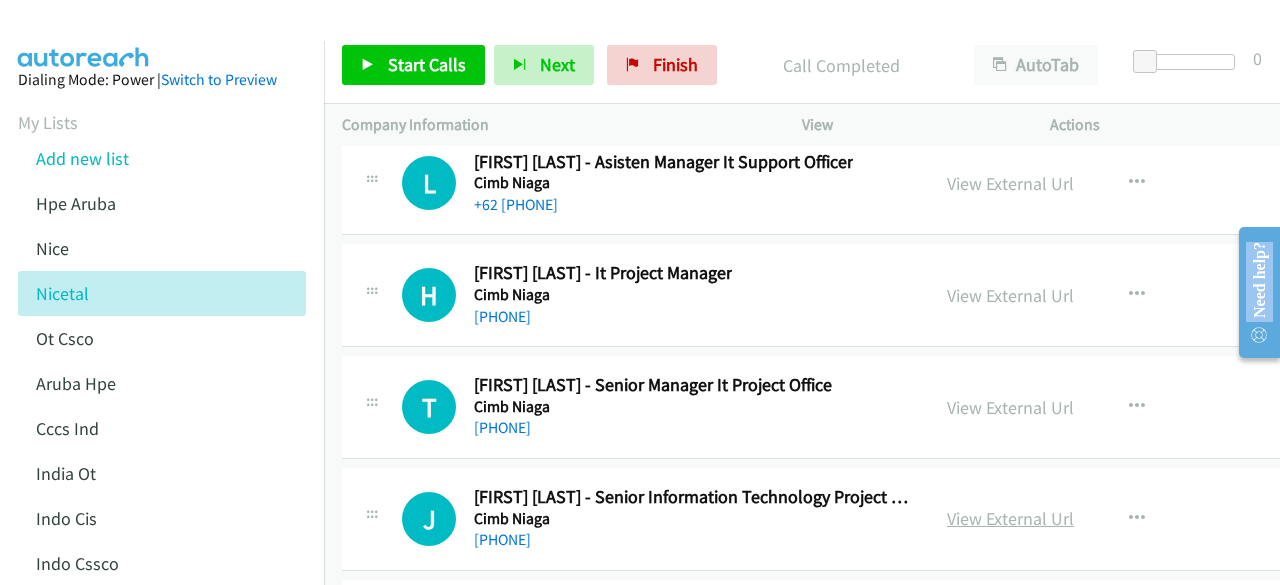 click on "View External Url" at bounding box center (1010, 518) 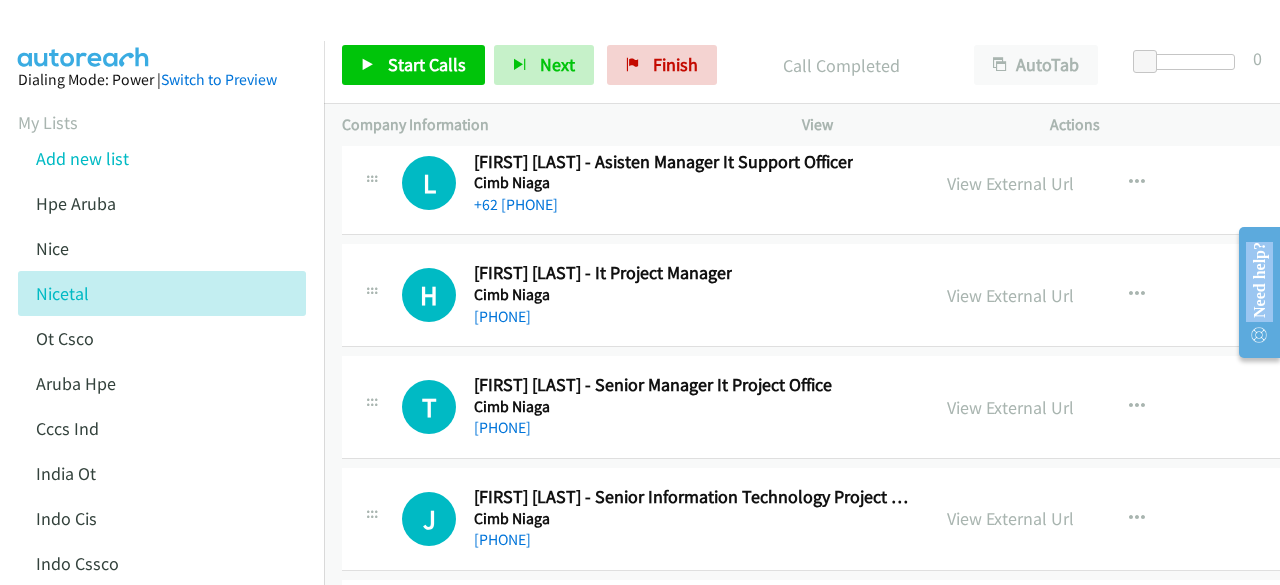 click on "P
Callback Scheduled
[LAST] [LAST] - It Project Manager
Cimb Niaga
Asia/Makassar
[PHONE]
View External Url
View External Url
Schedule/Manage Callback
Start Calls Here
Remove from list
Add to do not call list
Reset Call Status" at bounding box center (893, 631) 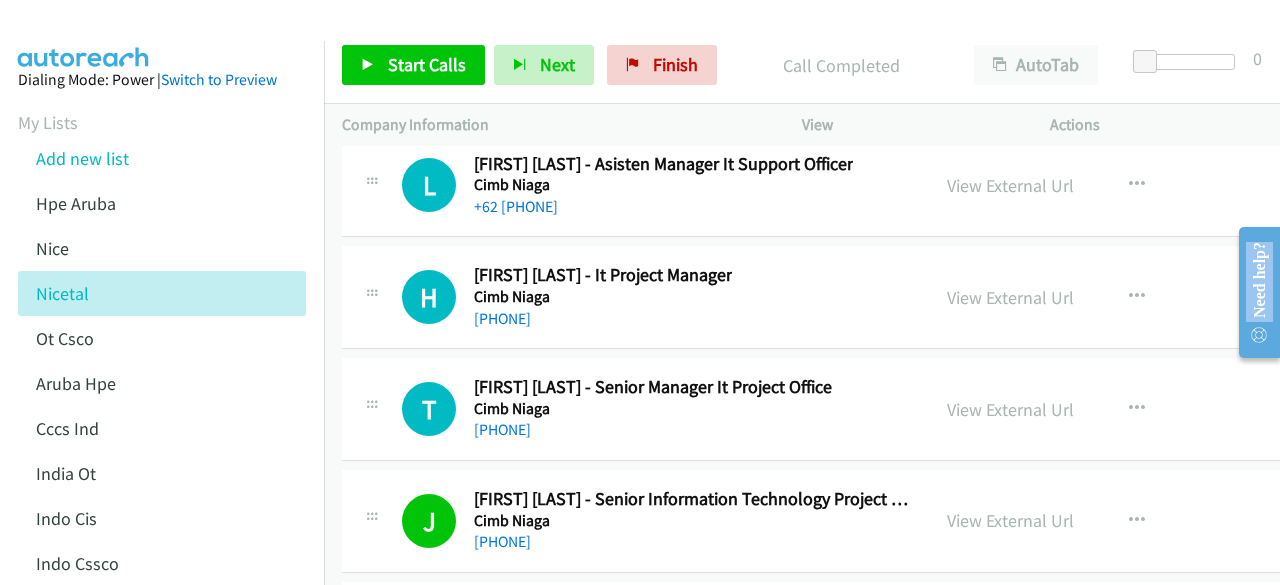 scroll, scrollTop: 48844, scrollLeft: 0, axis: vertical 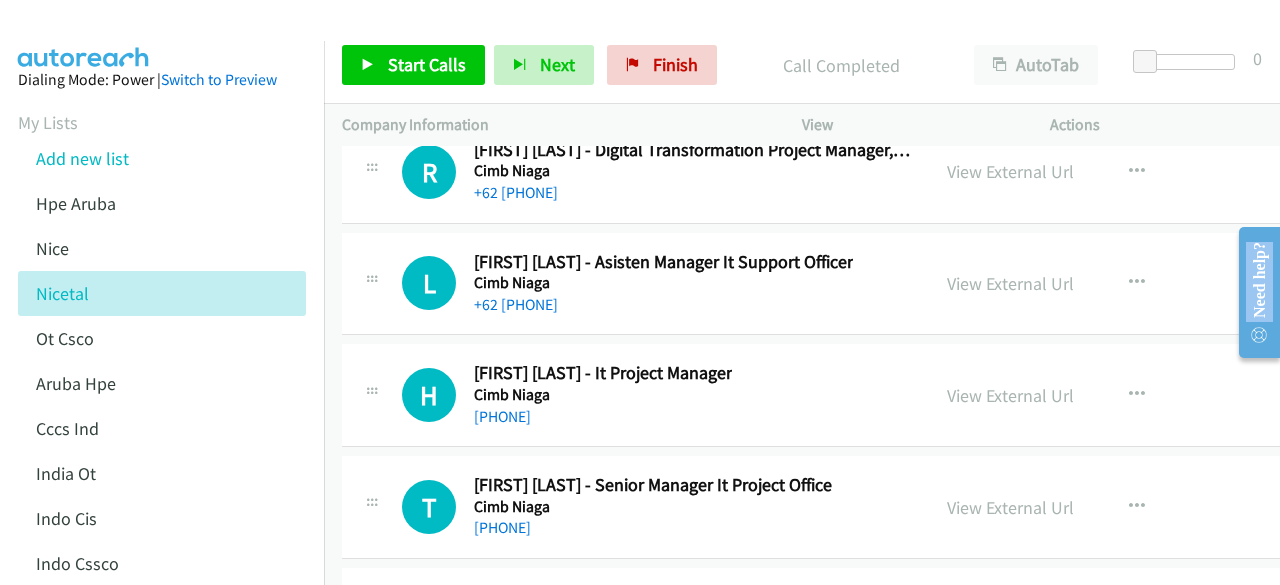 click on "View External Url
View External Url
Schedule/Manage Callback
Start Calls Here
Remove from list
Add to do not call list
Reset Call Status" at bounding box center (1085, 507) 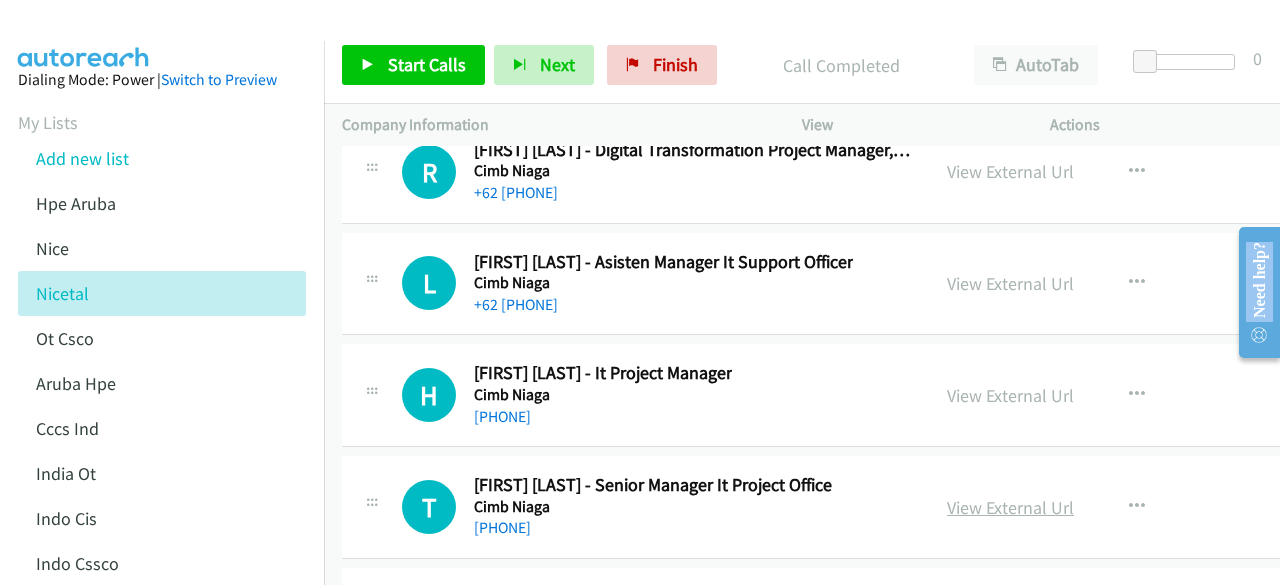 click on "View External Url" at bounding box center (1010, 507) 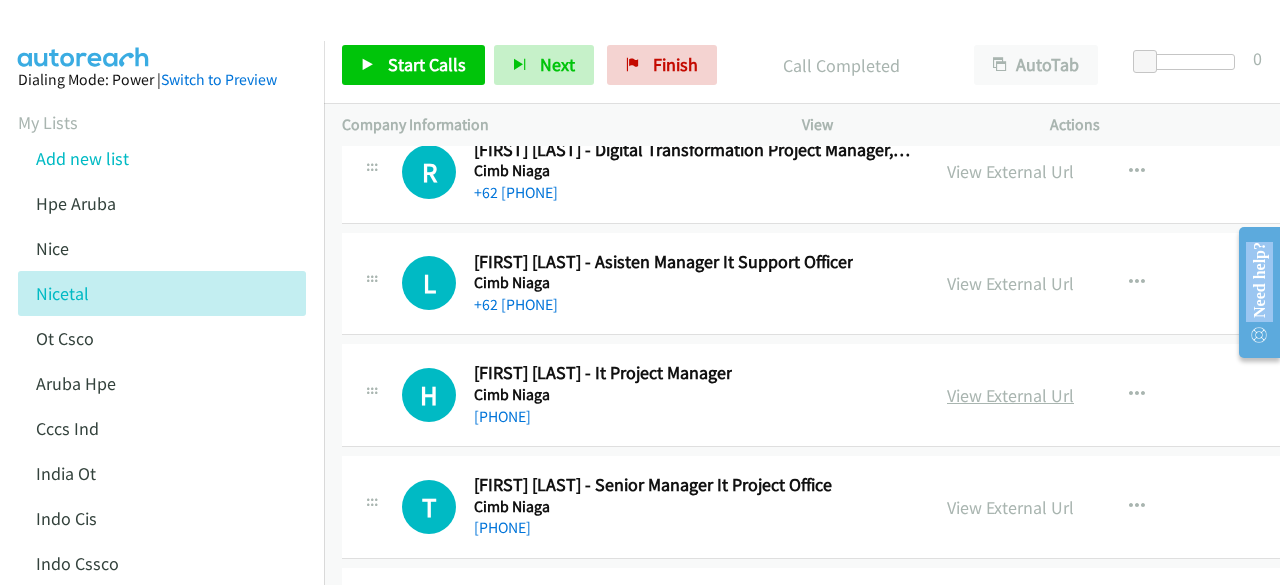 click on "View External Url" at bounding box center (1010, 395) 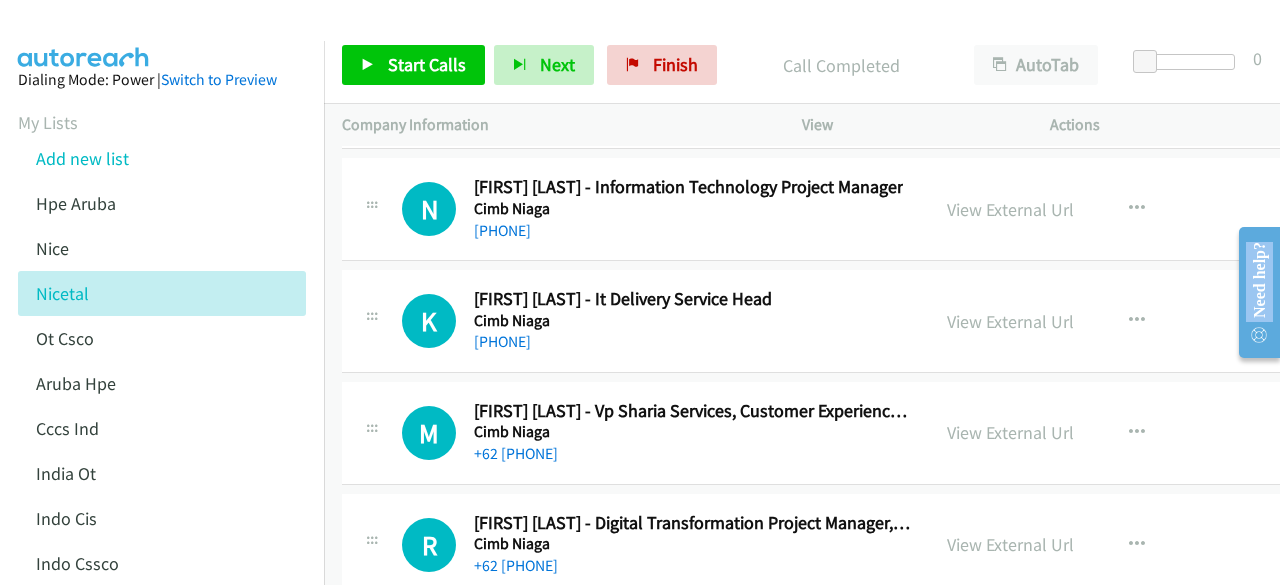 scroll, scrollTop: 48444, scrollLeft: 0, axis: vertical 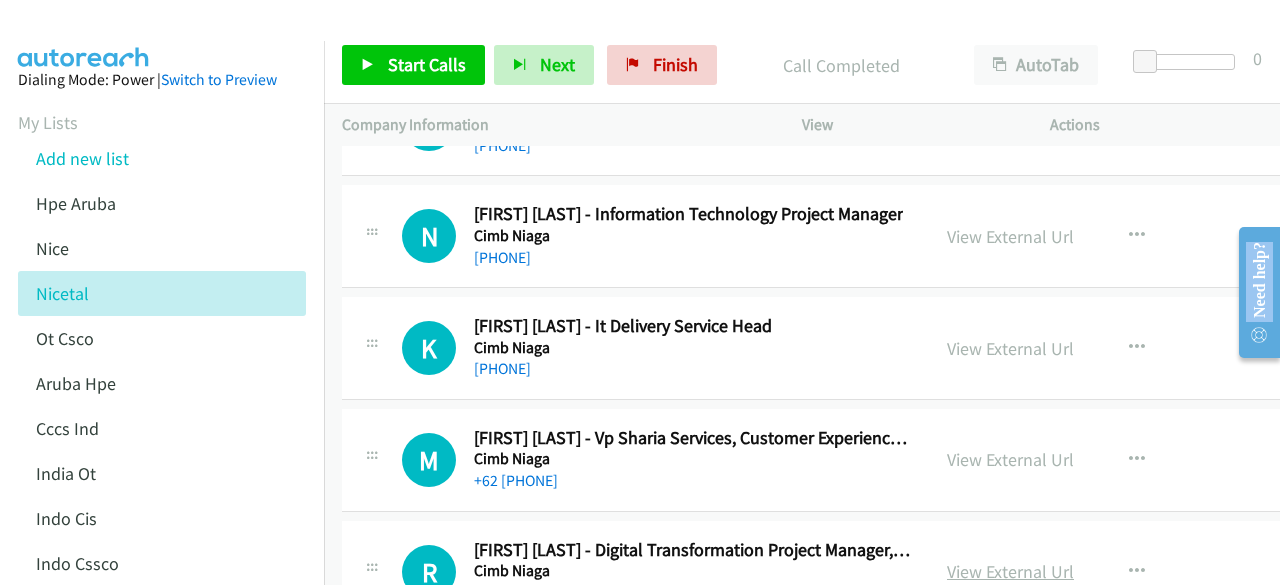 click on "View External Url" at bounding box center [1010, 571] 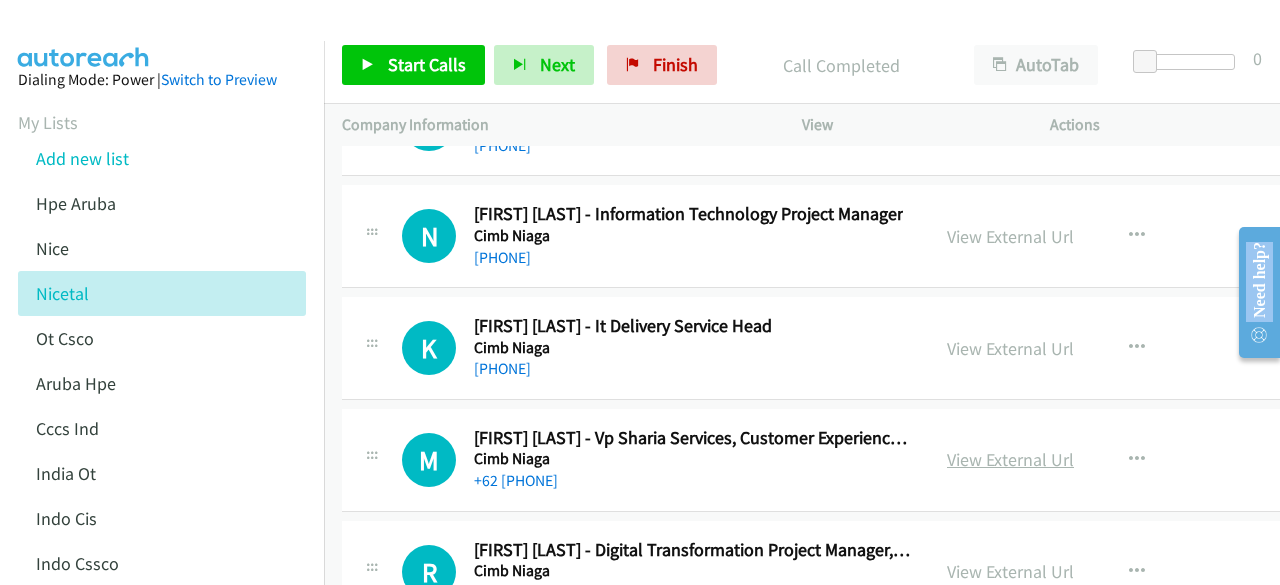 click on "View External Url" at bounding box center (1010, 459) 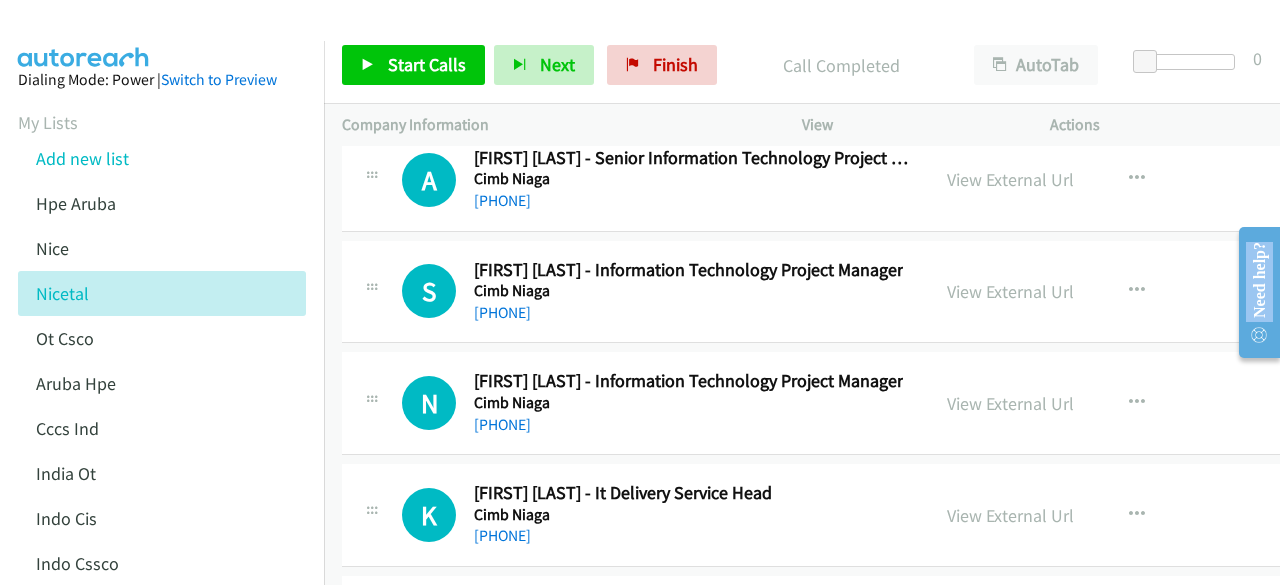 scroll, scrollTop: 48244, scrollLeft: 0, axis: vertical 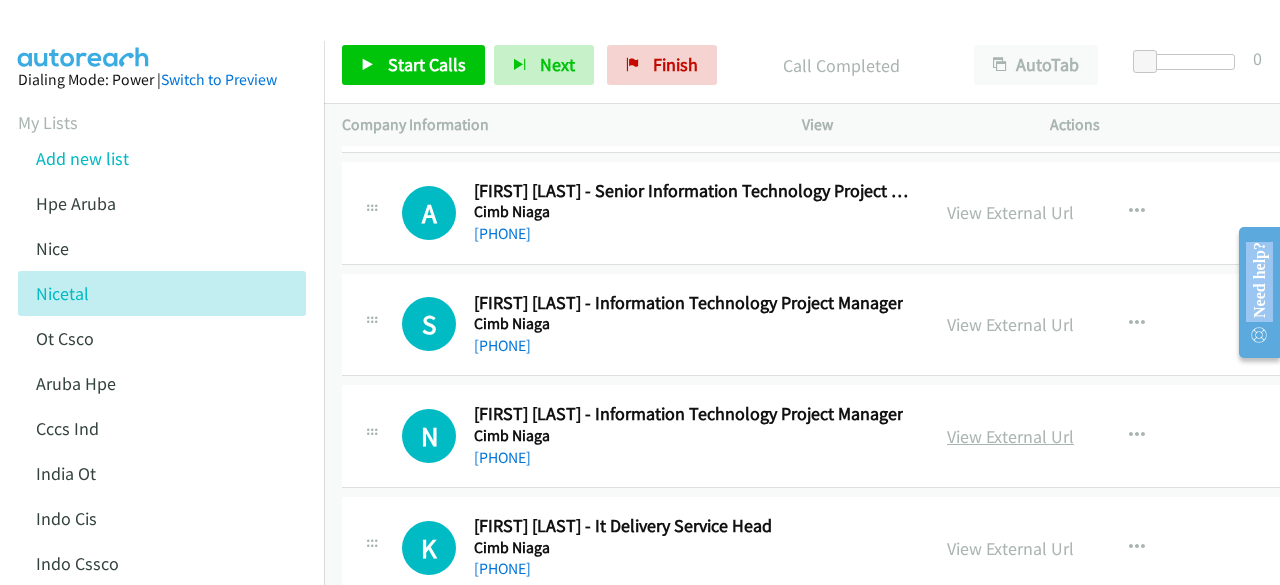 click on "View External Url" at bounding box center (1010, 436) 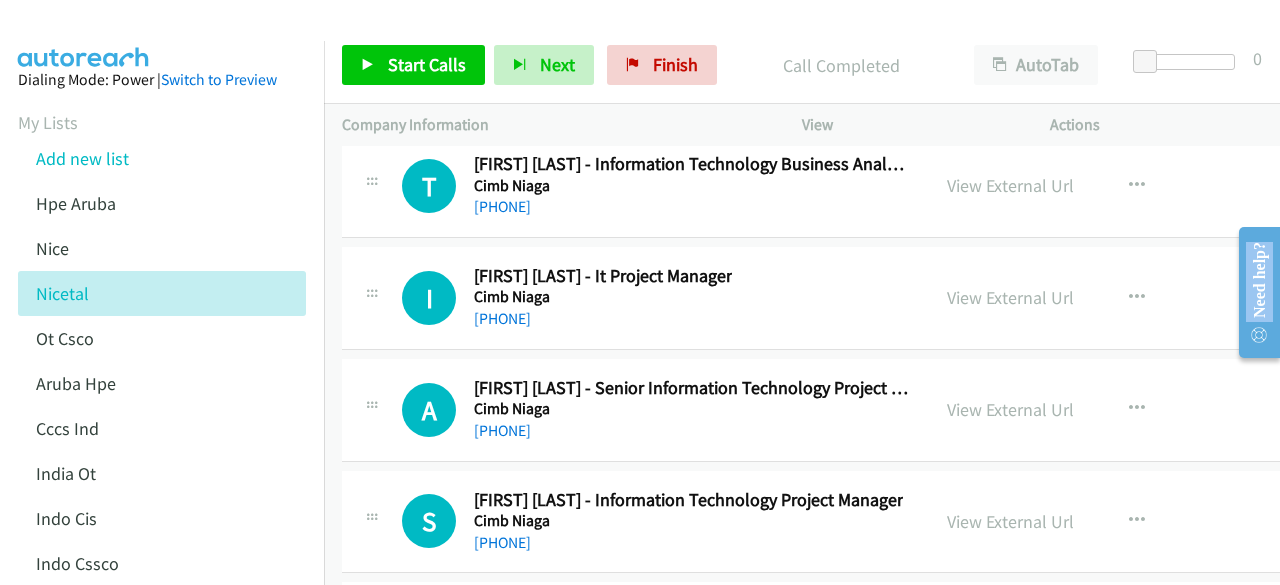 scroll, scrollTop: 48044, scrollLeft: 0, axis: vertical 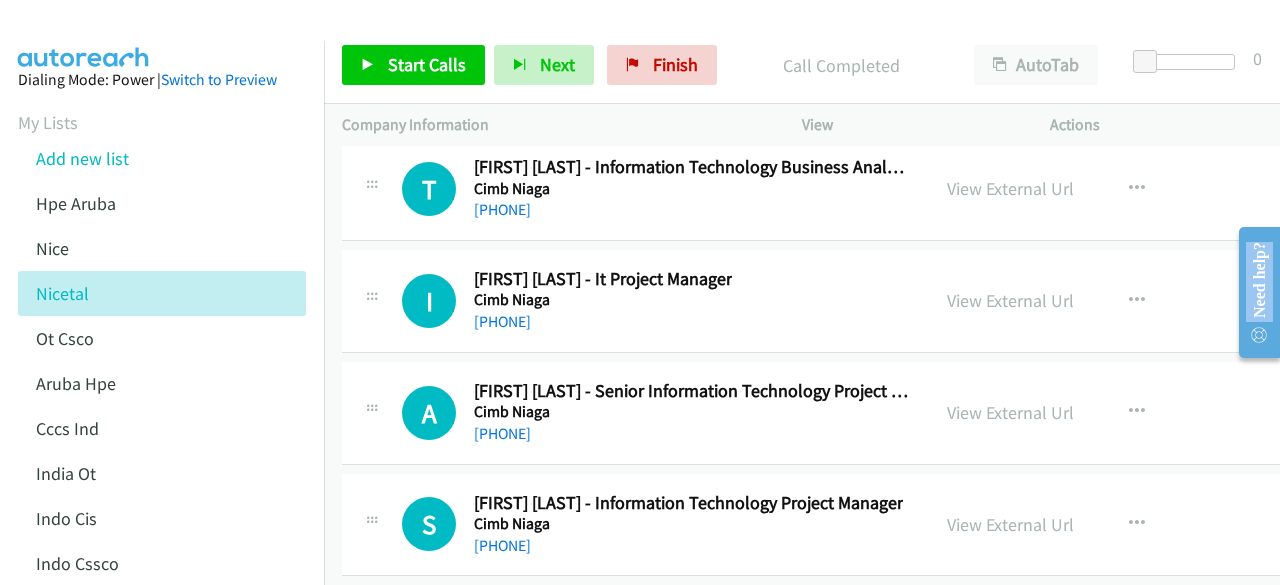 click on "View External Url" at bounding box center (1010, 524) 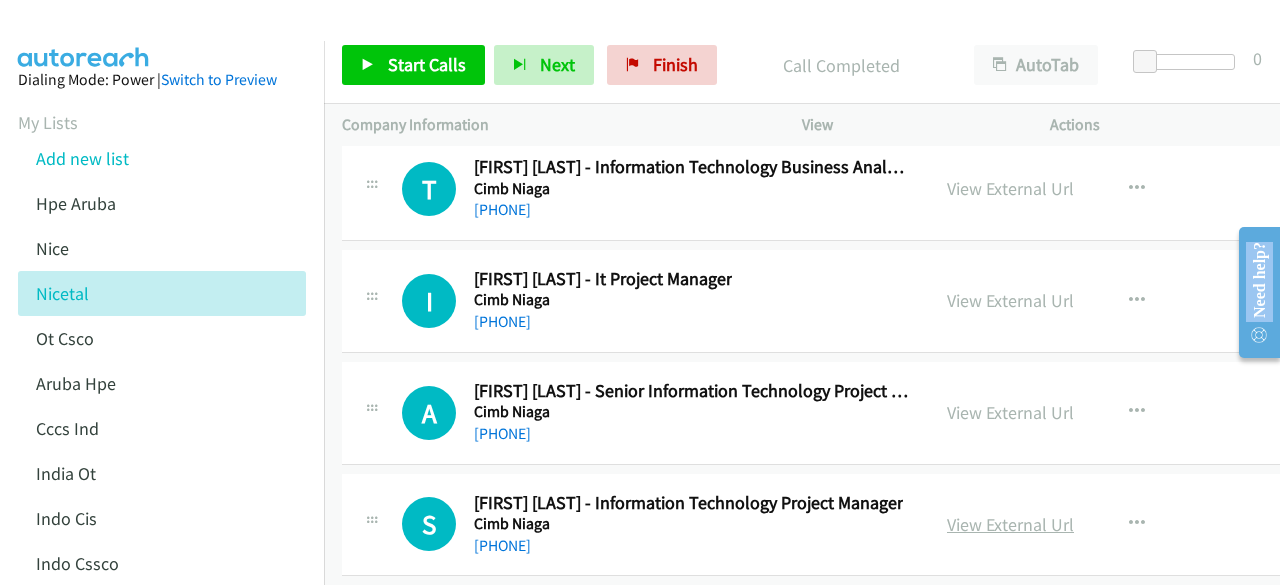 click on "View External Url" at bounding box center (1010, 524) 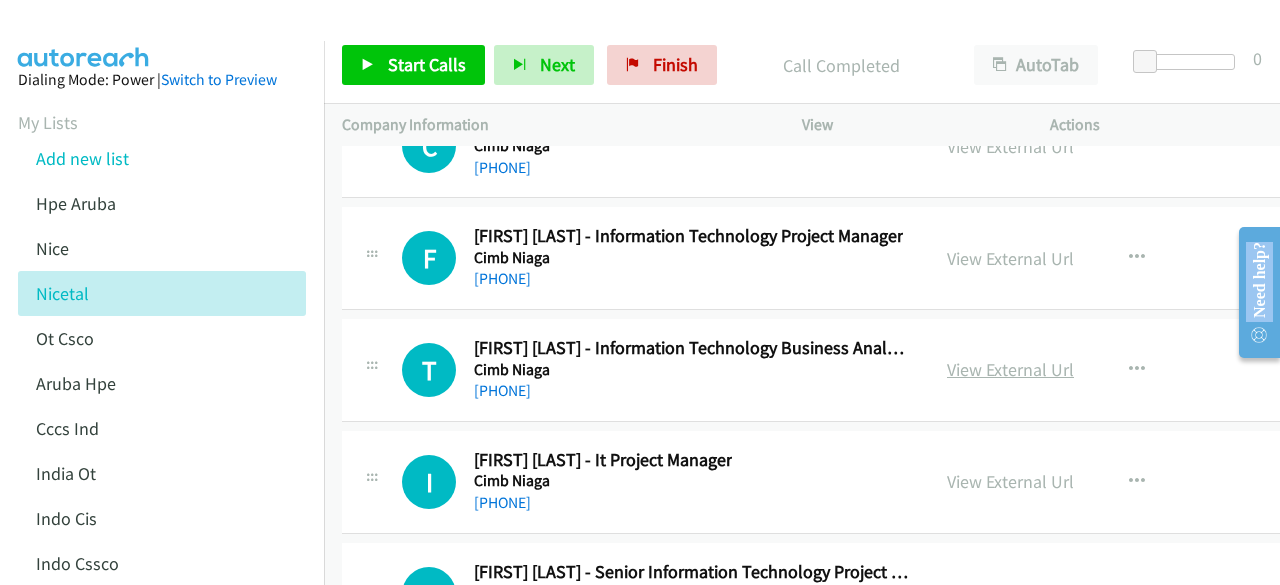 scroll, scrollTop: 47844, scrollLeft: 0, axis: vertical 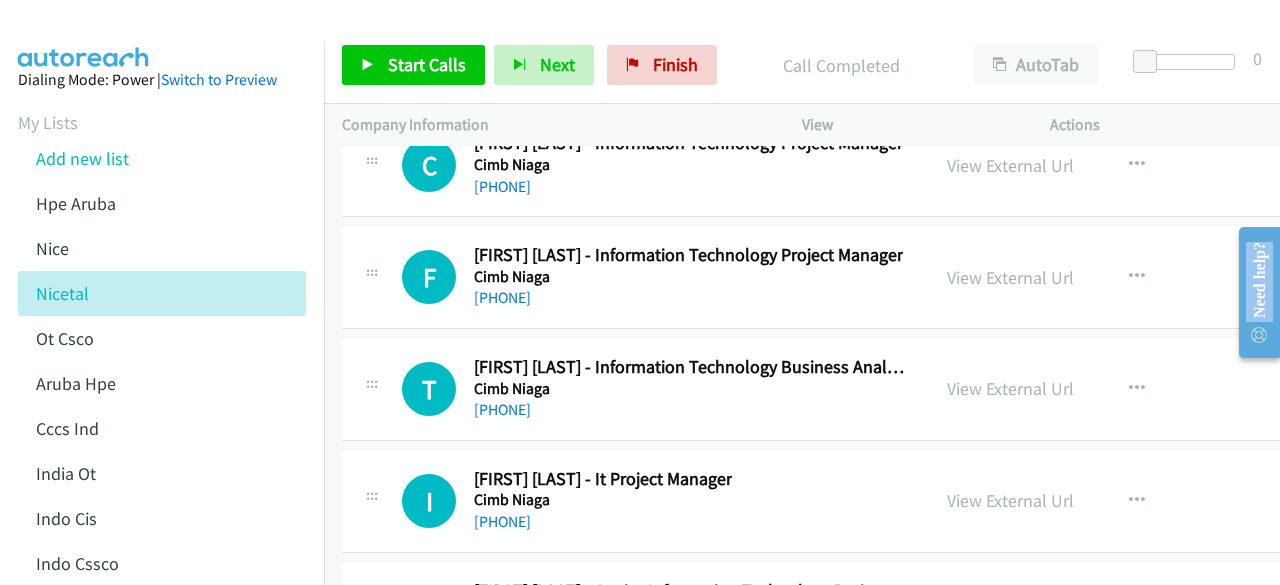click on "View External Url
View External Url
Schedule/Manage Callback
Start Calls Here
Remove from list
Add to do not call list
Reset Call Status" at bounding box center (1085, 613) 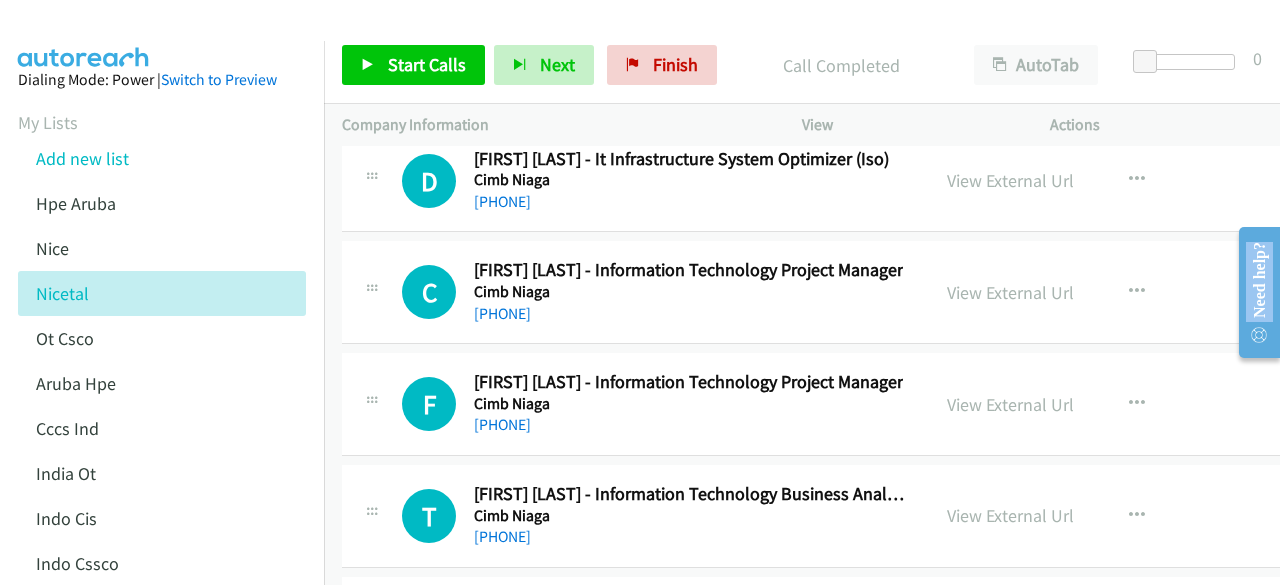 scroll, scrollTop: 47744, scrollLeft: 0, axis: vertical 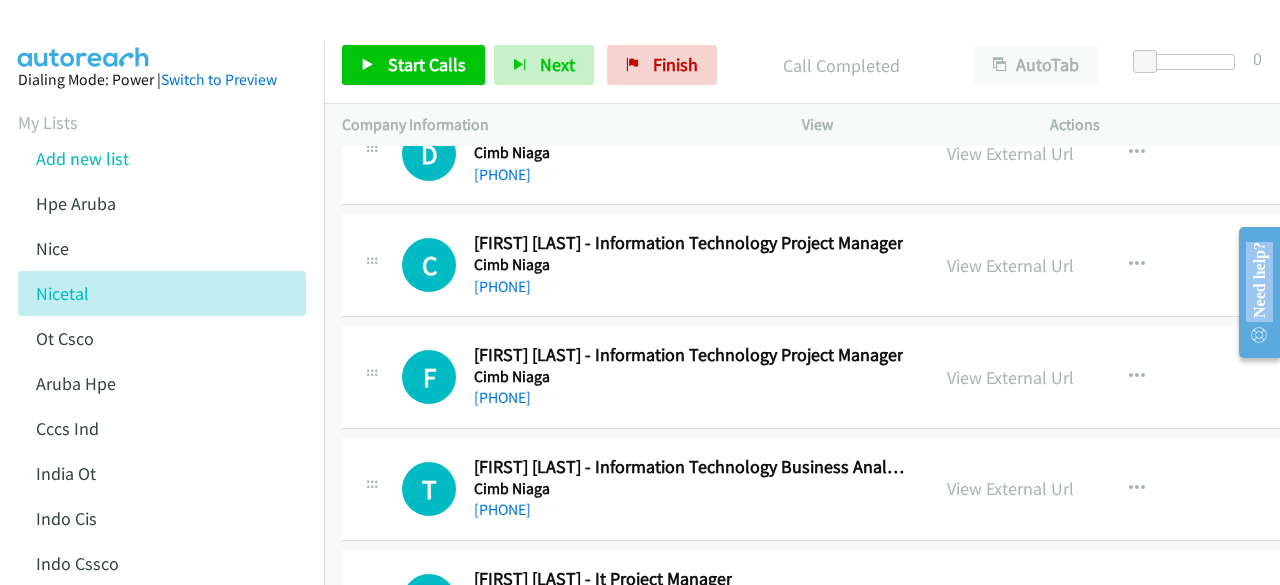 click on "View External Url" at bounding box center [1010, 600] 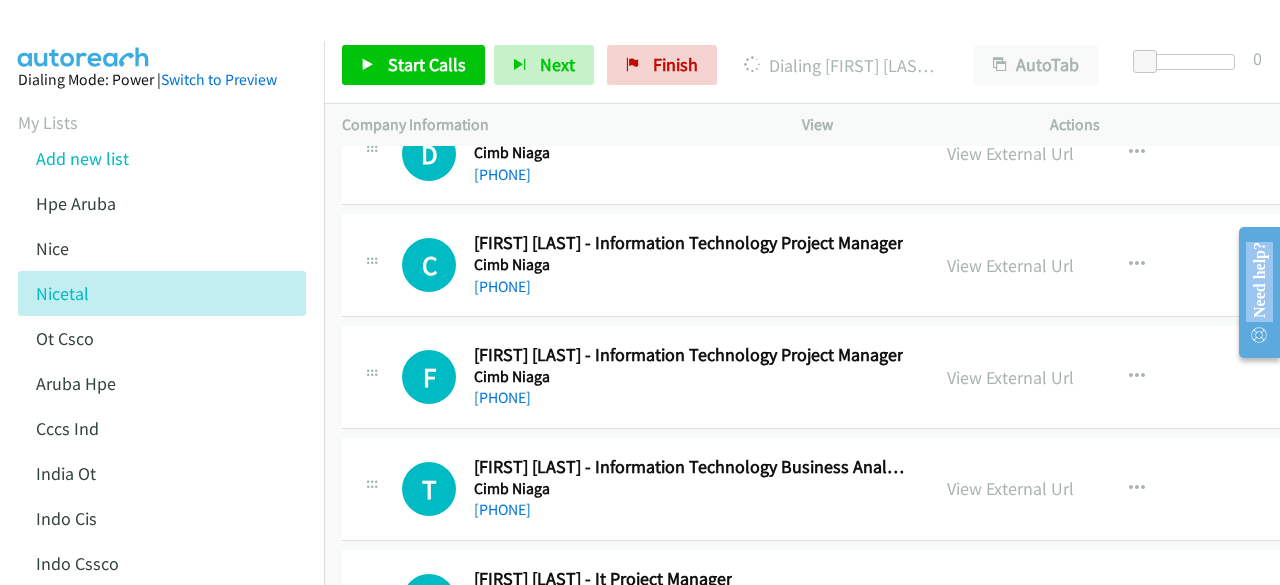click on "View External Url" at bounding box center (1010, 600) 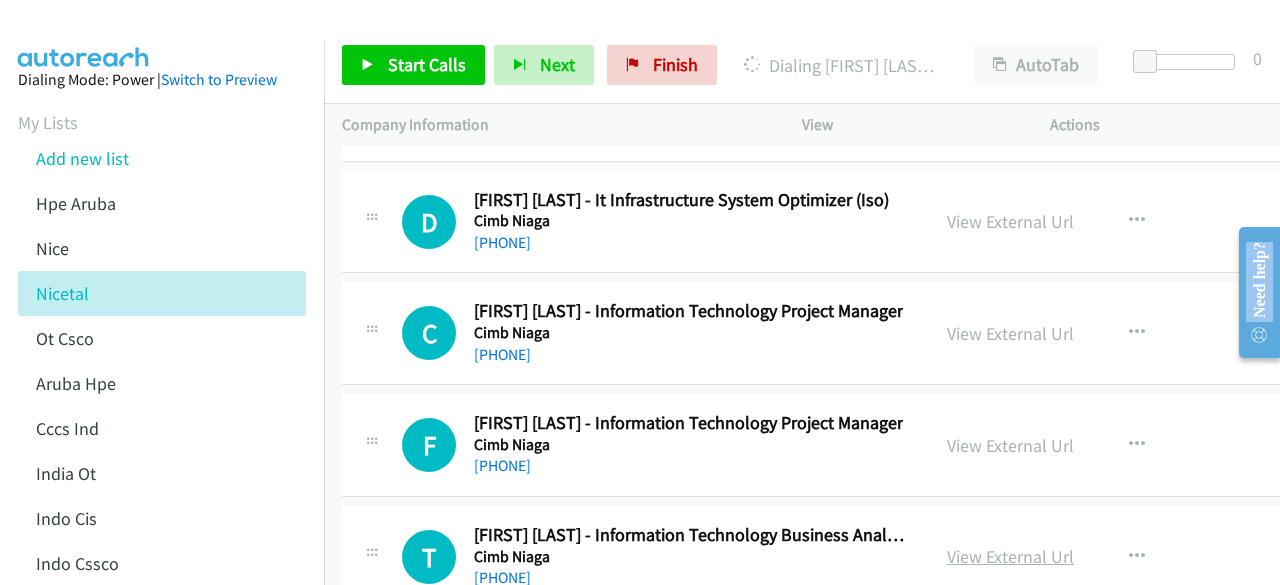 scroll, scrollTop: 47644, scrollLeft: 0, axis: vertical 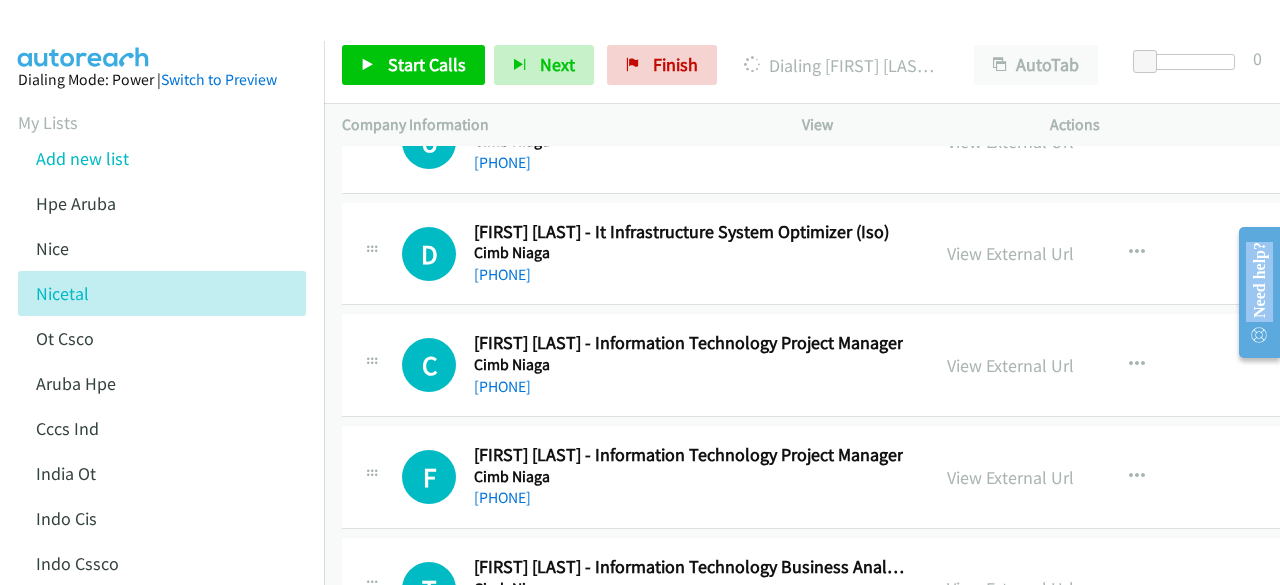 click on "View External Url" at bounding box center [1010, 477] 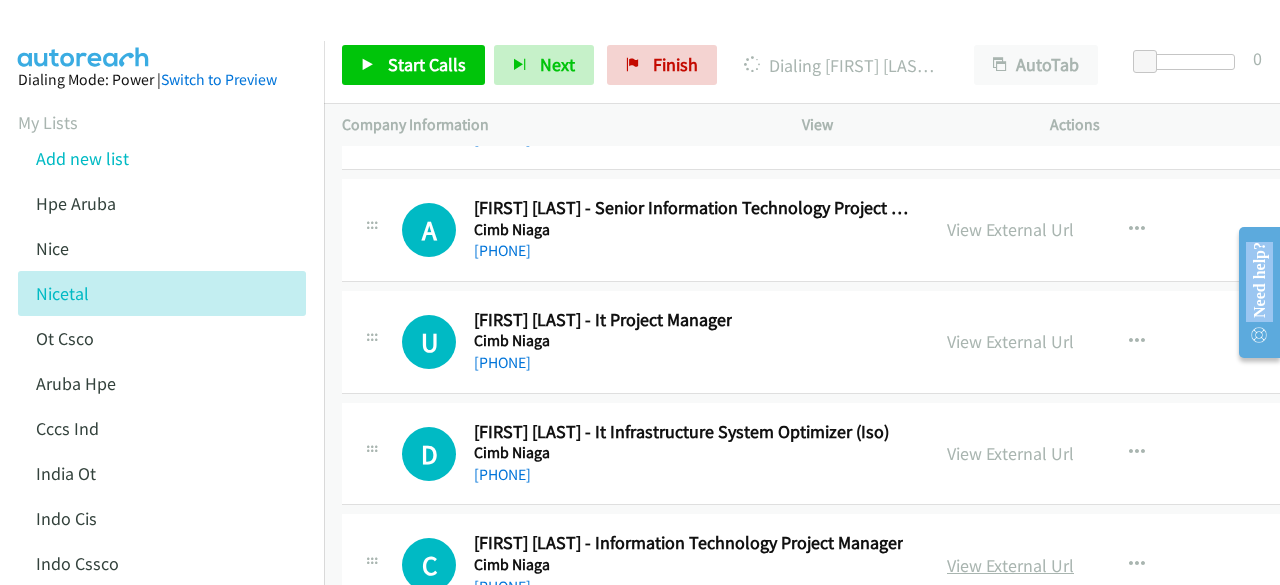 click on "View External Url" at bounding box center (1010, 565) 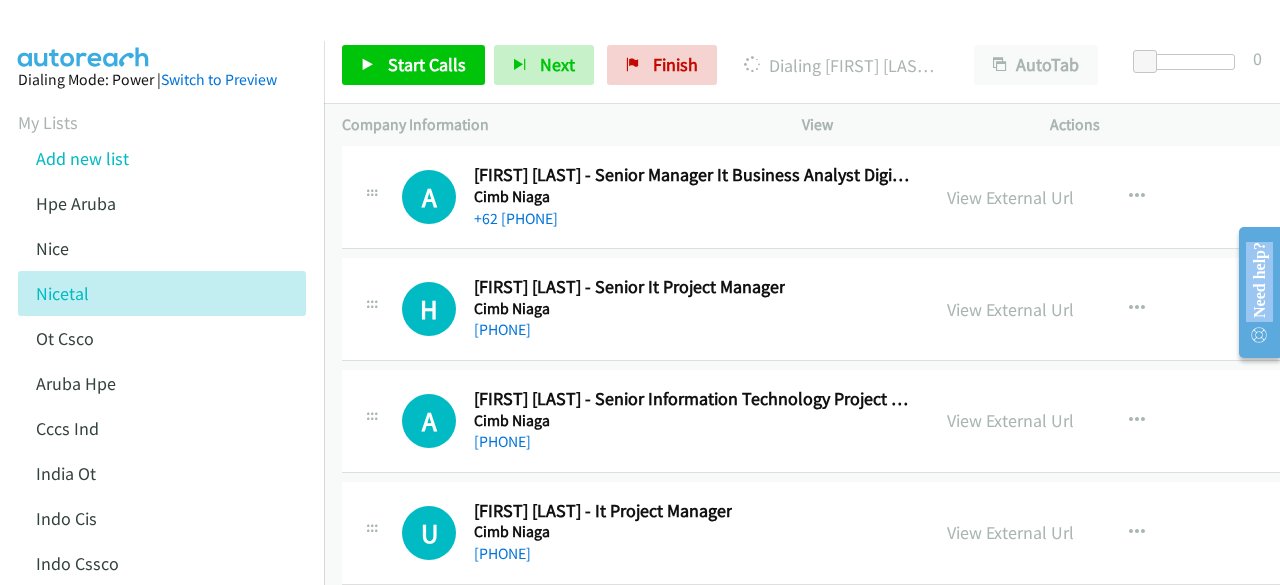 scroll, scrollTop: 47244, scrollLeft: 0, axis: vertical 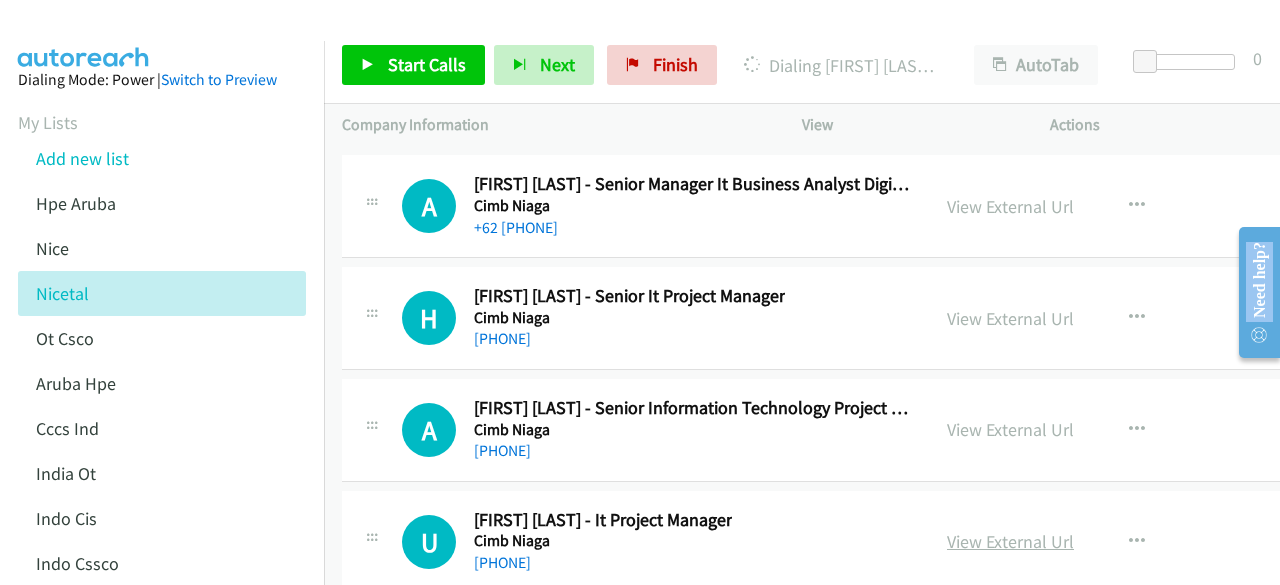 click on "View External Url" at bounding box center (1010, 541) 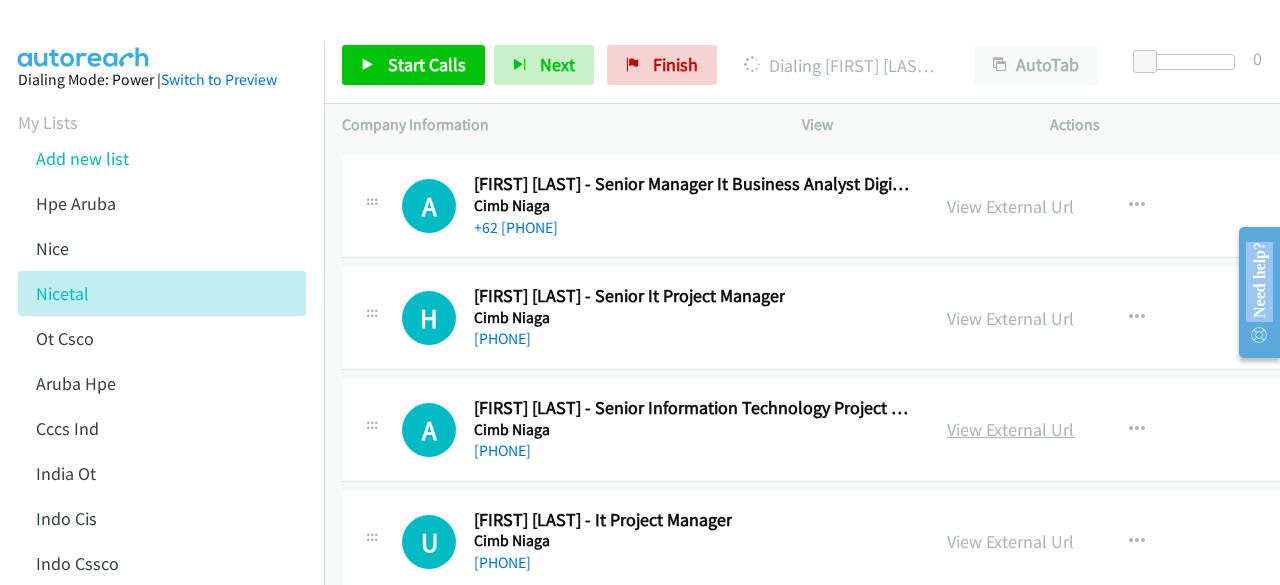 click on "View External Url" at bounding box center [1010, 429] 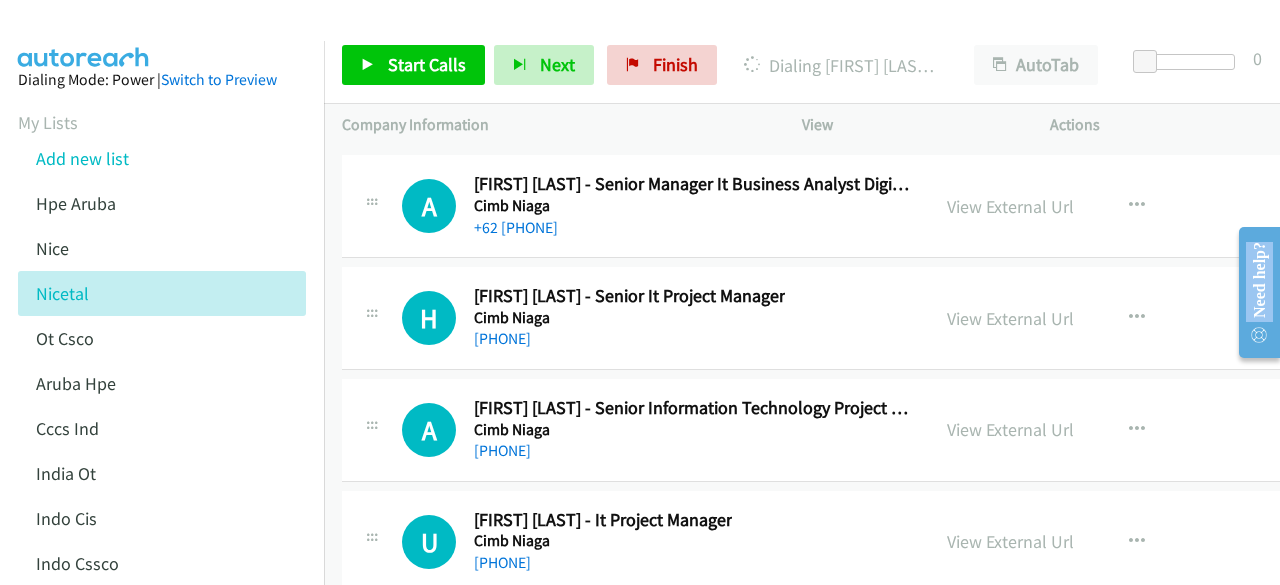 scroll, scrollTop: 47144, scrollLeft: 0, axis: vertical 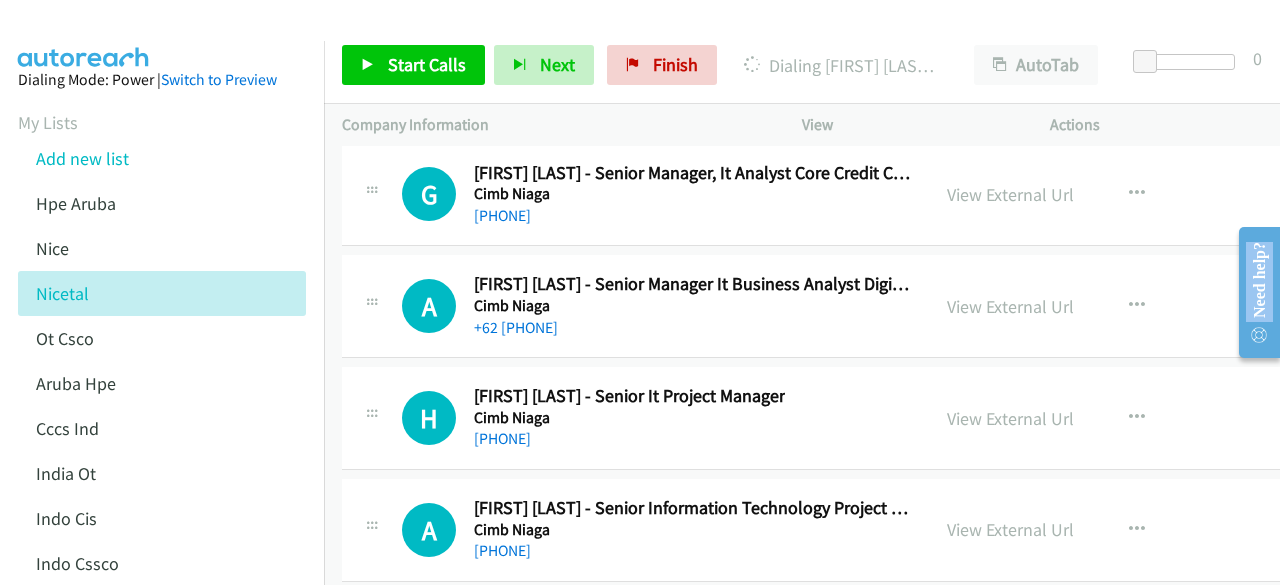 click on "View External Url
View External Url
Schedule/Manage Callback
Start Calls Here
Remove from list
Add to do not call list
Reset Call Status" at bounding box center (1085, 418) 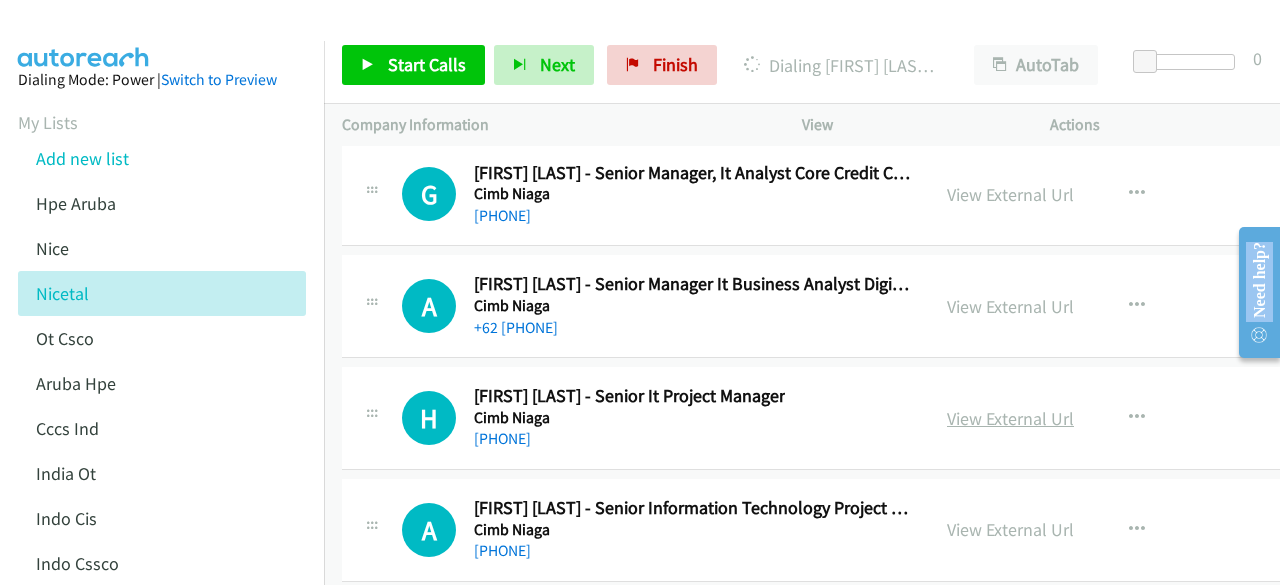 click on "View External Url" at bounding box center [1010, 418] 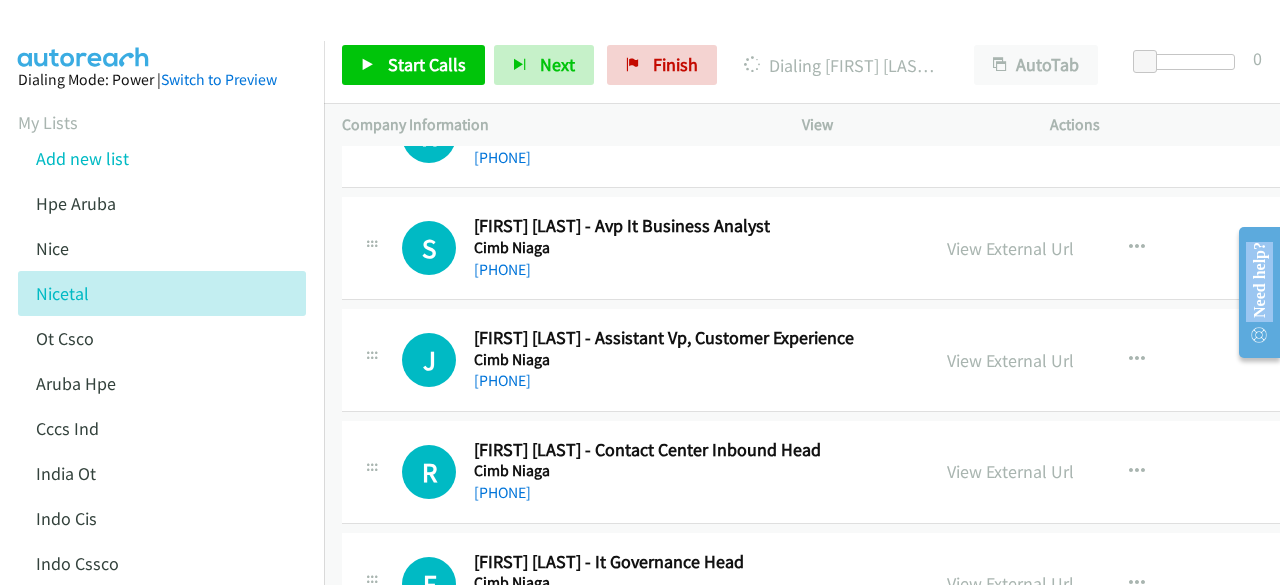 scroll, scrollTop: 46544, scrollLeft: 0, axis: vertical 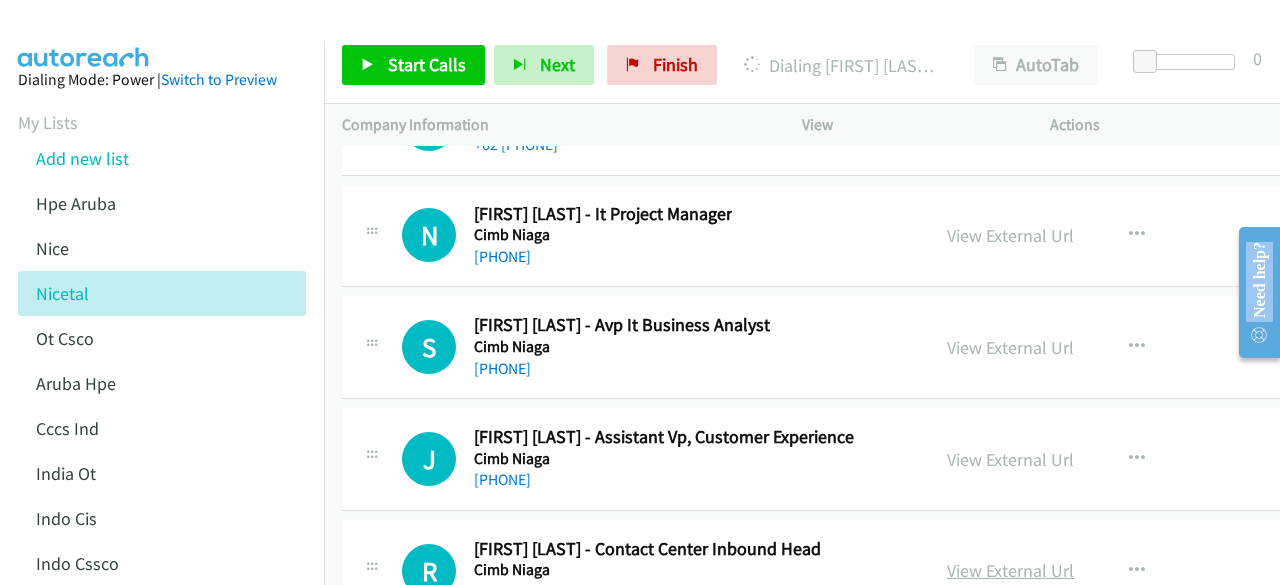 click on "View External Url" at bounding box center (1010, 570) 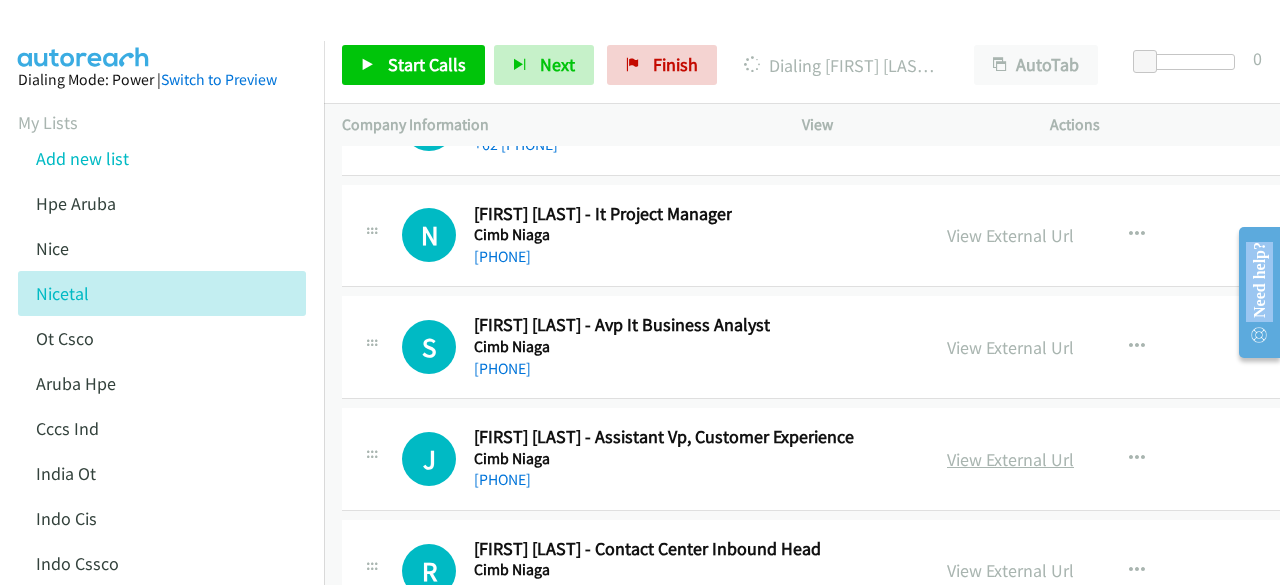 click on "View External Url" at bounding box center [1010, 459] 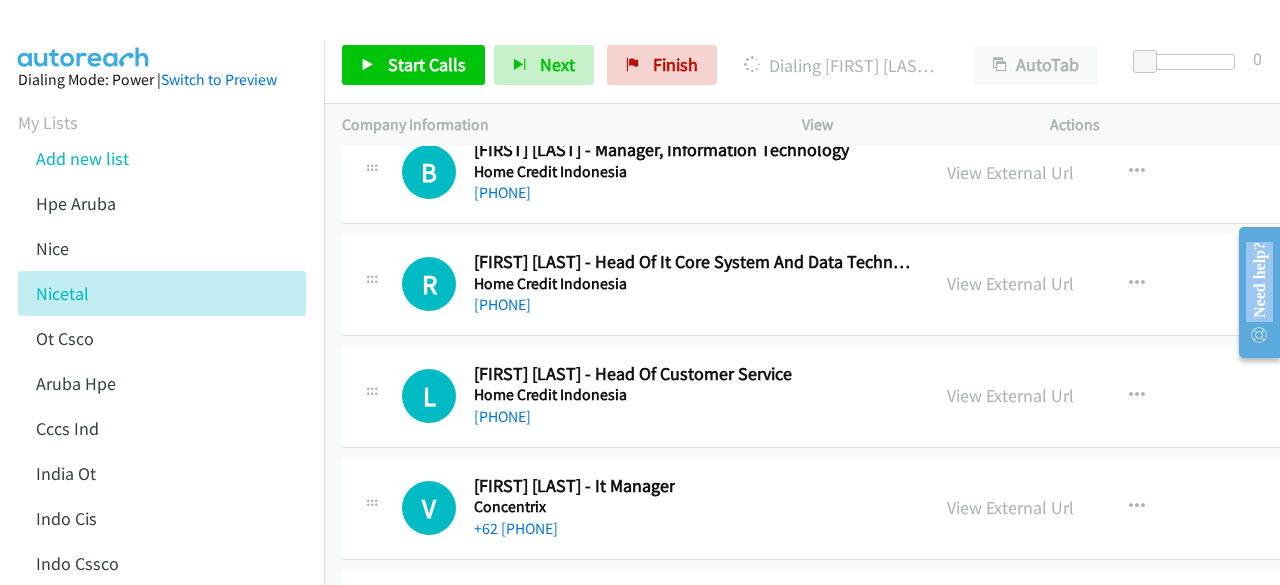 scroll, scrollTop: 46144, scrollLeft: 0, axis: vertical 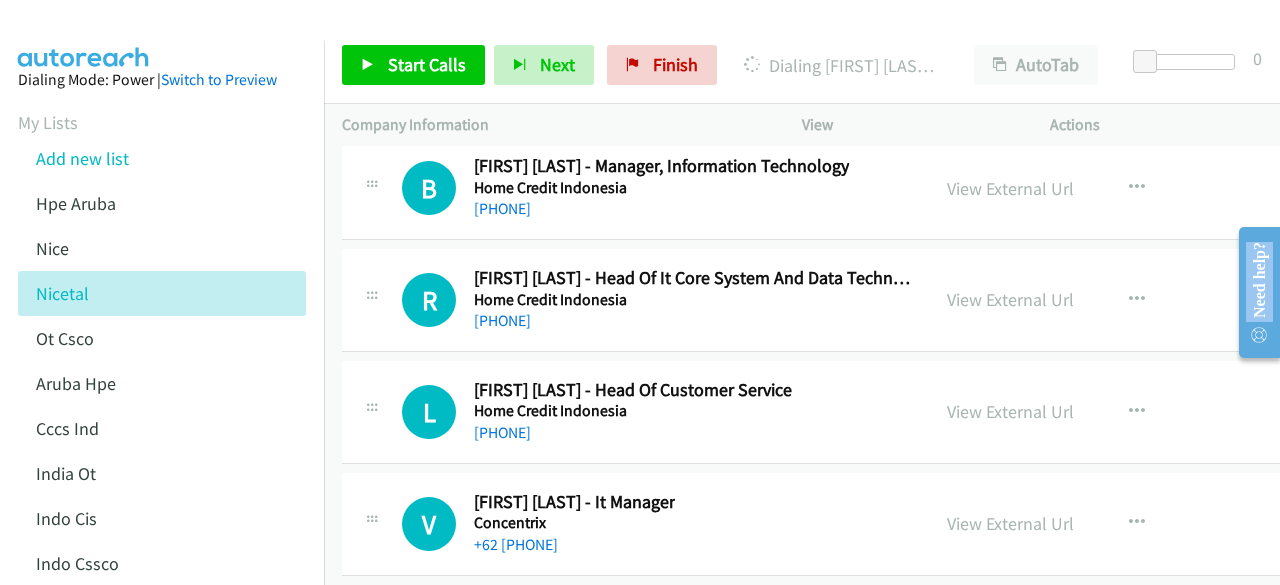 click on "View External Url" at bounding box center (1010, 635) 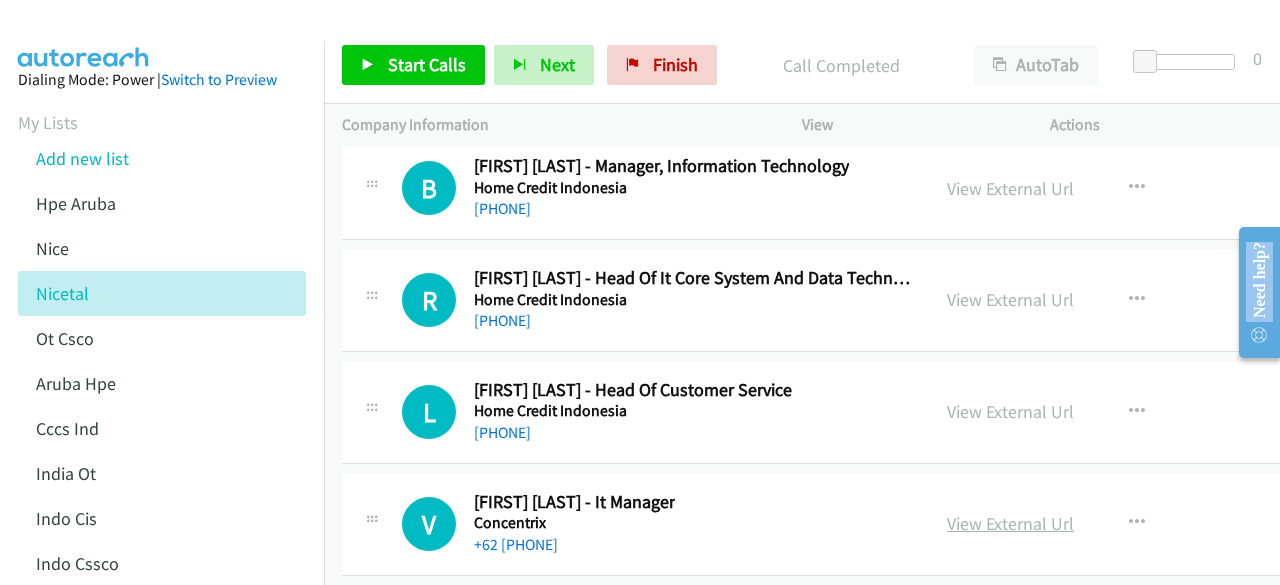 click on "View External Url" at bounding box center (1010, 523) 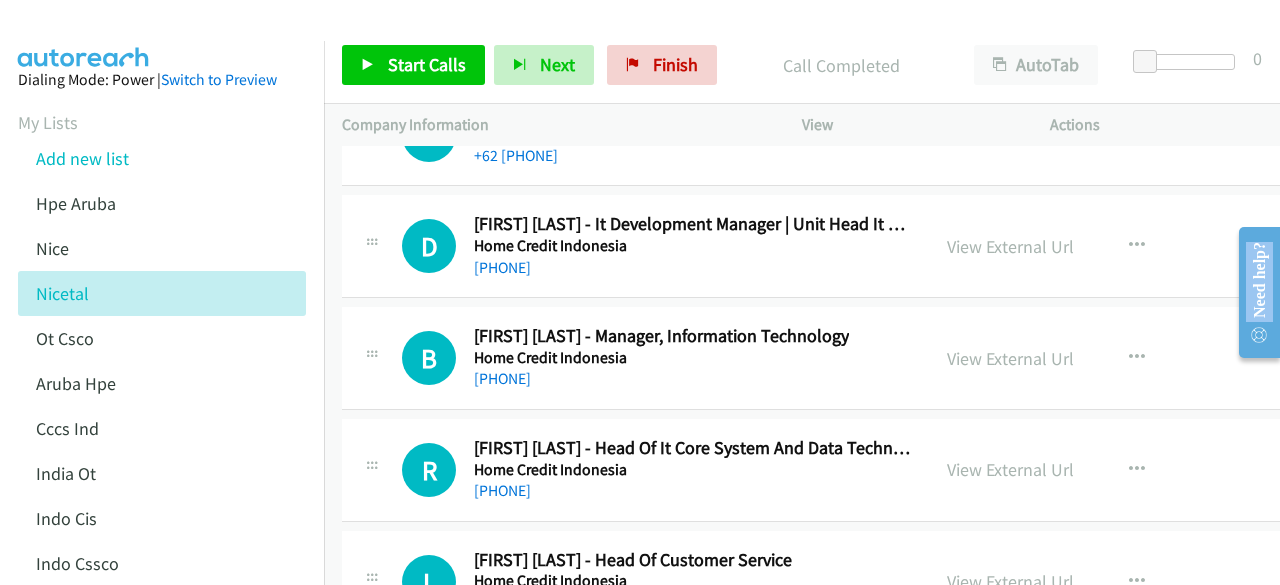 scroll, scrollTop: 45944, scrollLeft: 0, axis: vertical 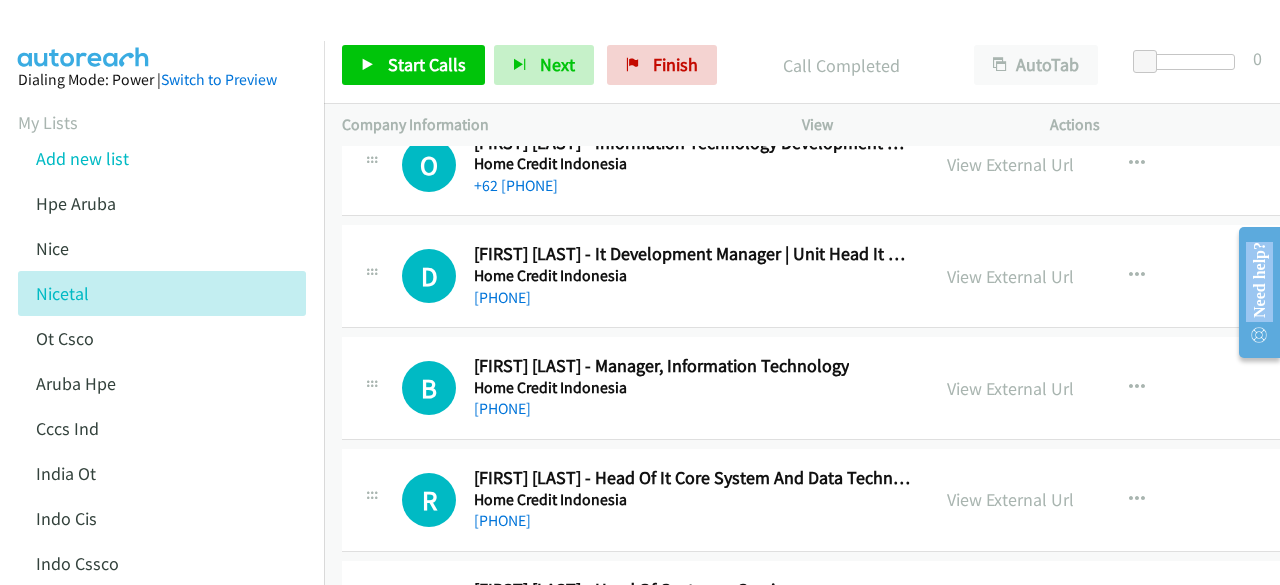 click on "View External Url" at bounding box center (1010, 611) 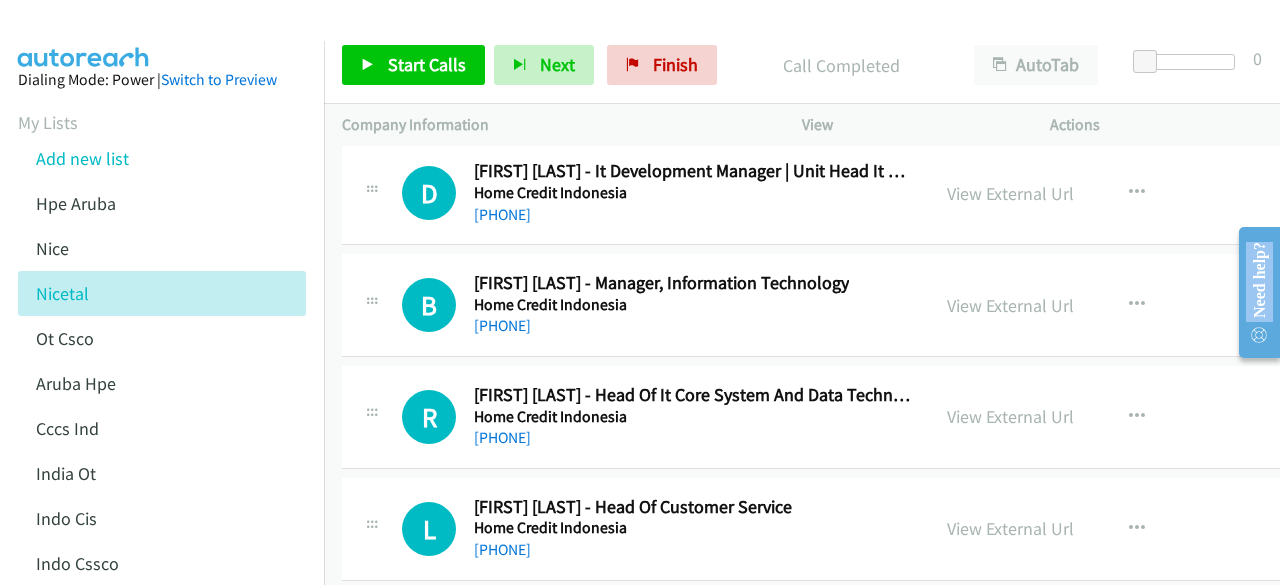 scroll, scrollTop: 46044, scrollLeft: 0, axis: vertical 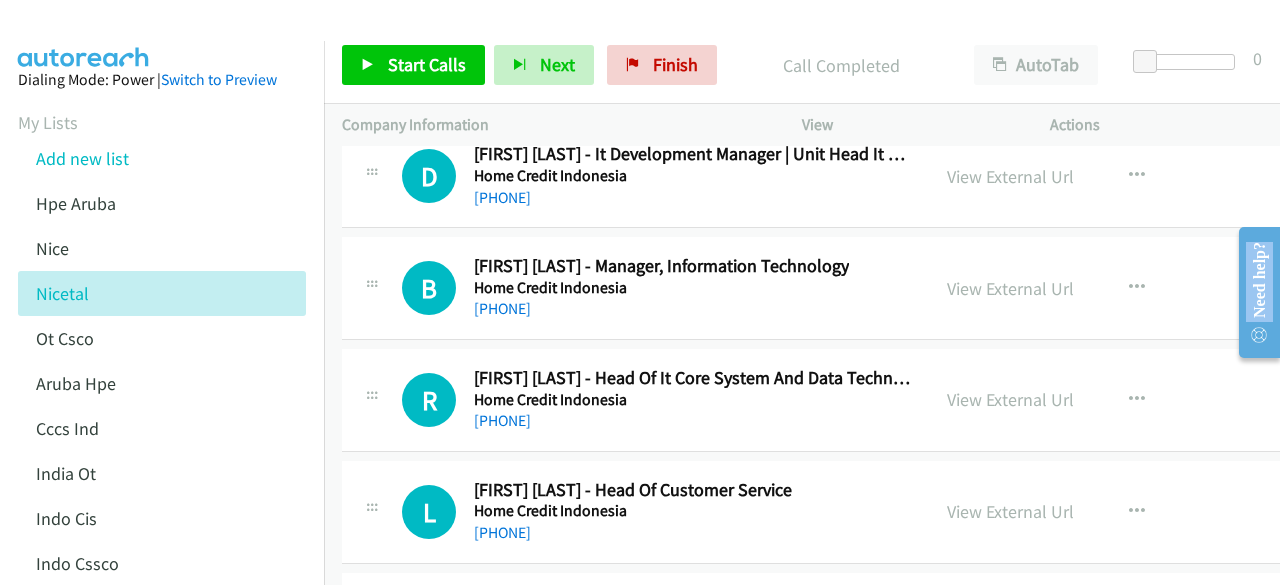 click on "View External Url" at bounding box center [1010, 623] 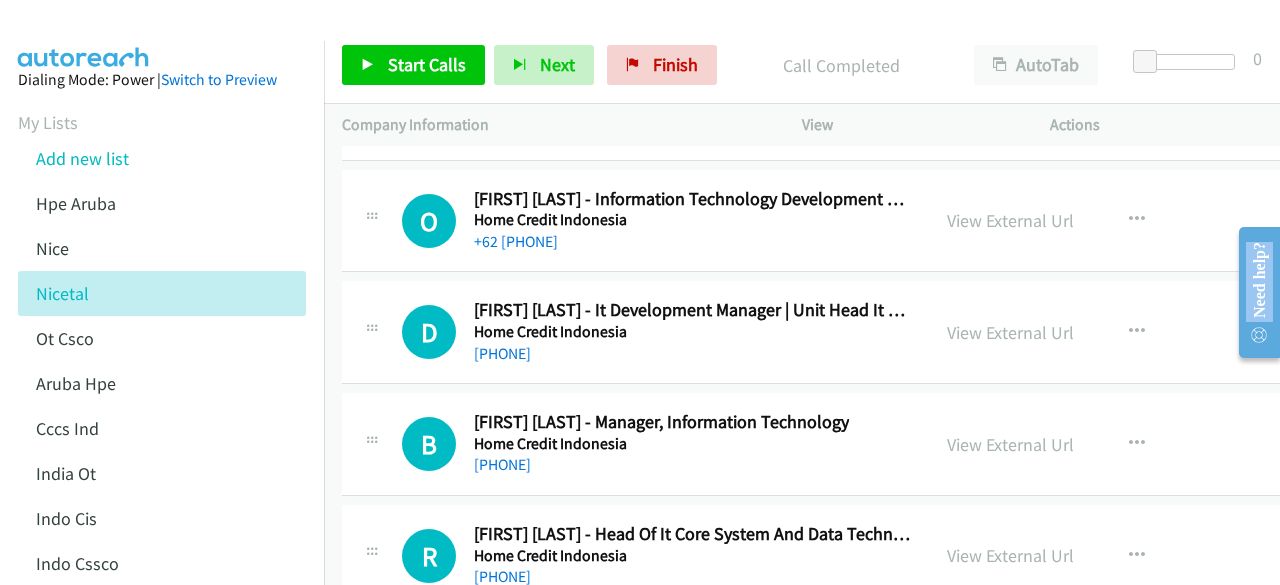scroll, scrollTop: 45844, scrollLeft: 0, axis: vertical 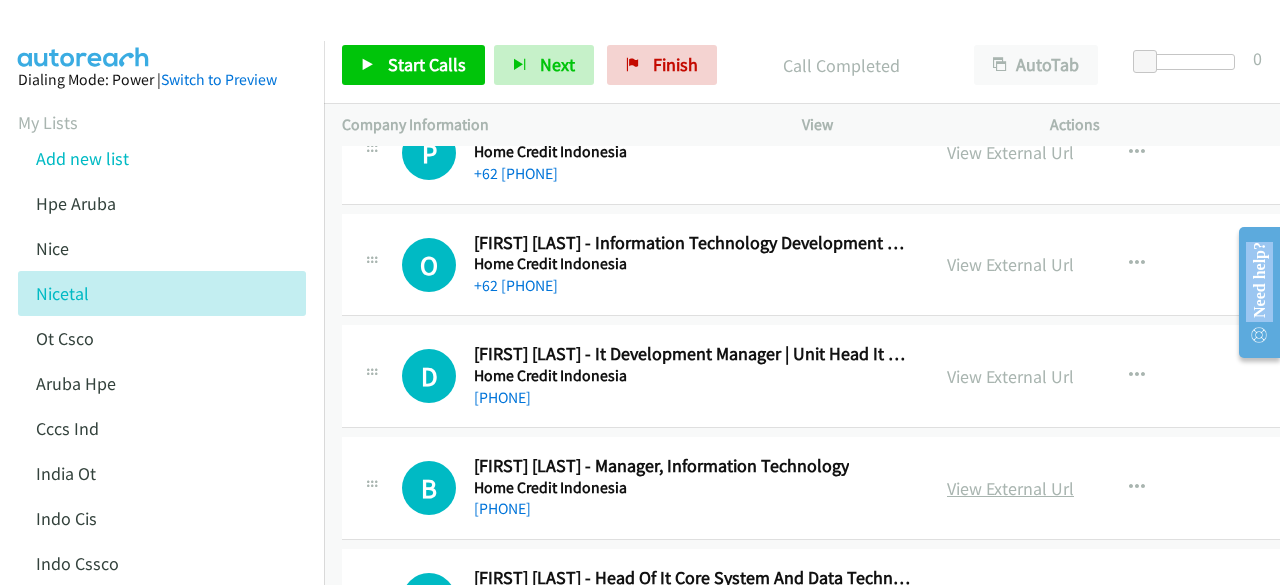 click on "View External Url" at bounding box center (1010, 488) 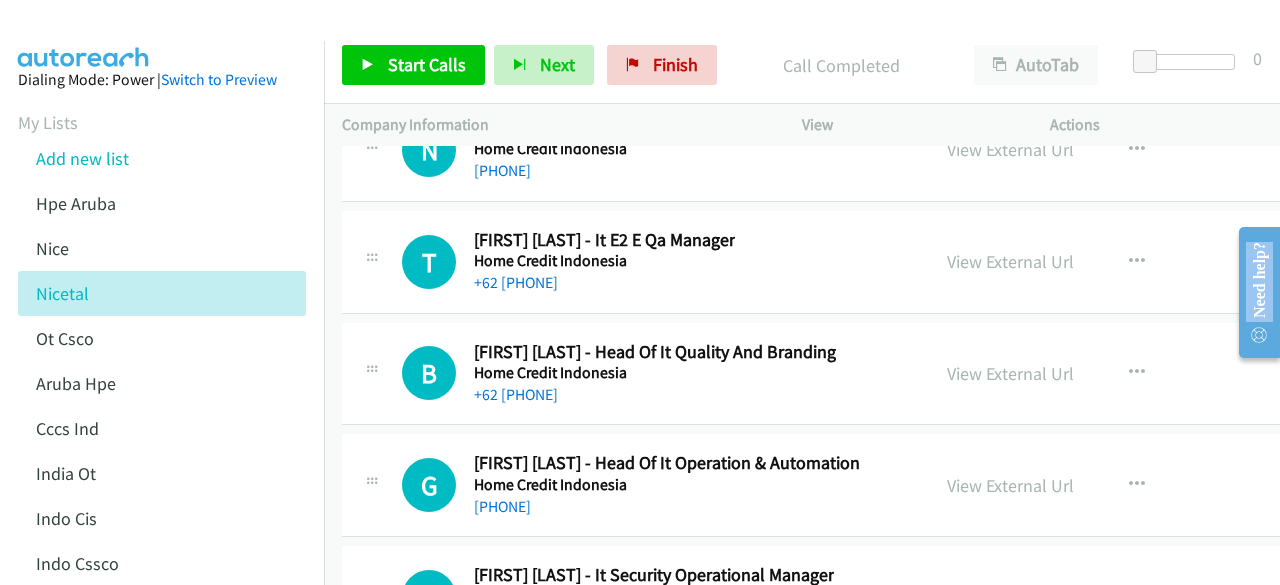 scroll, scrollTop: 45144, scrollLeft: 0, axis: vertical 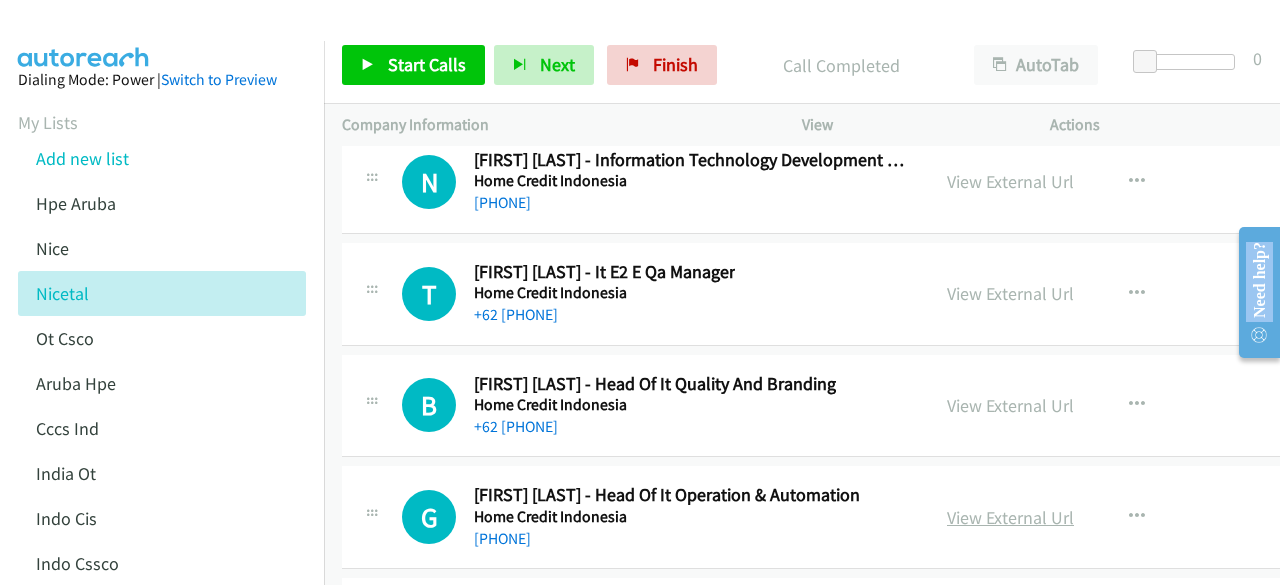 click on "View External Url" at bounding box center [1010, 517] 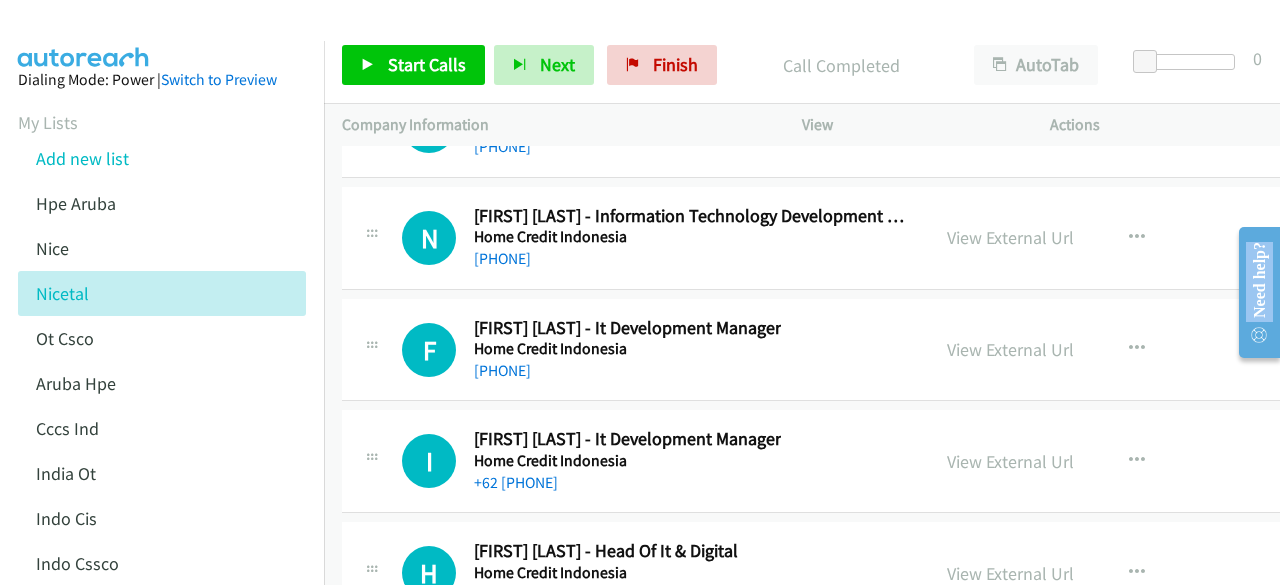 scroll, scrollTop: 43944, scrollLeft: 0, axis: vertical 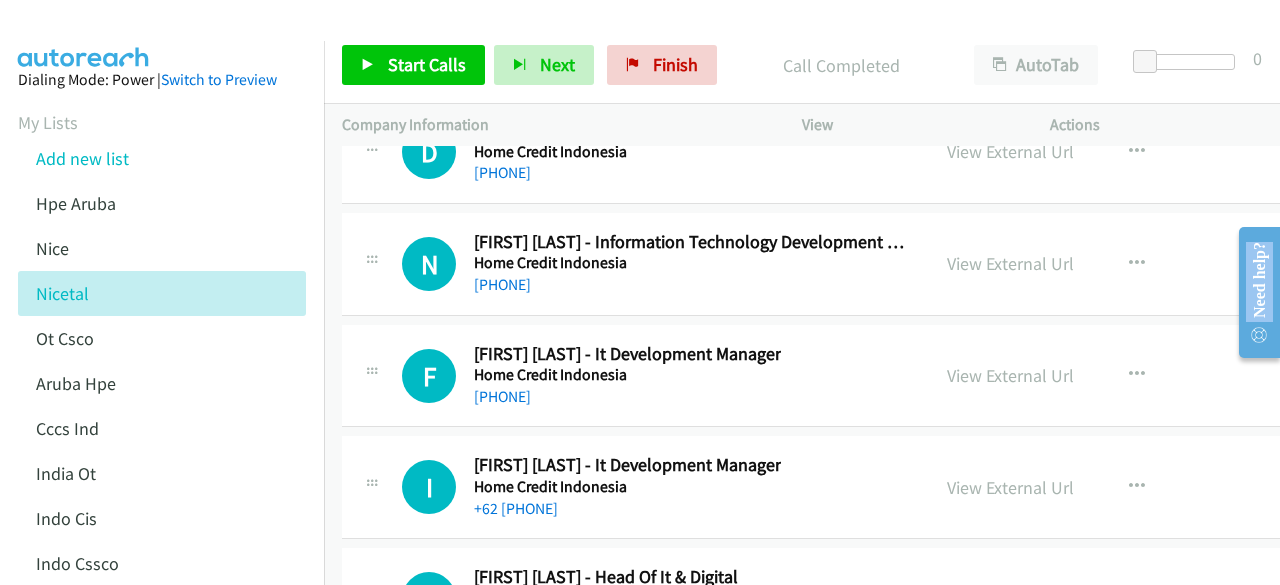 click on "View External Url" at bounding box center (1010, 599) 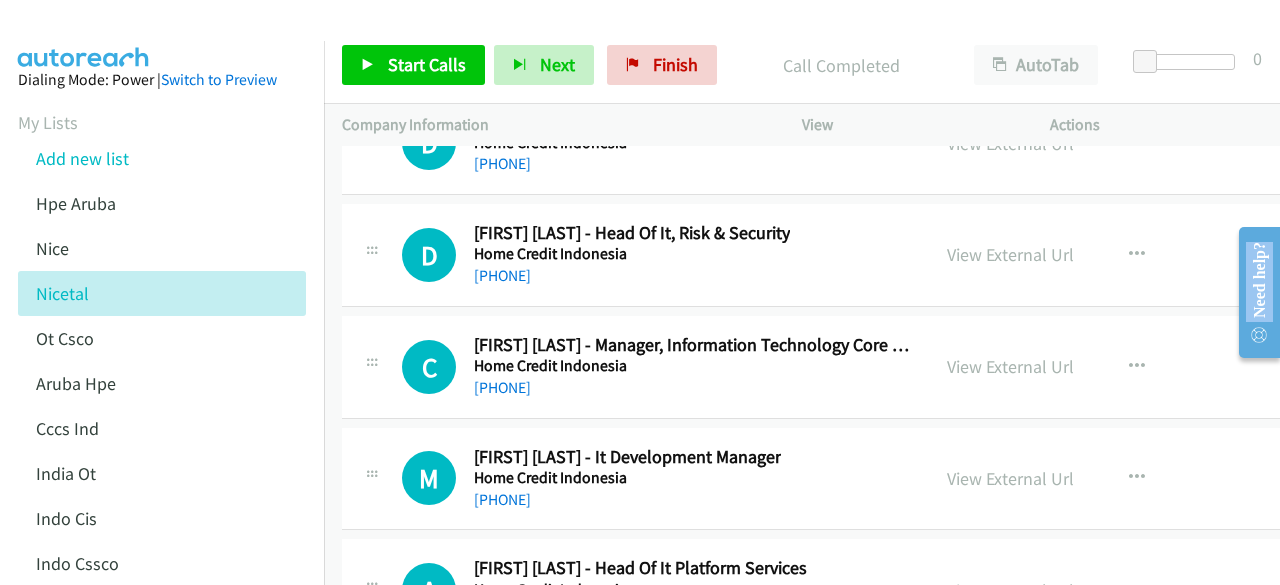 scroll, scrollTop: 43244, scrollLeft: 0, axis: vertical 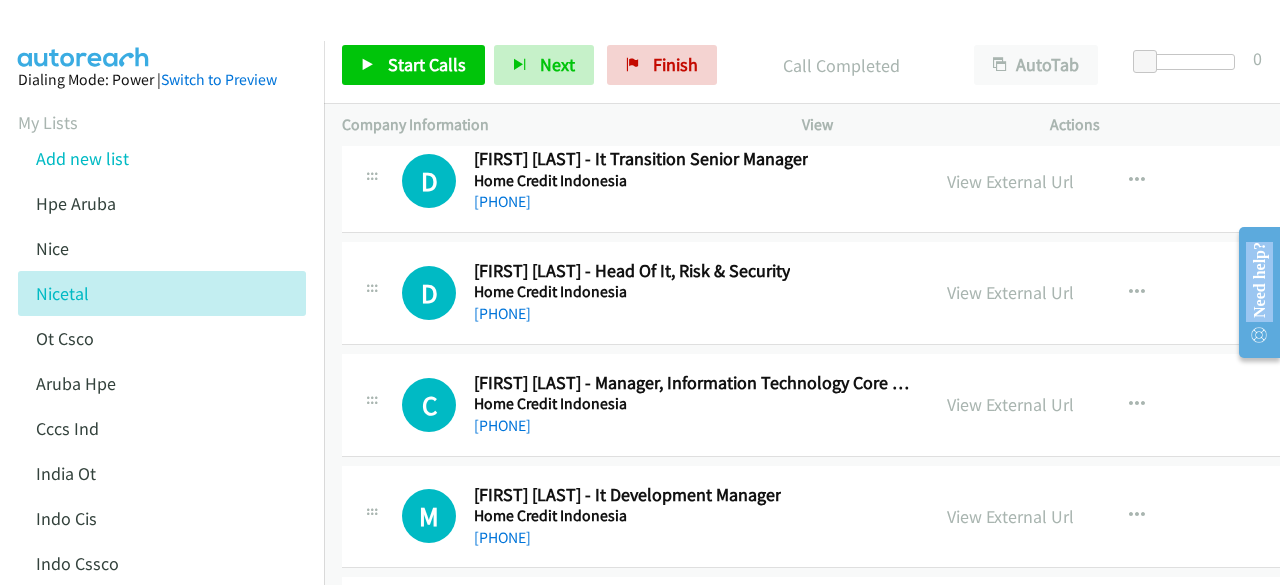 click on "View External Url" at bounding box center (1010, 628) 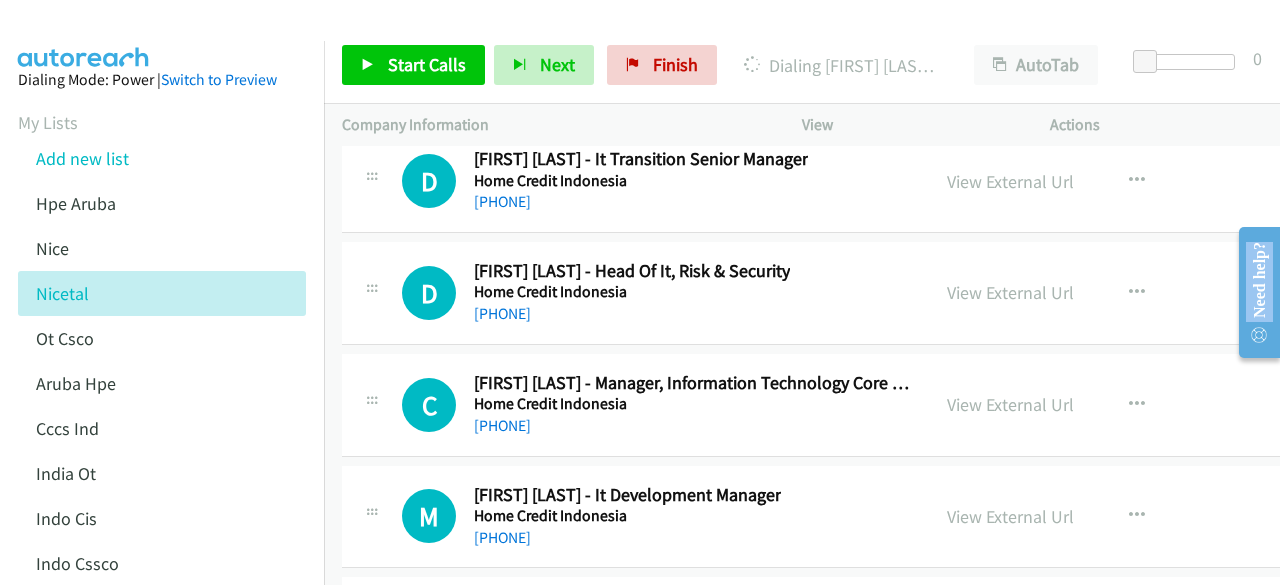 scroll, scrollTop: 43144, scrollLeft: 0, axis: vertical 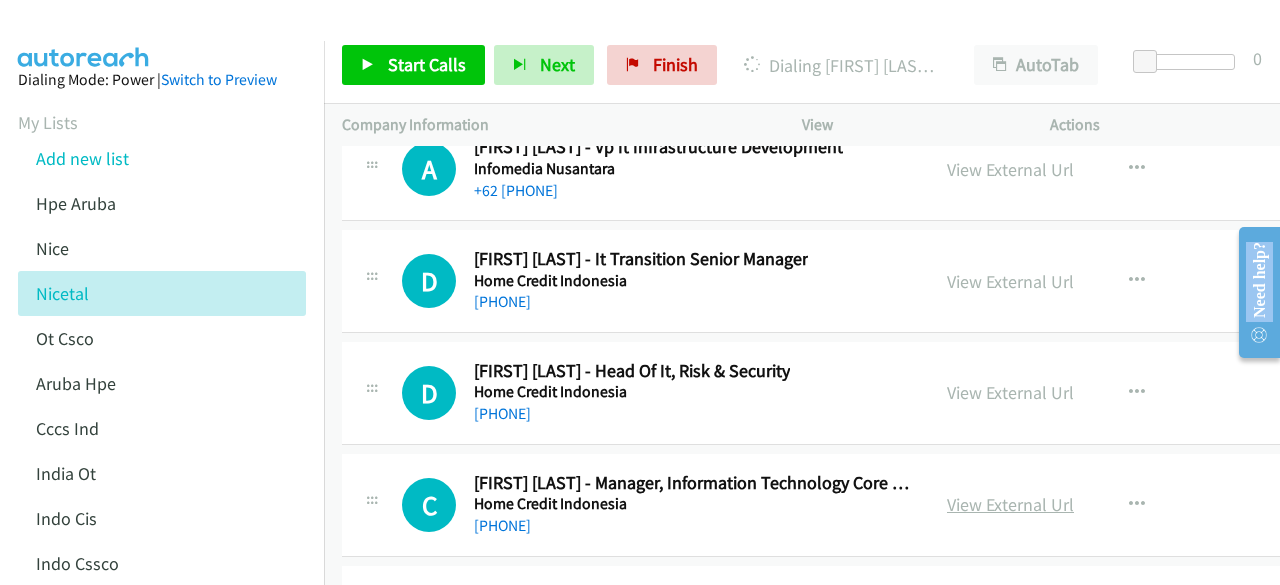 click on "View External Url" at bounding box center [1010, 504] 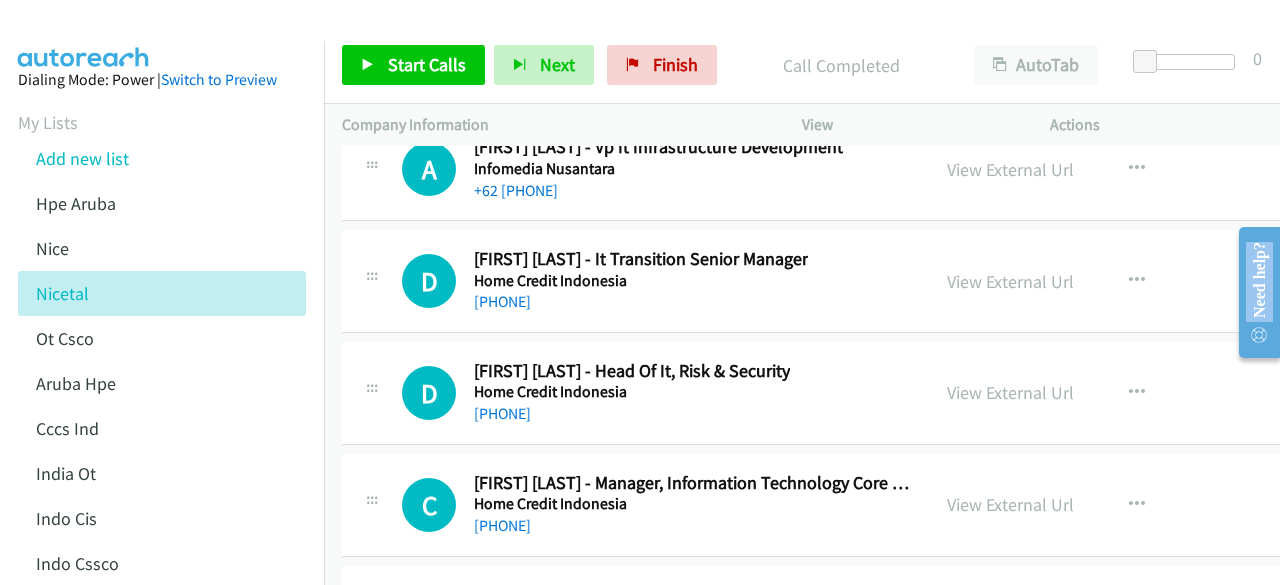 click on "D
Callback Scheduled
[FIRST] [LAST] - Head Of It, Risk & Security
Home Credit Indonesia
Asia/Jakarta
[PHONE]" at bounding box center [635, 393] 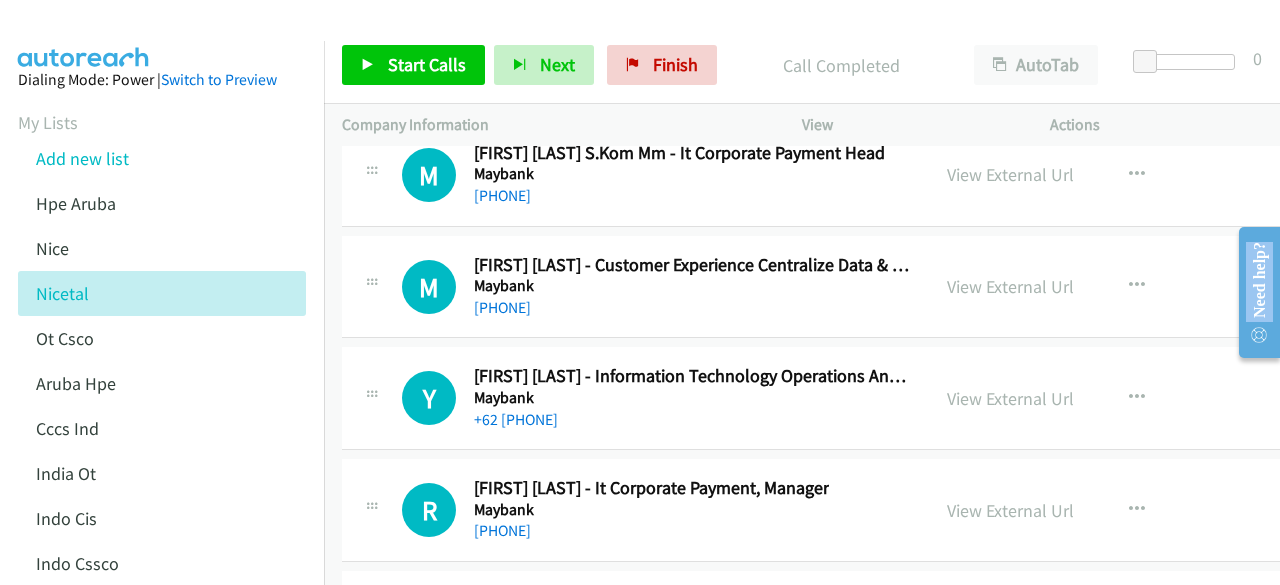 scroll, scrollTop: 42144, scrollLeft: 0, axis: vertical 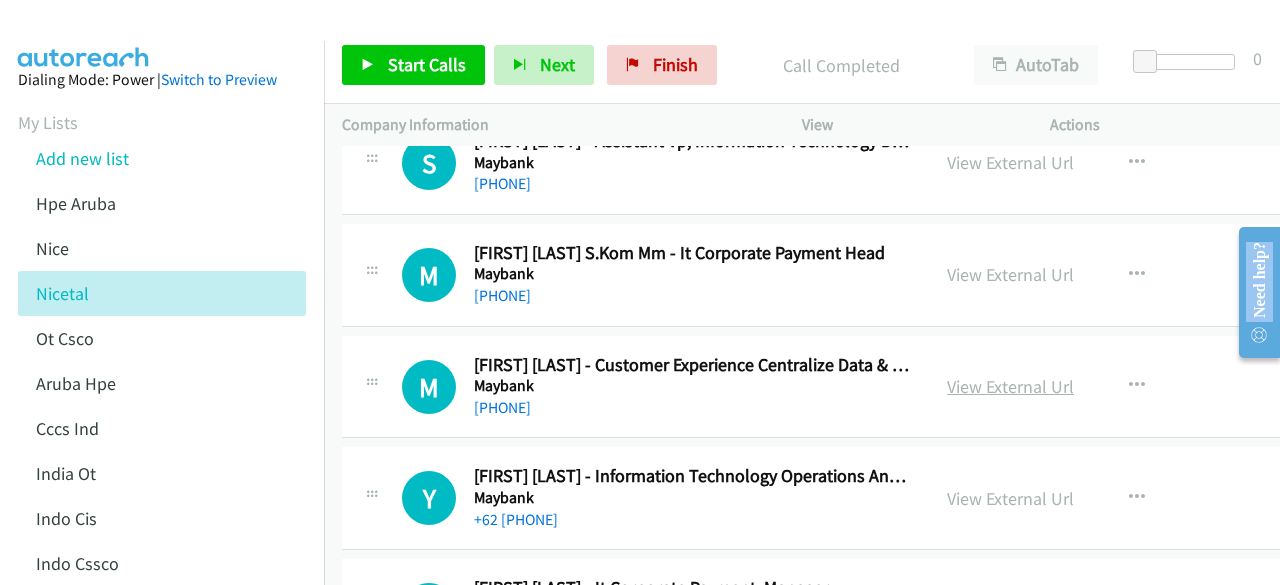 click on "View External Url" at bounding box center (1010, 386) 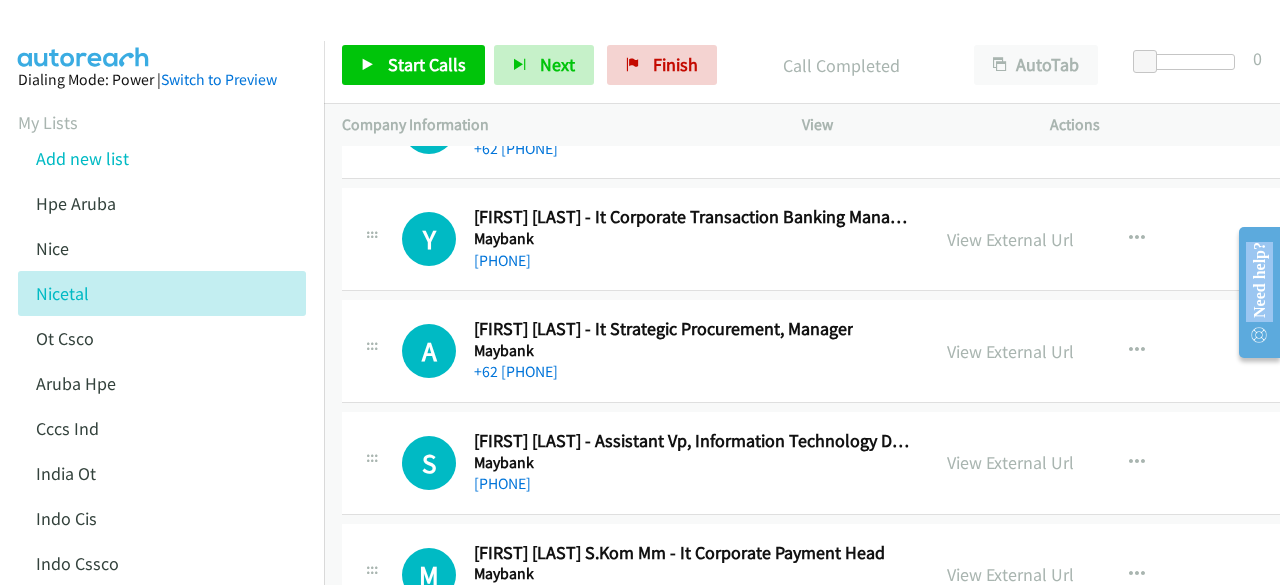 scroll, scrollTop: 41644, scrollLeft: 0, axis: vertical 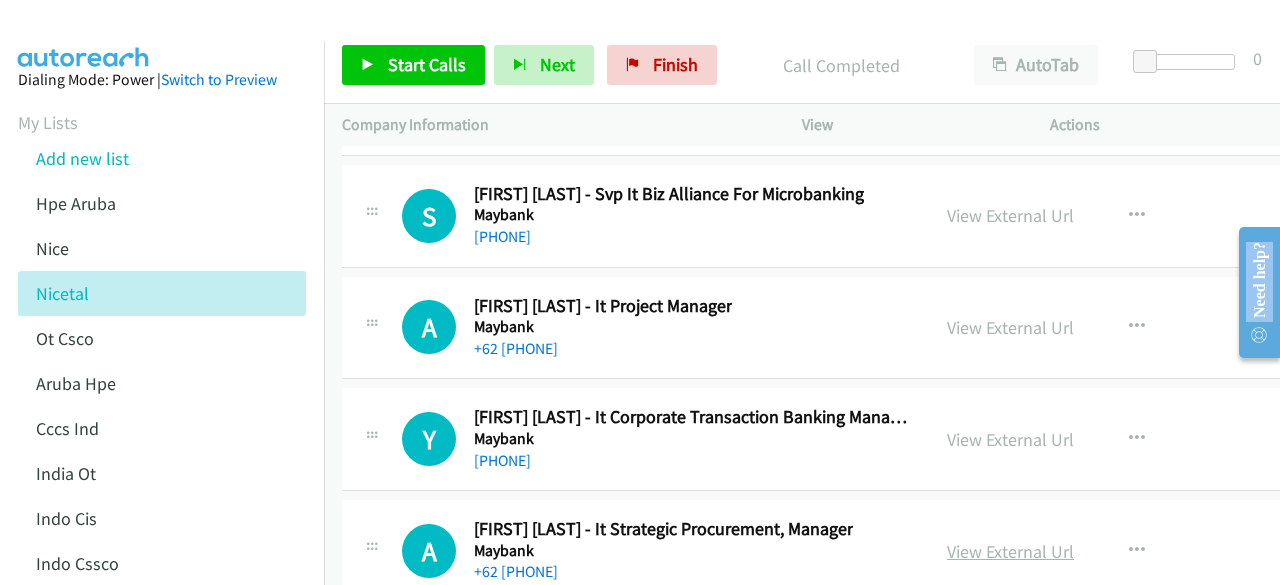 click on "View External Url" at bounding box center [1010, 551] 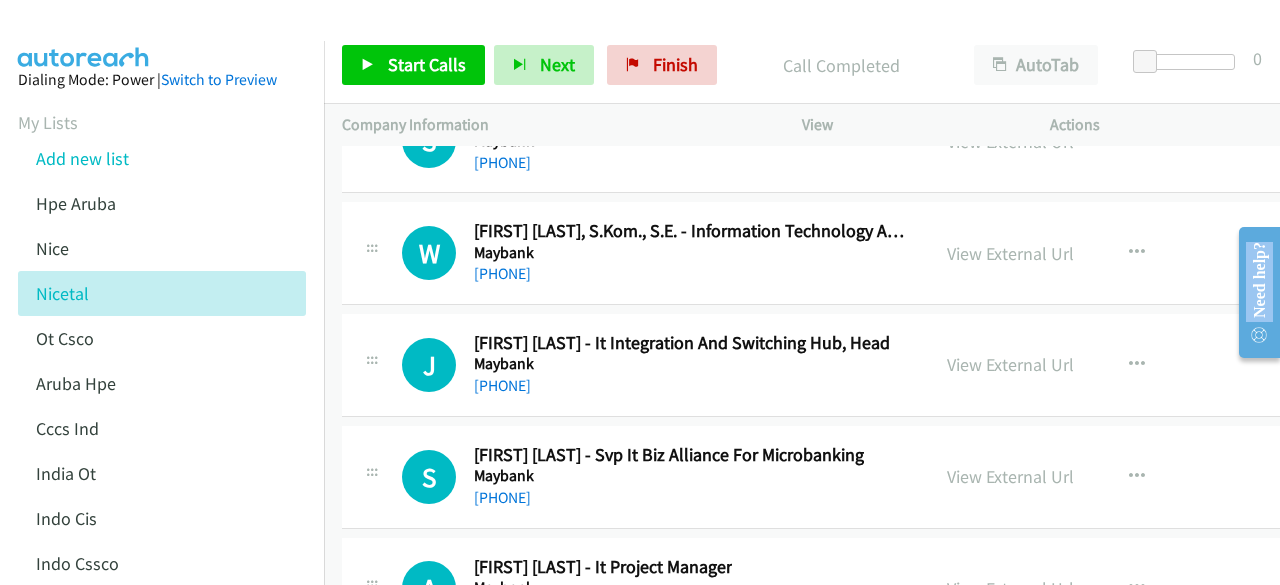 scroll, scrollTop: 41344, scrollLeft: 0, axis: vertical 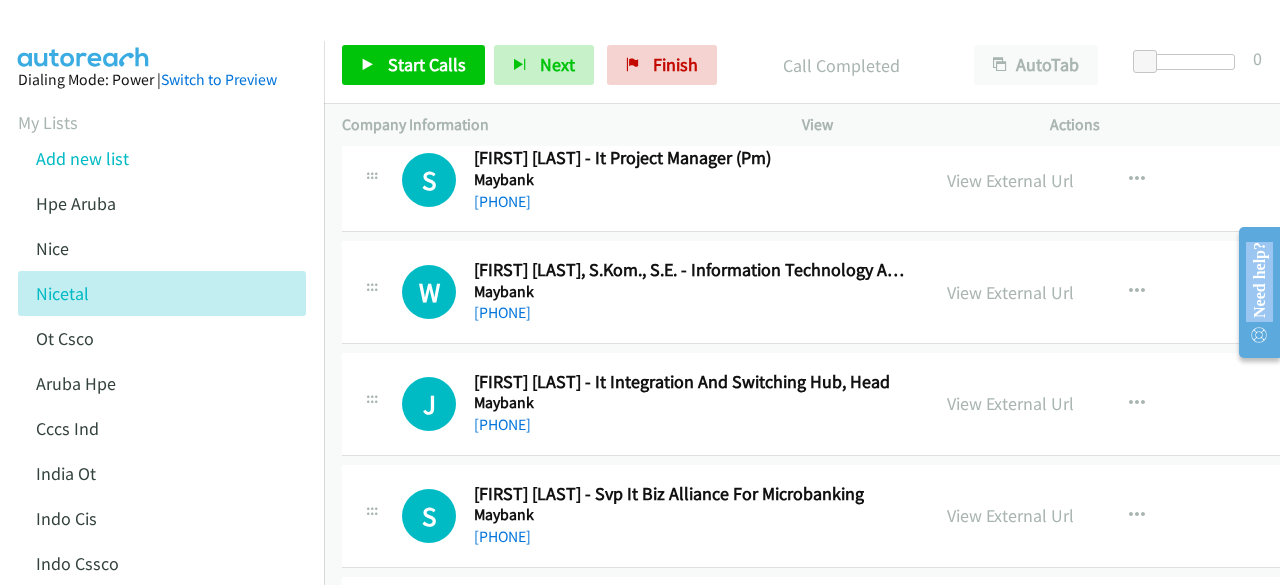 click on "View External Url" at bounding box center [1010, 627] 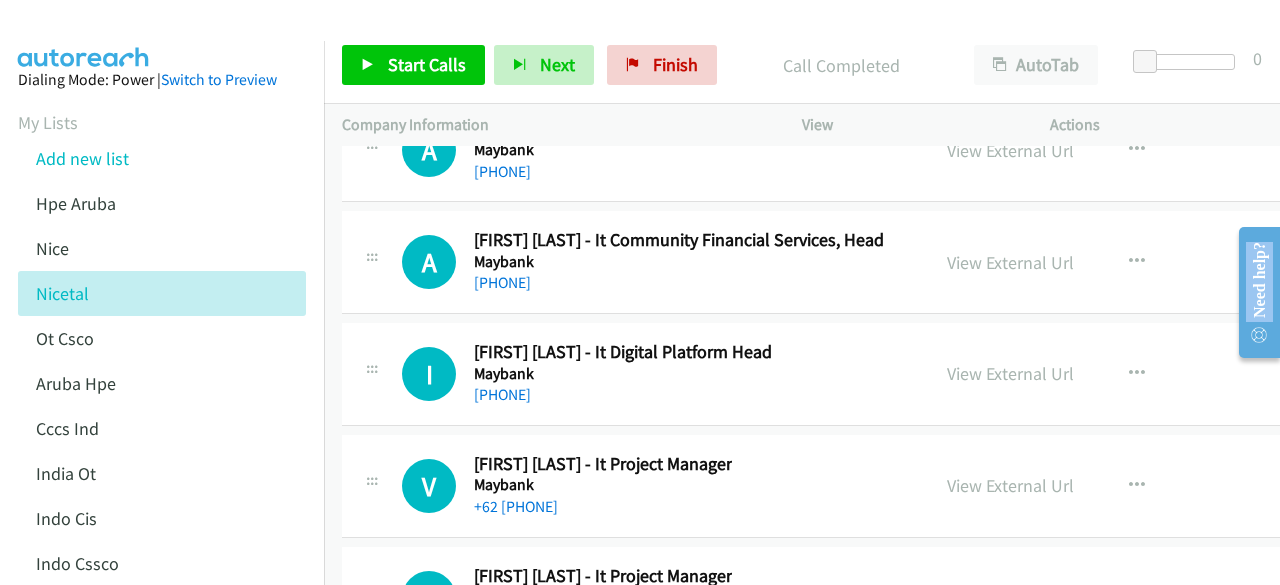 scroll, scrollTop: 40044, scrollLeft: 0, axis: vertical 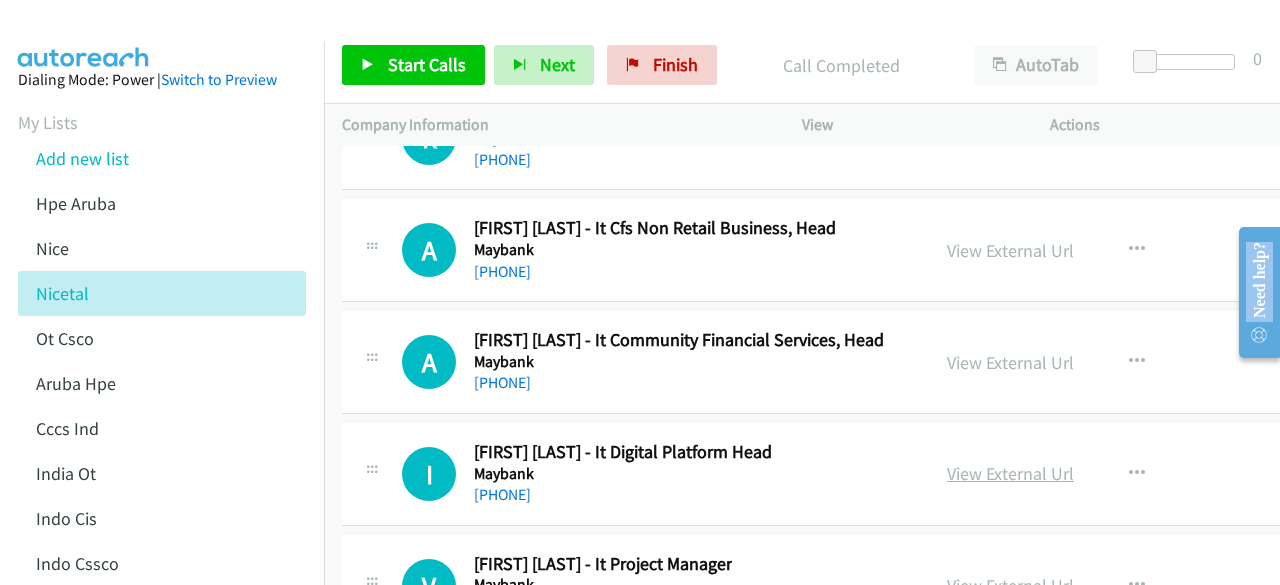 click on "View External Url" at bounding box center [1010, 473] 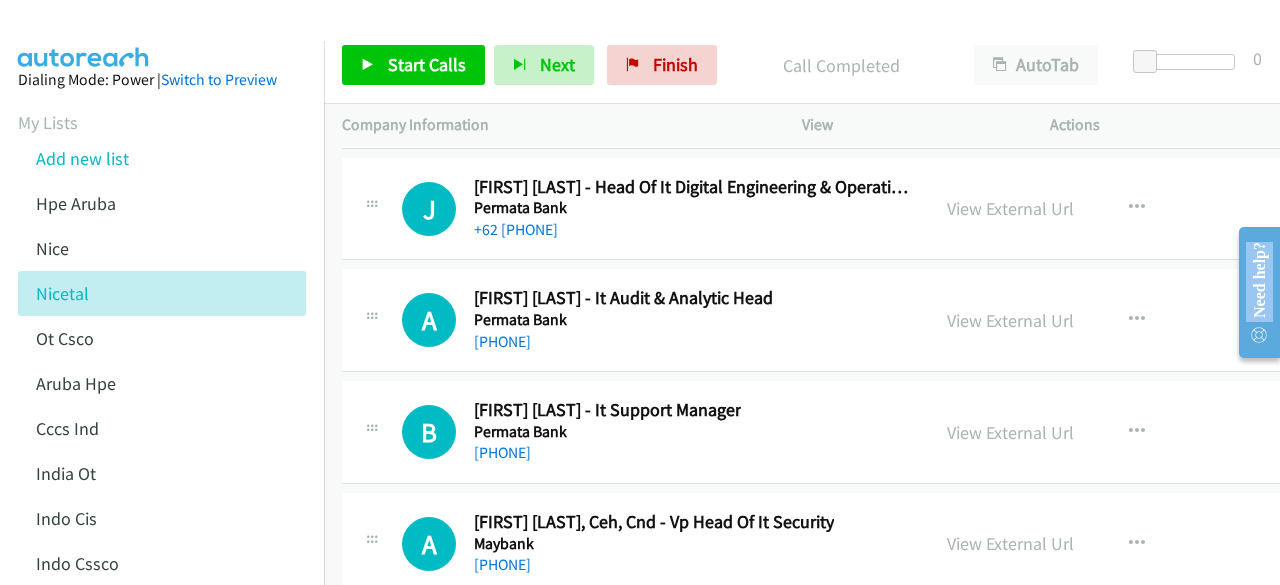 scroll, scrollTop: 38644, scrollLeft: 0, axis: vertical 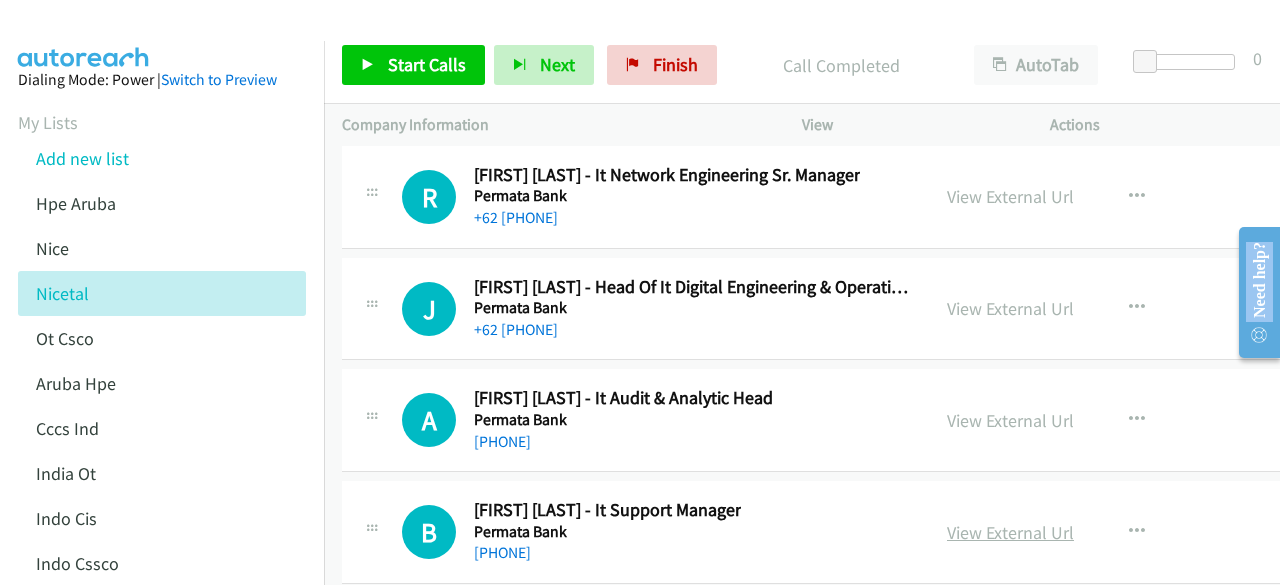 click on "View External Url" at bounding box center (1010, 532) 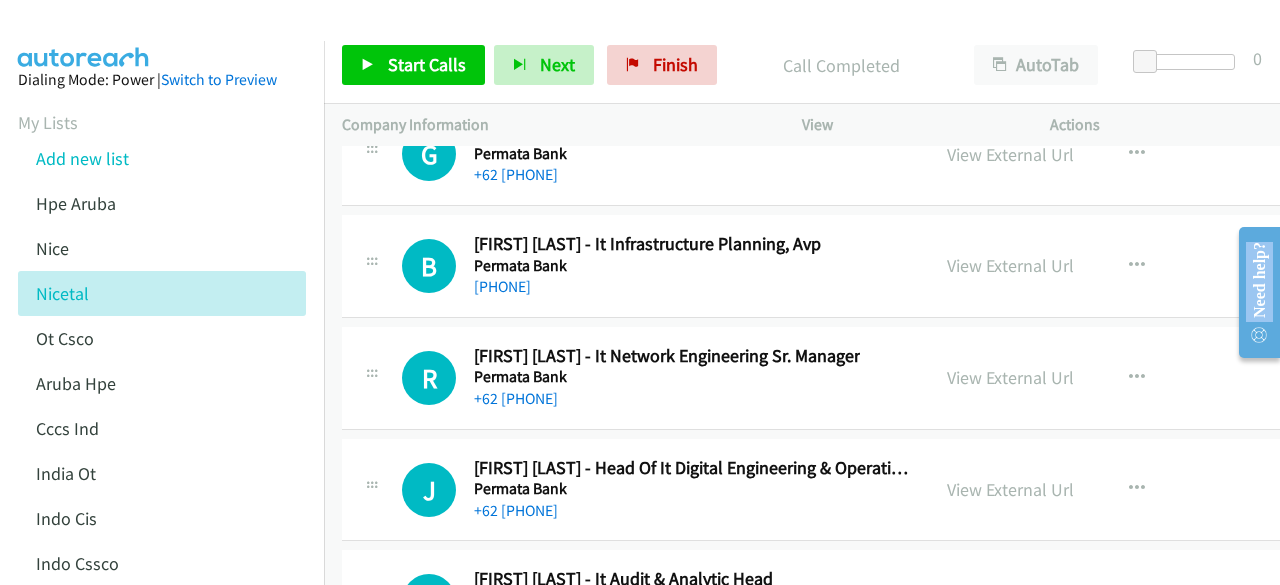 scroll, scrollTop: 38444, scrollLeft: 0, axis: vertical 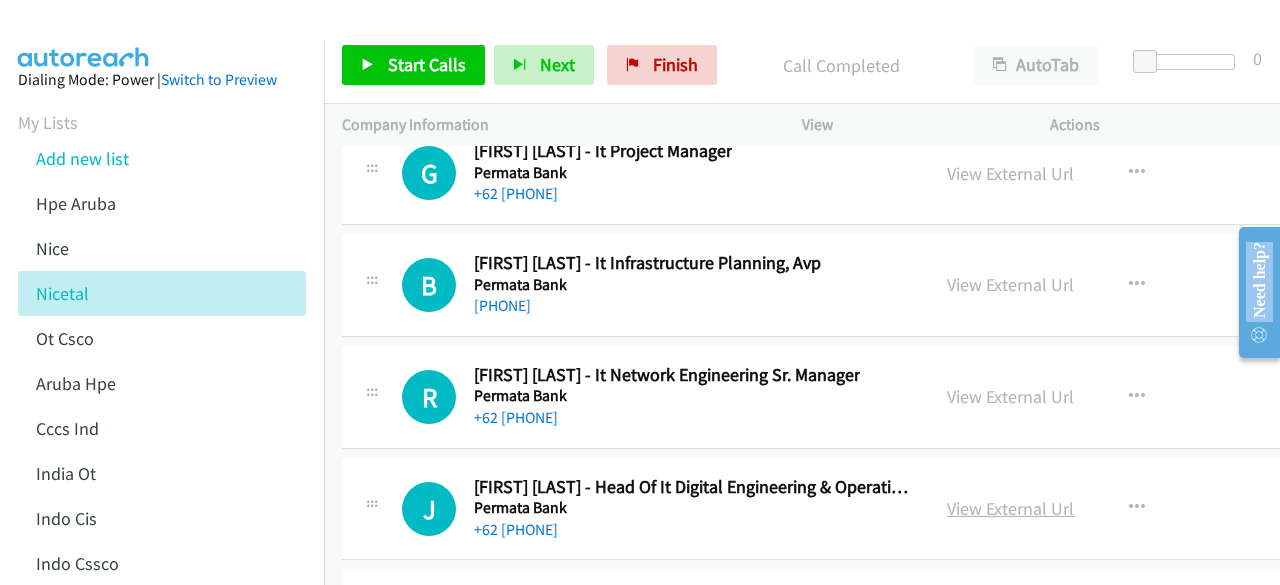 click on "View External Url" at bounding box center (1010, 508) 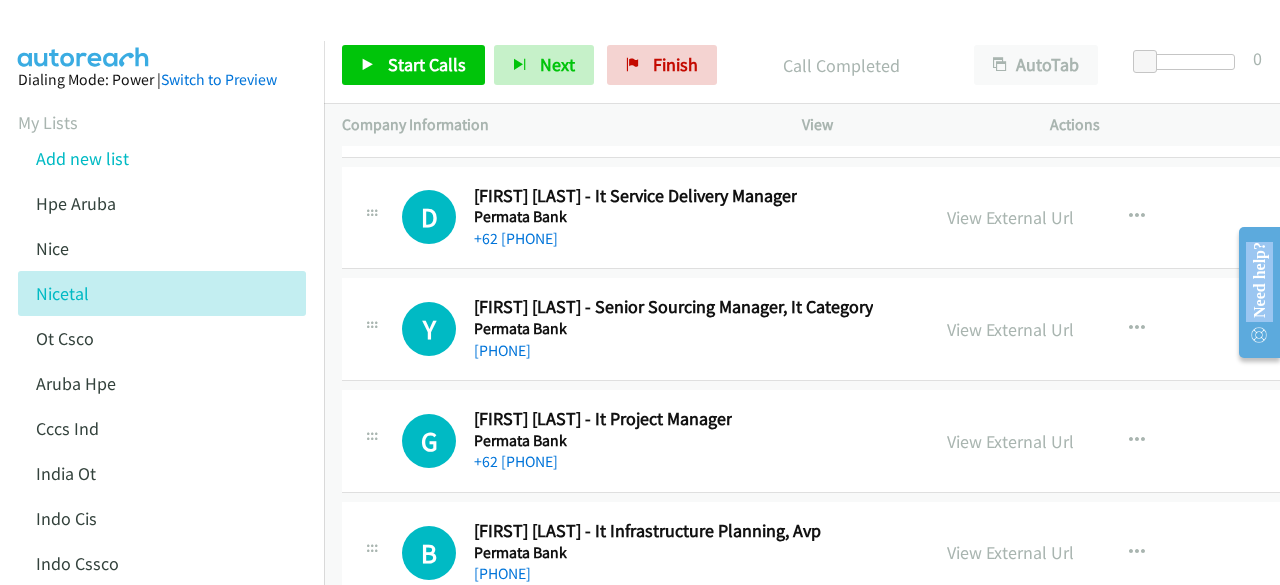 scroll, scrollTop: 38144, scrollLeft: 0, axis: vertical 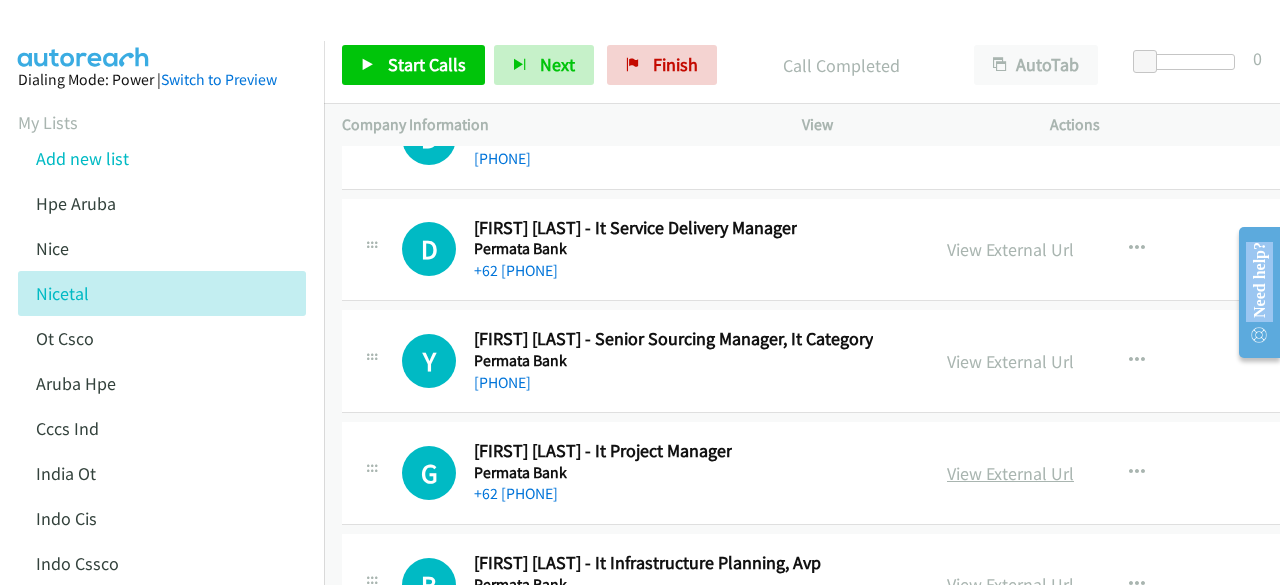 click on "View External Url" at bounding box center [1010, 473] 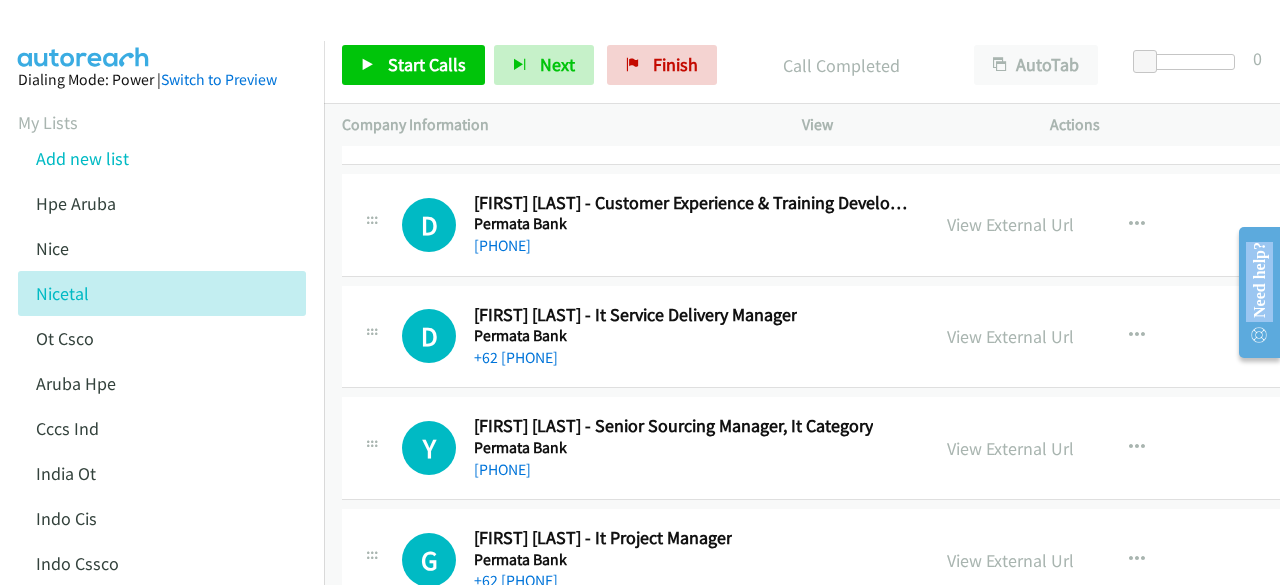 scroll, scrollTop: 37944, scrollLeft: 0, axis: vertical 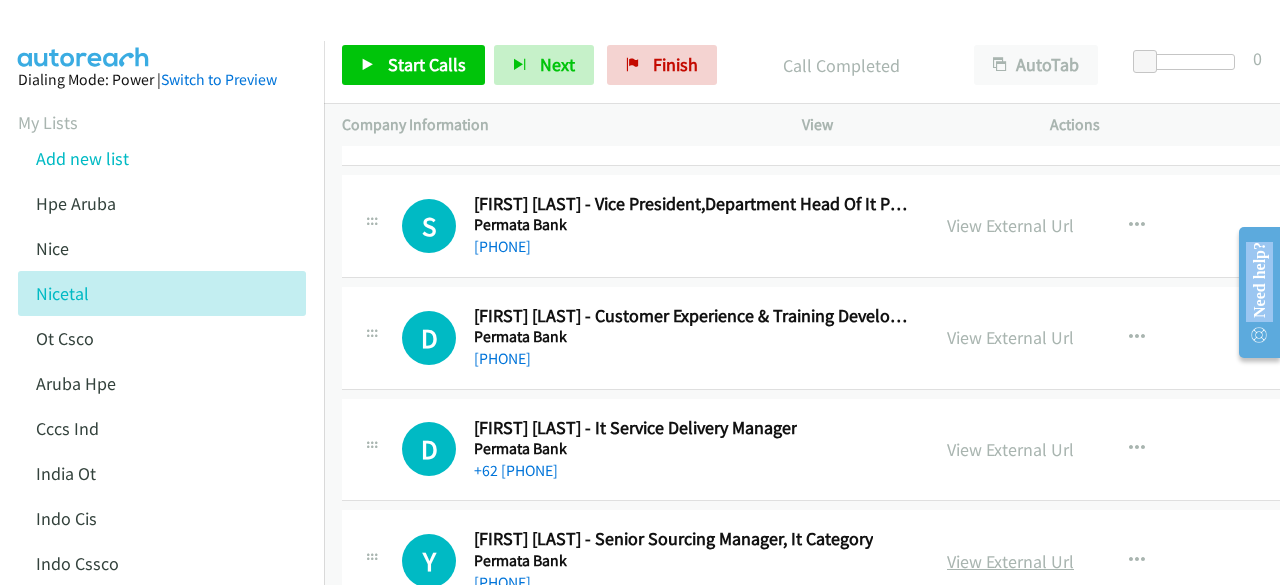 click on "View External Url" at bounding box center (1010, 561) 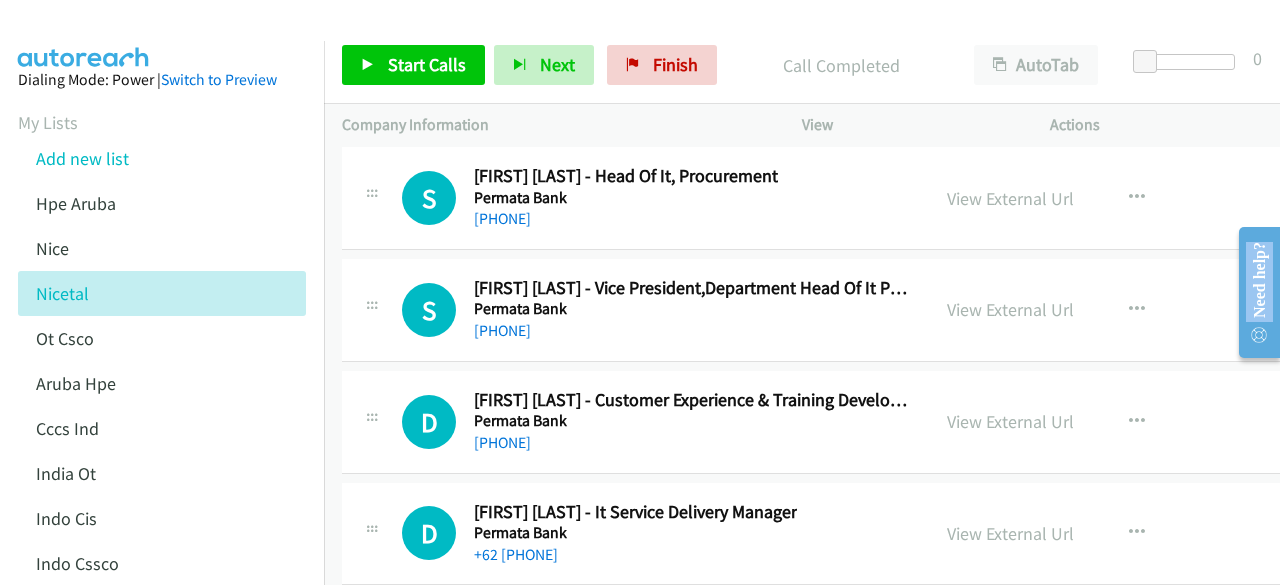 scroll, scrollTop: 37844, scrollLeft: 0, axis: vertical 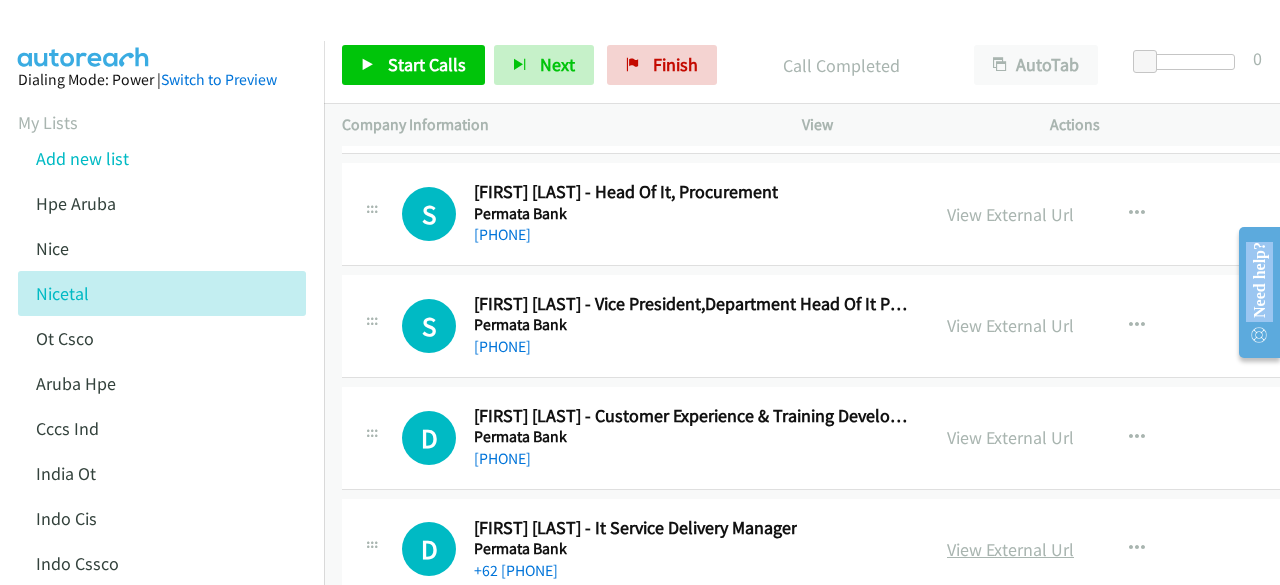 click on "View External Url" at bounding box center (1010, 549) 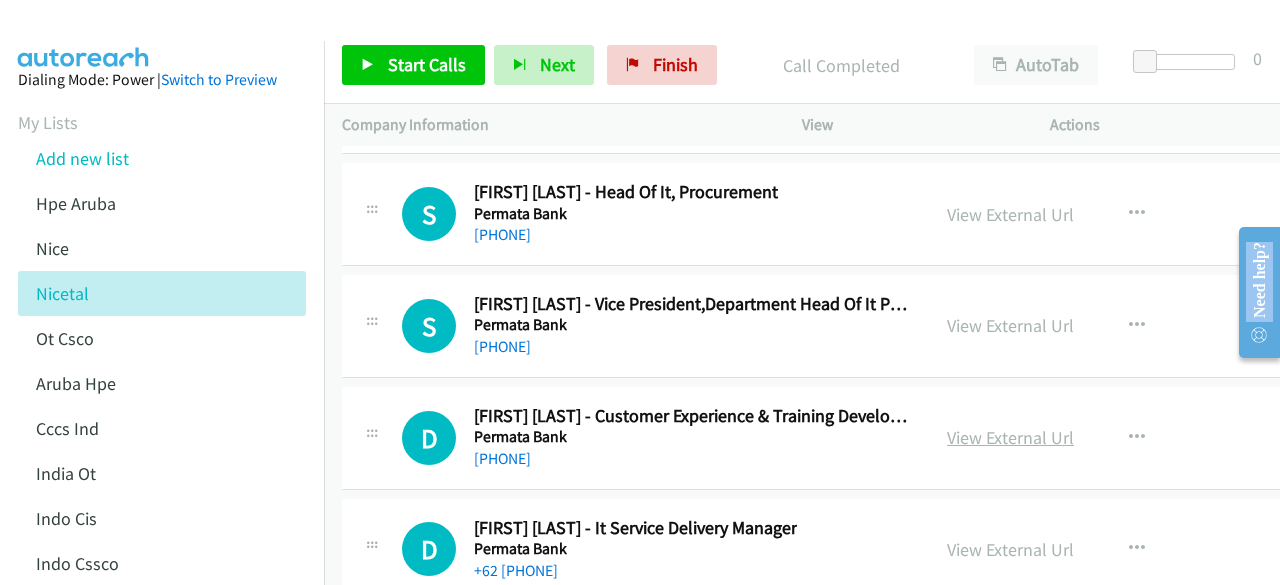 click on "View External Url" at bounding box center (1010, 437) 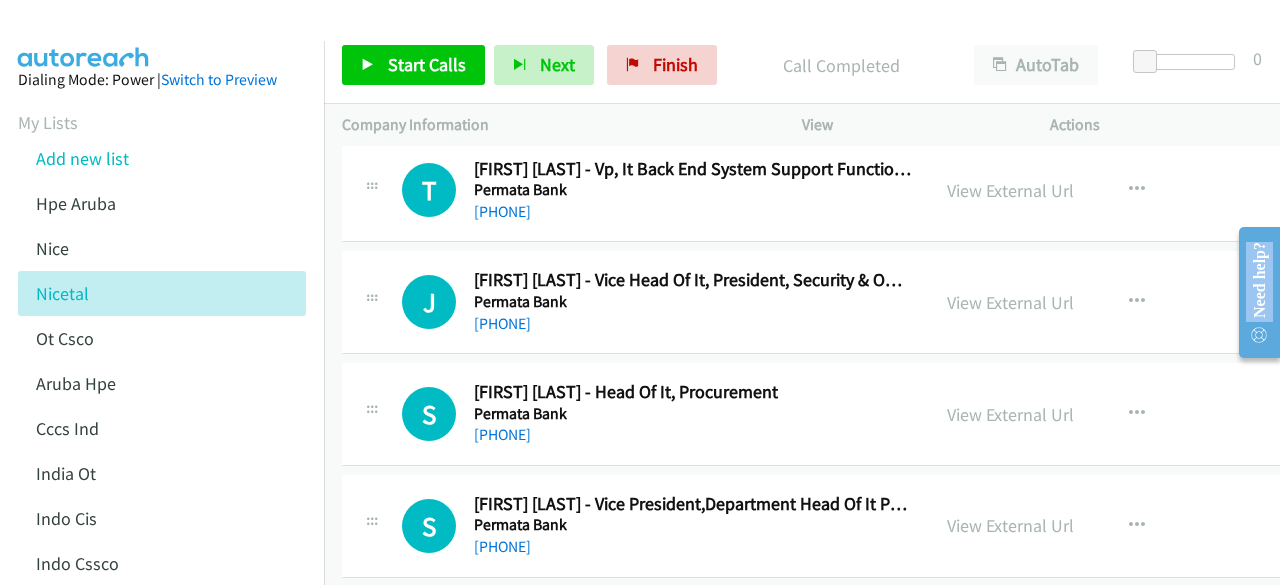 scroll, scrollTop: 37544, scrollLeft: 0, axis: vertical 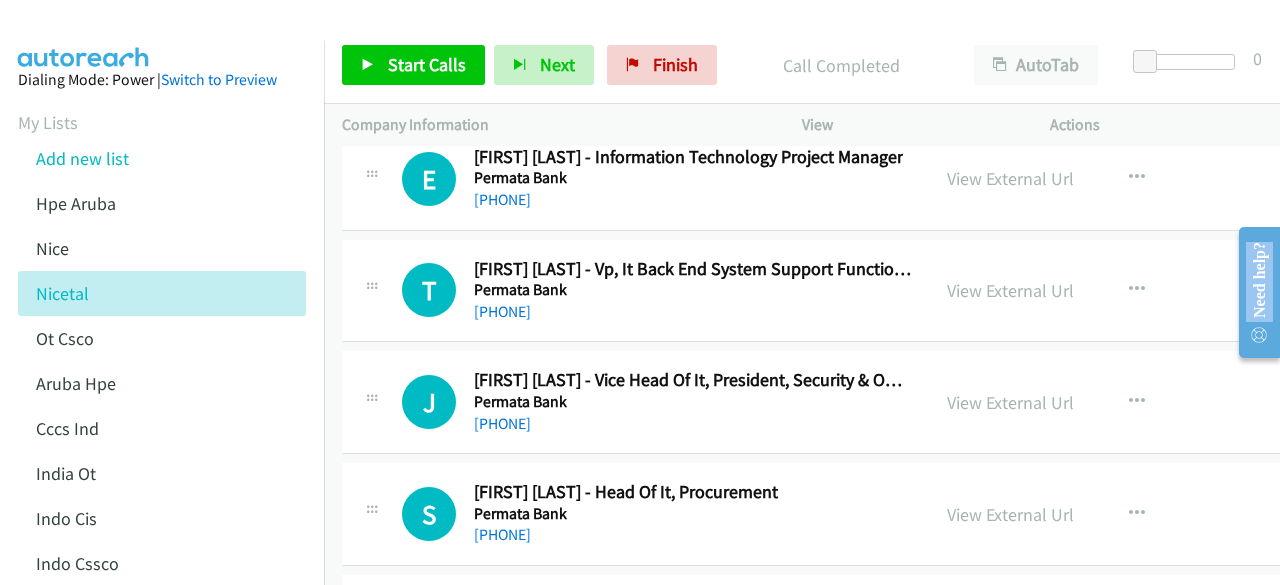 click on "View External Url" at bounding box center (1010, 514) 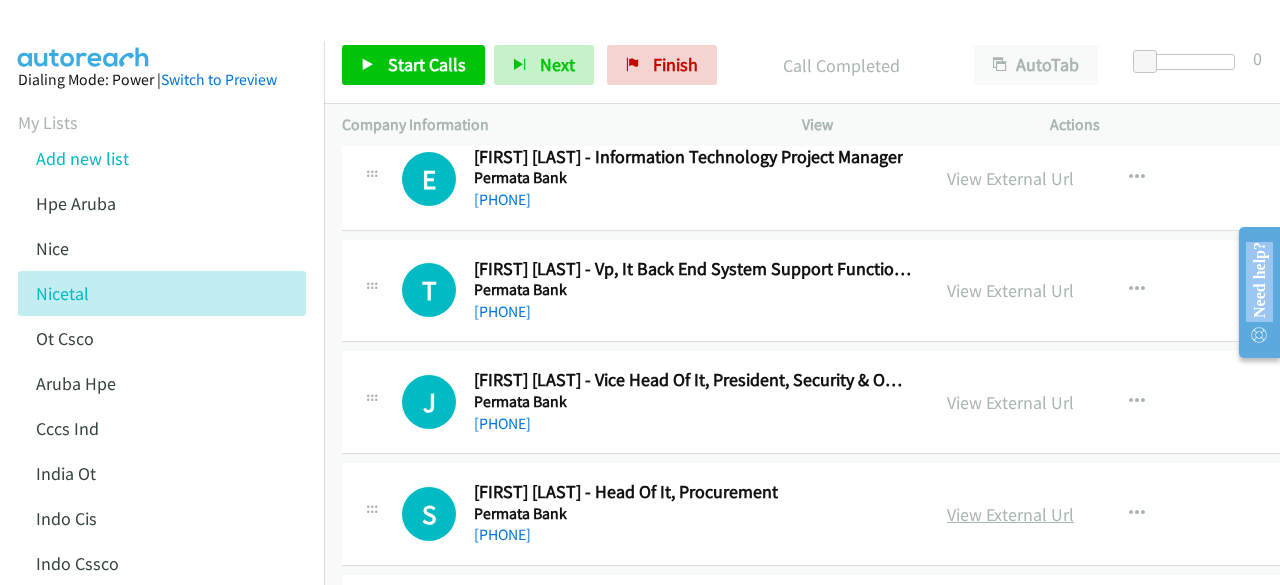 click on "View External Url" at bounding box center (1010, 514) 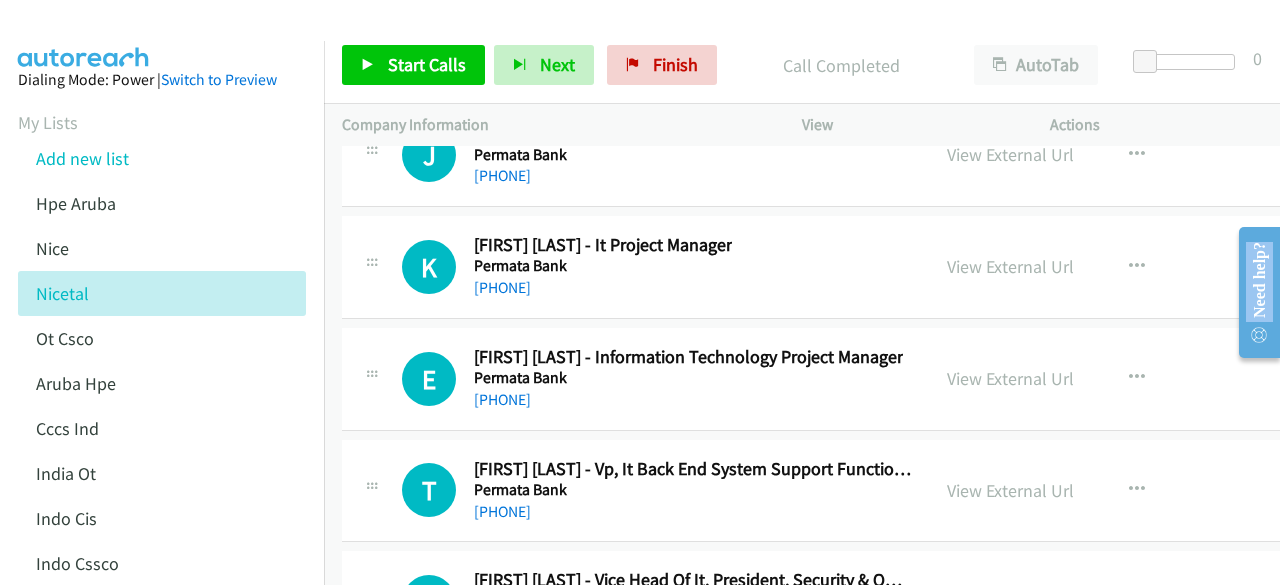 scroll, scrollTop: 37244, scrollLeft: 0, axis: vertical 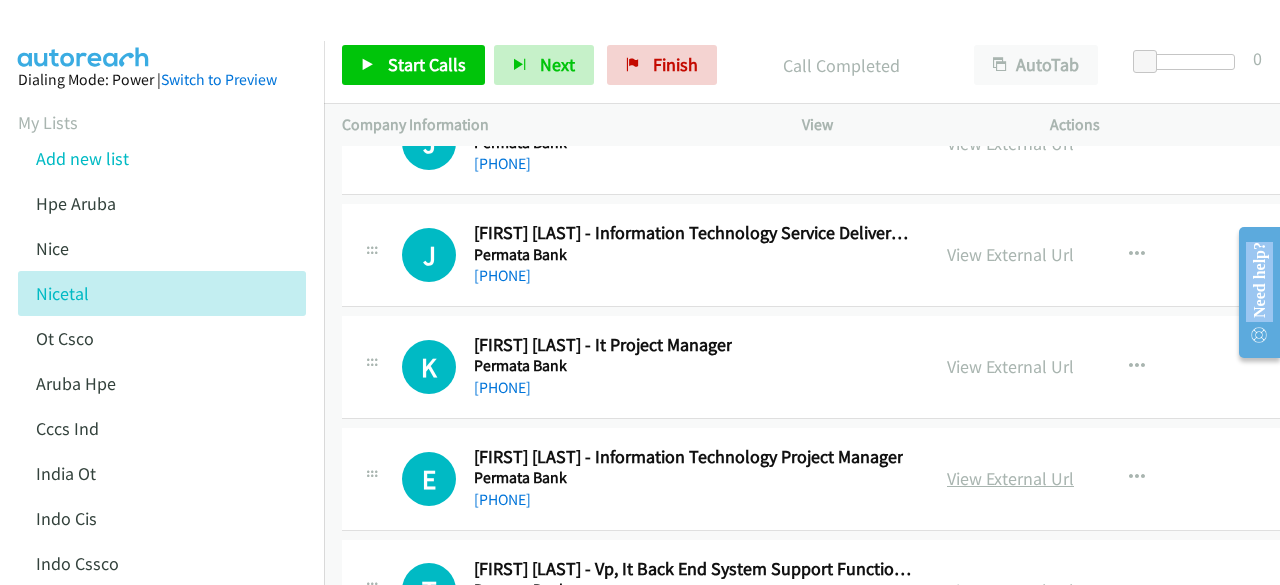 click on "View External Url" at bounding box center [1010, 478] 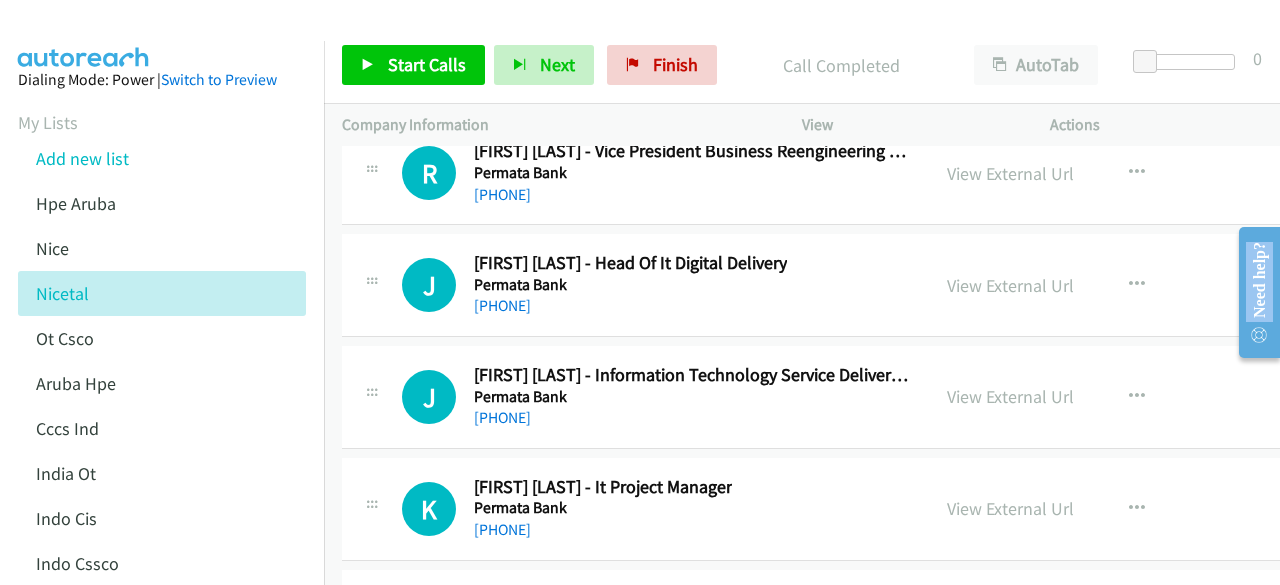 scroll, scrollTop: 37044, scrollLeft: 0, axis: vertical 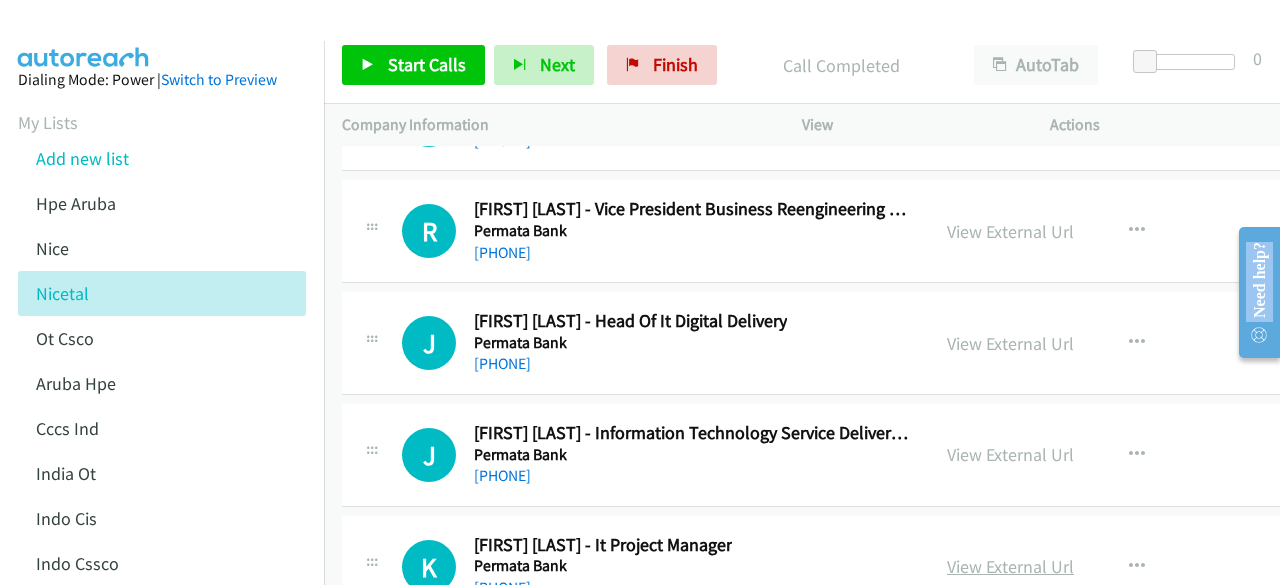 click on "View External Url" at bounding box center (1010, 566) 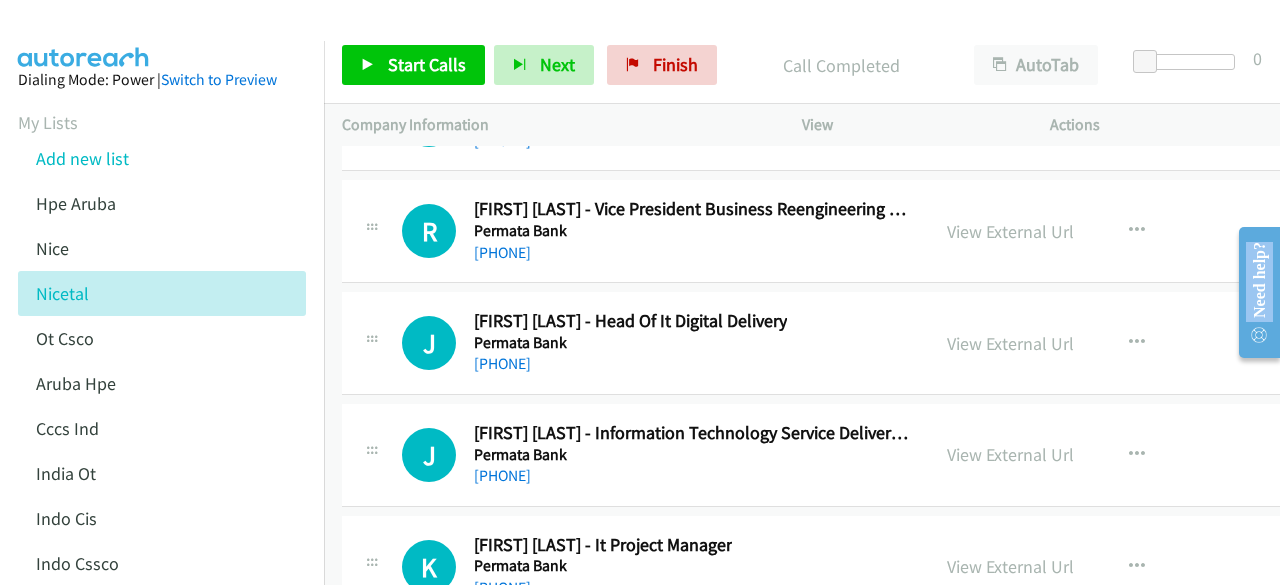 scroll, scrollTop: 36944, scrollLeft: 0, axis: vertical 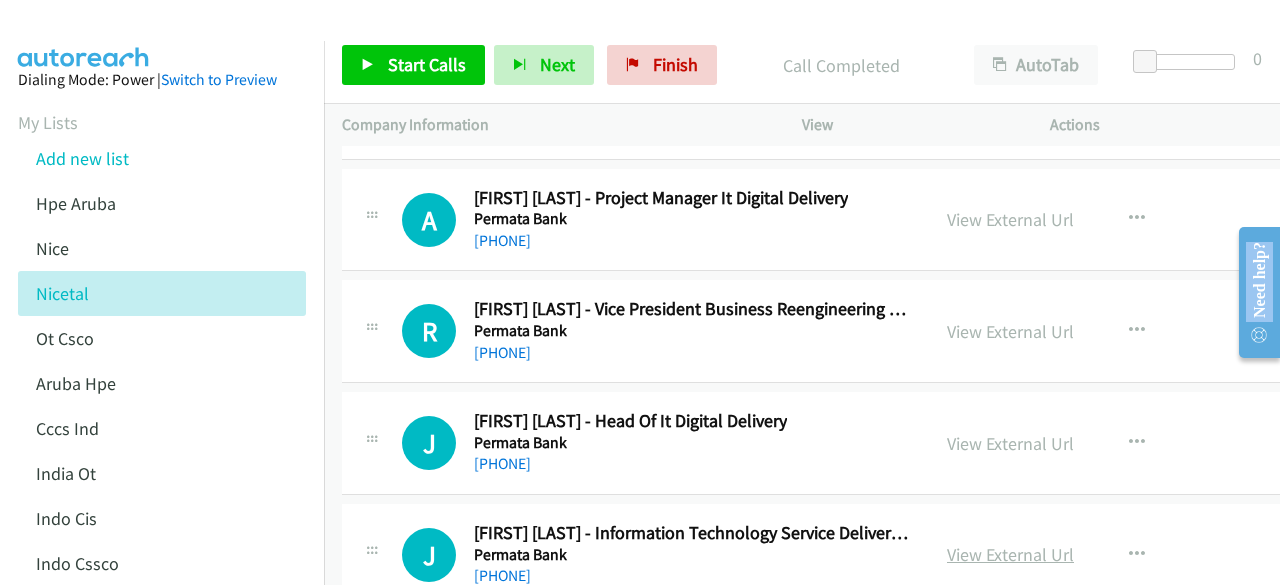click on "View External Url" at bounding box center [1010, 554] 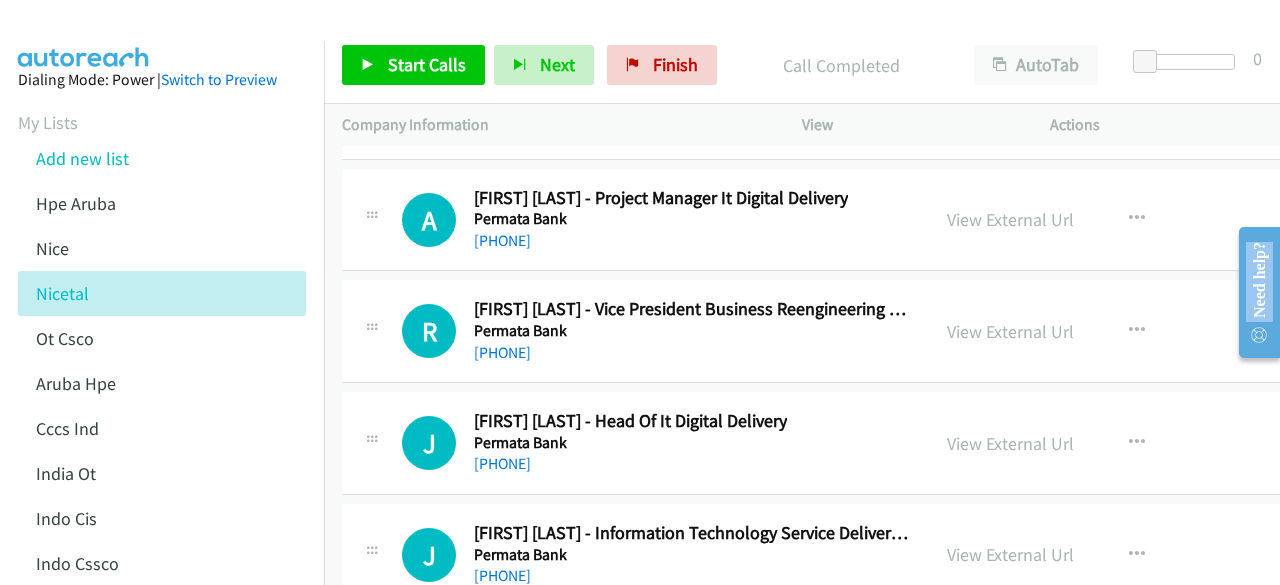 scroll, scrollTop: 36844, scrollLeft: 0, axis: vertical 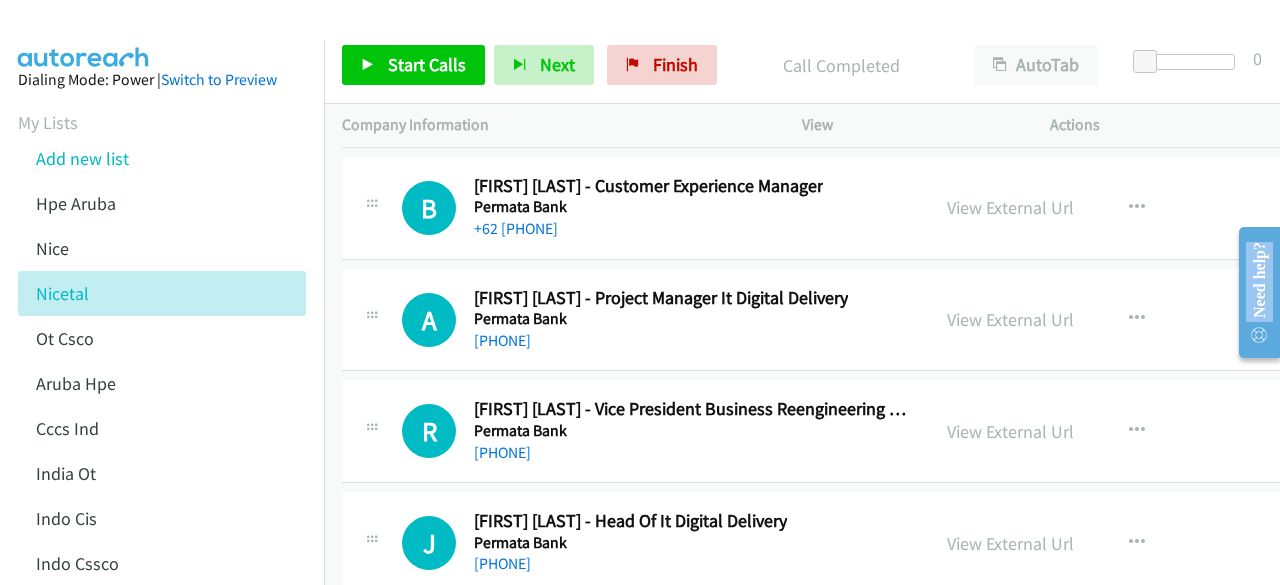 click on "View External Url
View External Url
Schedule/Manage Callback
Start Calls Here
Remove from list
Add to do not call list
Reset Call Status" at bounding box center [1085, 543] 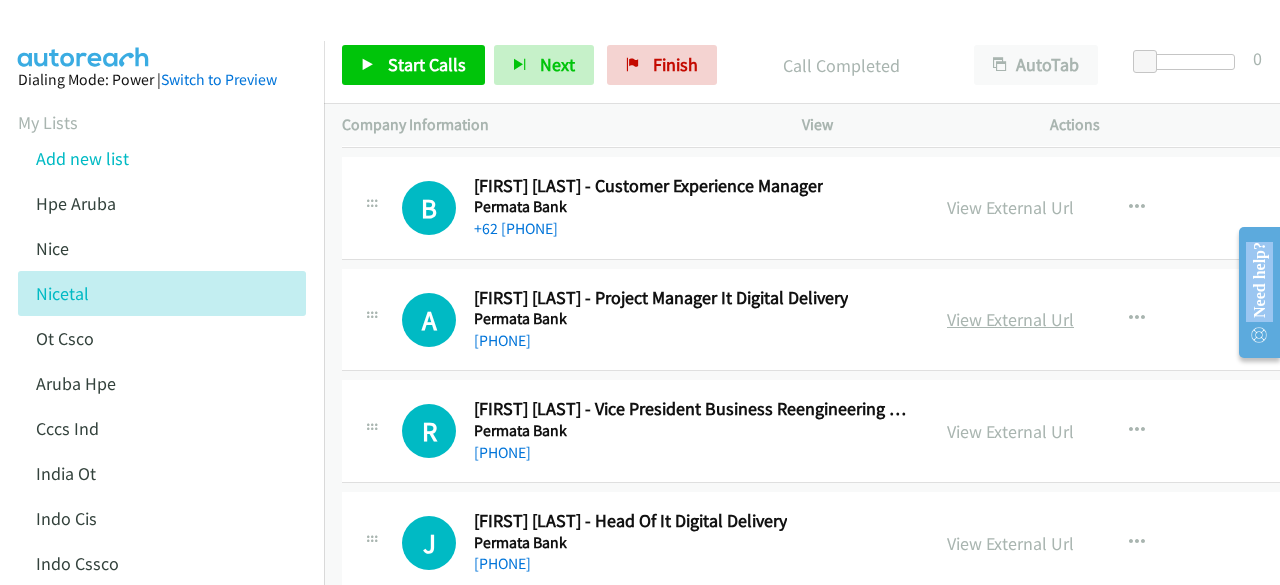 click on "View External Url" at bounding box center [1010, 319] 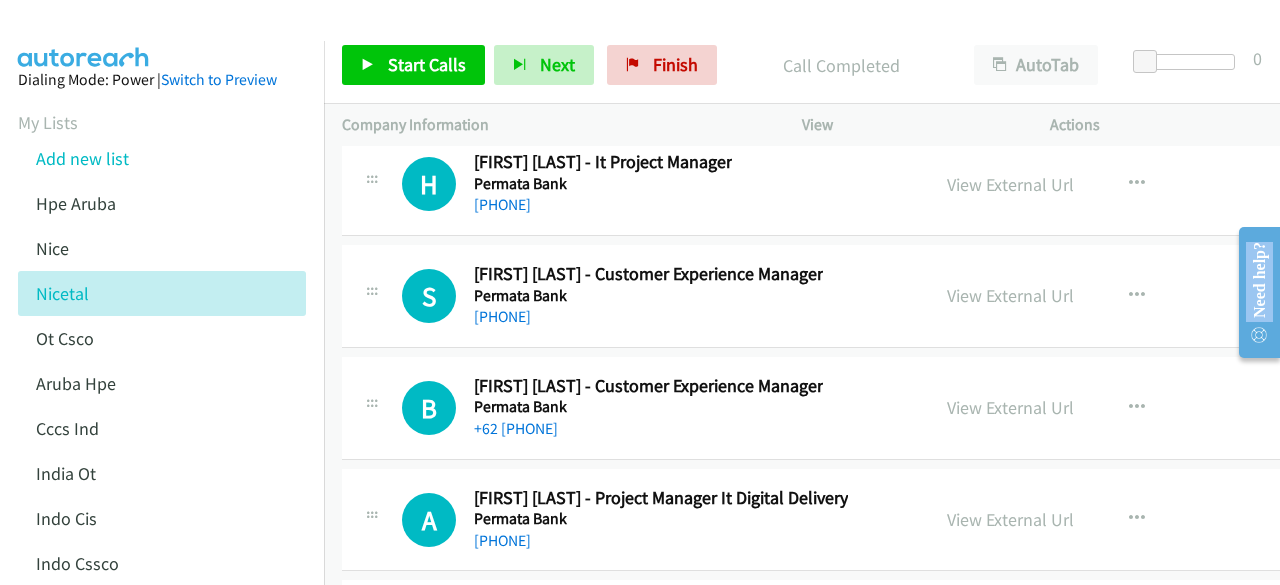 scroll, scrollTop: 36544, scrollLeft: 0, axis: vertical 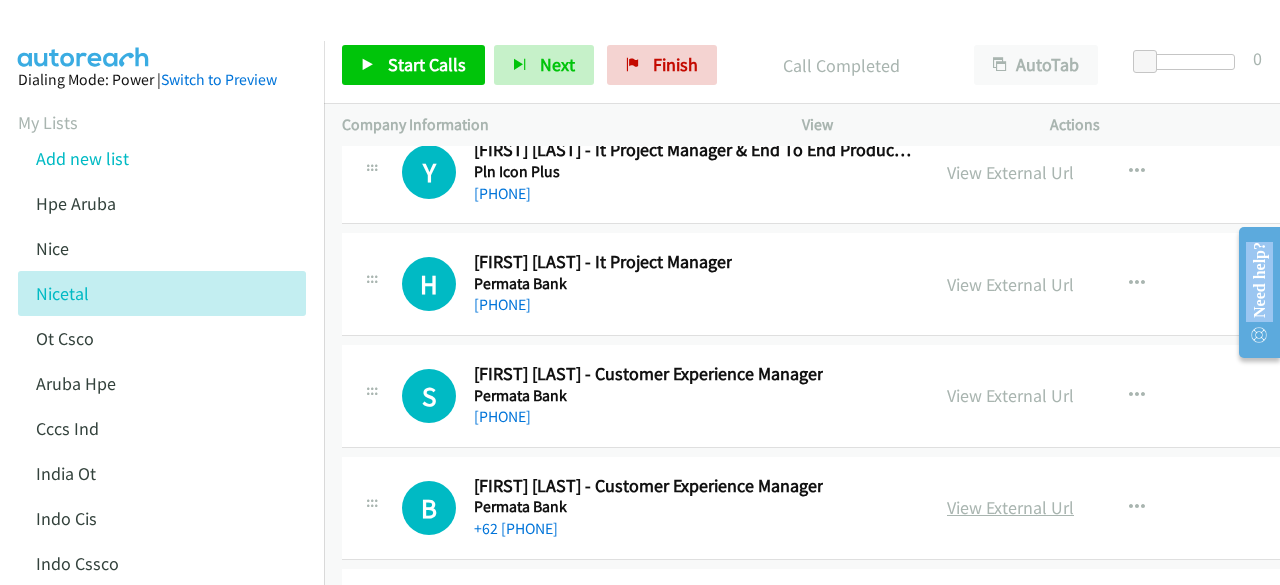 click on "View External Url" at bounding box center [1010, 507] 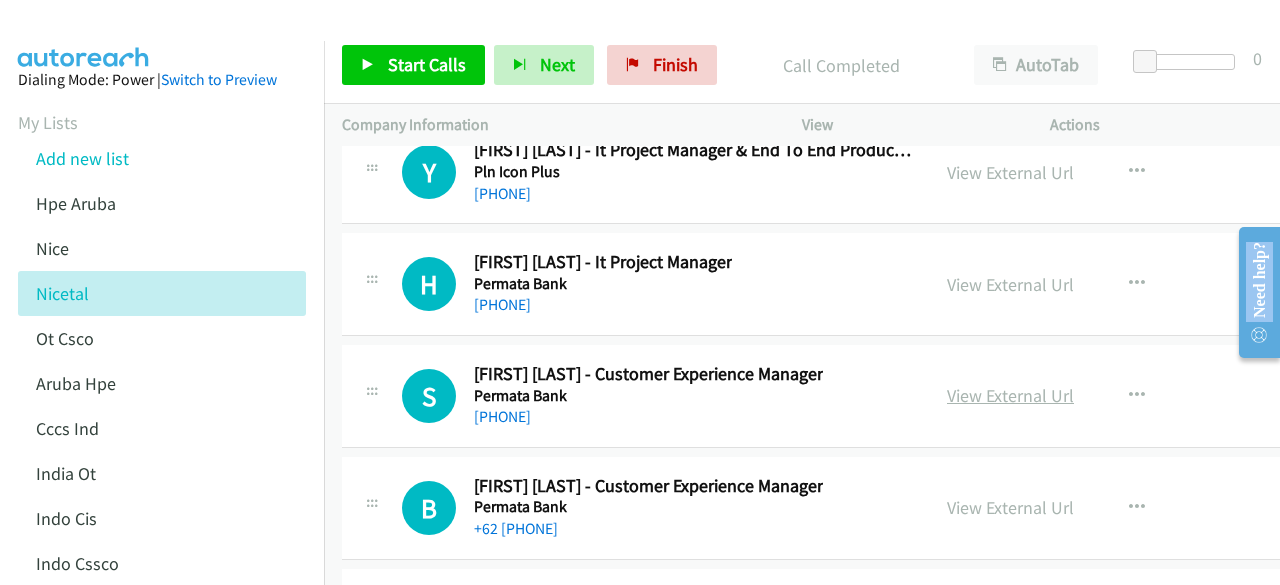 click on "View External Url" at bounding box center (1010, 395) 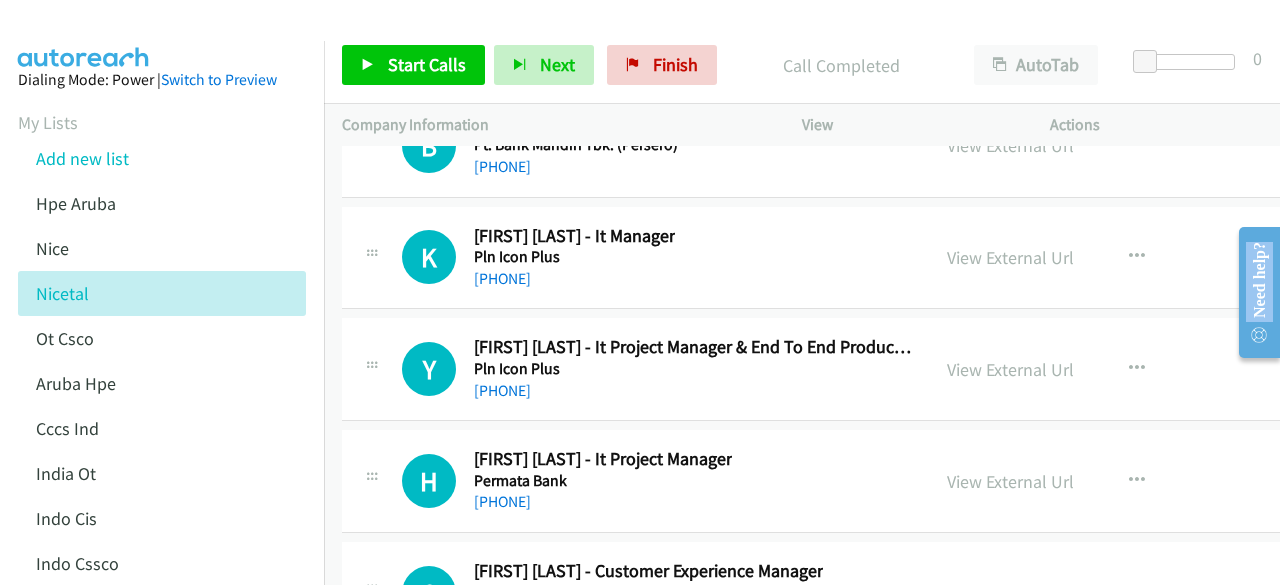 scroll, scrollTop: 36344, scrollLeft: 0, axis: vertical 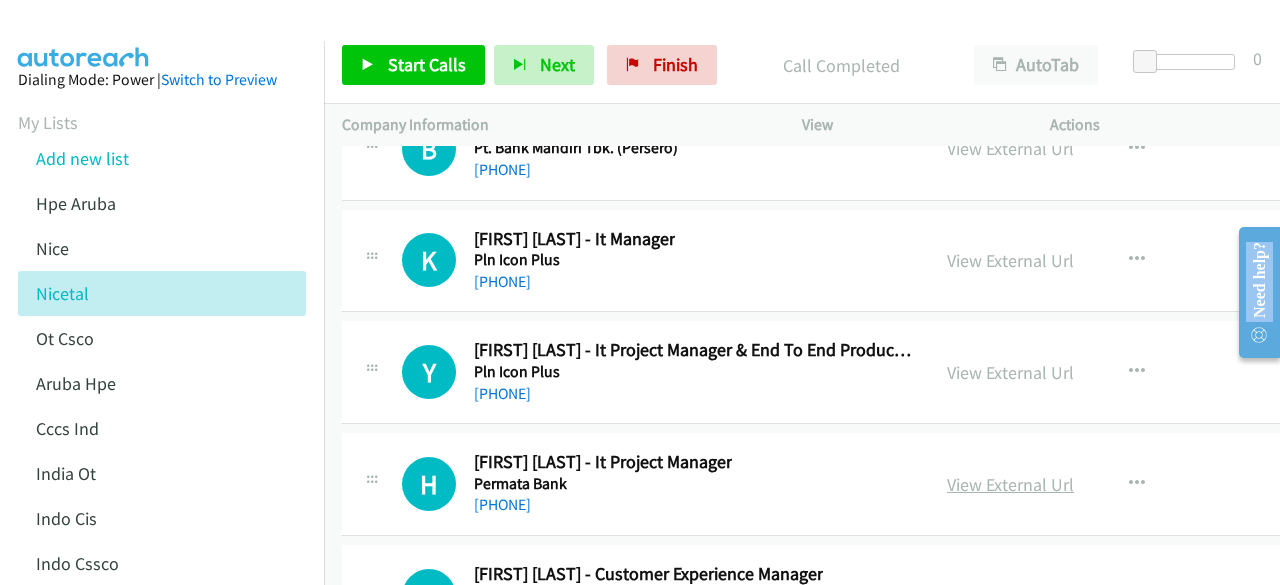 click on "View External Url" at bounding box center [1010, 484] 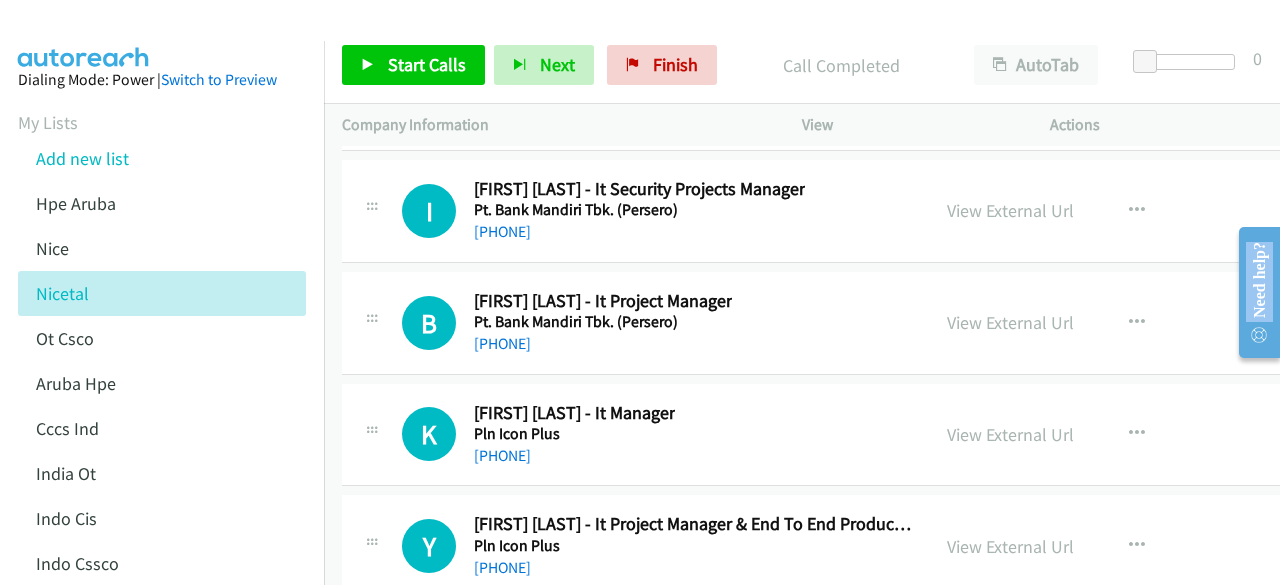 scroll, scrollTop: 36144, scrollLeft: 0, axis: vertical 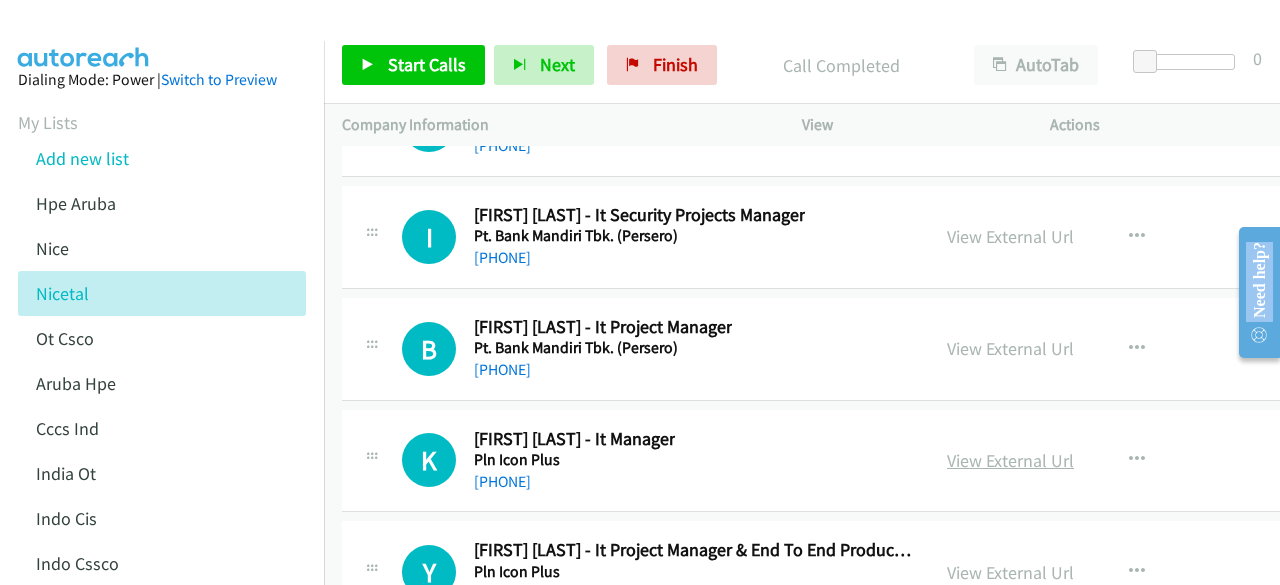 click on "View External Url" at bounding box center (1010, 460) 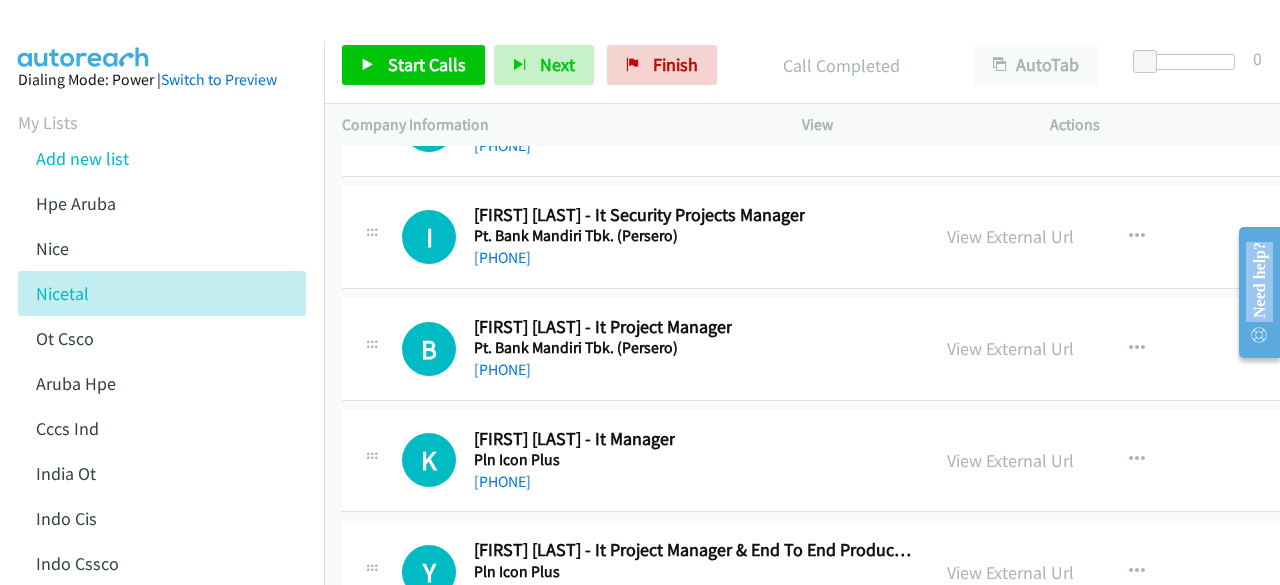 scroll, scrollTop: 36044, scrollLeft: 0, axis: vertical 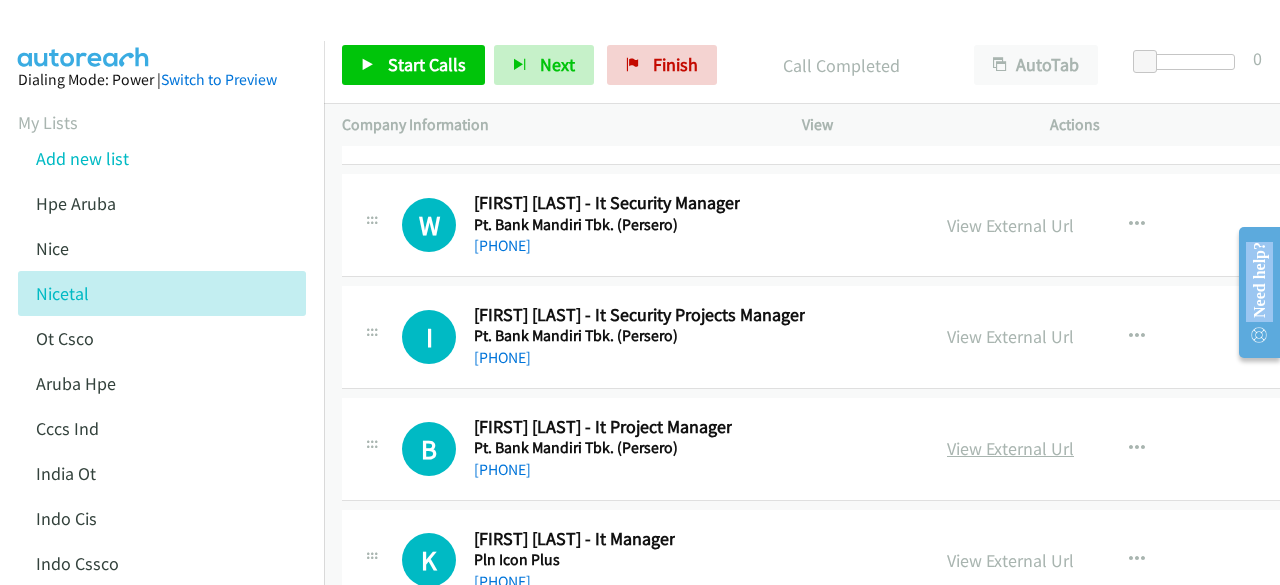 click on "View External Url" at bounding box center (1010, 448) 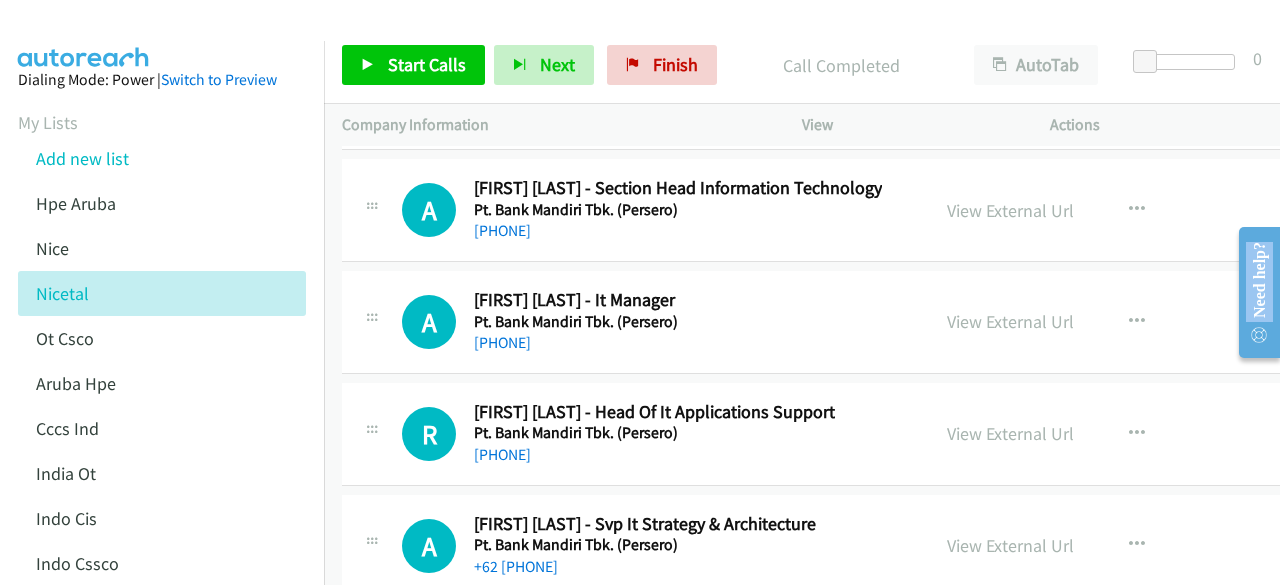 scroll, scrollTop: 35344, scrollLeft: 0, axis: vertical 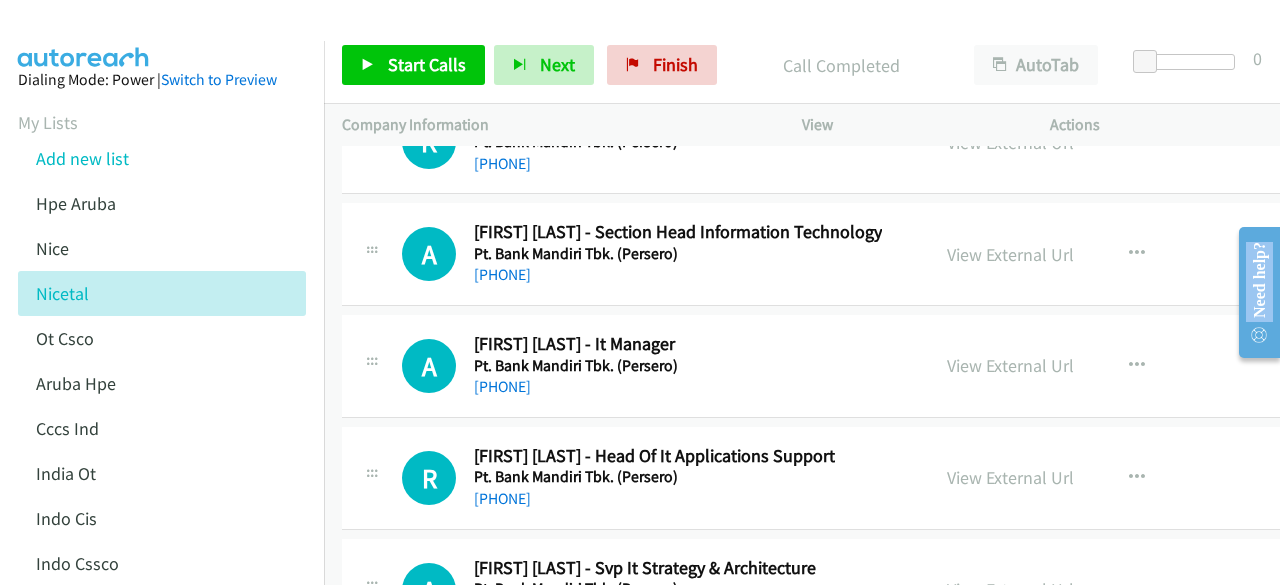 click on "View External Url" at bounding box center (1010, 365) 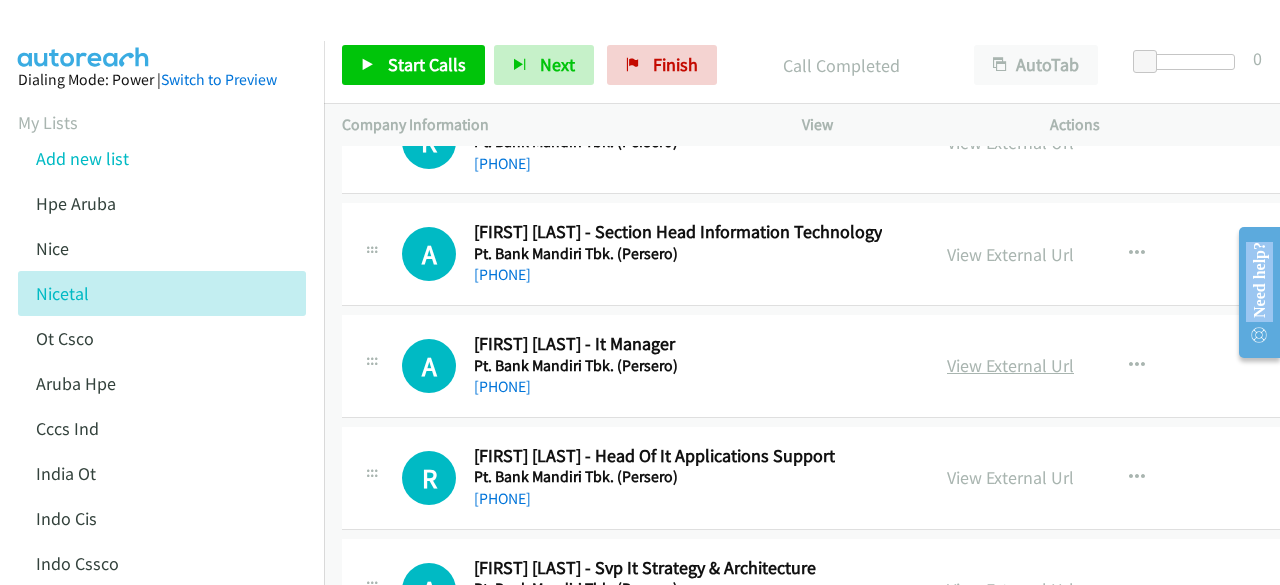 click on "View External Url" at bounding box center (1010, 365) 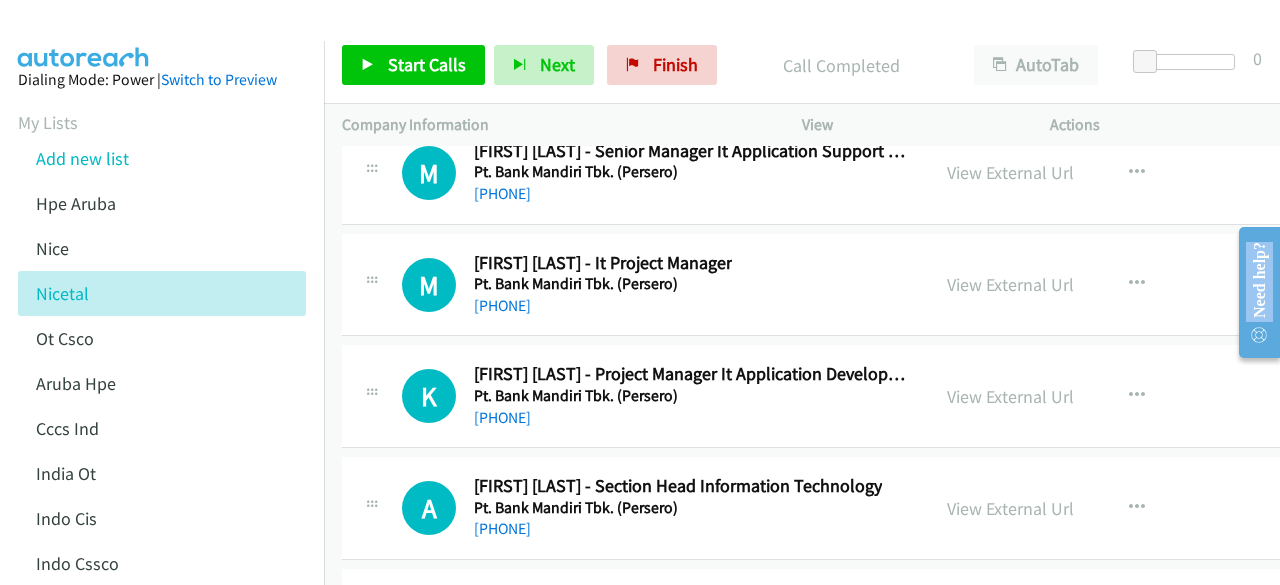 scroll, scrollTop: 35044, scrollLeft: 0, axis: vertical 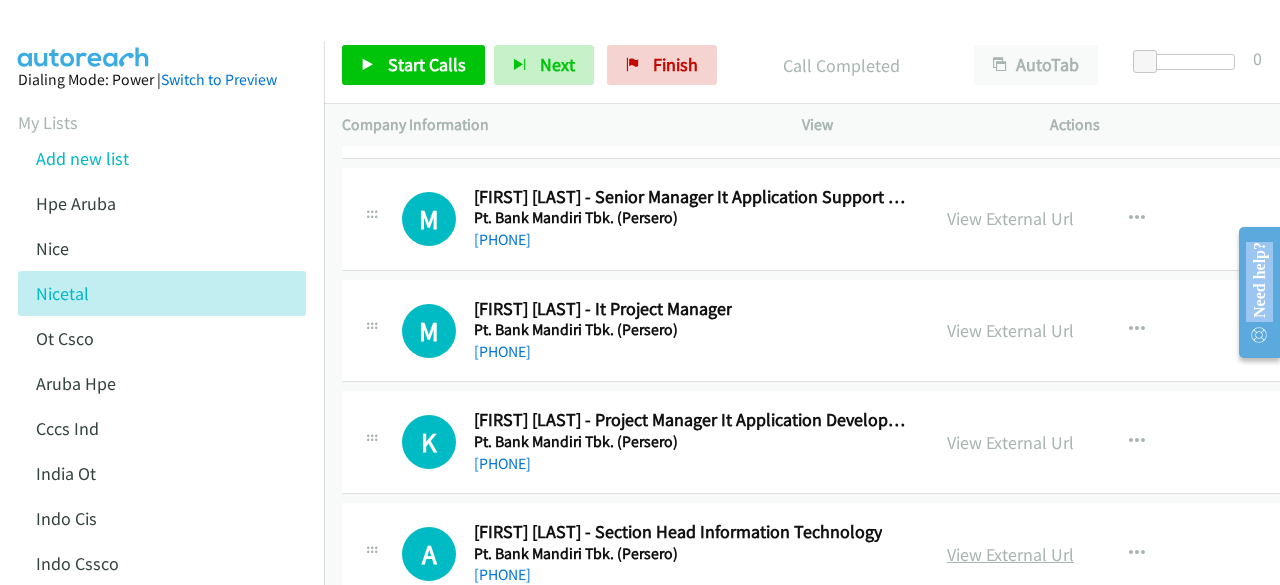 click on "View External Url" at bounding box center [1010, 554] 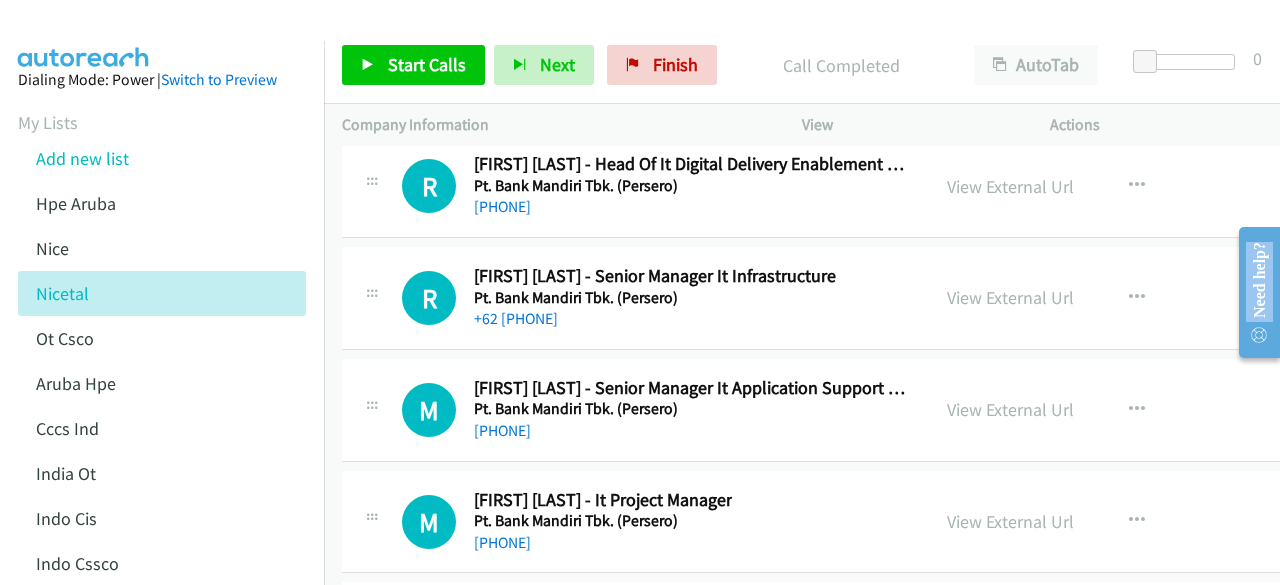 scroll, scrollTop: 34844, scrollLeft: 0, axis: vertical 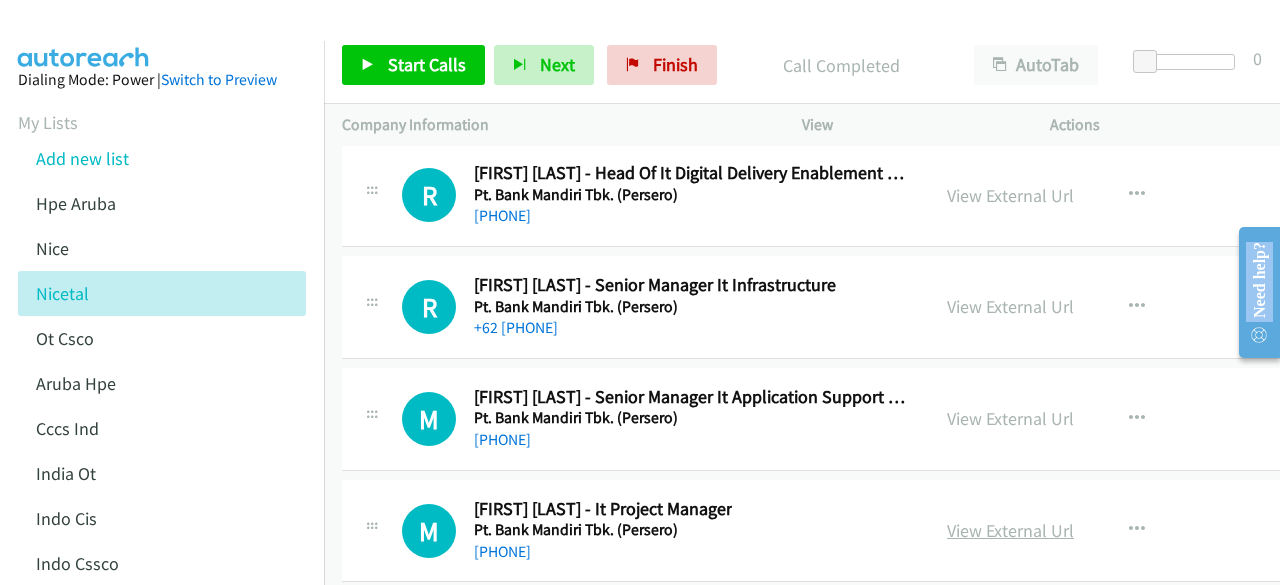 click on "View External Url" at bounding box center [1010, 530] 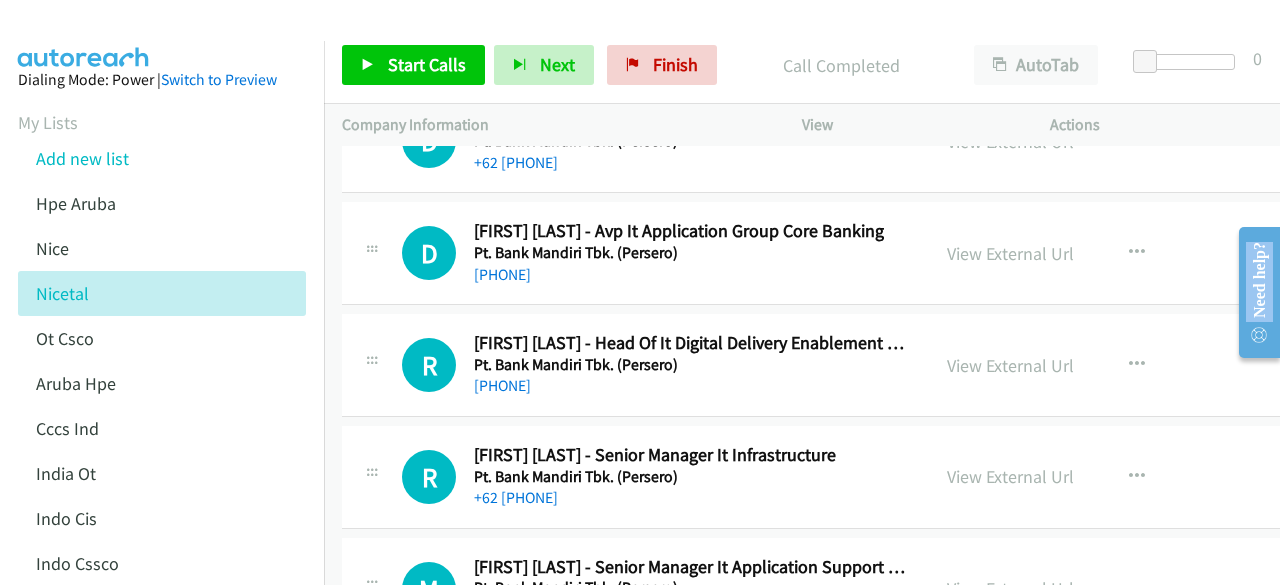 scroll, scrollTop: 34644, scrollLeft: 0, axis: vertical 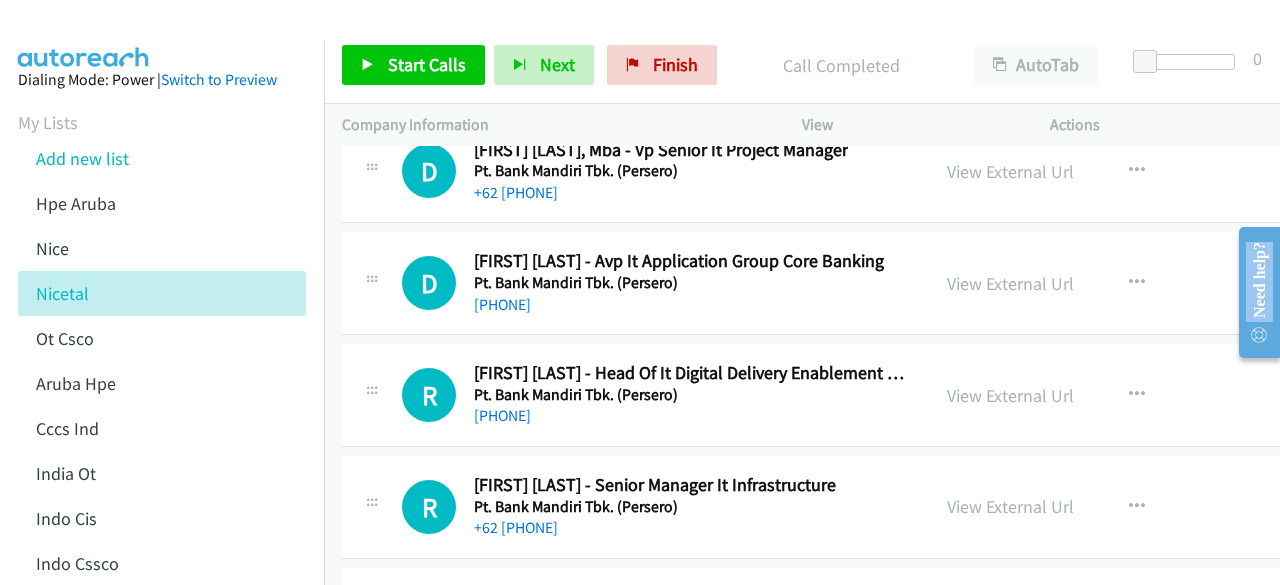 click on "View External Url
View External Url
Schedule/Manage Callback
Start Calls Here
Remove from list
Add to do not call list
Reset Call Status" at bounding box center (1085, 395) 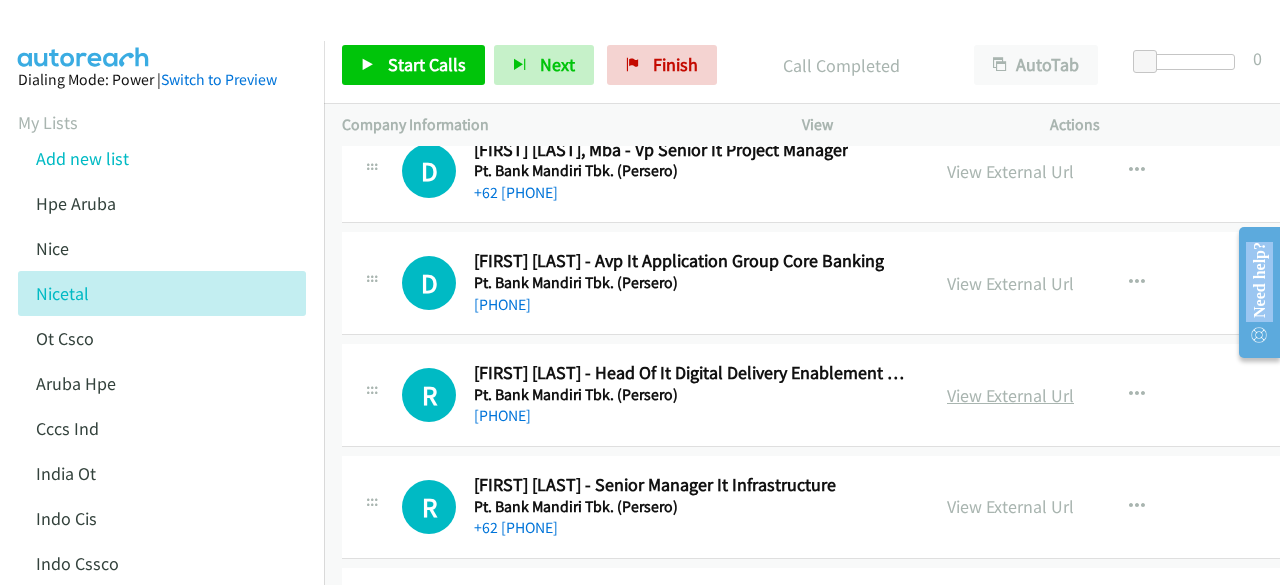 click on "View External Url" at bounding box center [1010, 395] 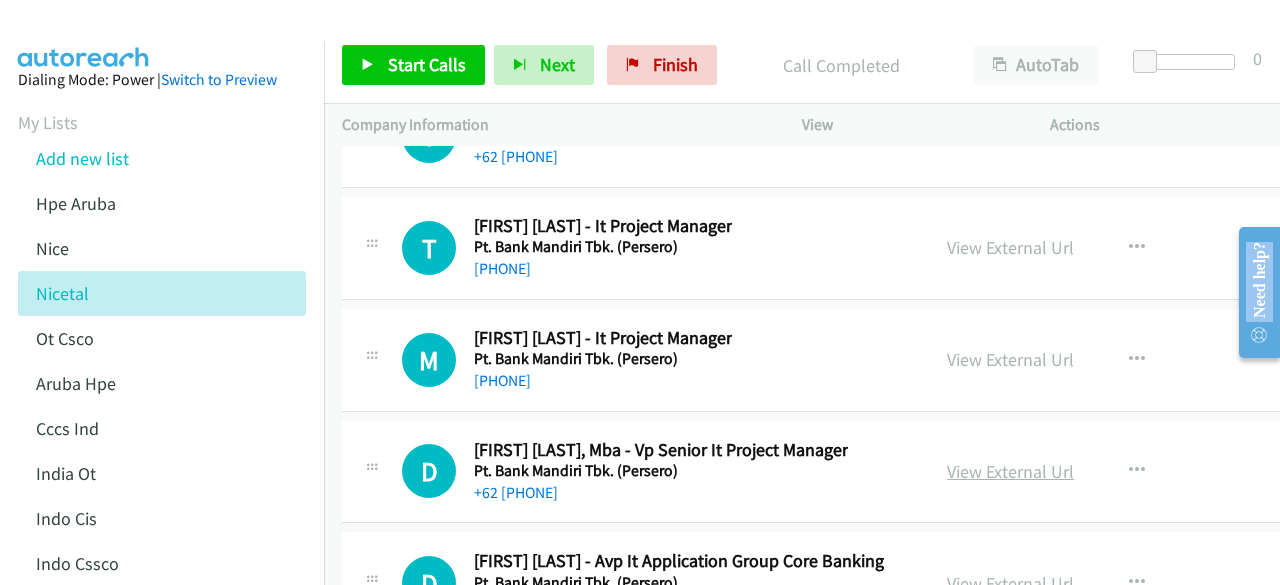scroll, scrollTop: 34244, scrollLeft: 0, axis: vertical 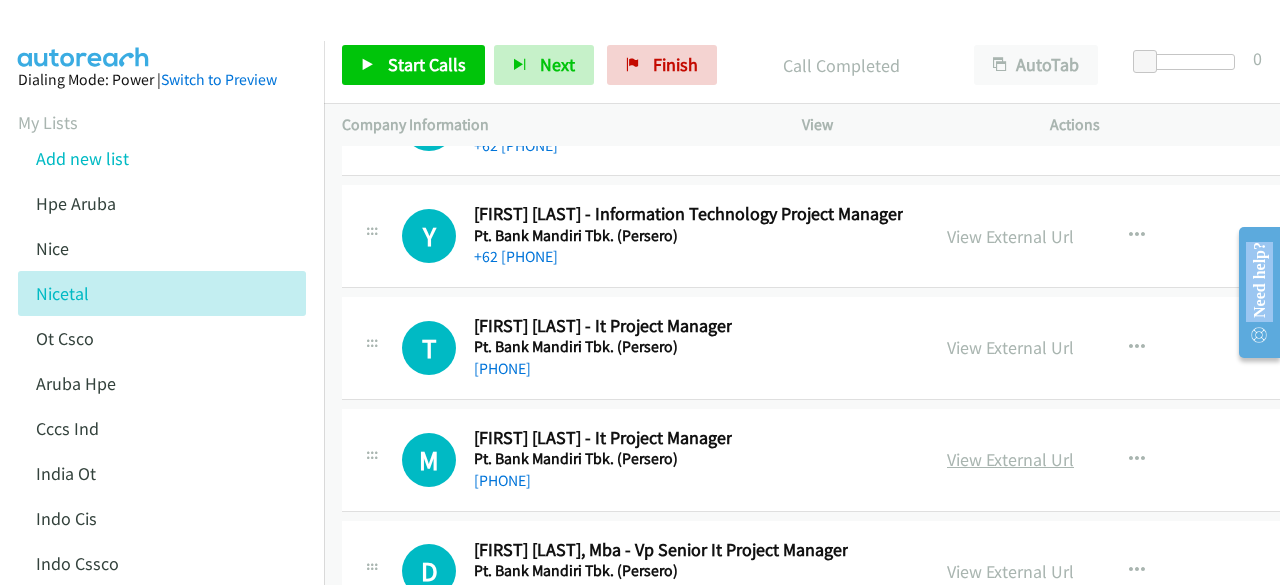 click on "View External Url" at bounding box center [1010, 459] 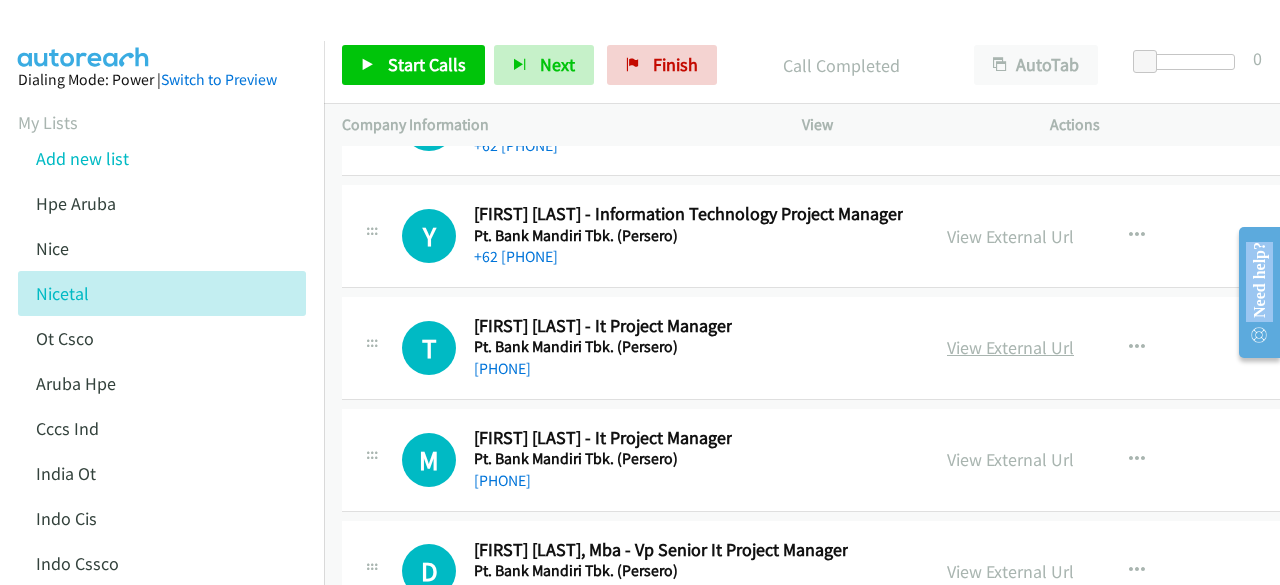 click on "View External Url" at bounding box center (1010, 347) 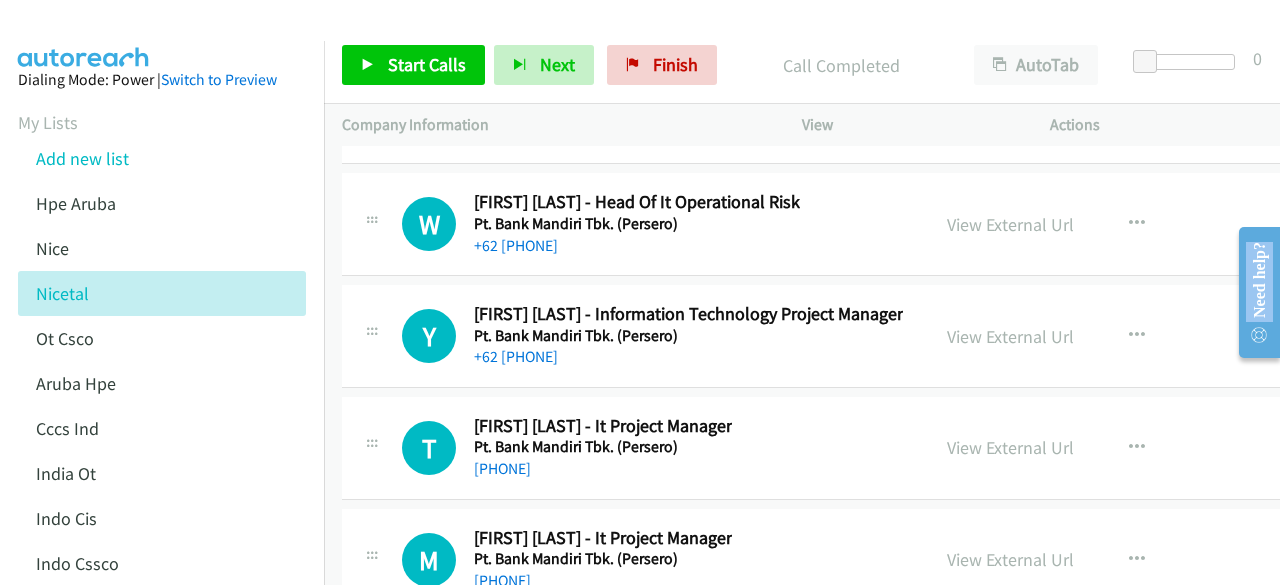 scroll, scrollTop: 34044, scrollLeft: 0, axis: vertical 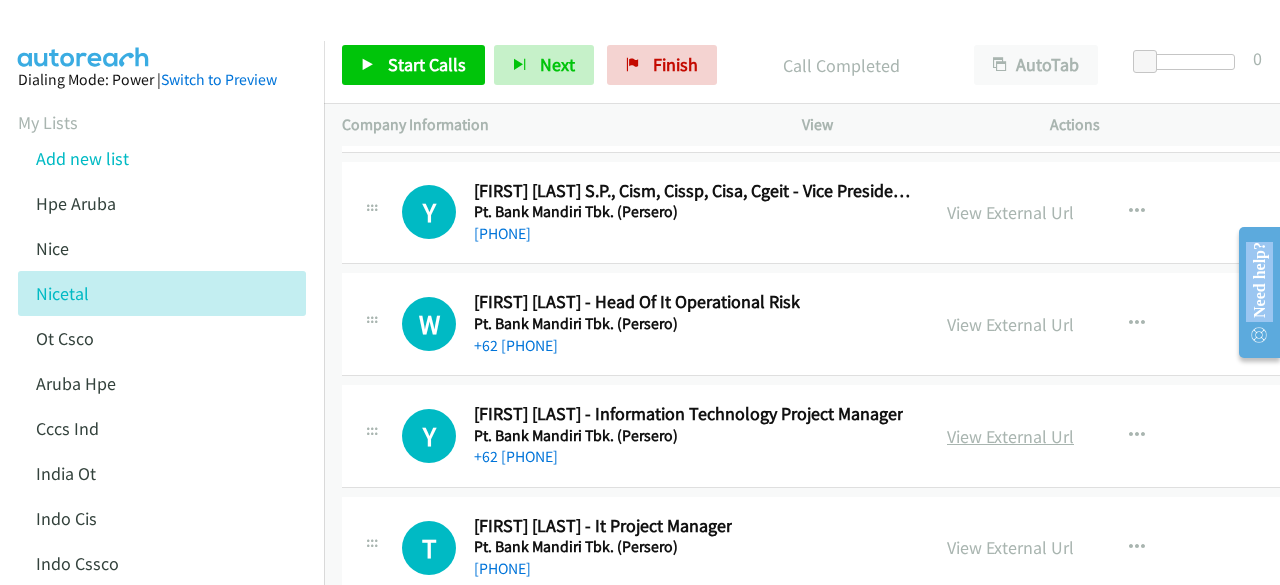 click on "View External Url" at bounding box center (1010, 436) 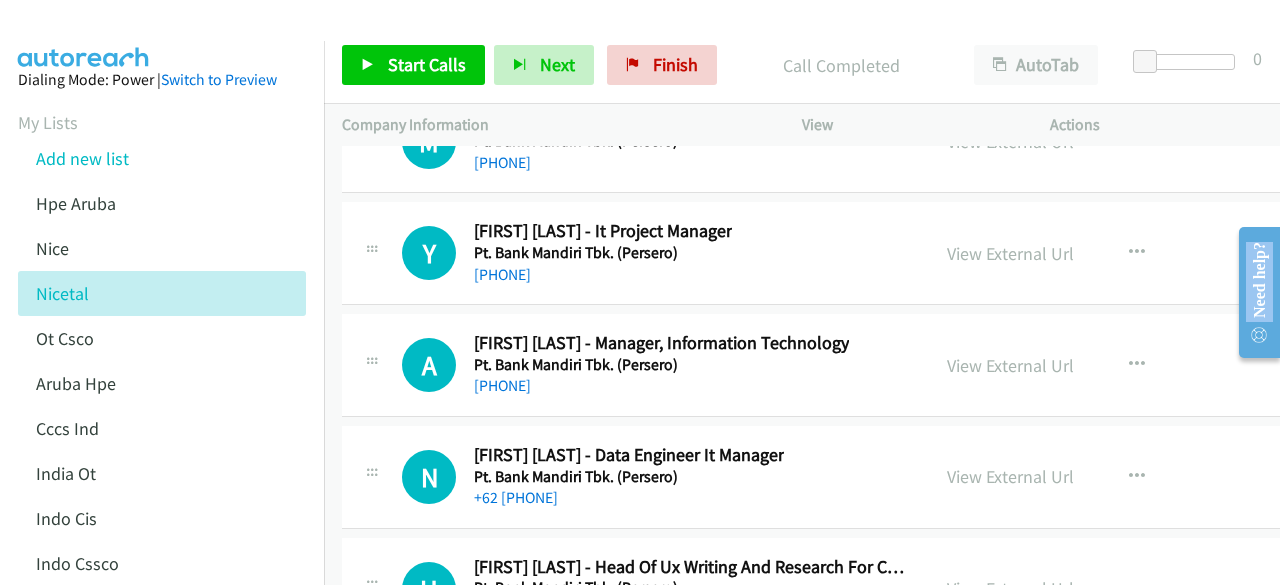 scroll, scrollTop: 33344, scrollLeft: 0, axis: vertical 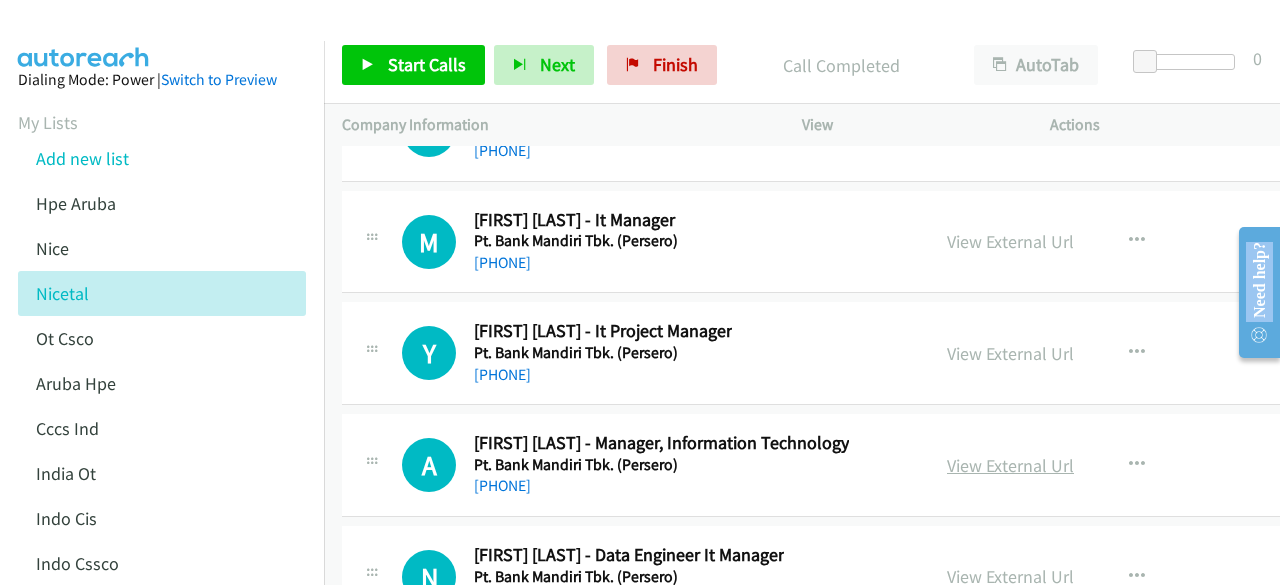 click on "View External Url" at bounding box center (1010, 465) 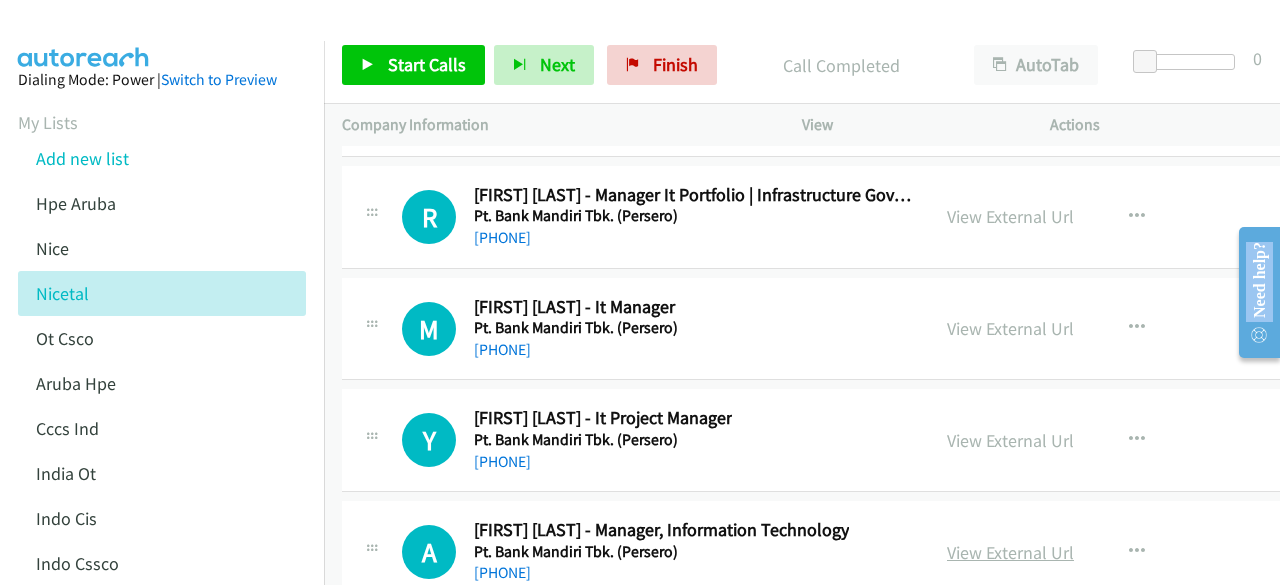 scroll, scrollTop: 33144, scrollLeft: 0, axis: vertical 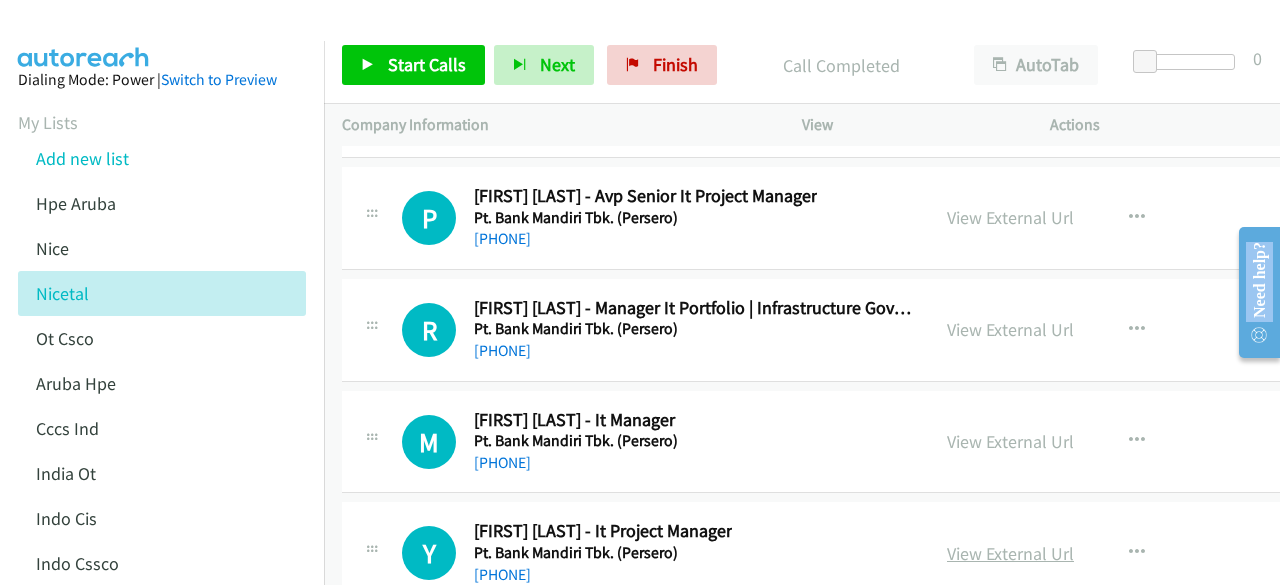 click on "View External Url" at bounding box center [1010, 553] 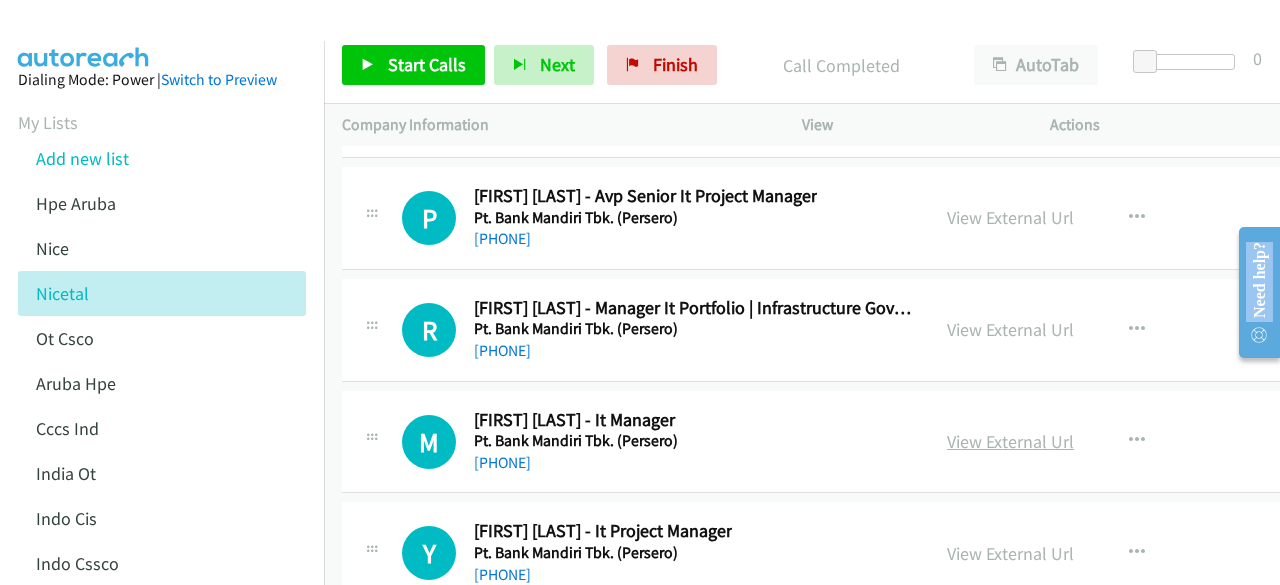 click on "View External Url" at bounding box center (1010, 441) 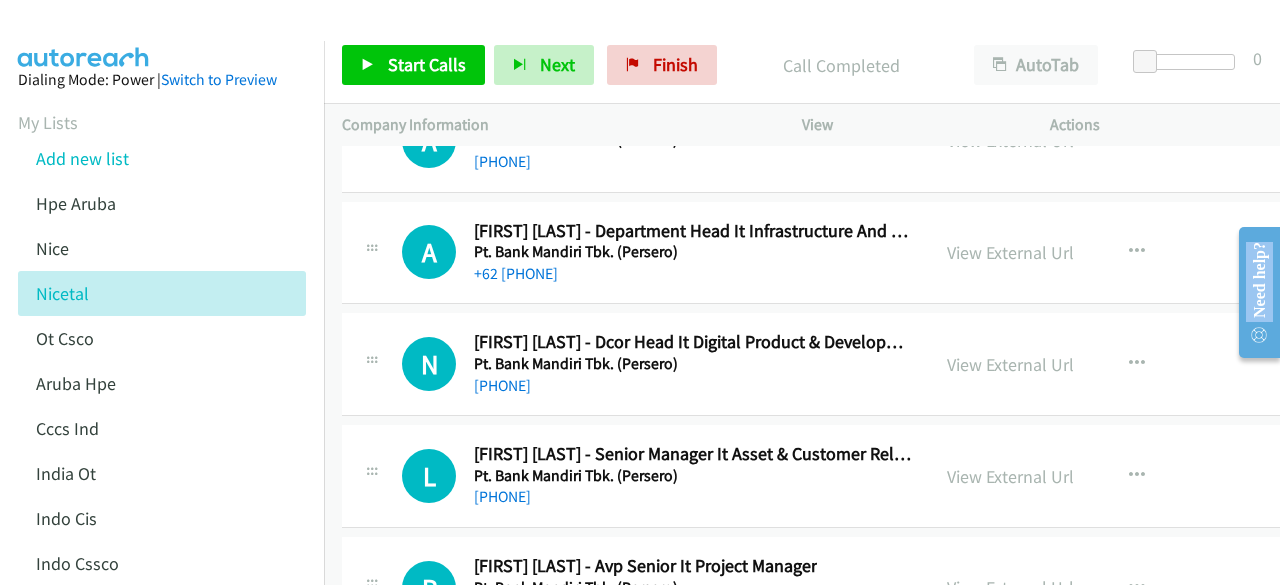 scroll, scrollTop: 32744, scrollLeft: 0, axis: vertical 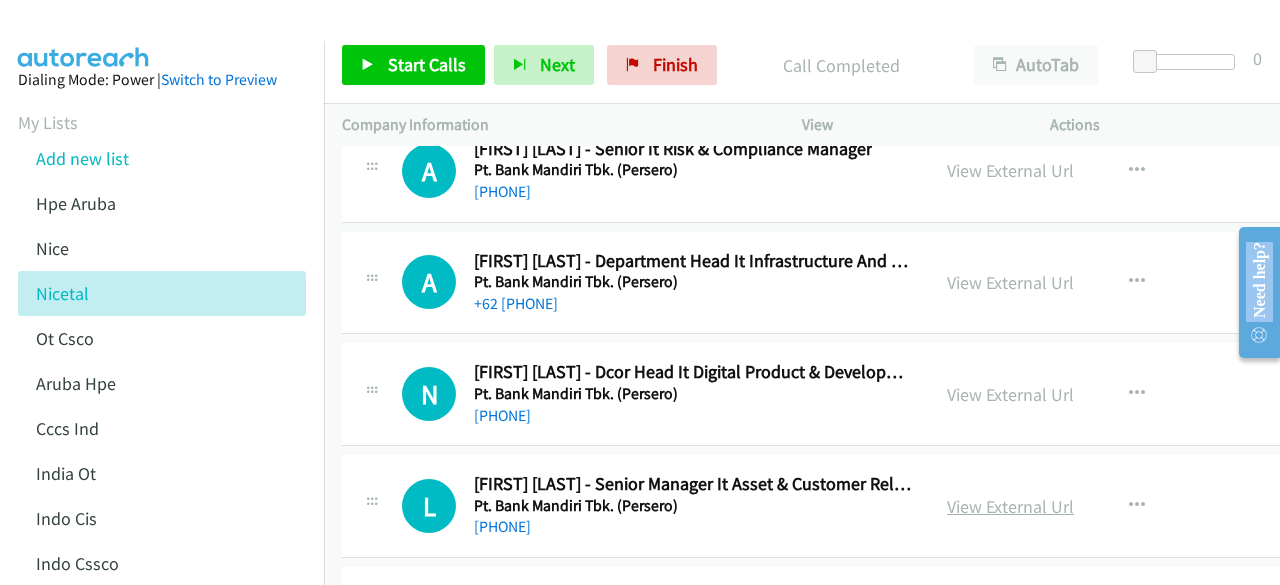 click on "View External Url" at bounding box center [1010, 506] 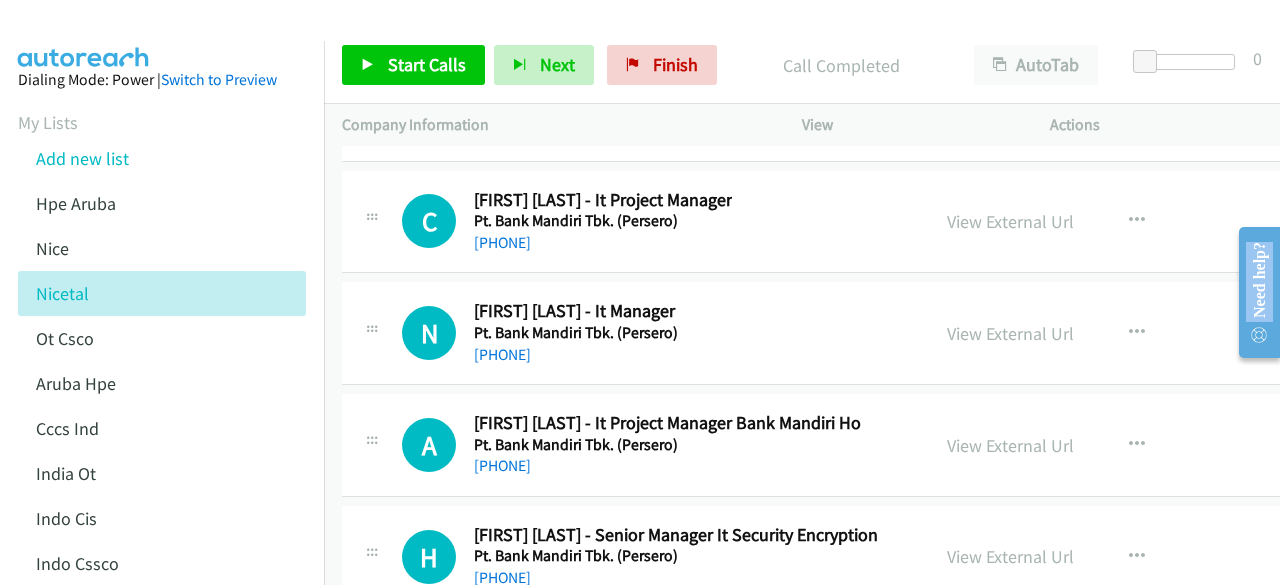 scroll, scrollTop: 32244, scrollLeft: 0, axis: vertical 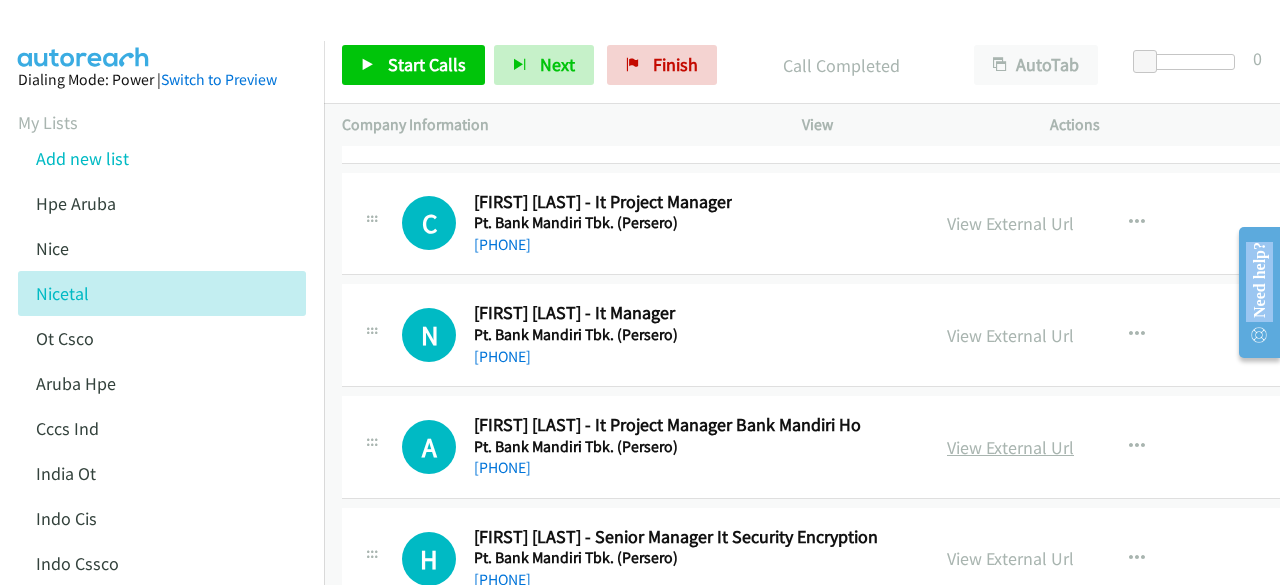 click on "View External Url" at bounding box center [1010, 447] 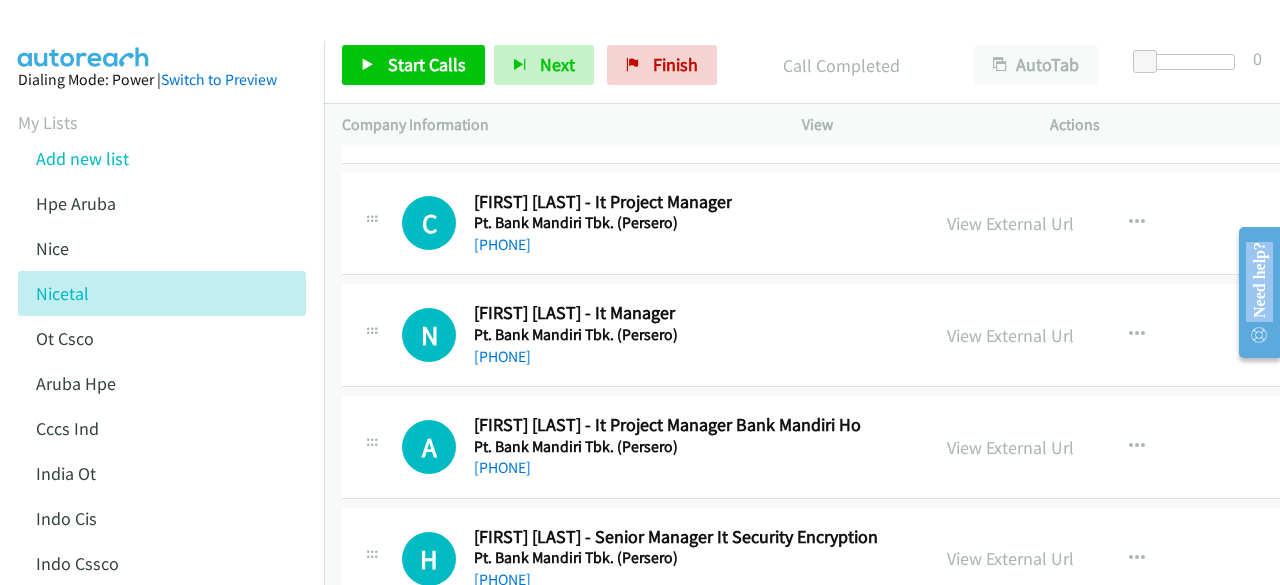 scroll, scrollTop: 32144, scrollLeft: 0, axis: vertical 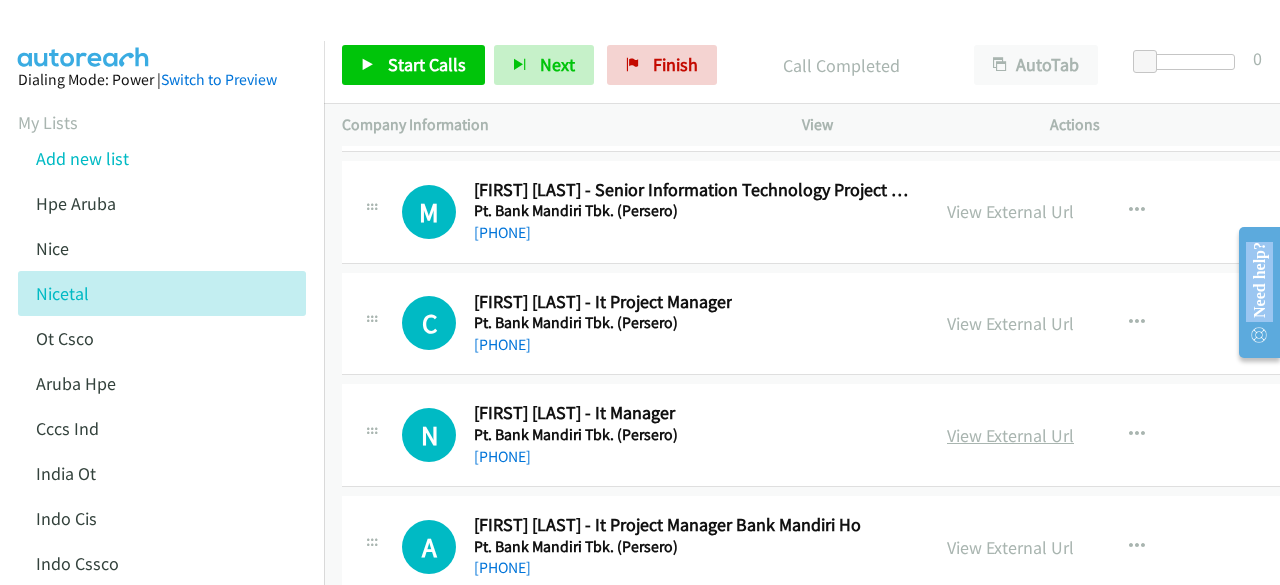 click on "View External Url" at bounding box center (1010, 435) 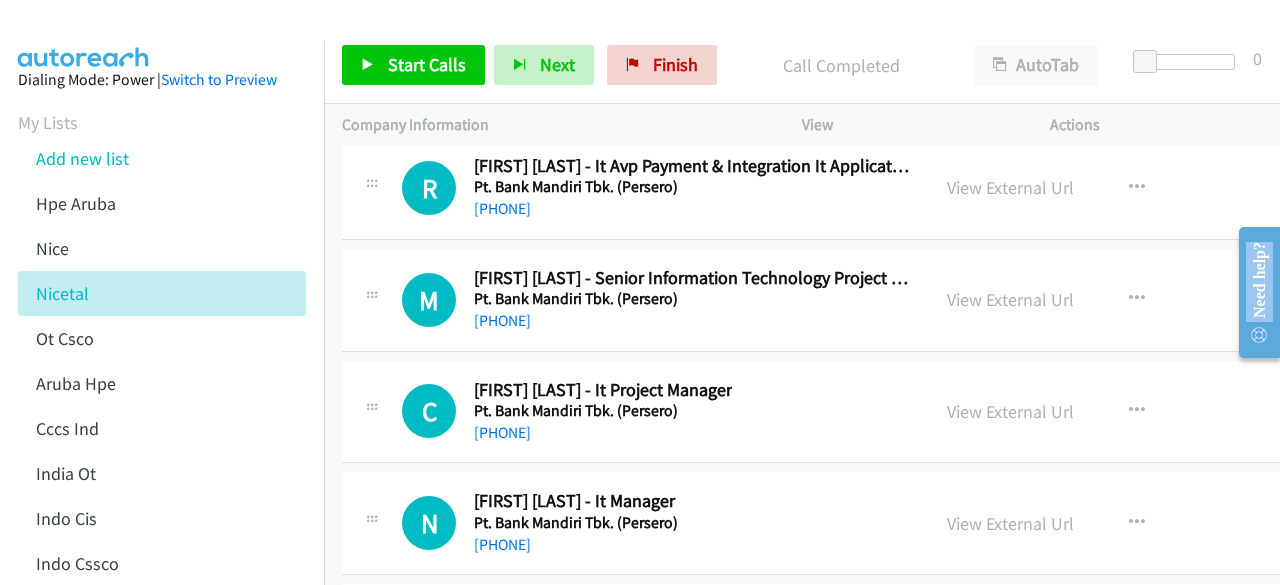 scroll, scrollTop: 31944, scrollLeft: 0, axis: vertical 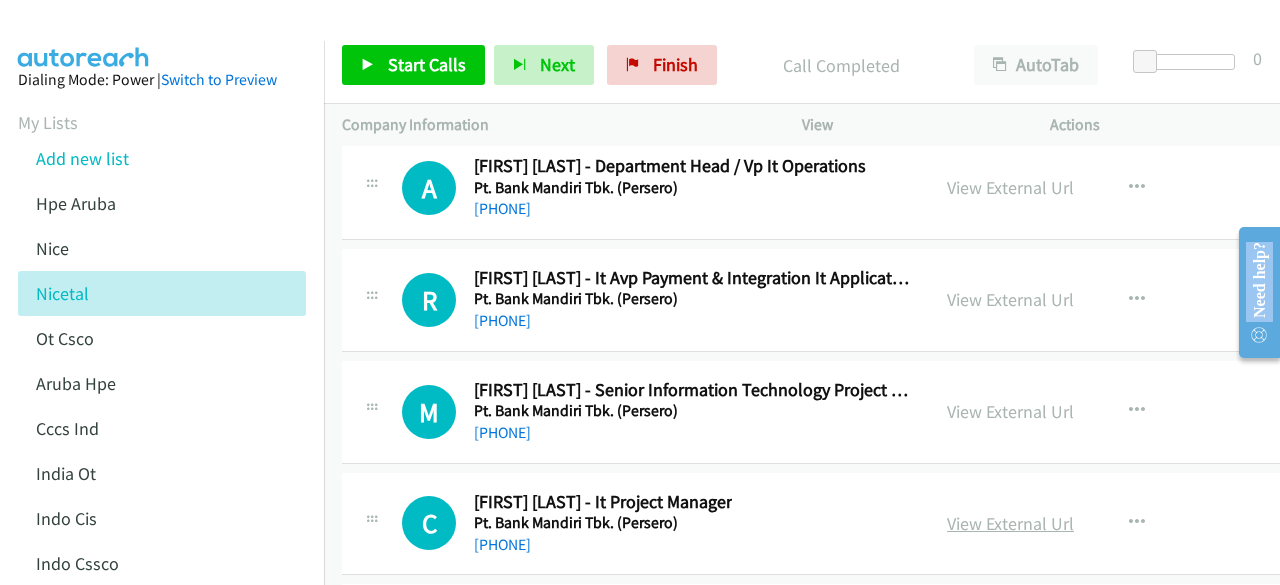 click on "View External Url" at bounding box center [1010, 523] 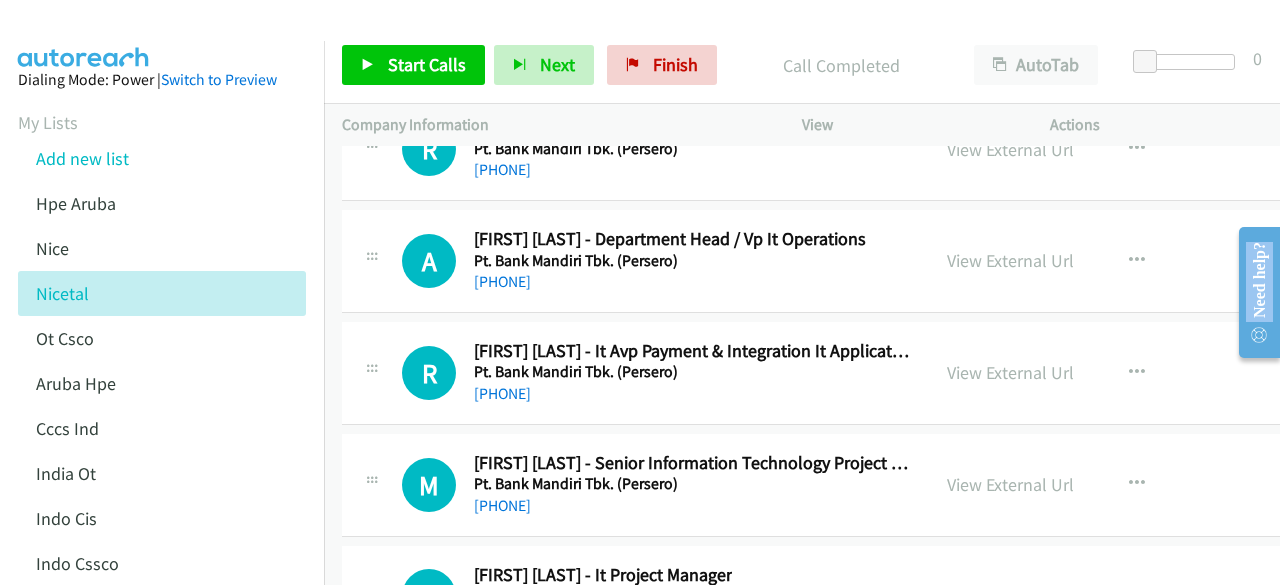 scroll, scrollTop: 31844, scrollLeft: 0, axis: vertical 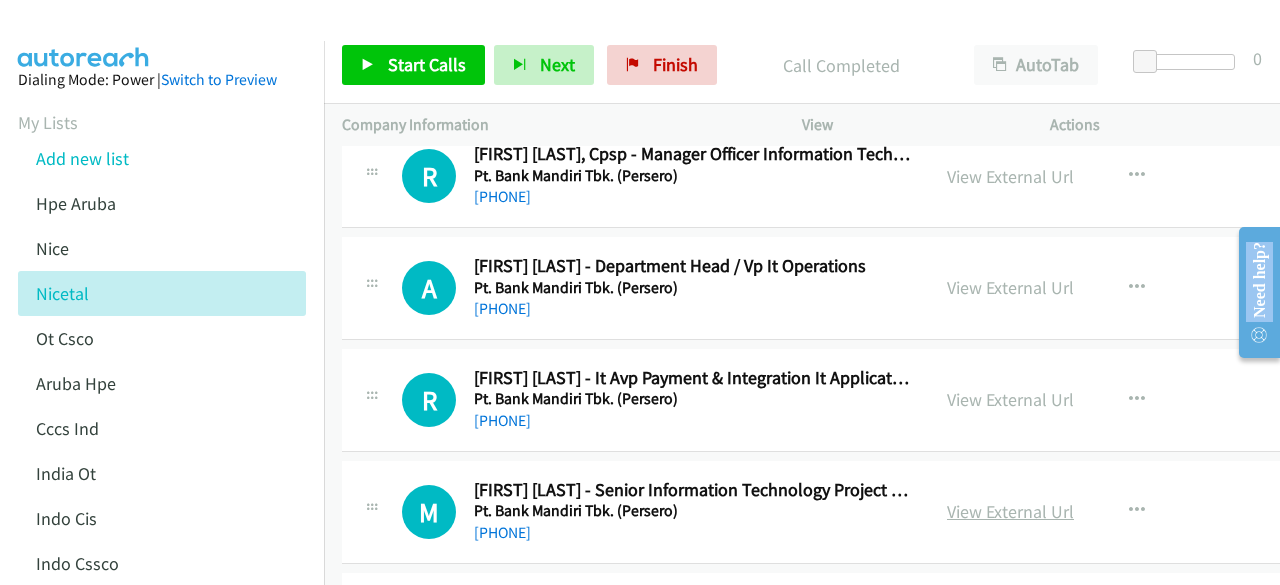 click on "View External Url" at bounding box center [1010, 511] 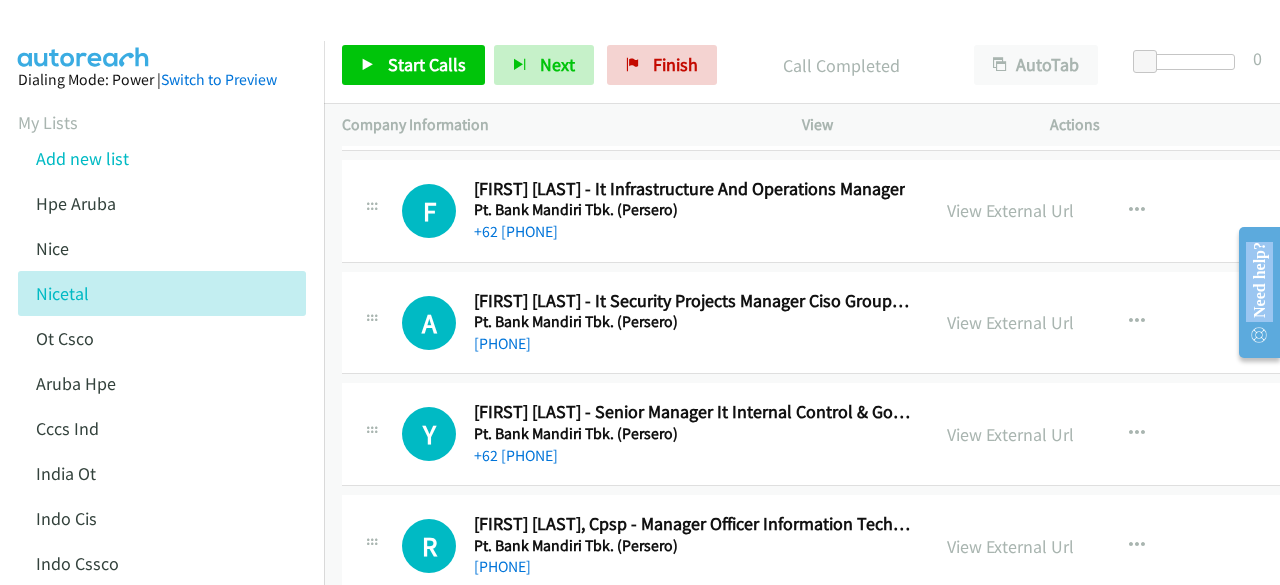 scroll, scrollTop: 31444, scrollLeft: 0, axis: vertical 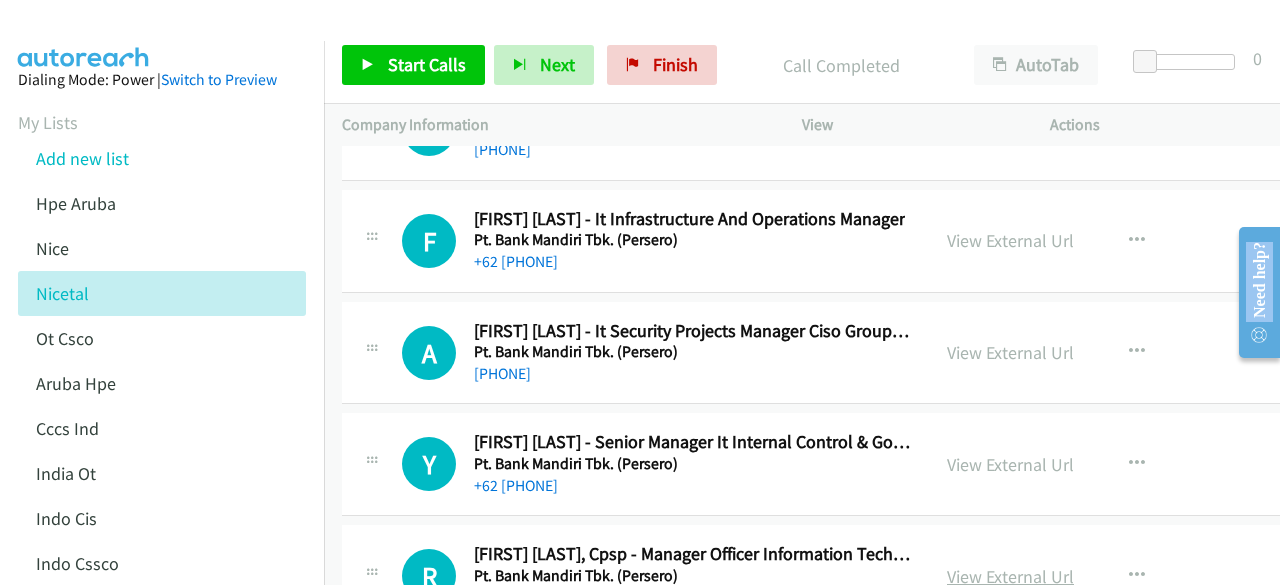 click on "View External Url" at bounding box center [1010, 576] 